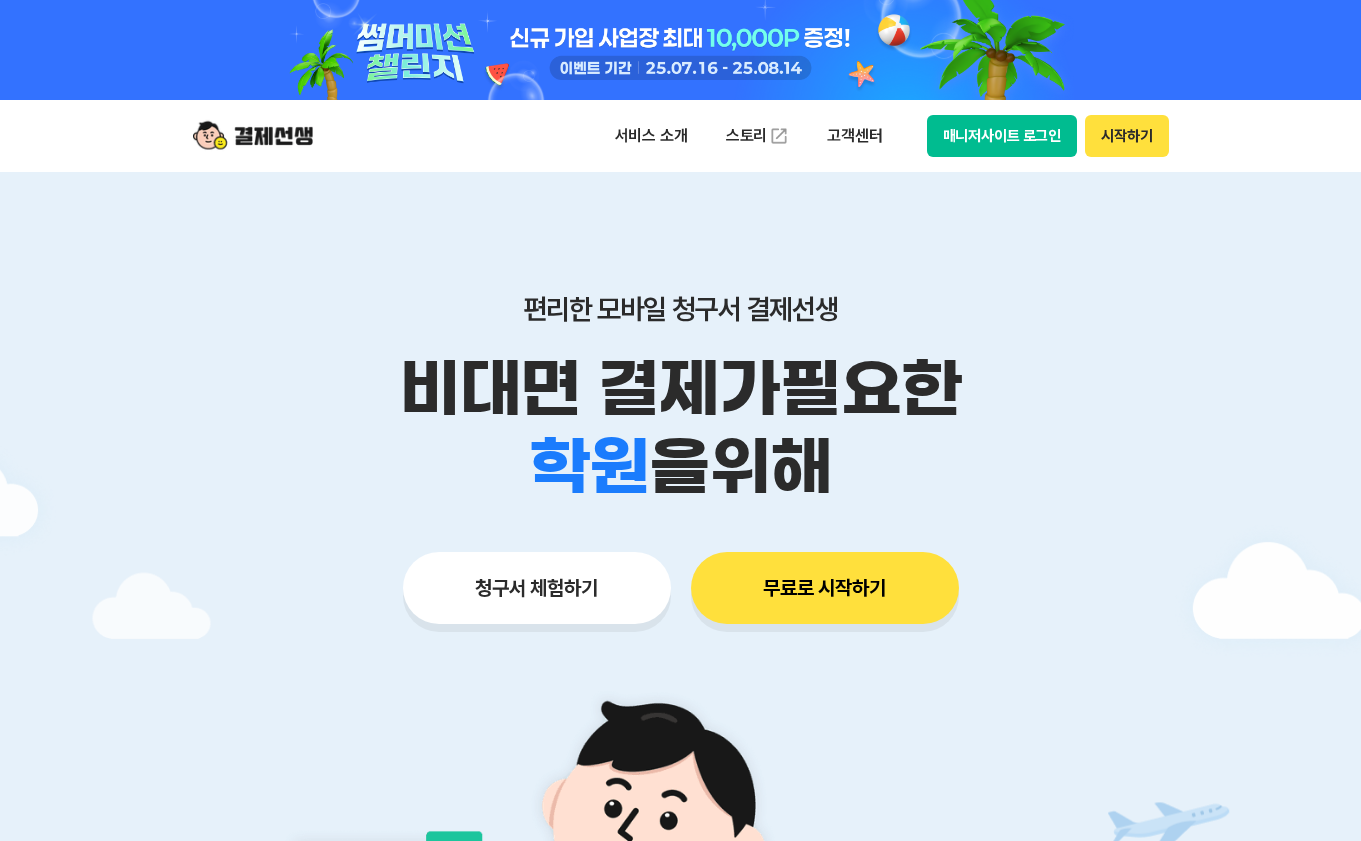 scroll, scrollTop: 0, scrollLeft: 0, axis: both 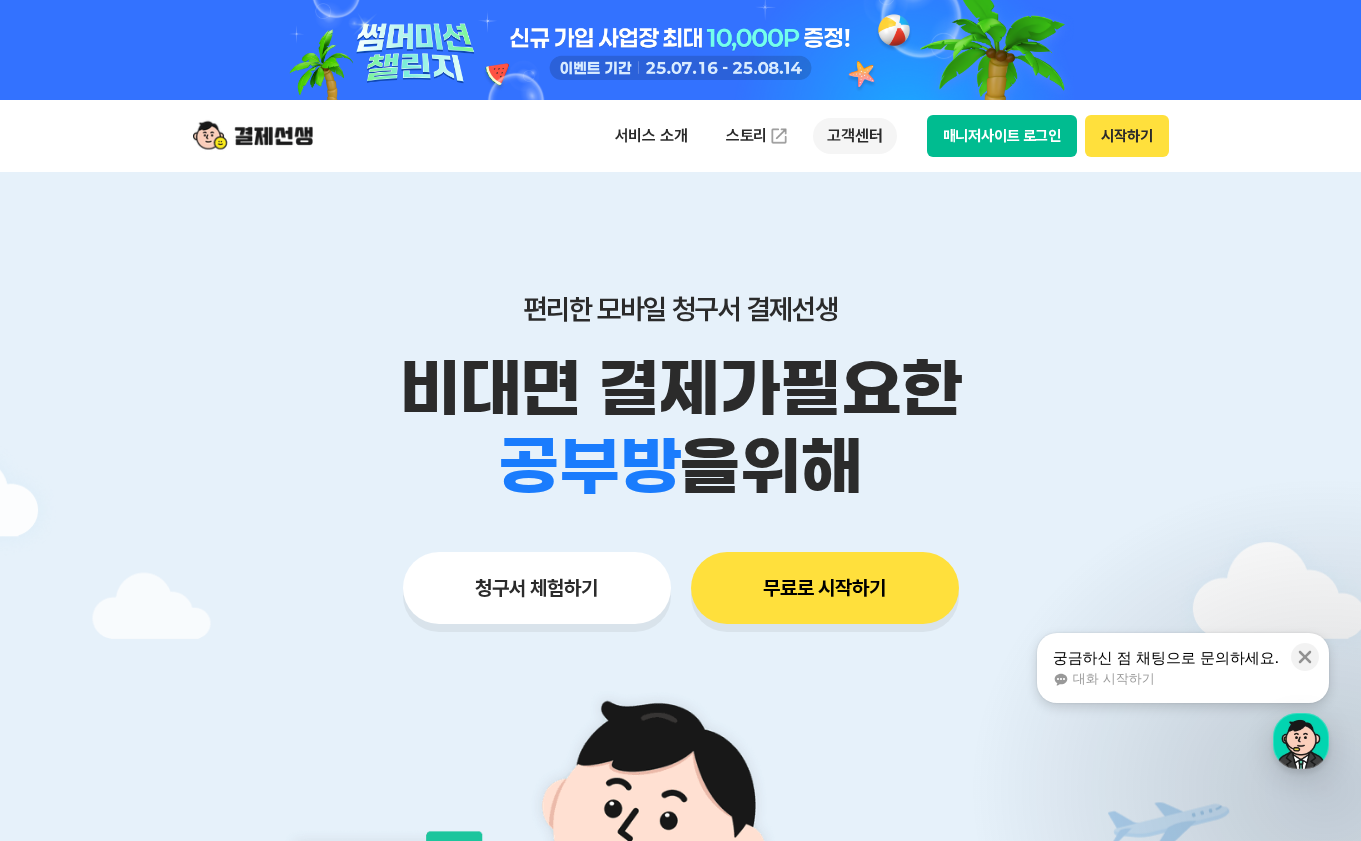 click on "고객센터" at bounding box center [854, 136] 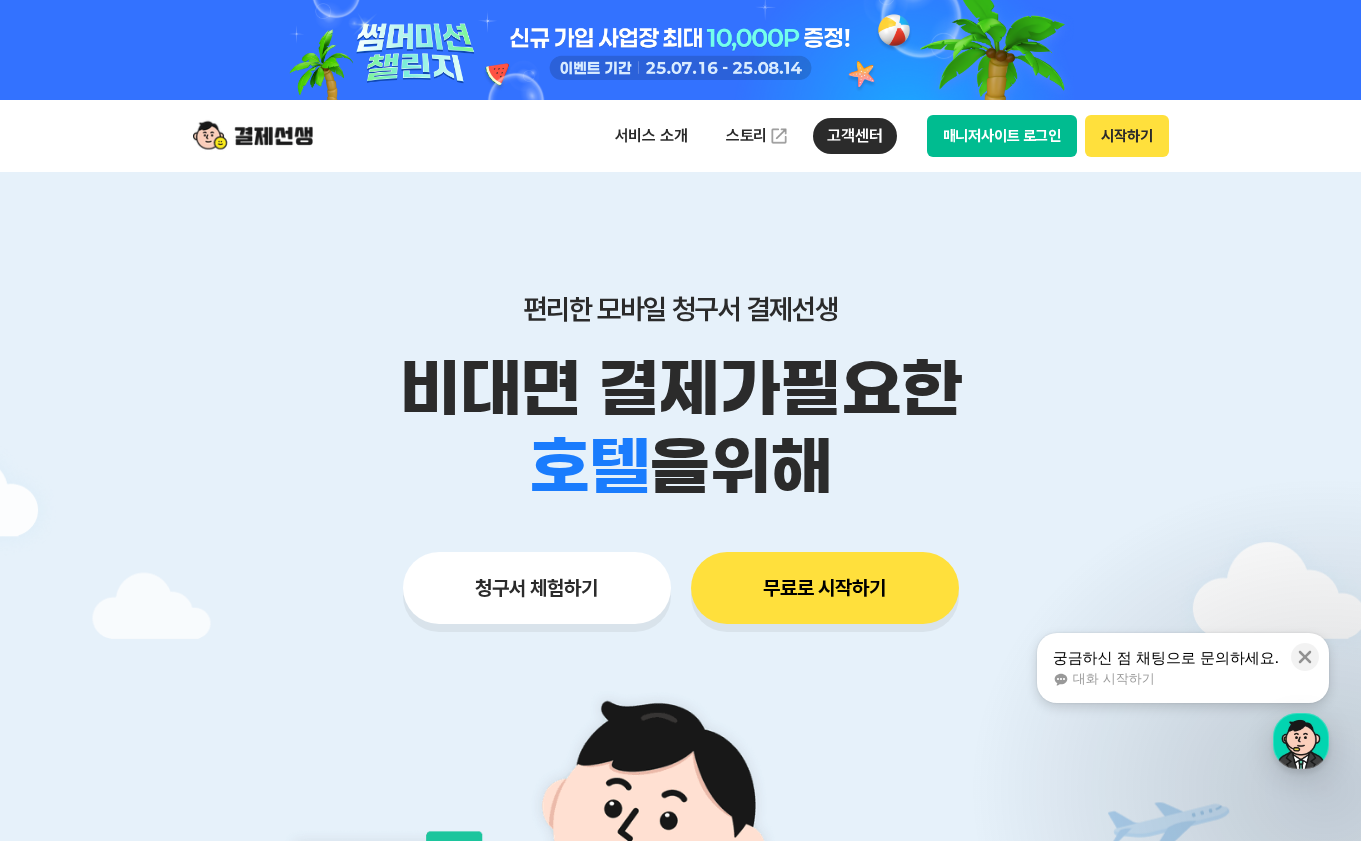 click on "대화 시작하기" at bounding box center [1166, 679] 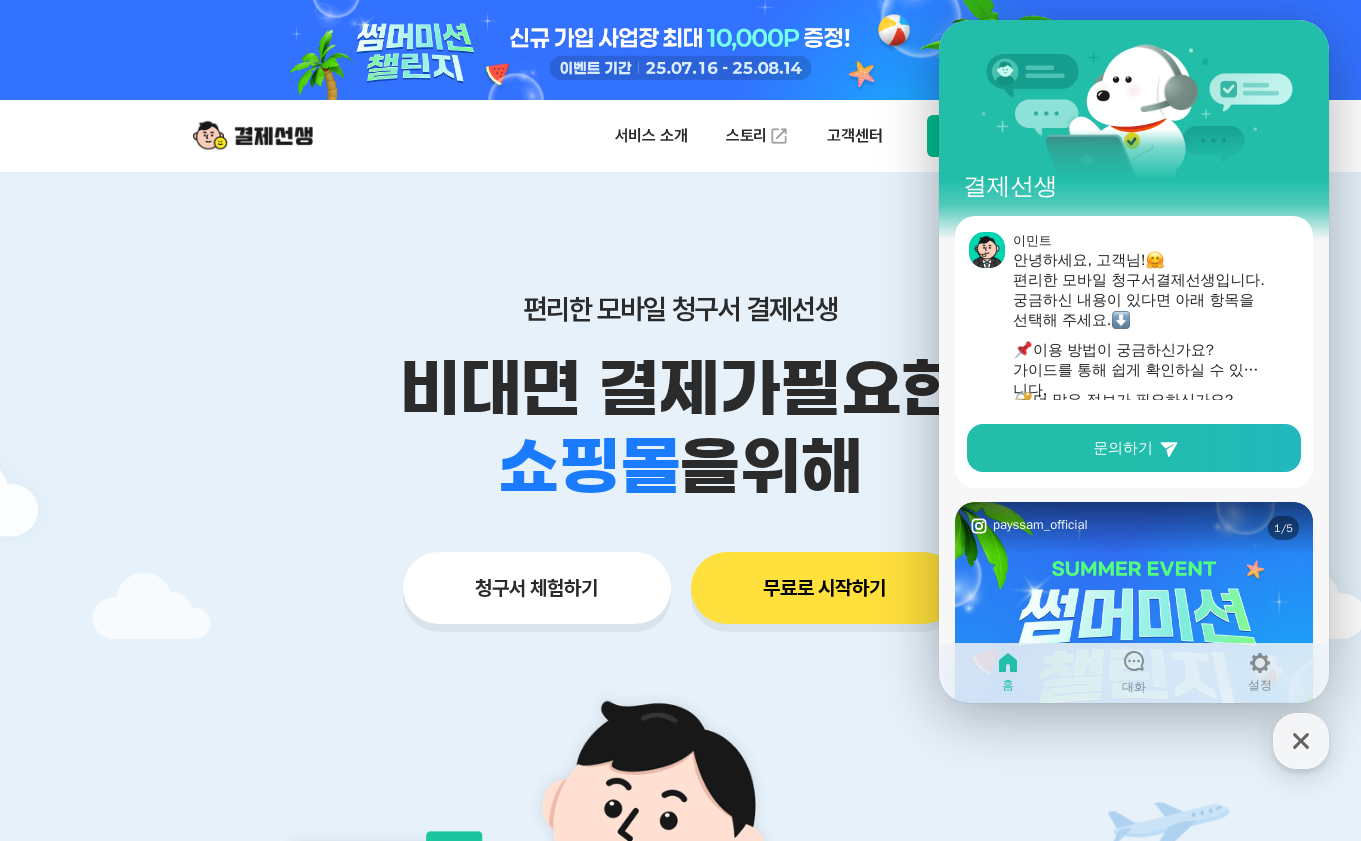 click on "홈 대화 설정" at bounding box center (1134, 673) 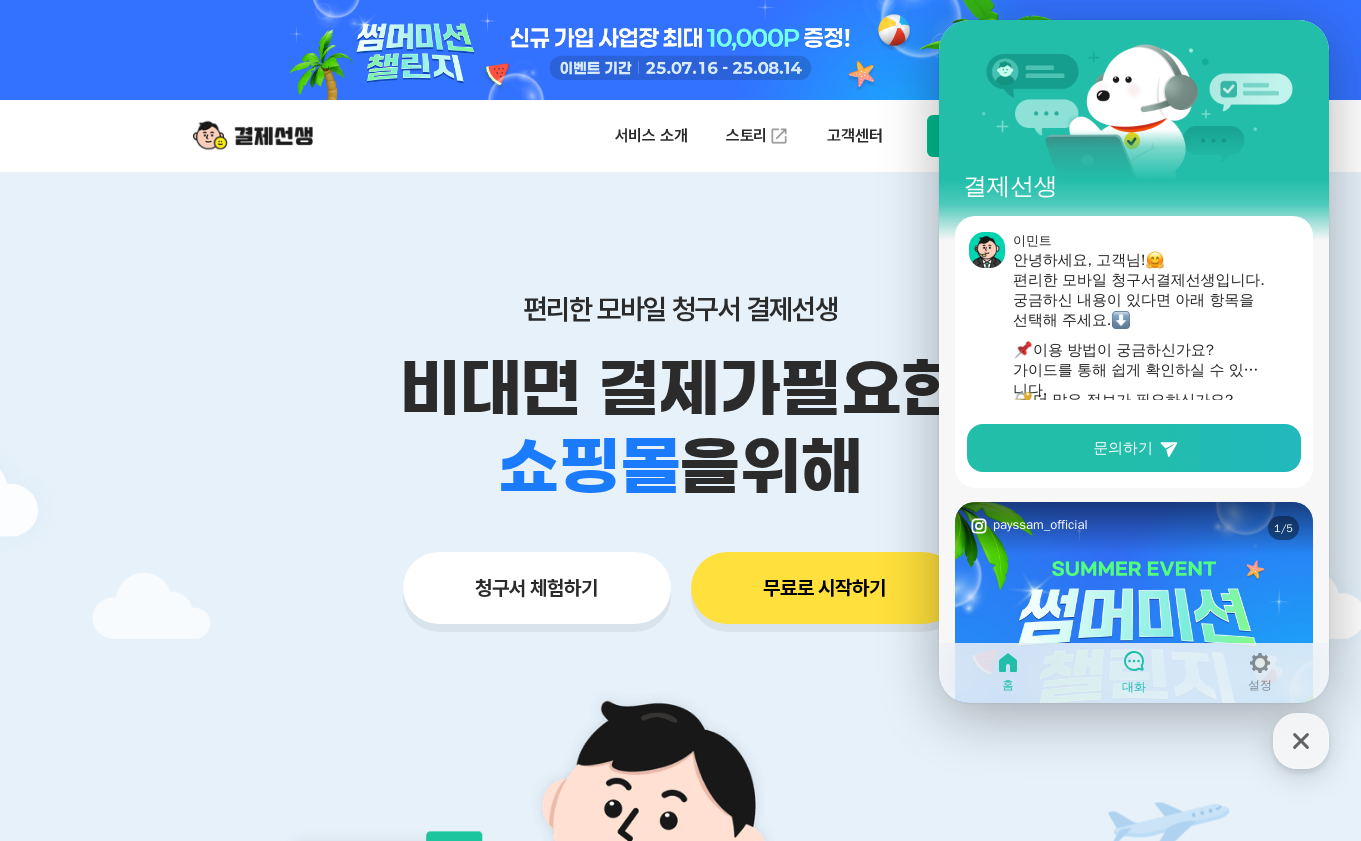click on "대화" at bounding box center (1134, 672) 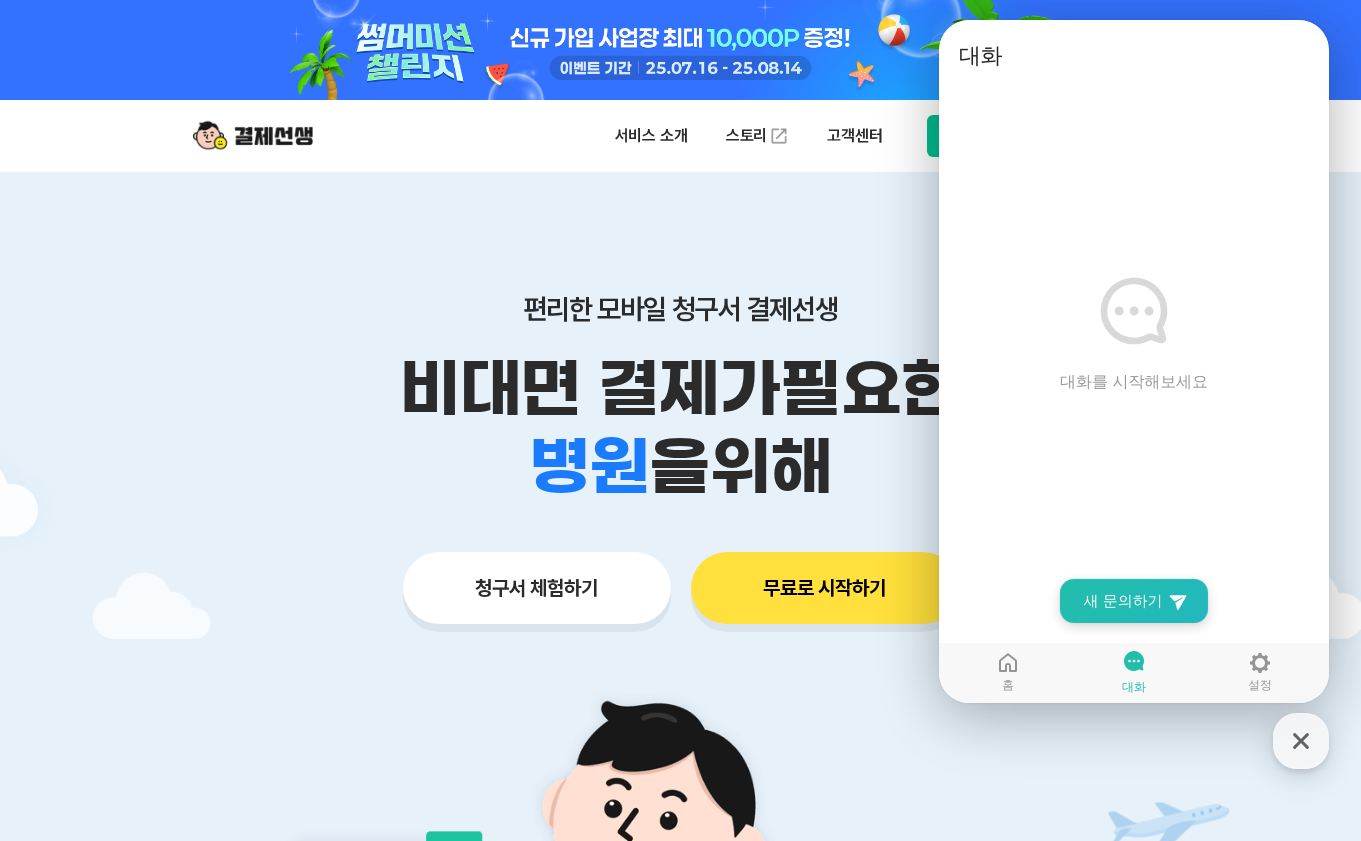 click on "New Chat Button  새 문의하기" at bounding box center (1134, 601) 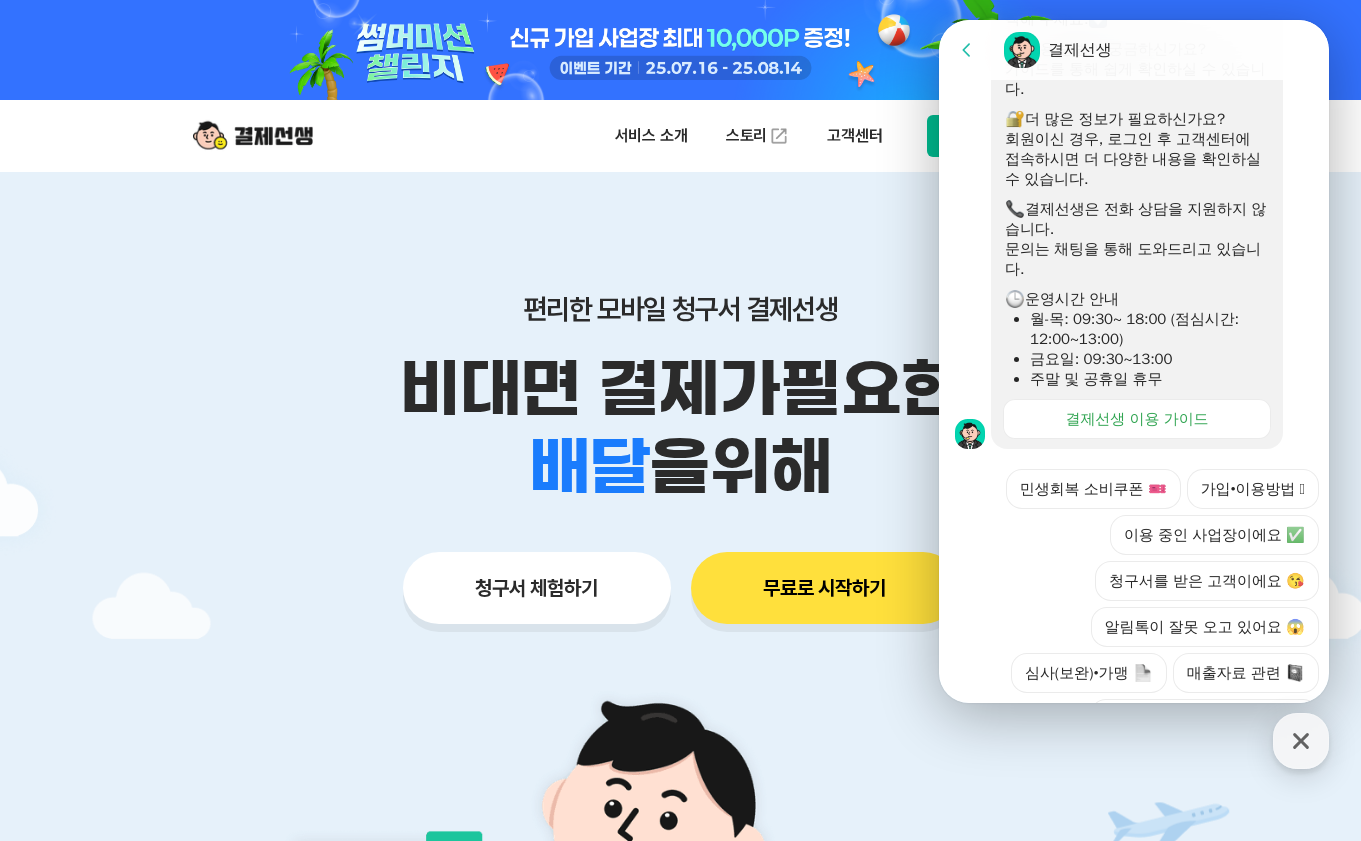 scroll, scrollTop: 565, scrollLeft: 0, axis: vertical 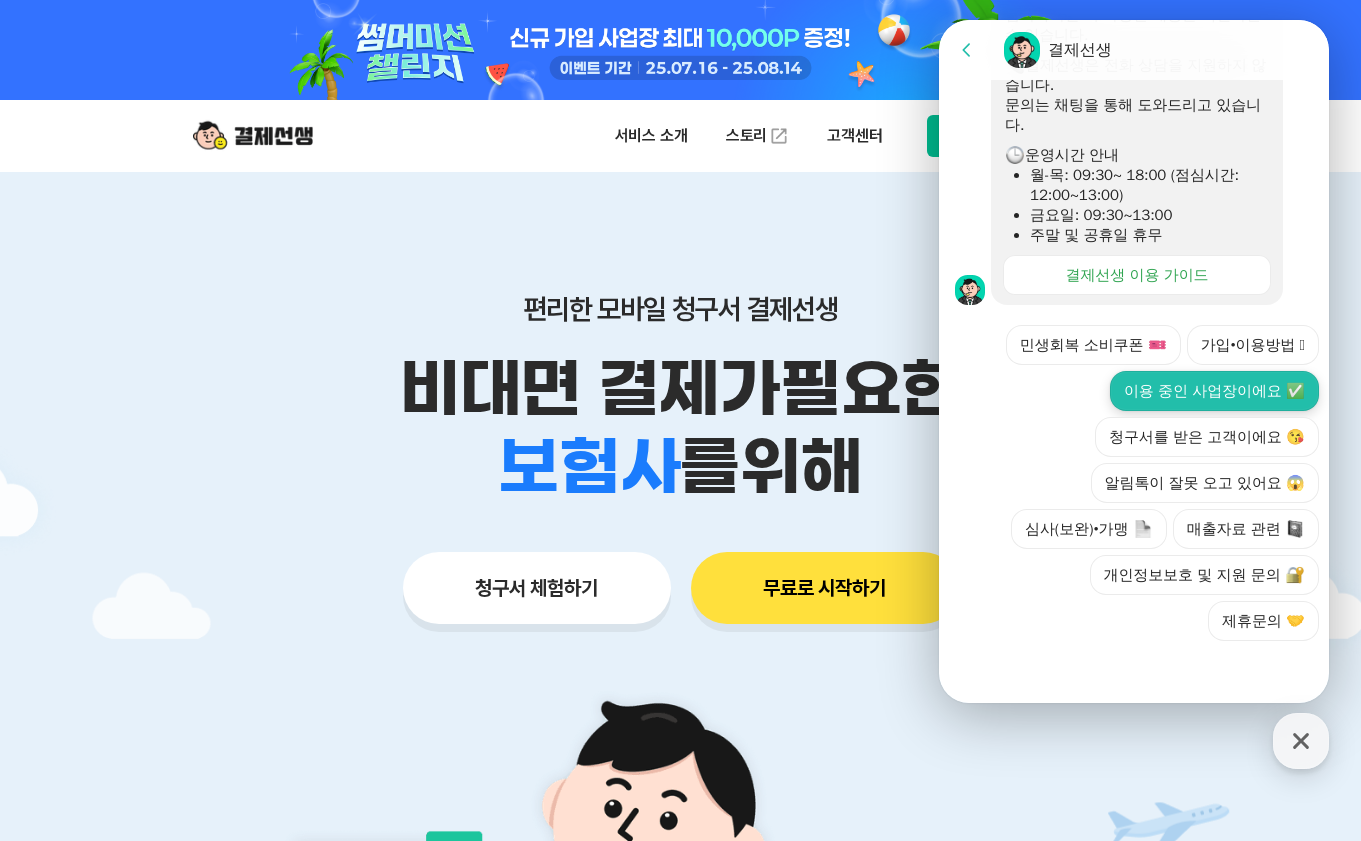 click on "이용 중인 사업장이에요 ✅" at bounding box center (1214, 391) 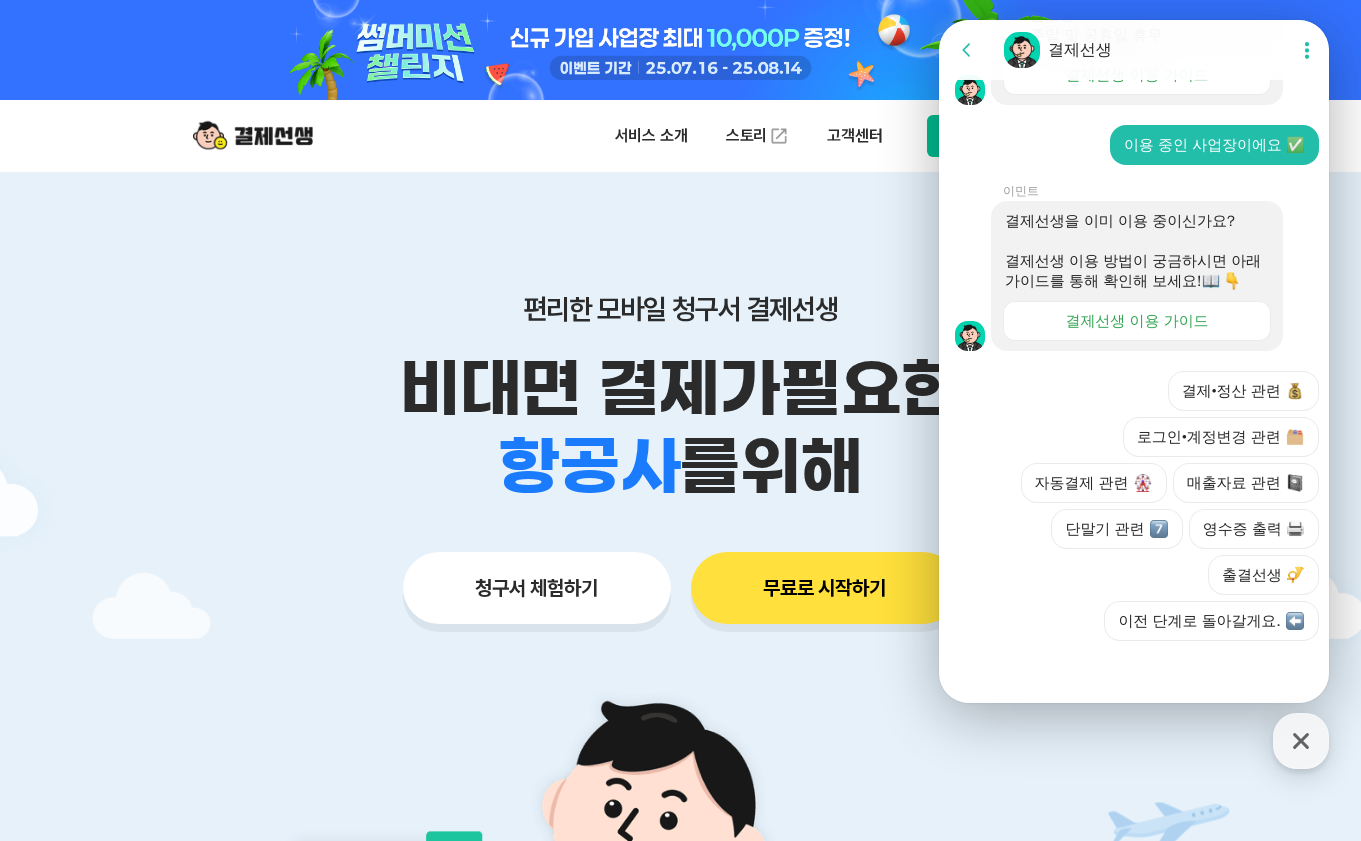 scroll, scrollTop: 785, scrollLeft: 0, axis: vertical 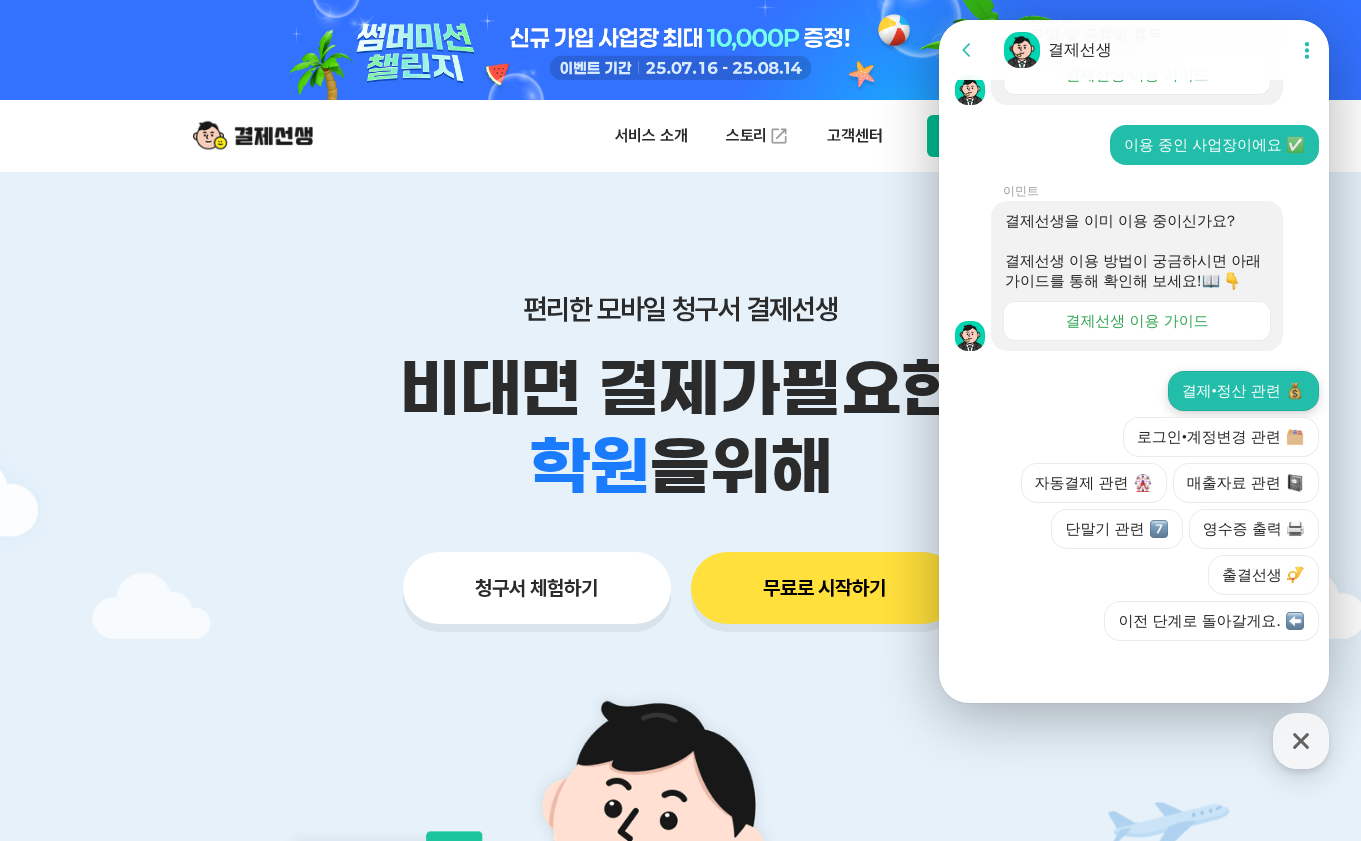 click on "결제•정산 관련" at bounding box center (1243, 391) 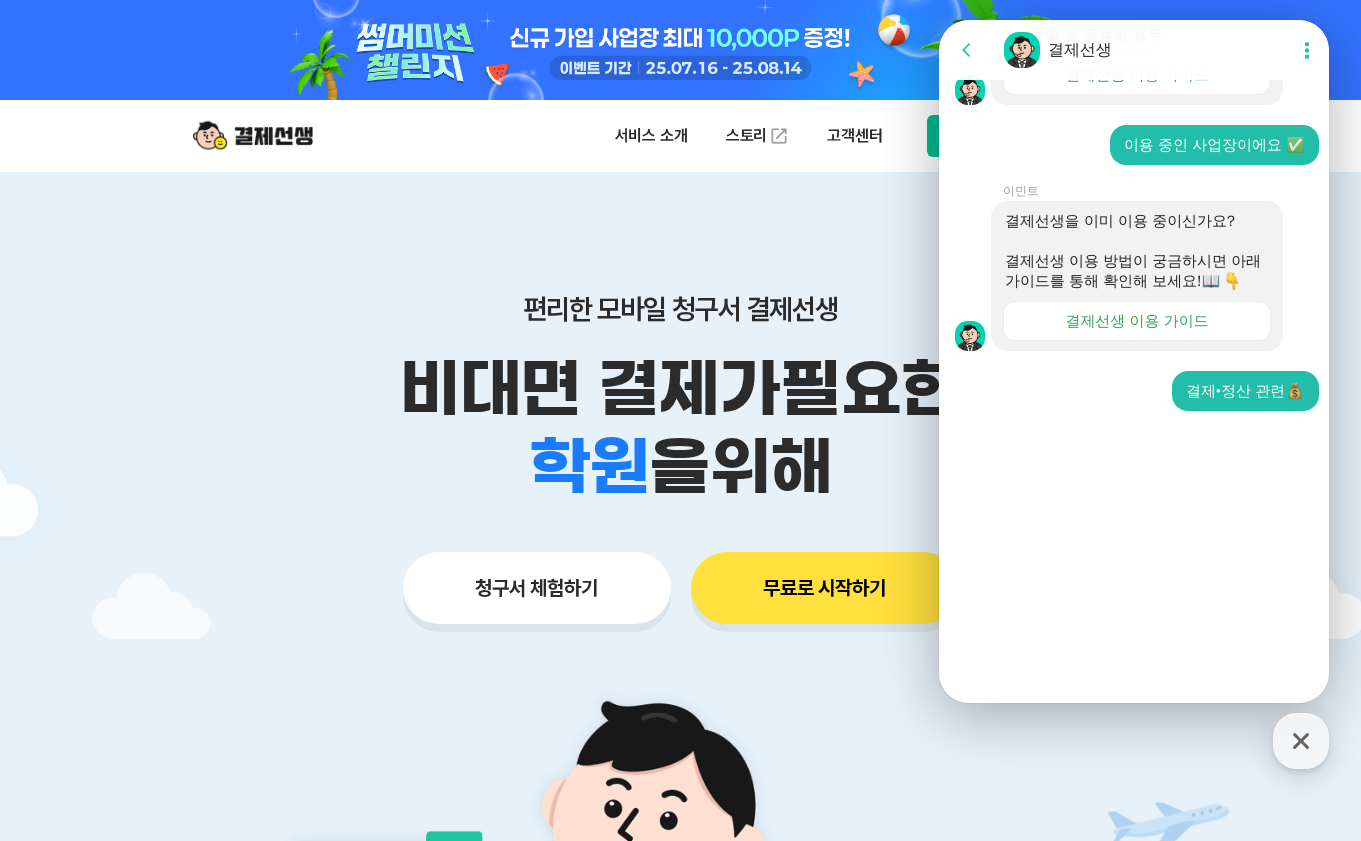 scroll, scrollTop: 555, scrollLeft: 0, axis: vertical 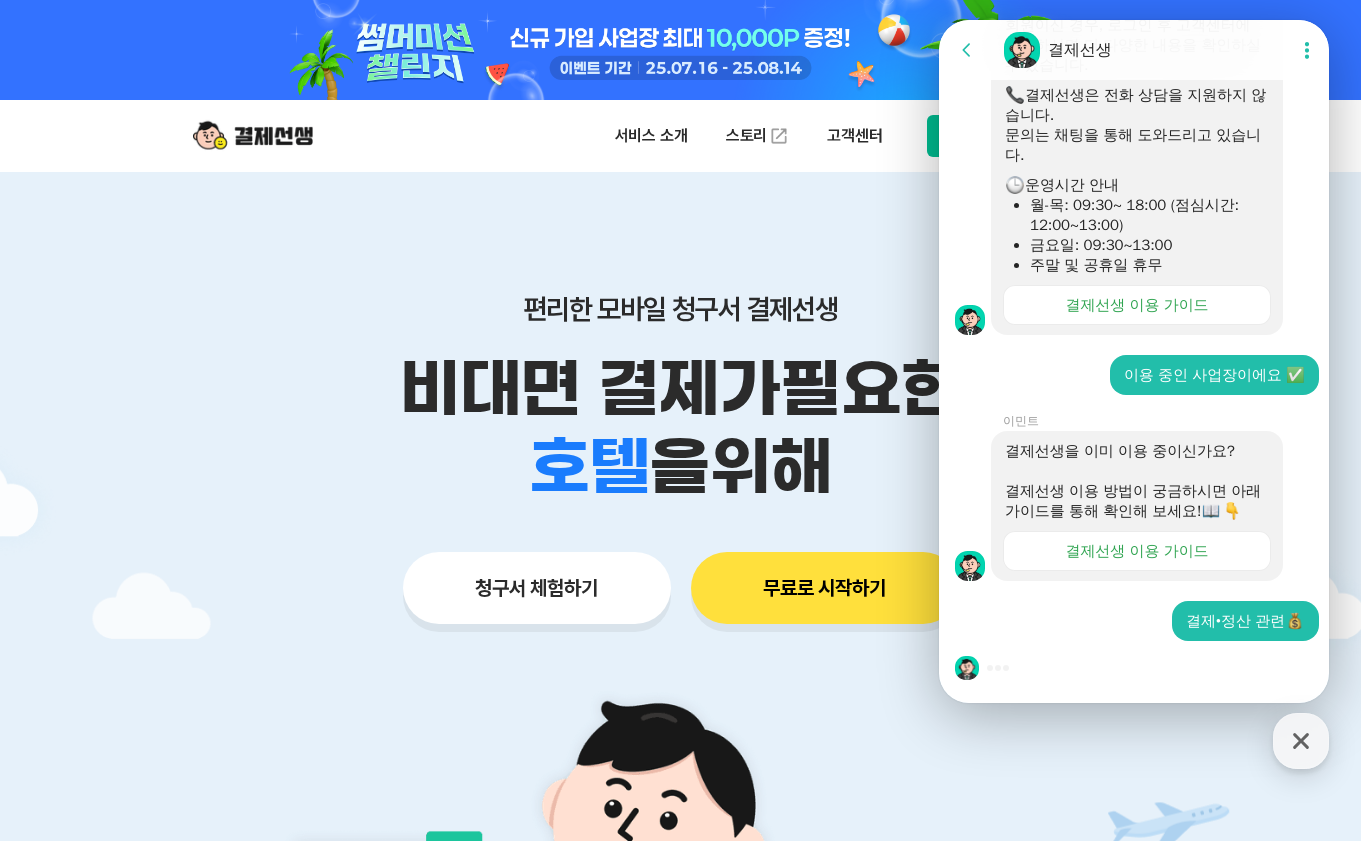 click on "편리한 모바일 청구서 결제선생 비대면 결제가  필요한   학원 공부방 호텔 쇼핑몰 병원 배달 보험사 항공사 골프장 을  위해 청구서 체험하기 무료로 시작하기" at bounding box center (681, 419) 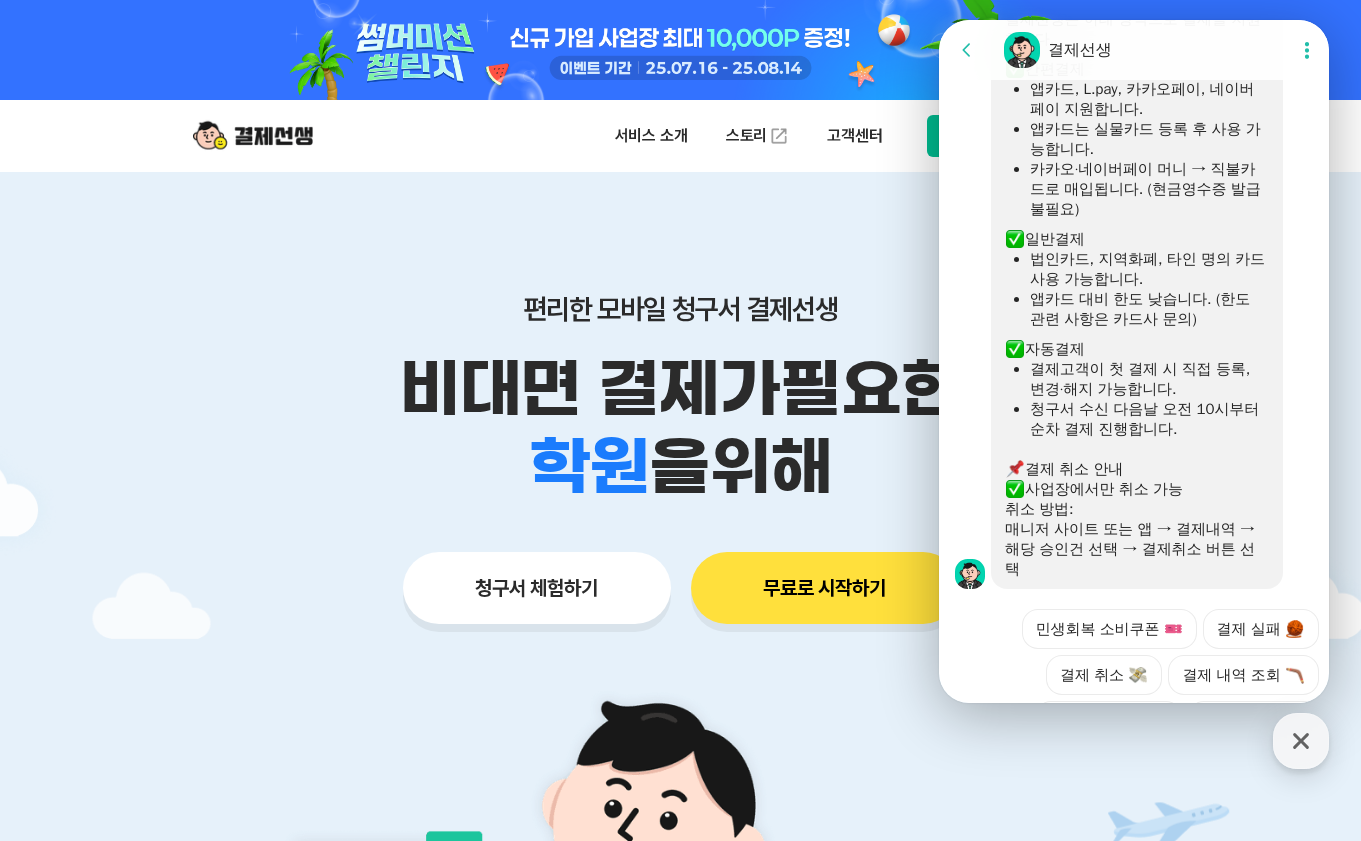 scroll, scrollTop: 1471, scrollLeft: 0, axis: vertical 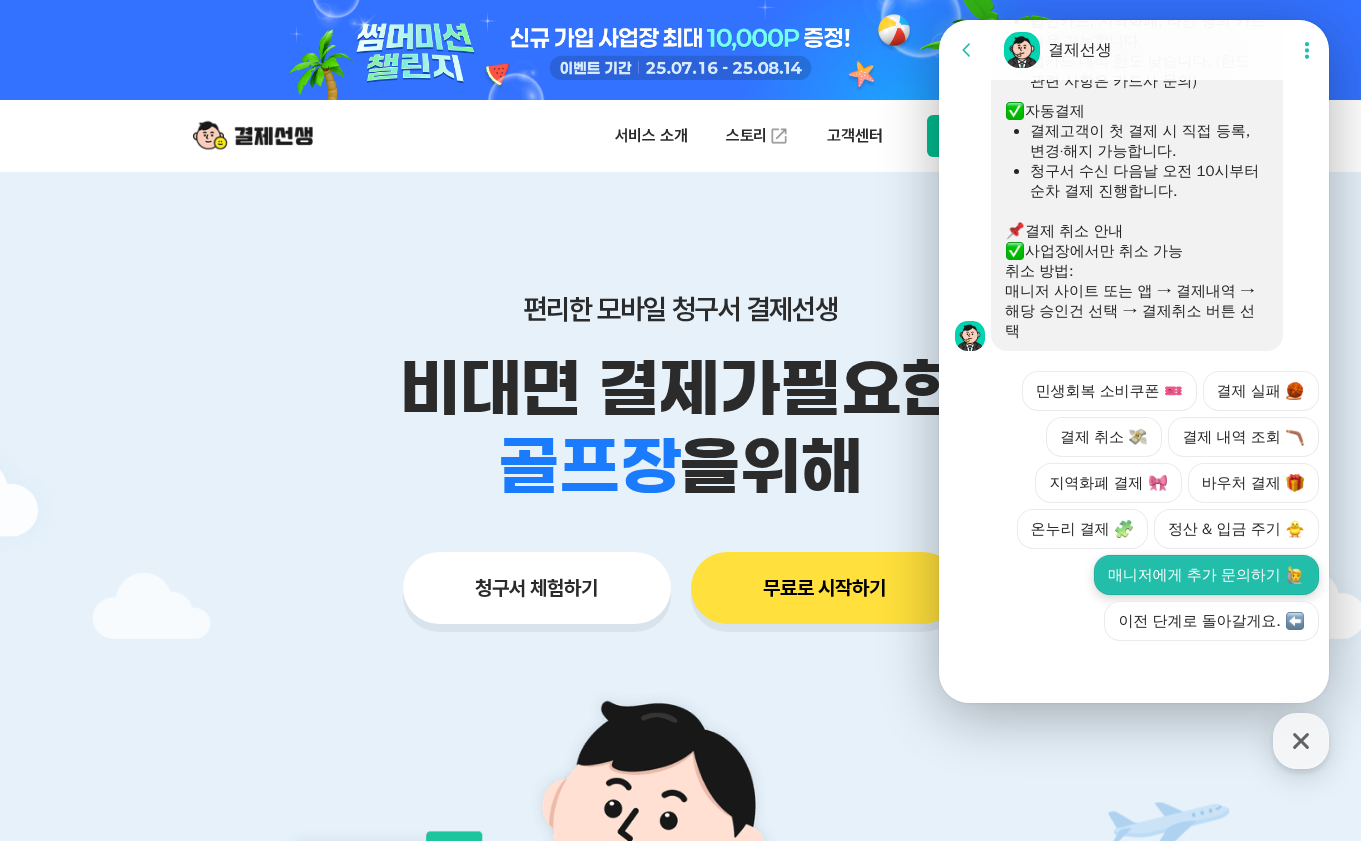click on "매니저에게 추가 문의하기" at bounding box center [1206, 575] 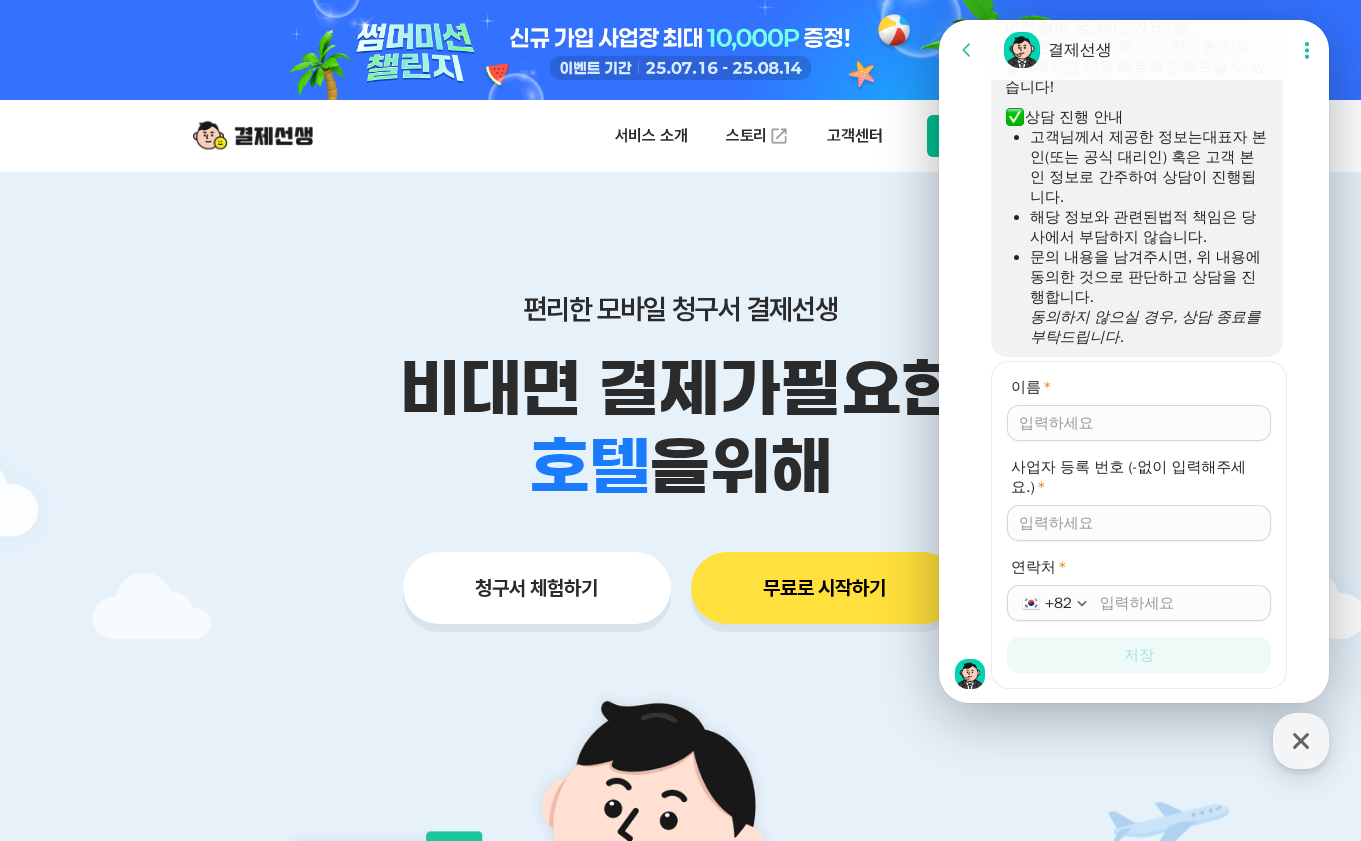scroll, scrollTop: 1959, scrollLeft: 0, axis: vertical 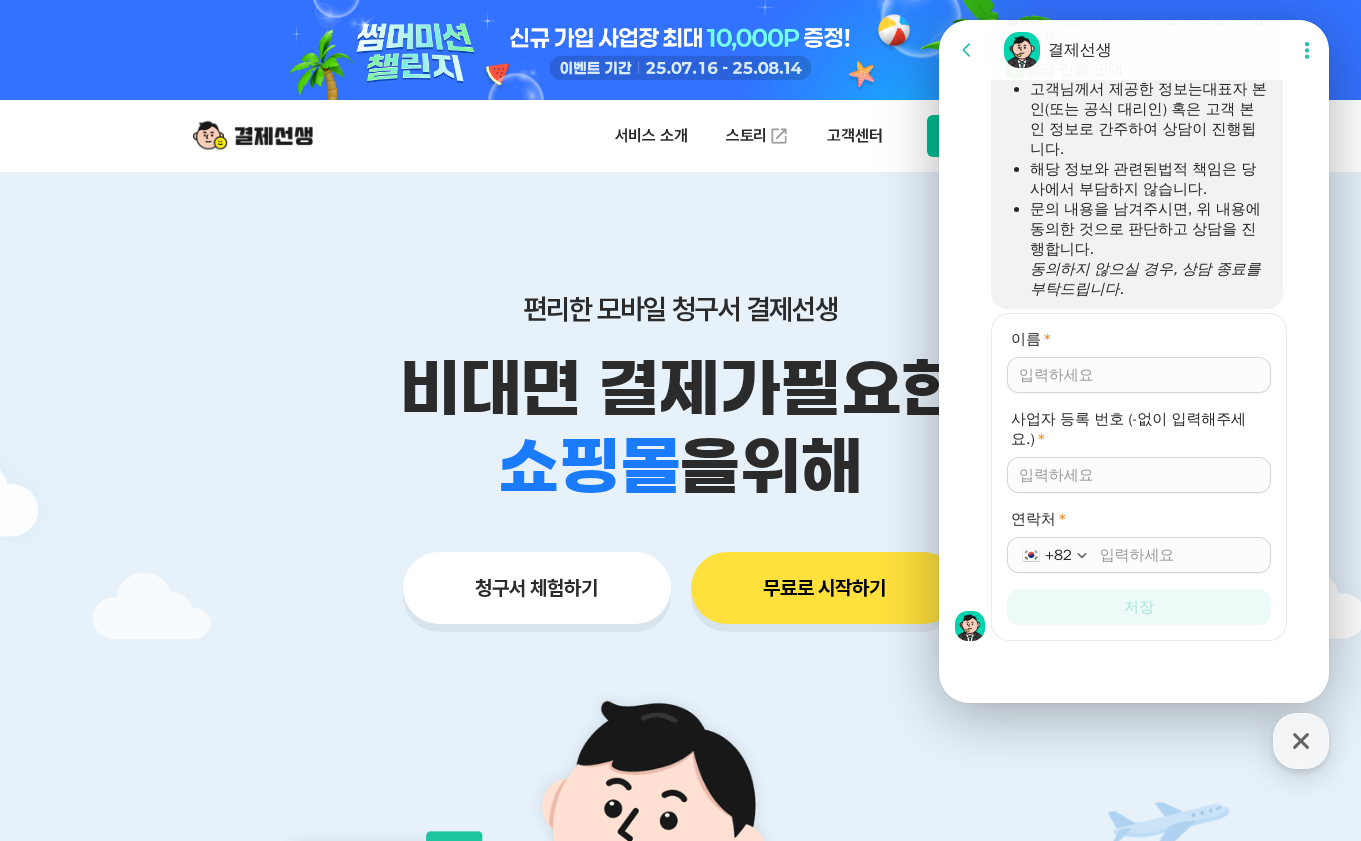 click on "이름 *" at bounding box center (1139, 375) 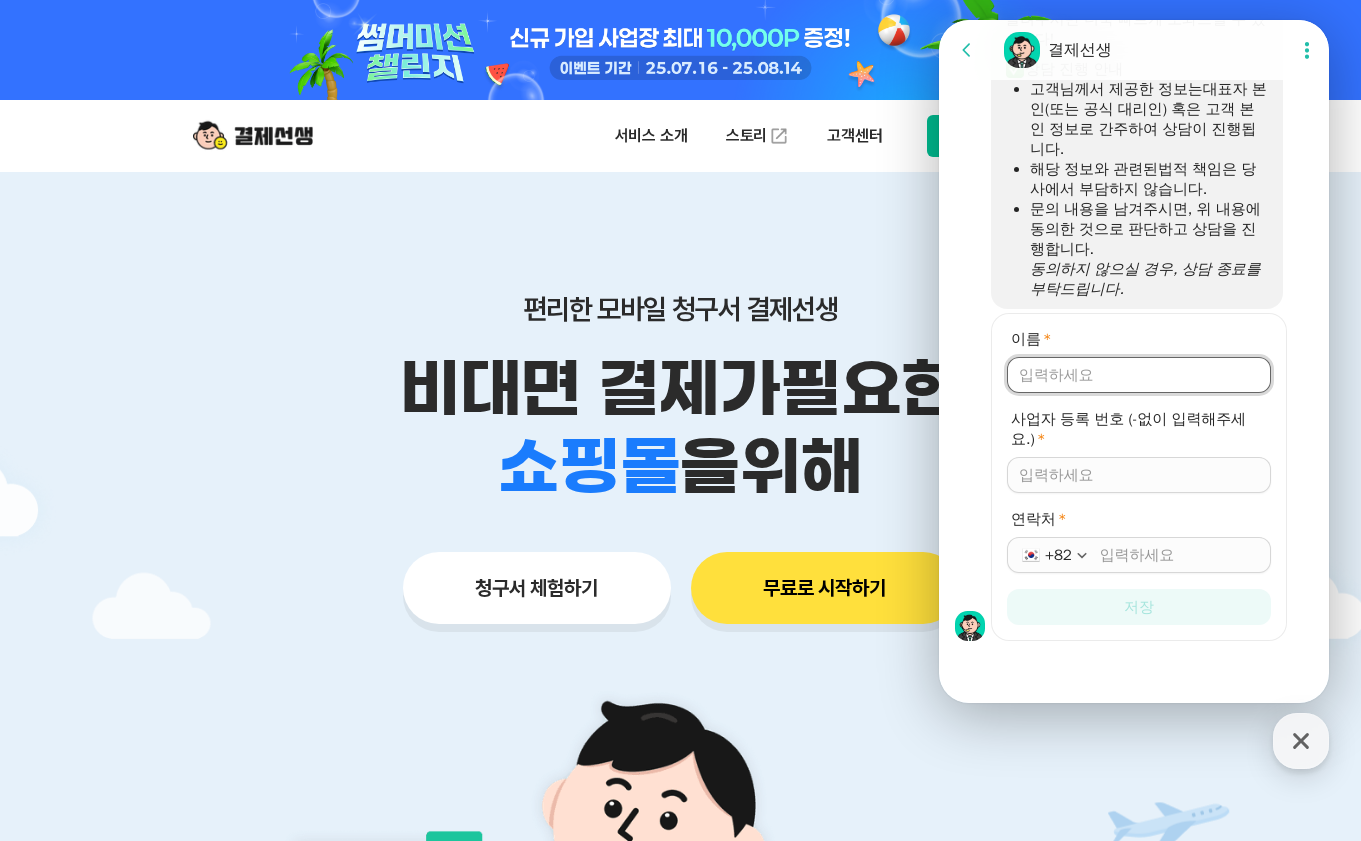 type on "ㅇ" 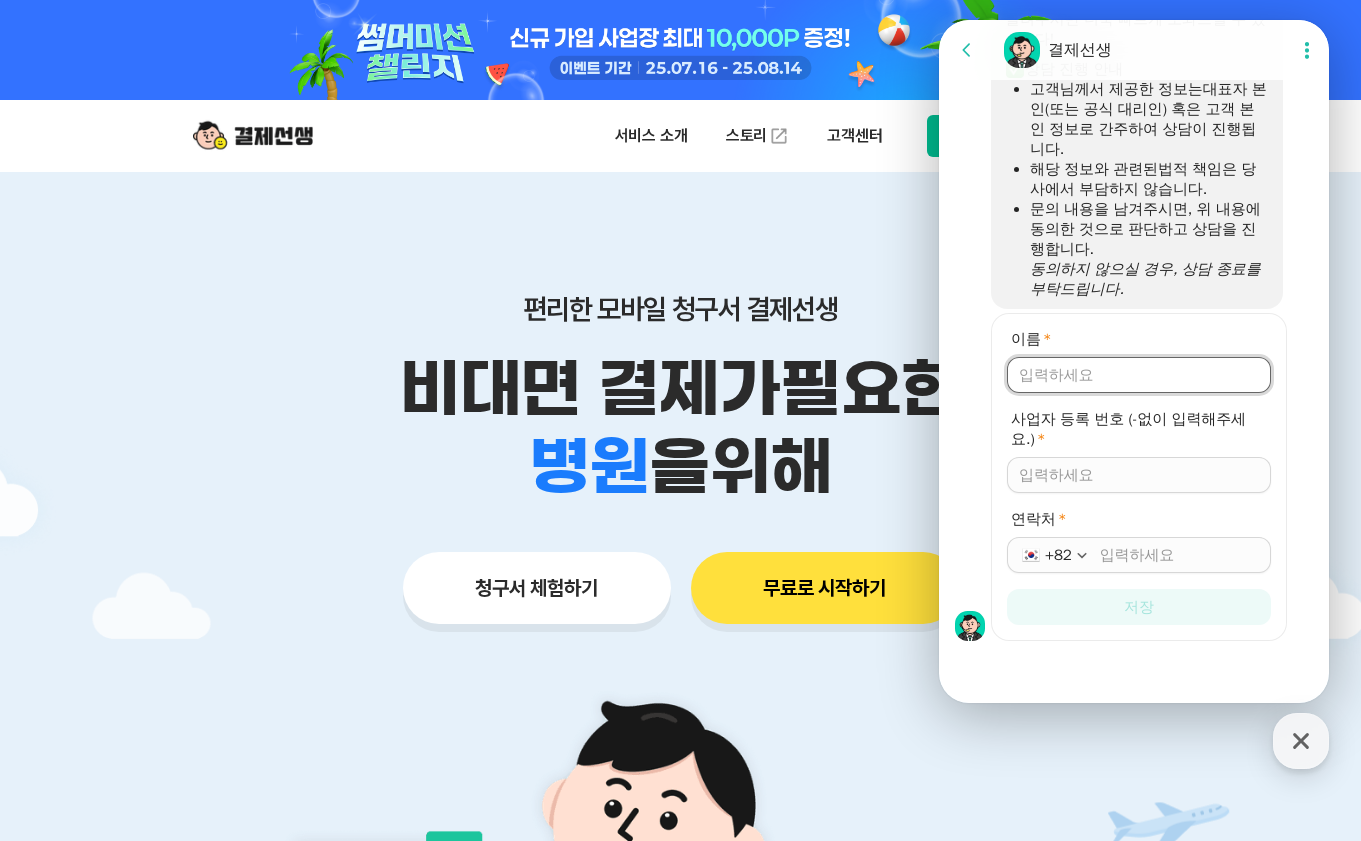 type on "t" 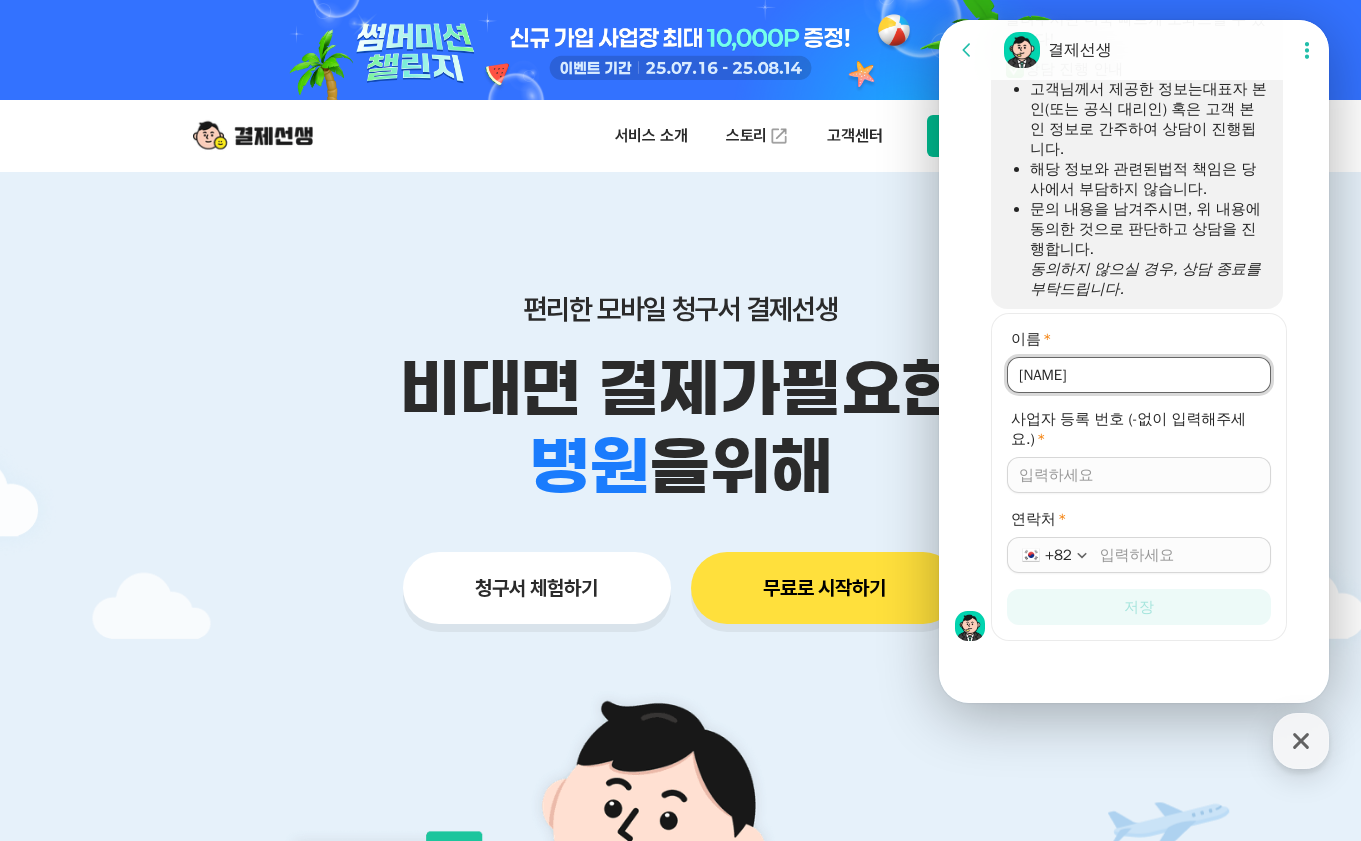 type on "[NAME]" 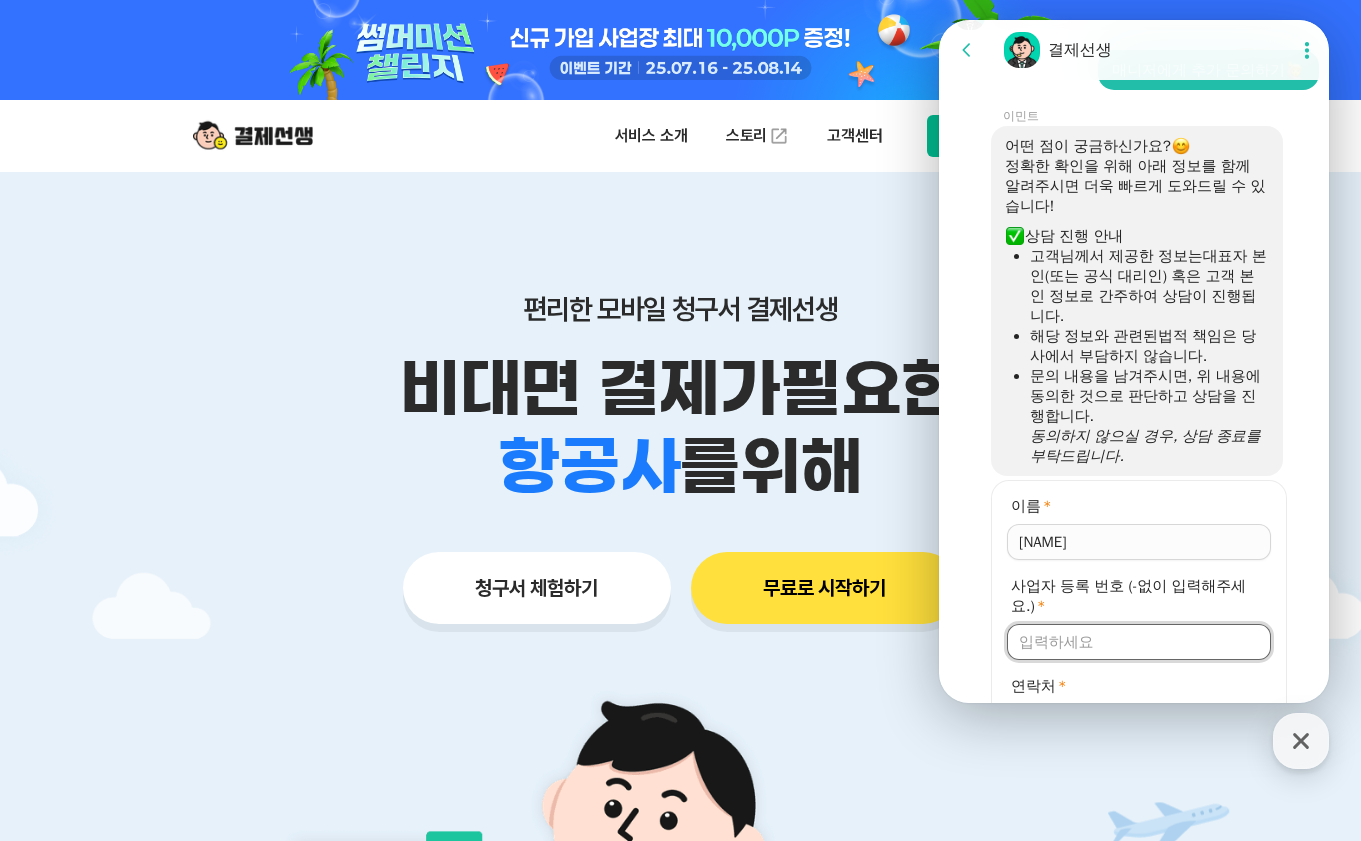 scroll, scrollTop: 1959, scrollLeft: 0, axis: vertical 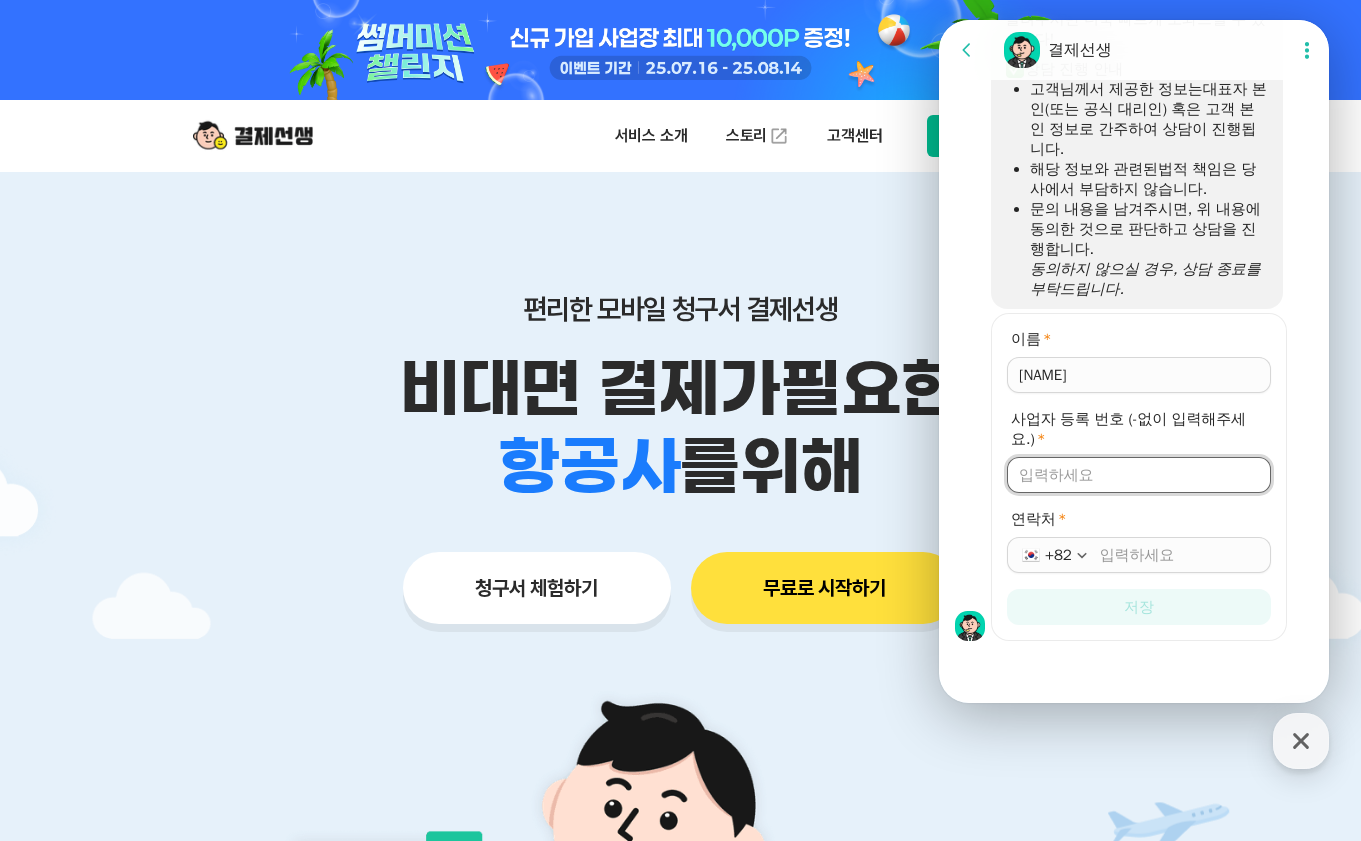 click on "+82" at bounding box center [1058, 555] 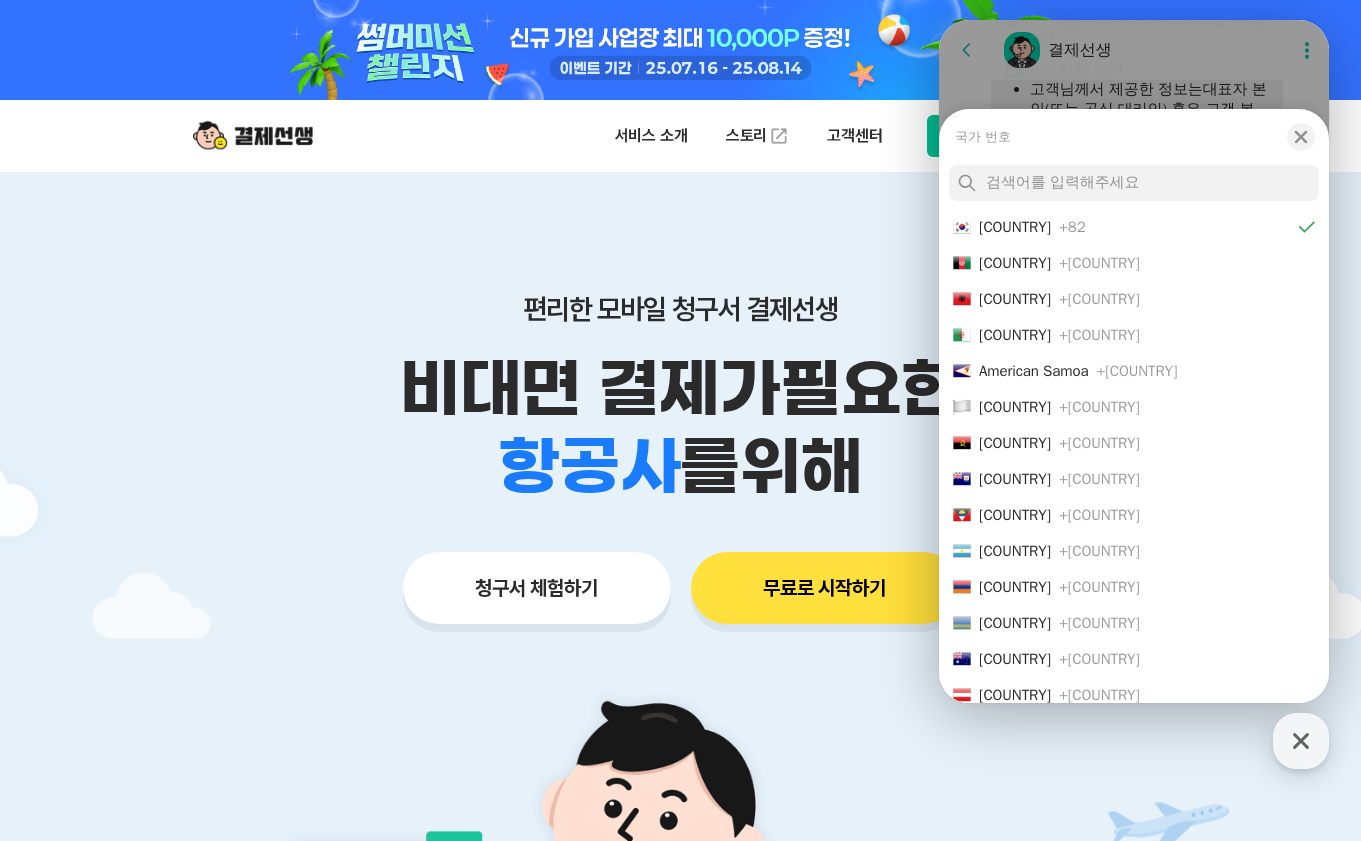 click on "[COUNTRY] [COUNTRY]" at bounding box center [1137, 551] 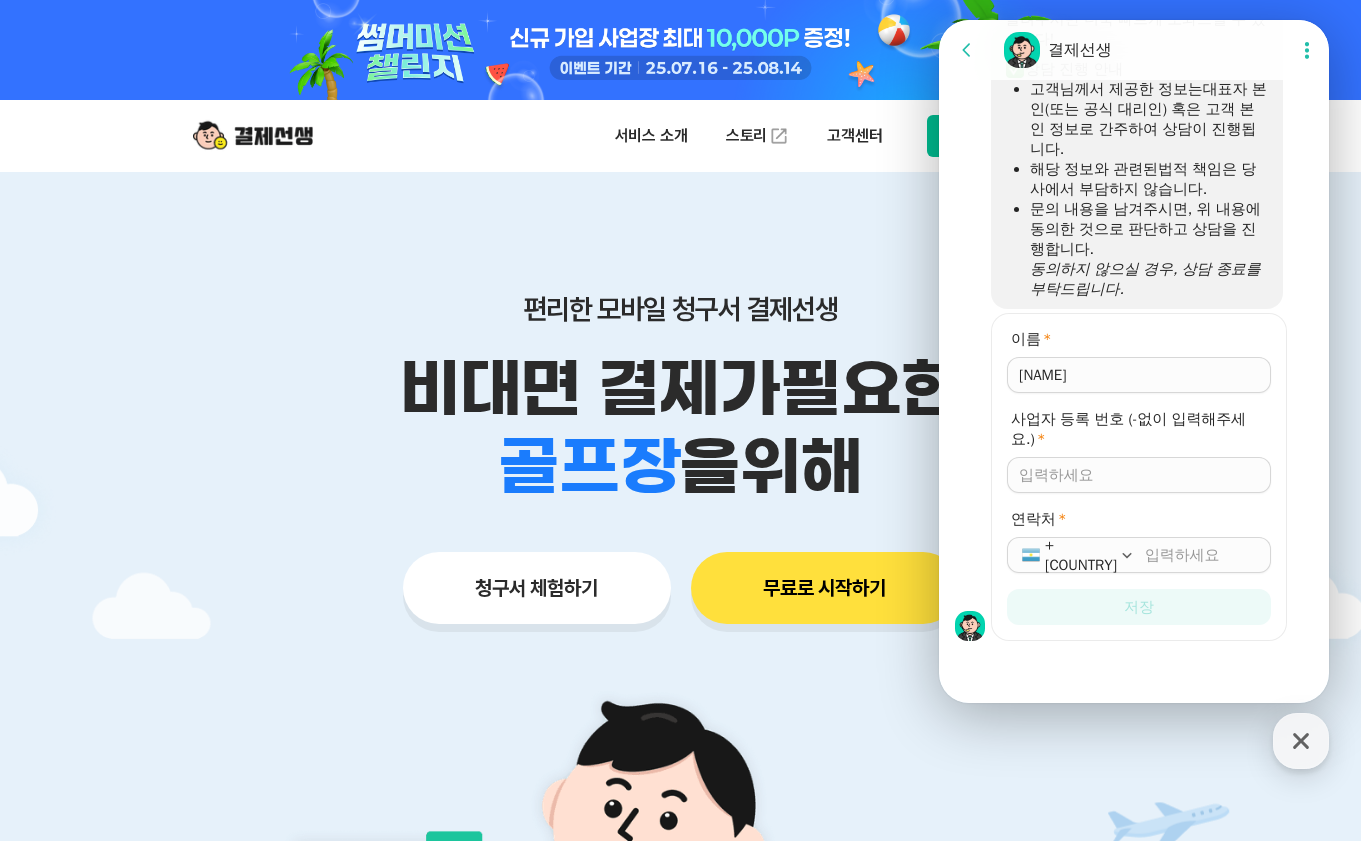 click on "+[COUNTRY]" at bounding box center (1081, 555) 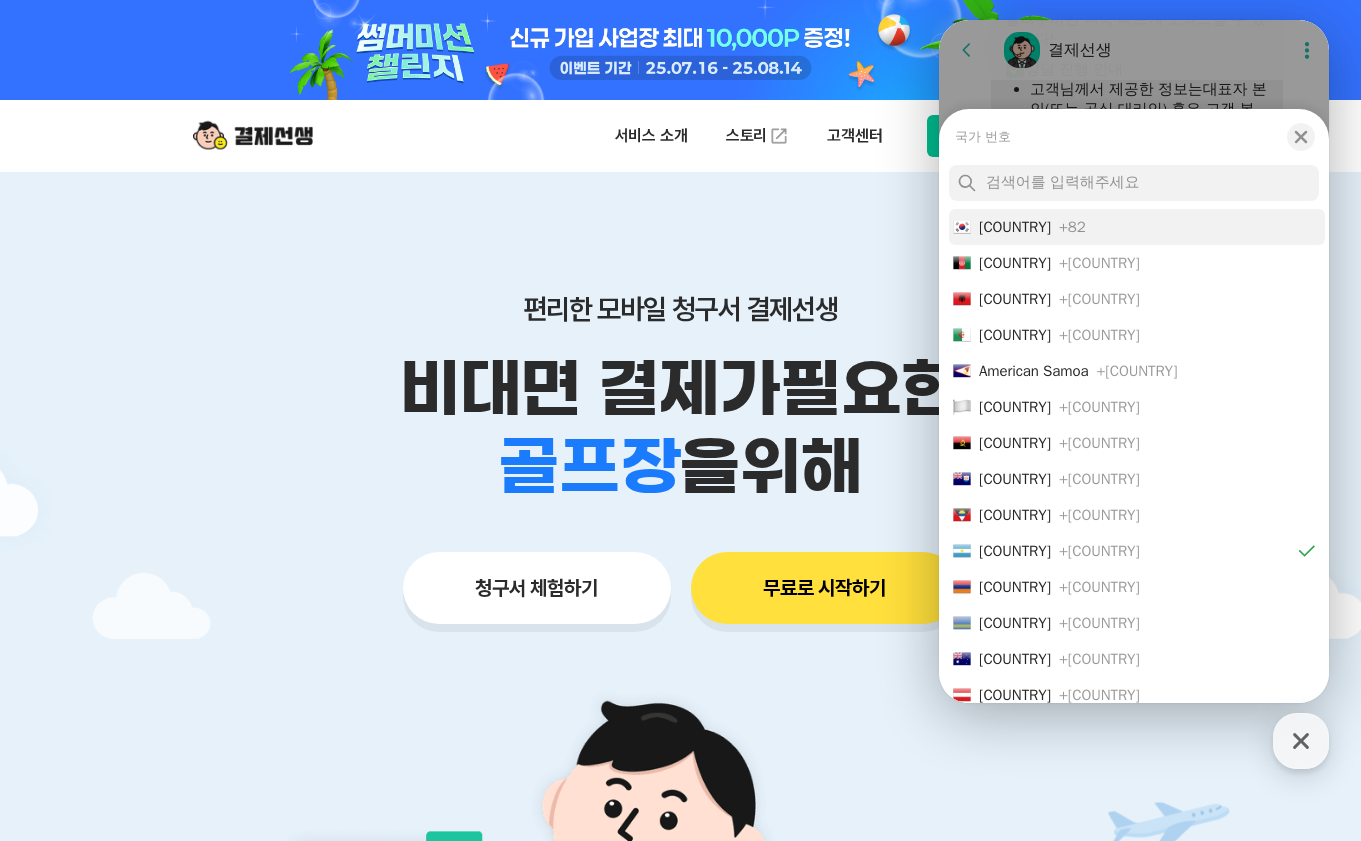 click on "[COUNTRY]" at bounding box center (1015, 227) 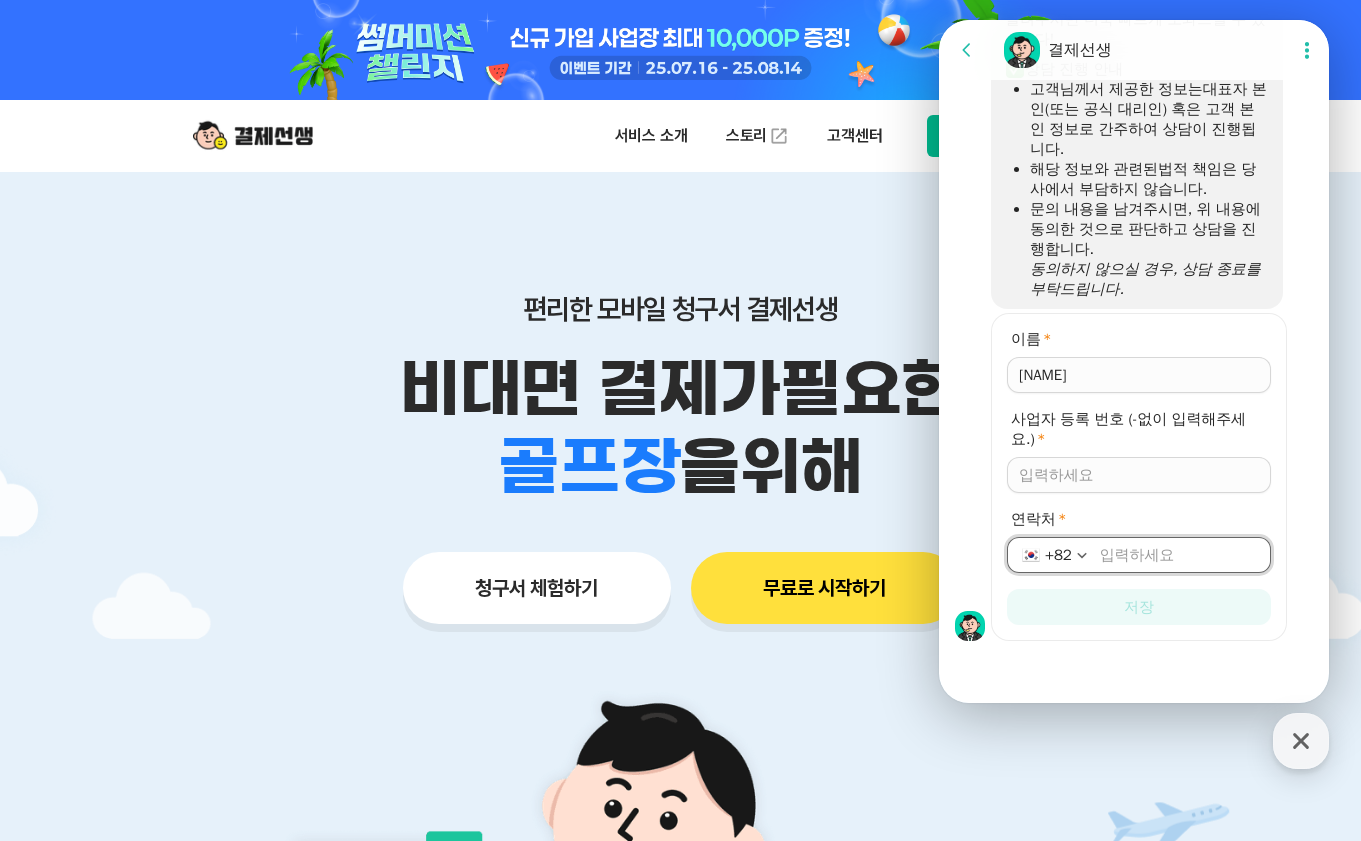 click on "연락처 *" at bounding box center [1179, 555] 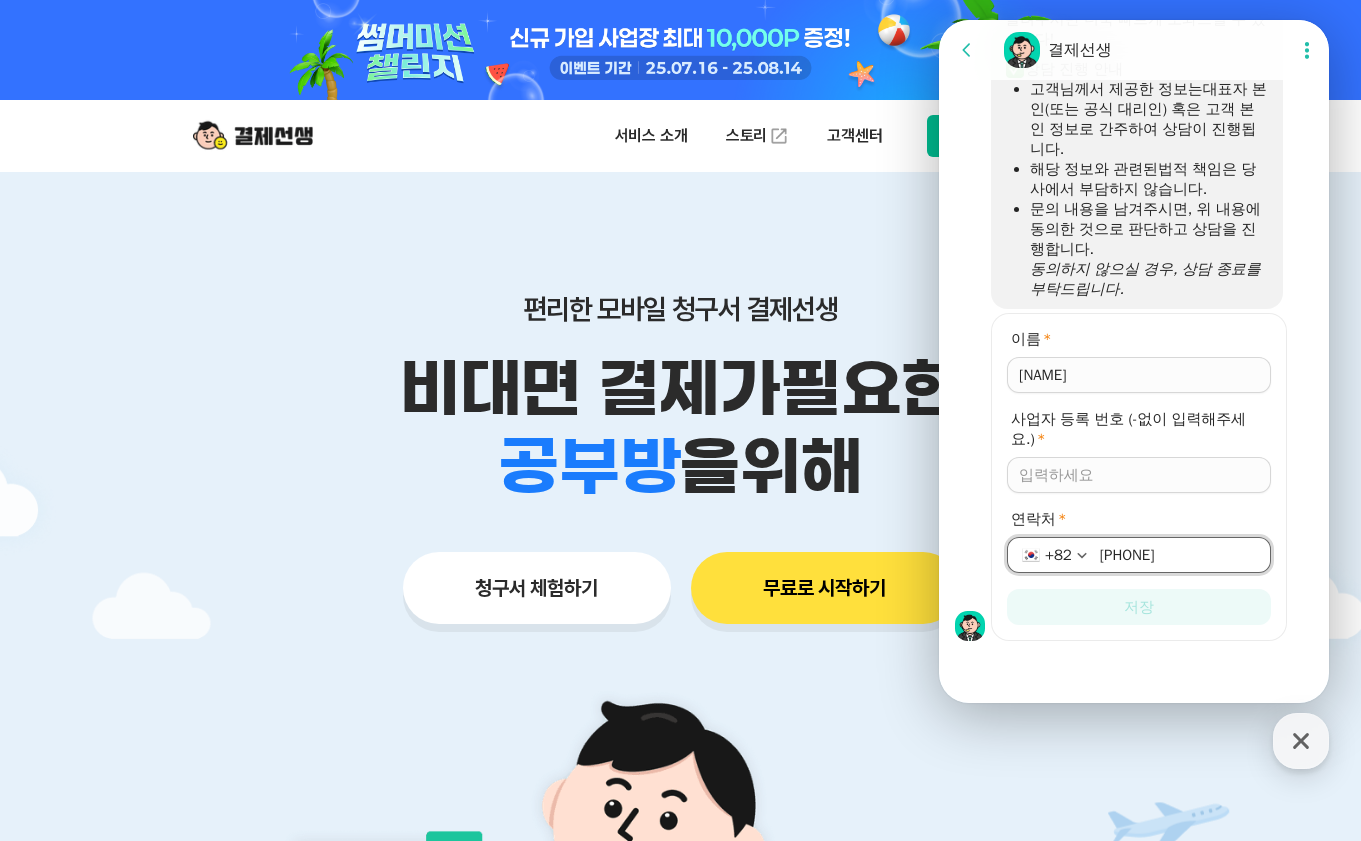 type on "[PHONE]" 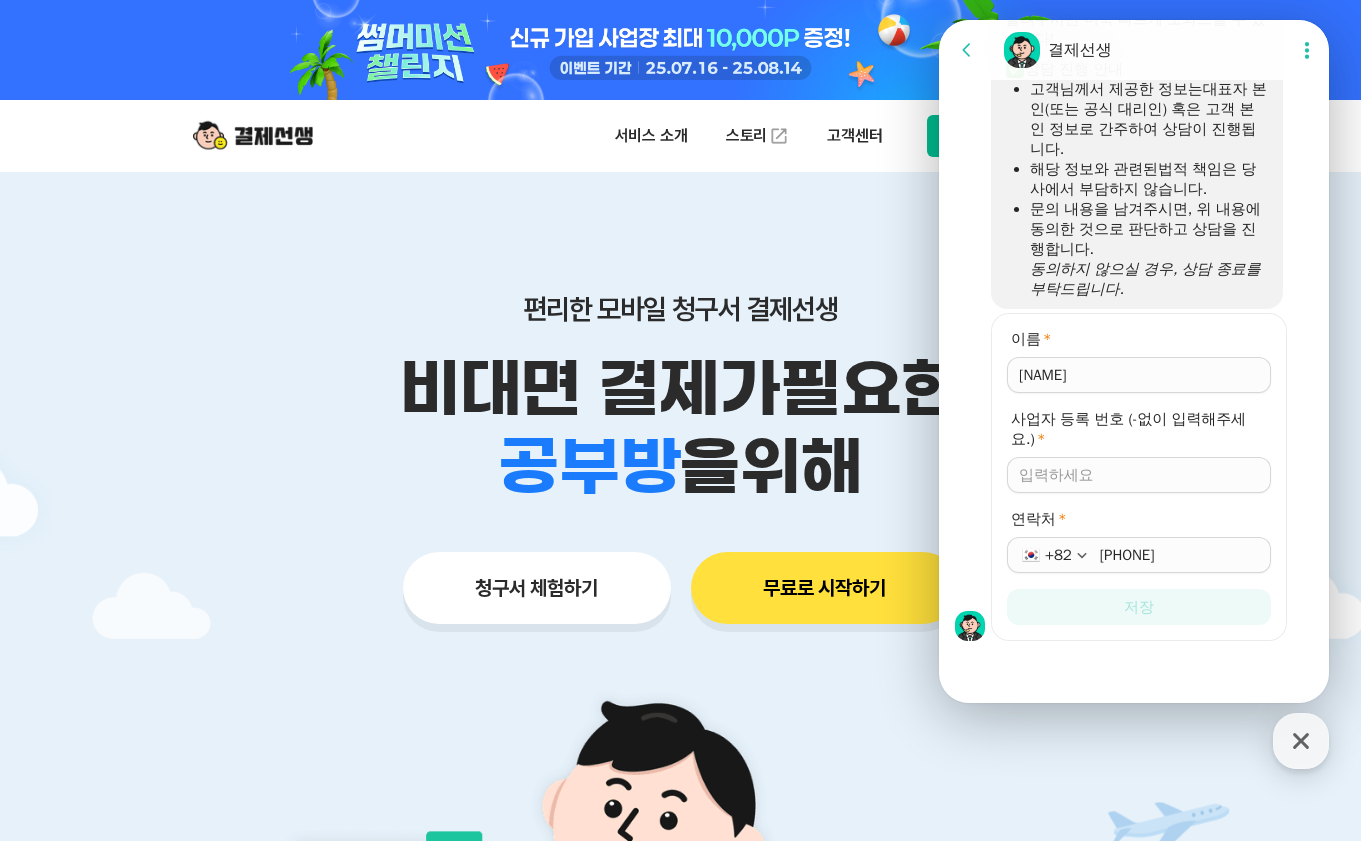 click at bounding box center [1139, 475] 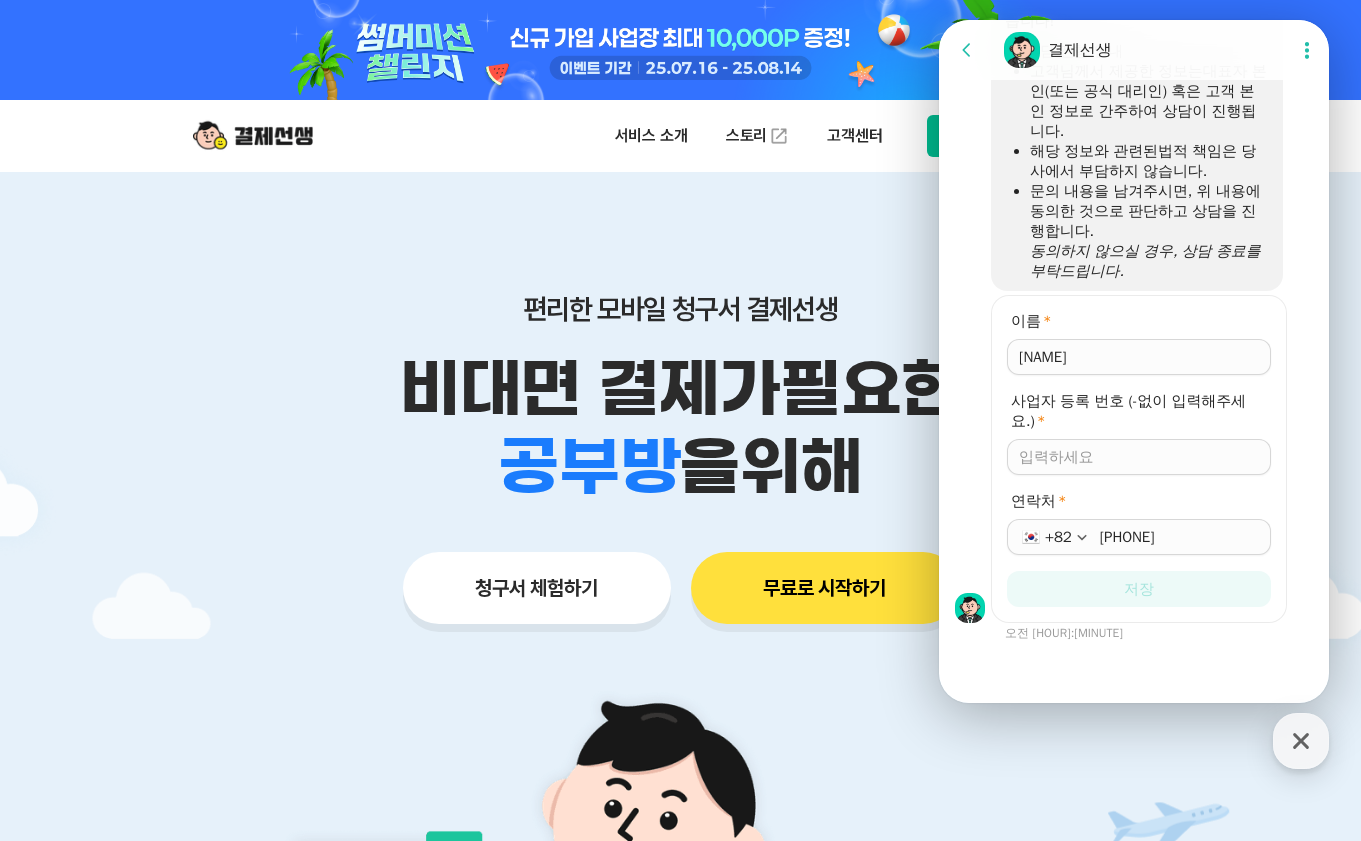 click on "사업자 등록 번호 (-없이 입력해주세요.) *" at bounding box center [1139, 457] 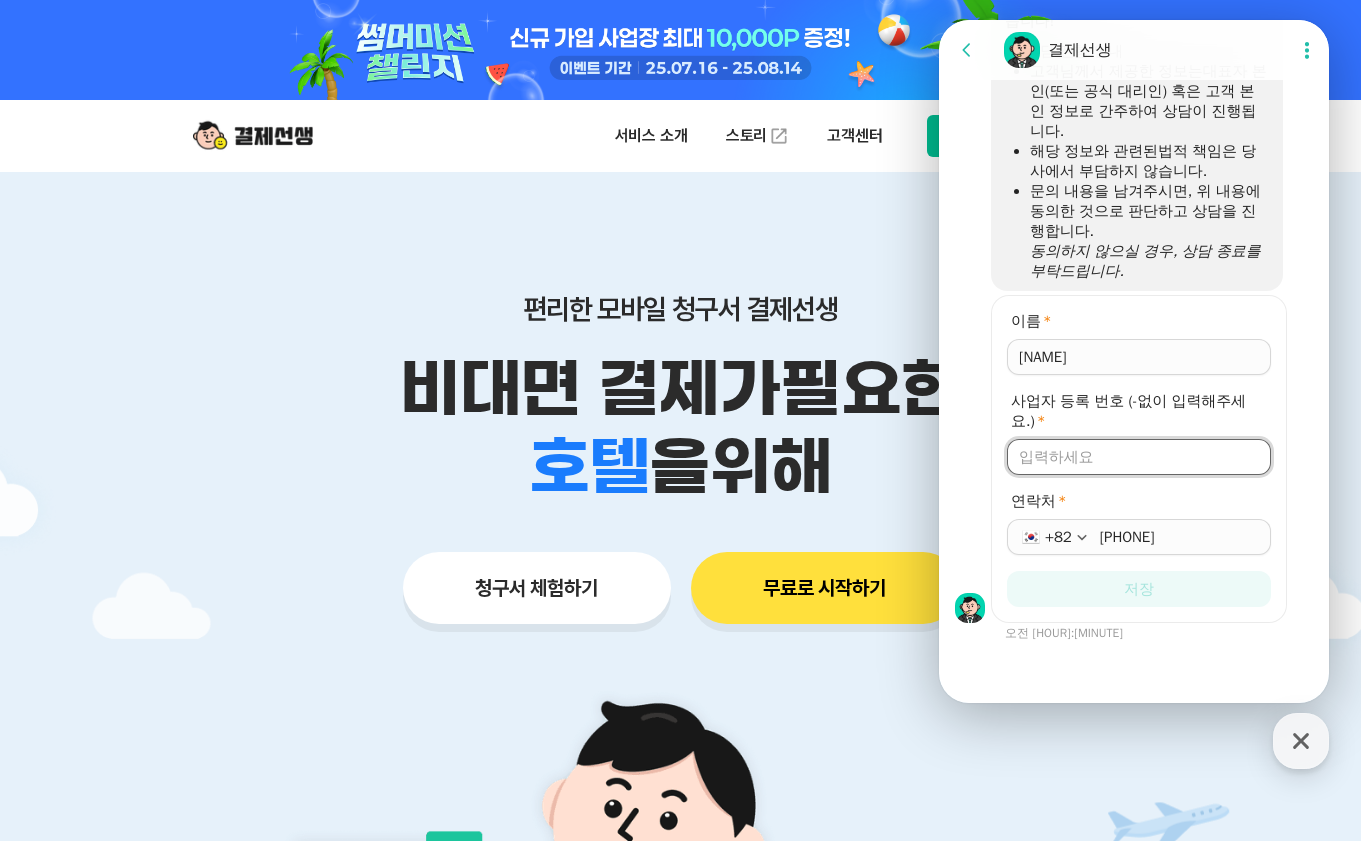 scroll, scrollTop: 1977, scrollLeft: 0, axis: vertical 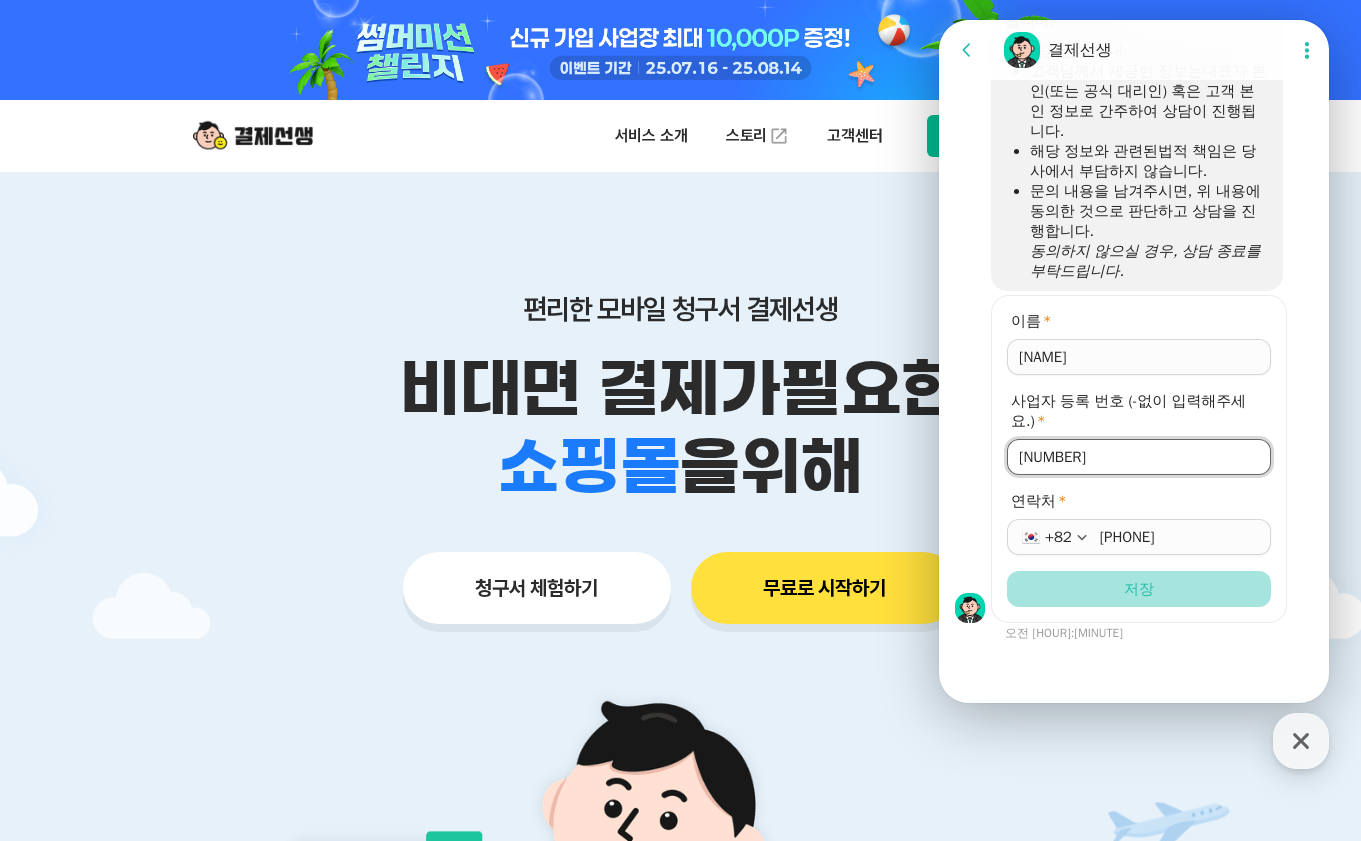 type on "[NUMBER]" 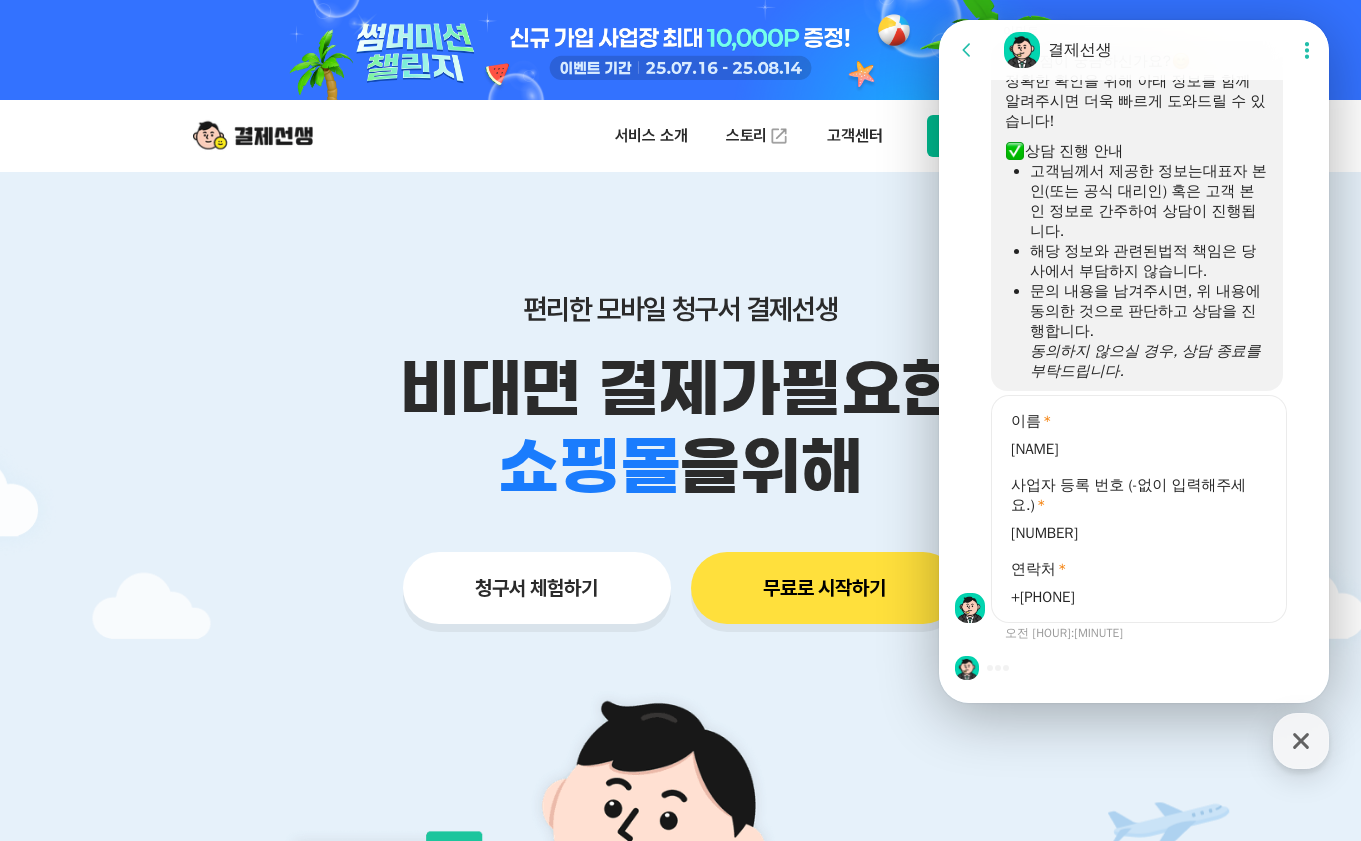 scroll, scrollTop: 1877, scrollLeft: 0, axis: vertical 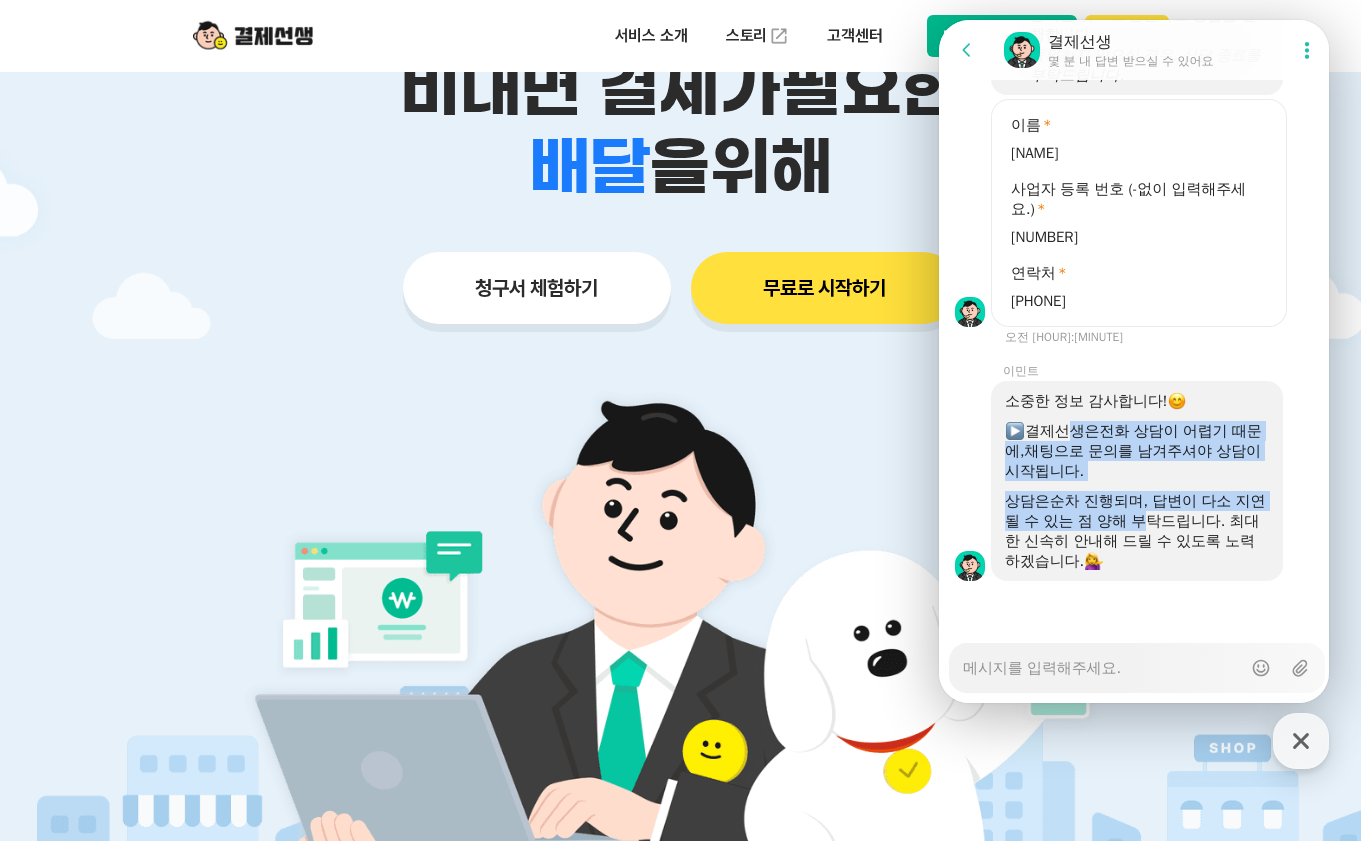 drag, startPoint x: 1076, startPoint y: 426, endPoint x: 1166, endPoint y: 523, distance: 132.32158 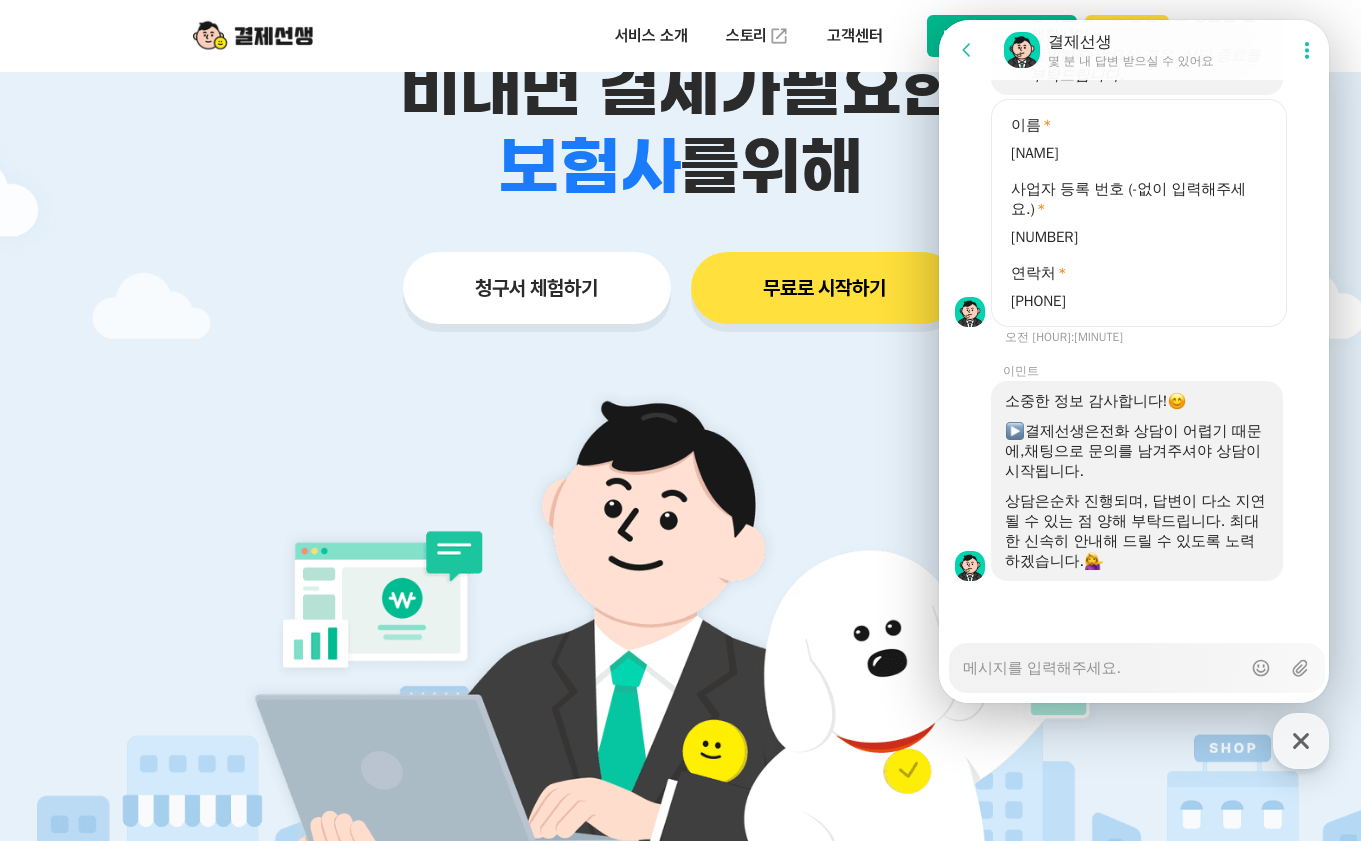 click on "Messenger Input Textarea" at bounding box center [1102, 661] 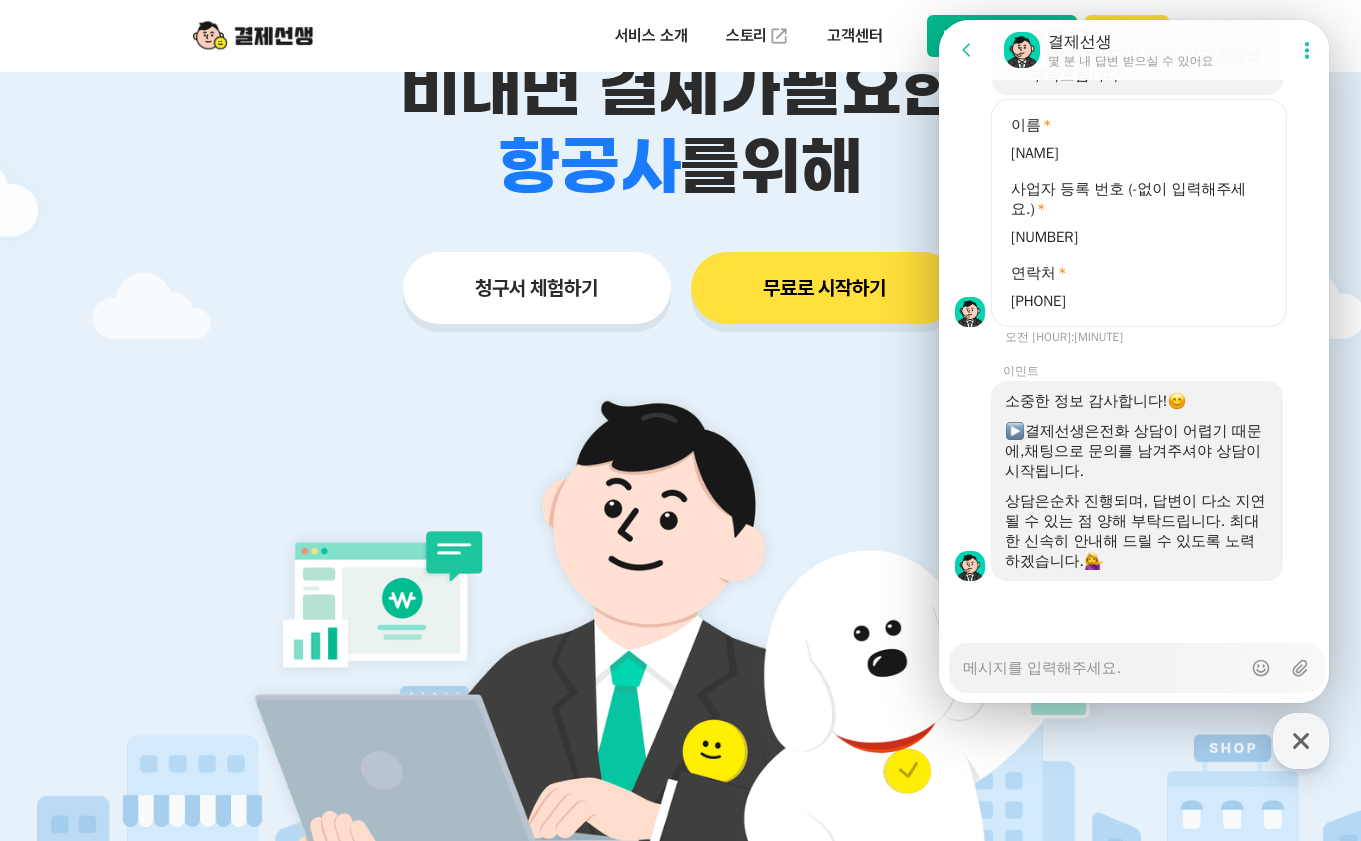 click on "Messenger Input Textarea" at bounding box center (1102, 661) 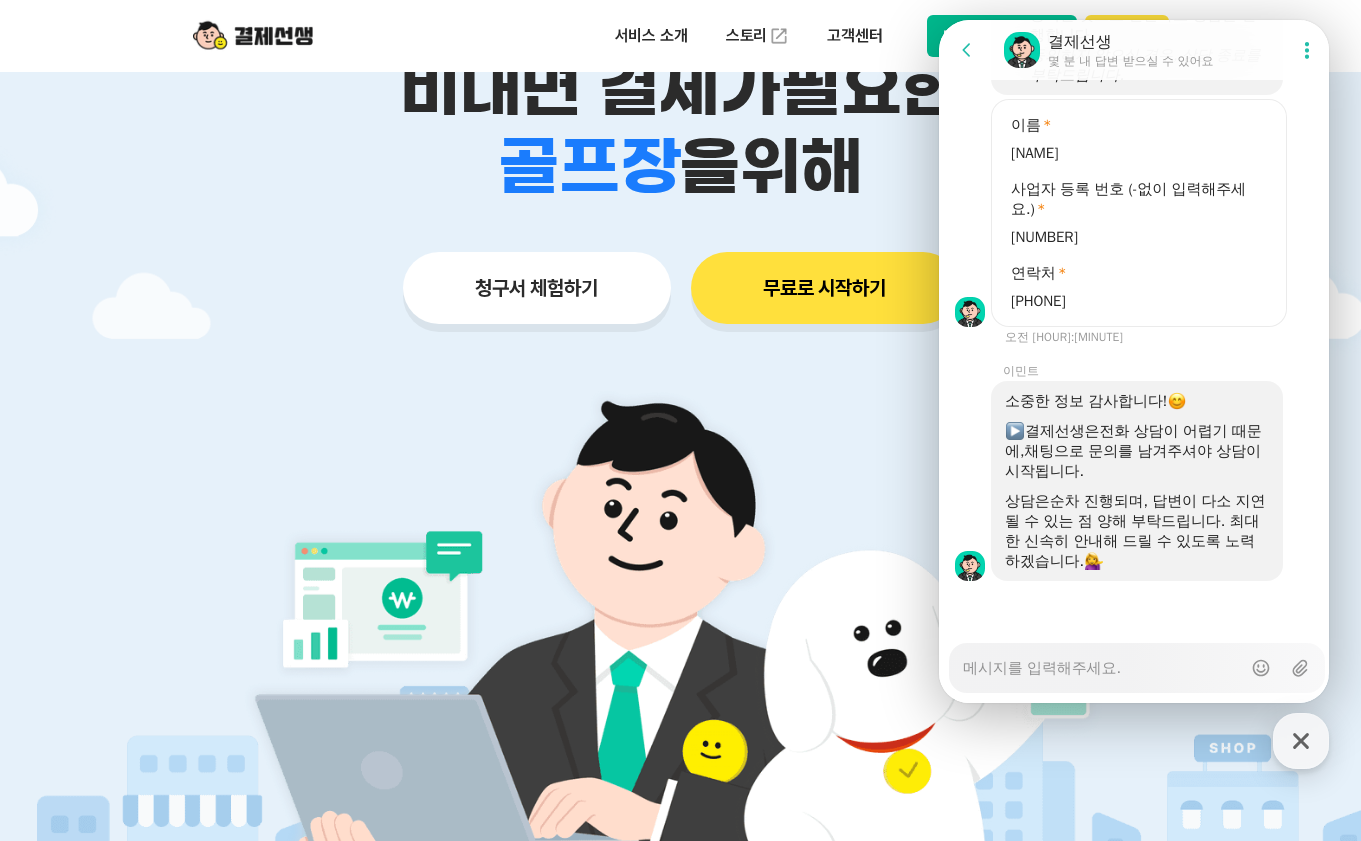 type on "x" 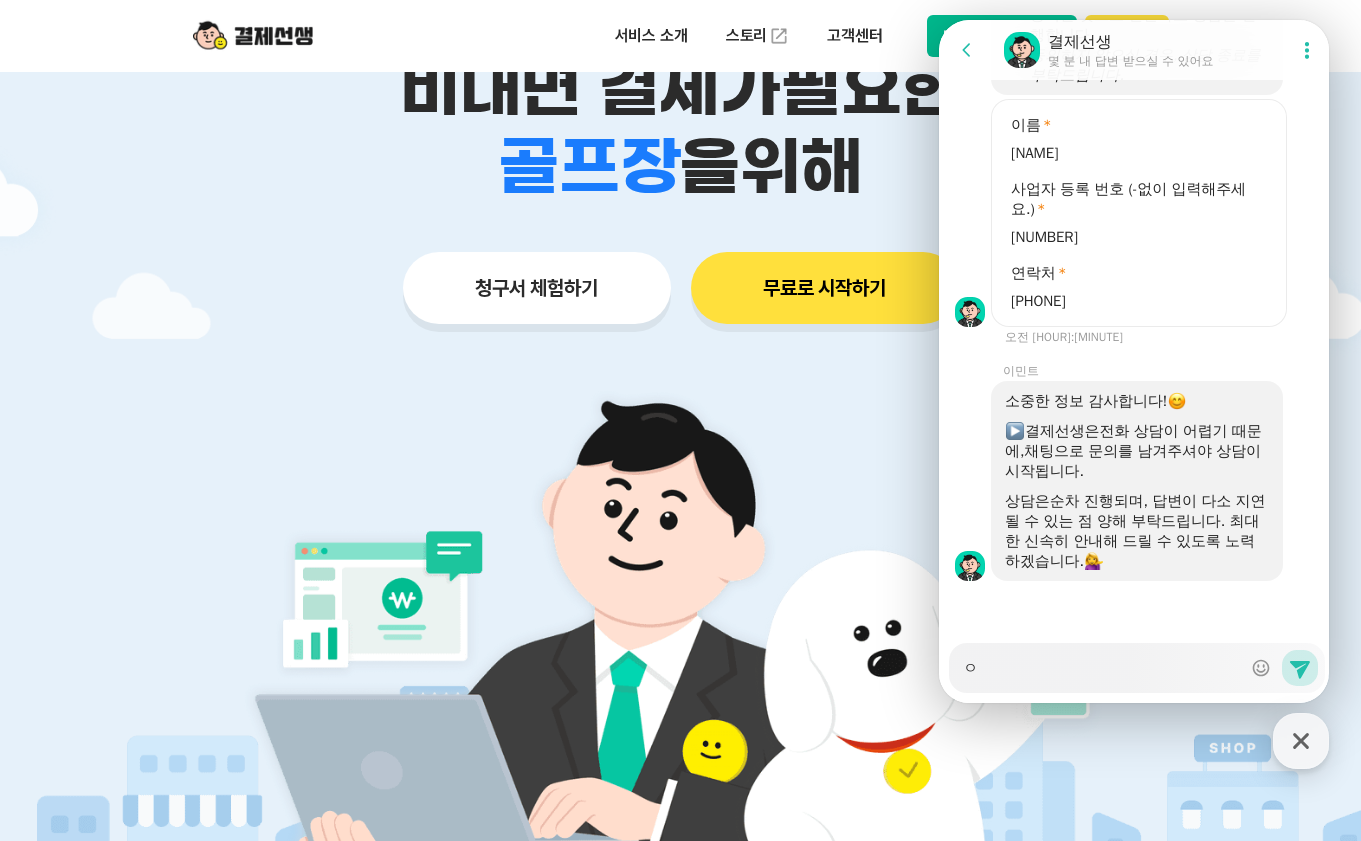 type on "x" 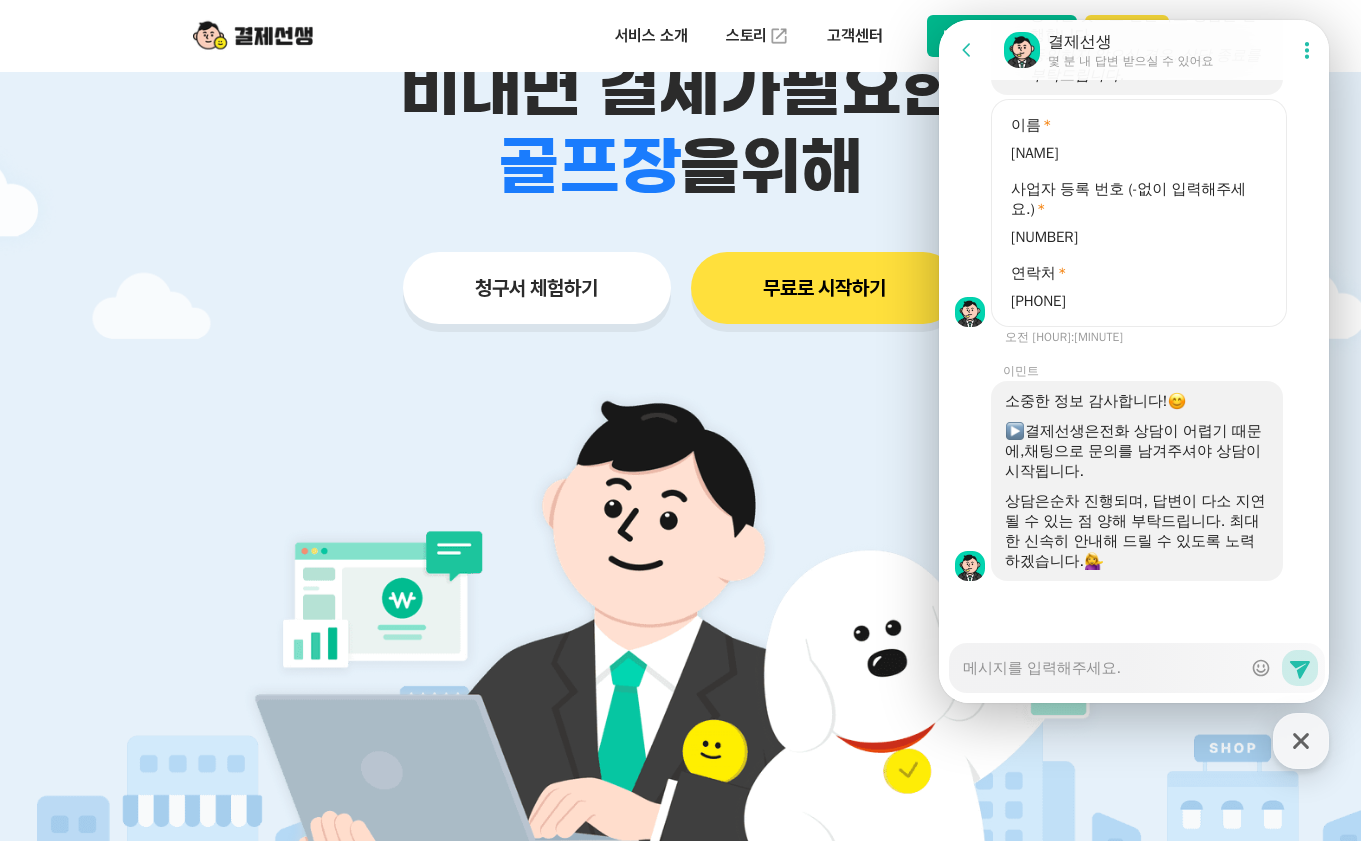 type on "x" 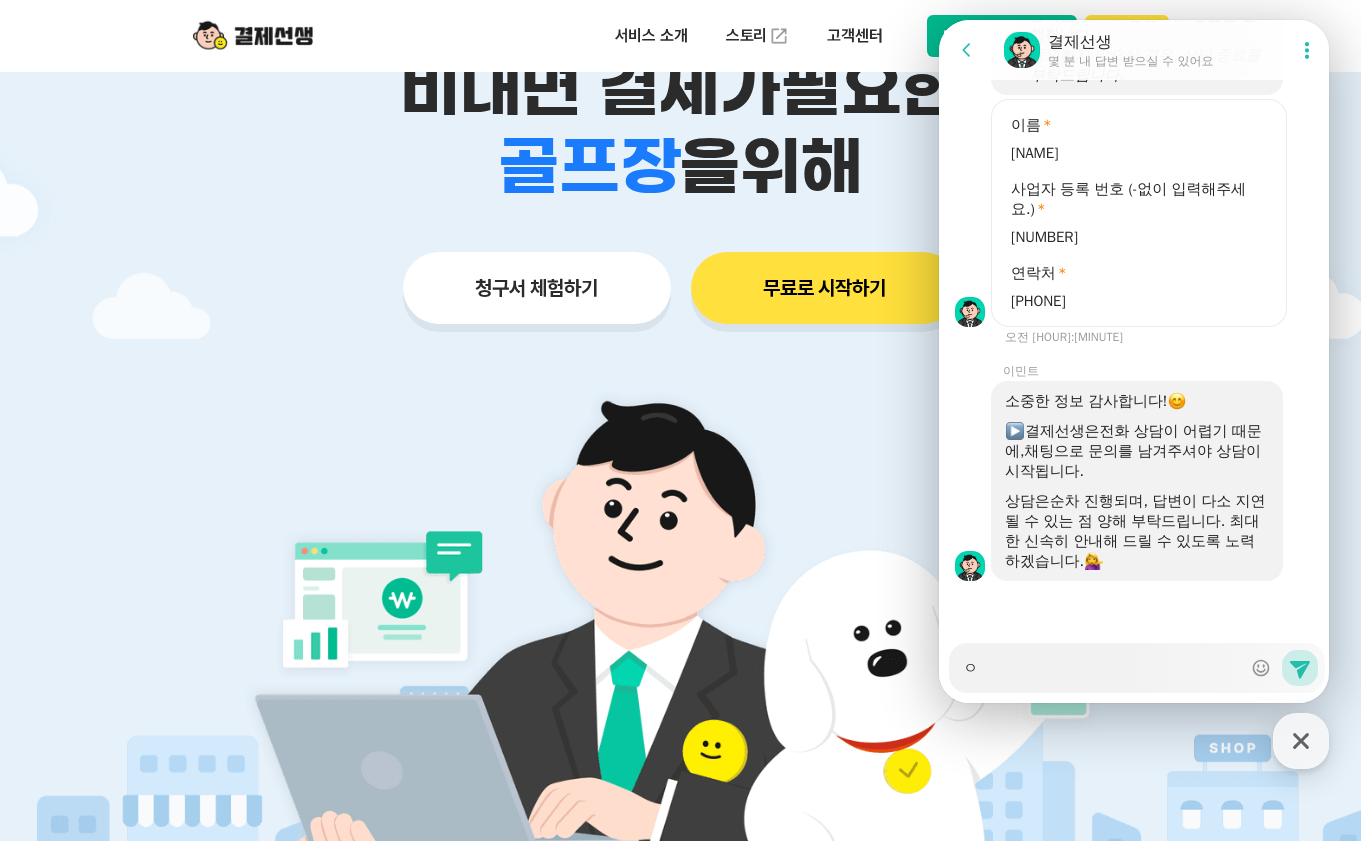type on "x" 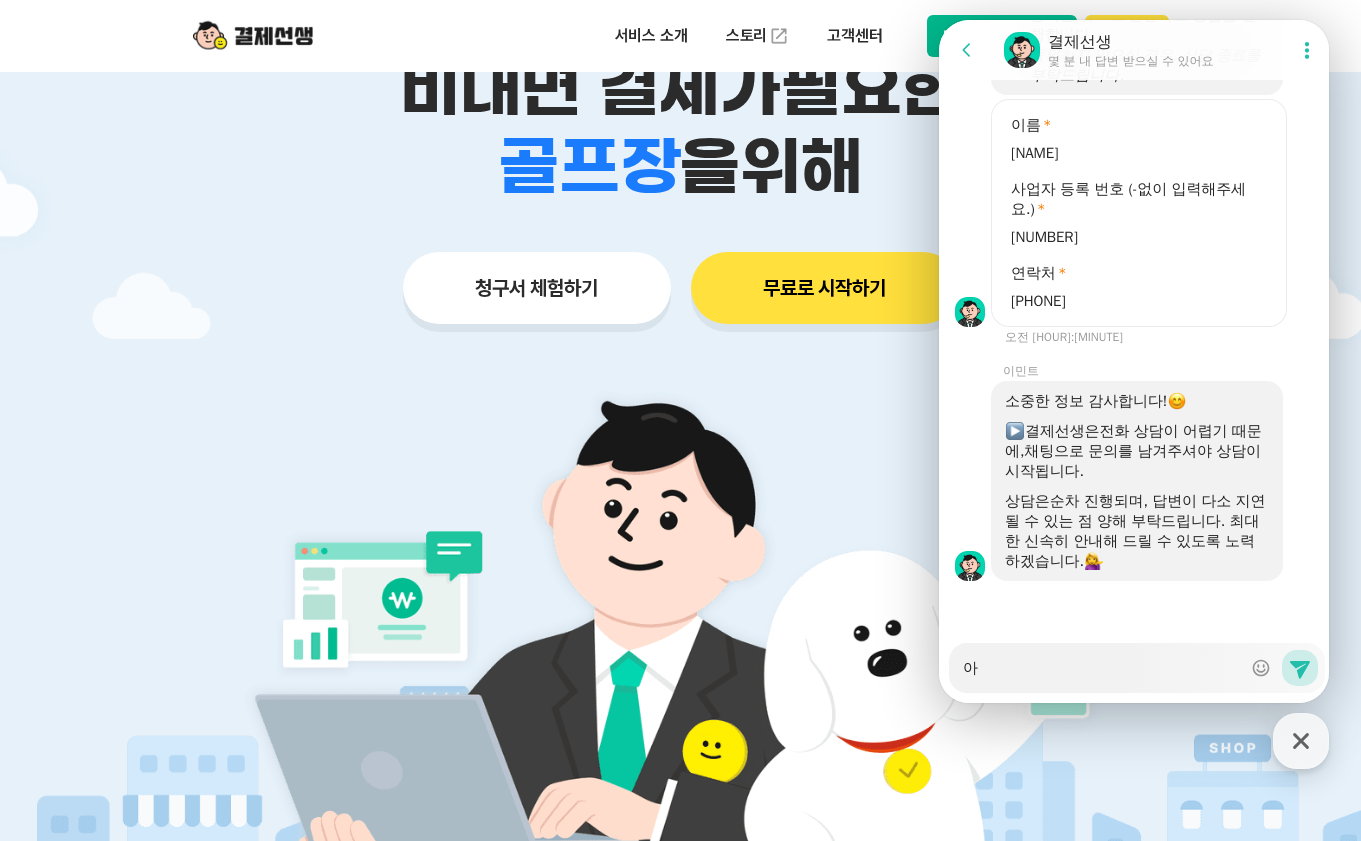 type on "x" 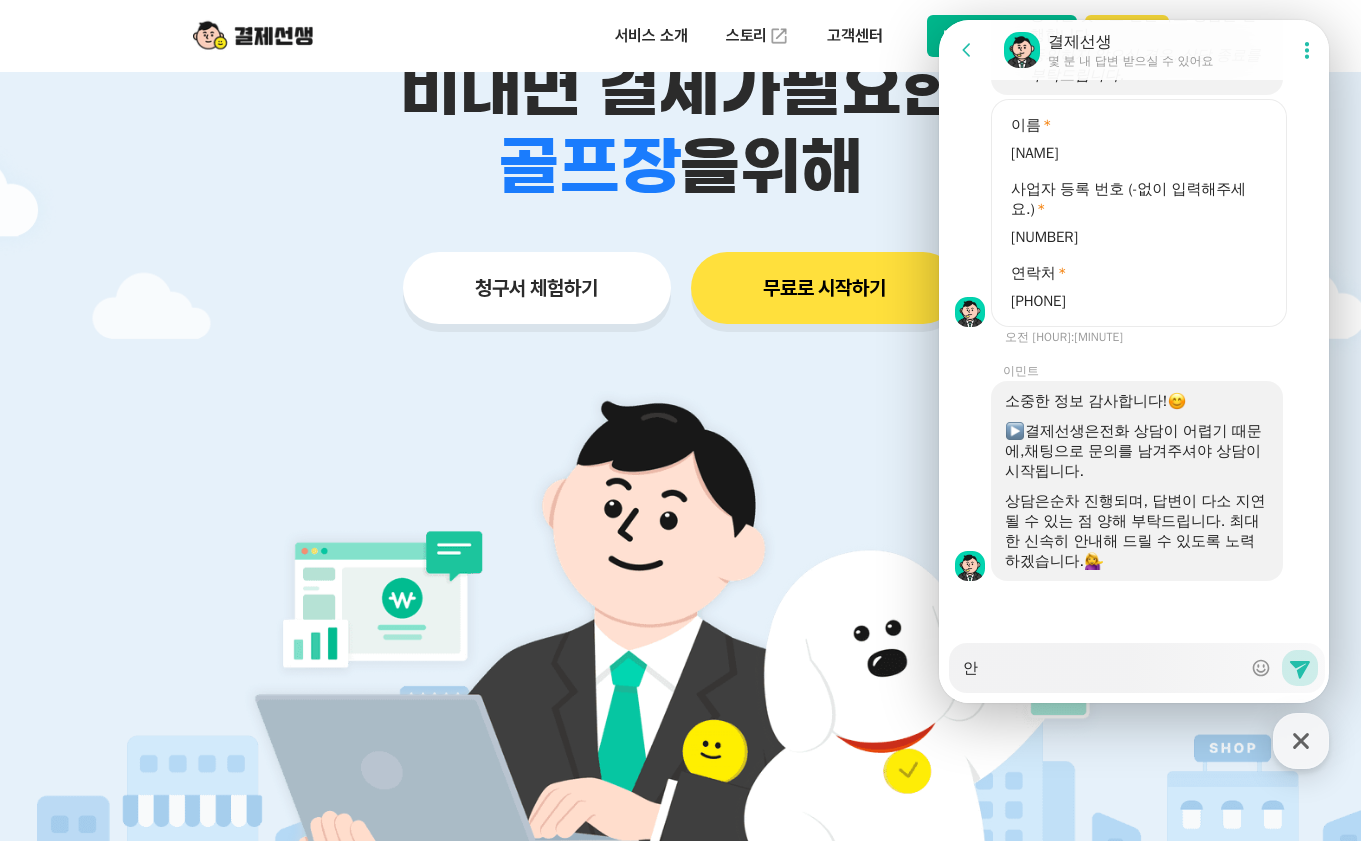 type on "x" 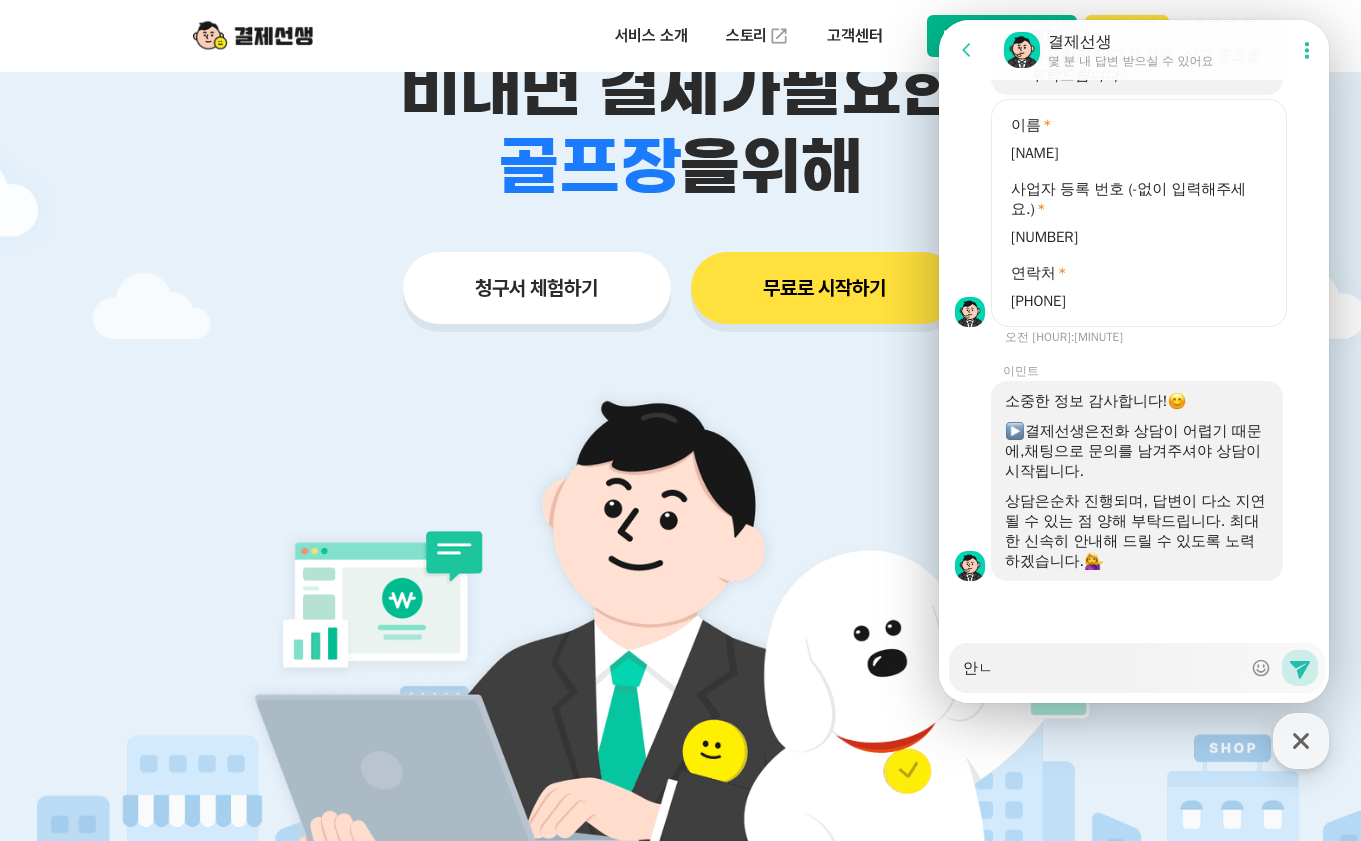 type on "안녀" 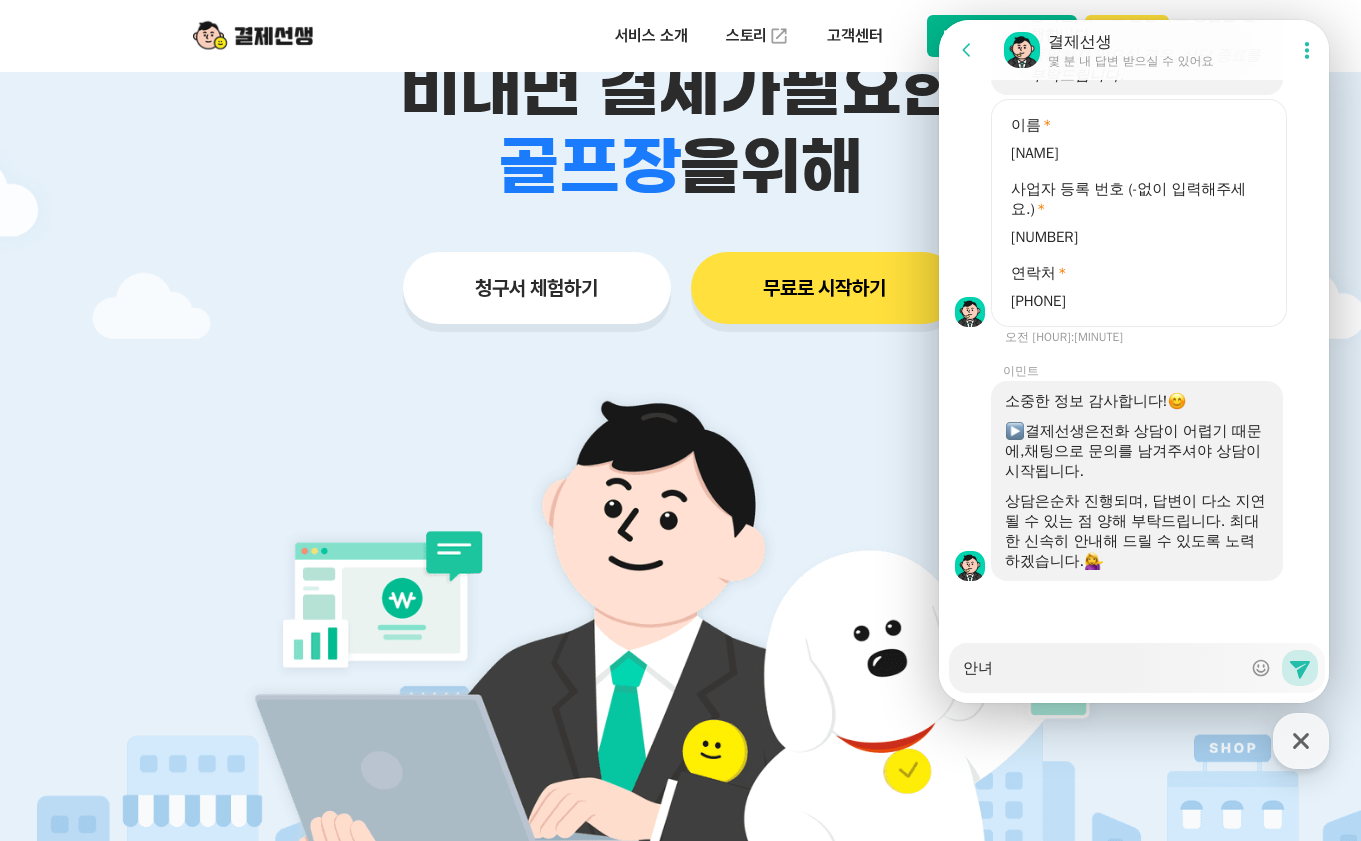 type on "x" 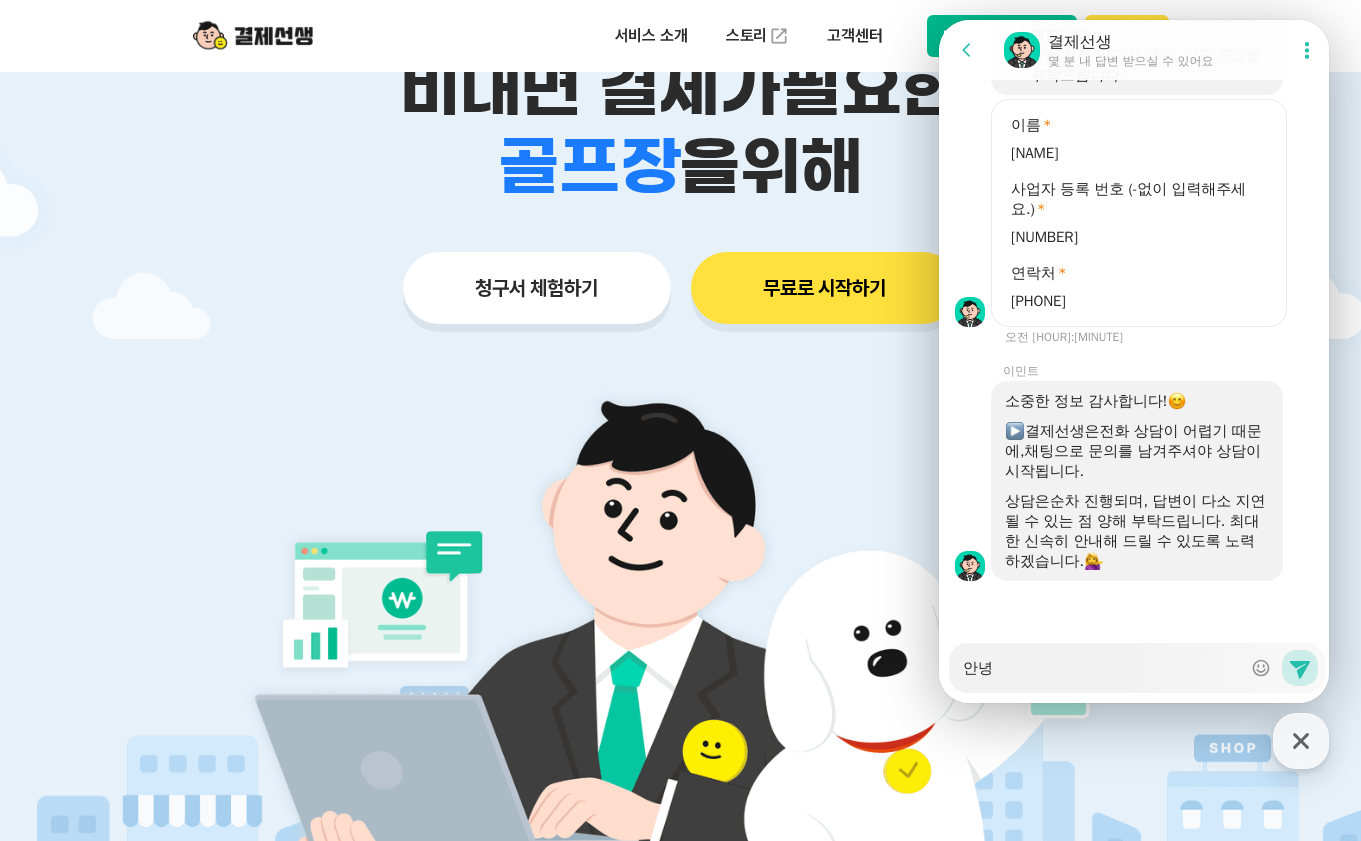 type on "x" 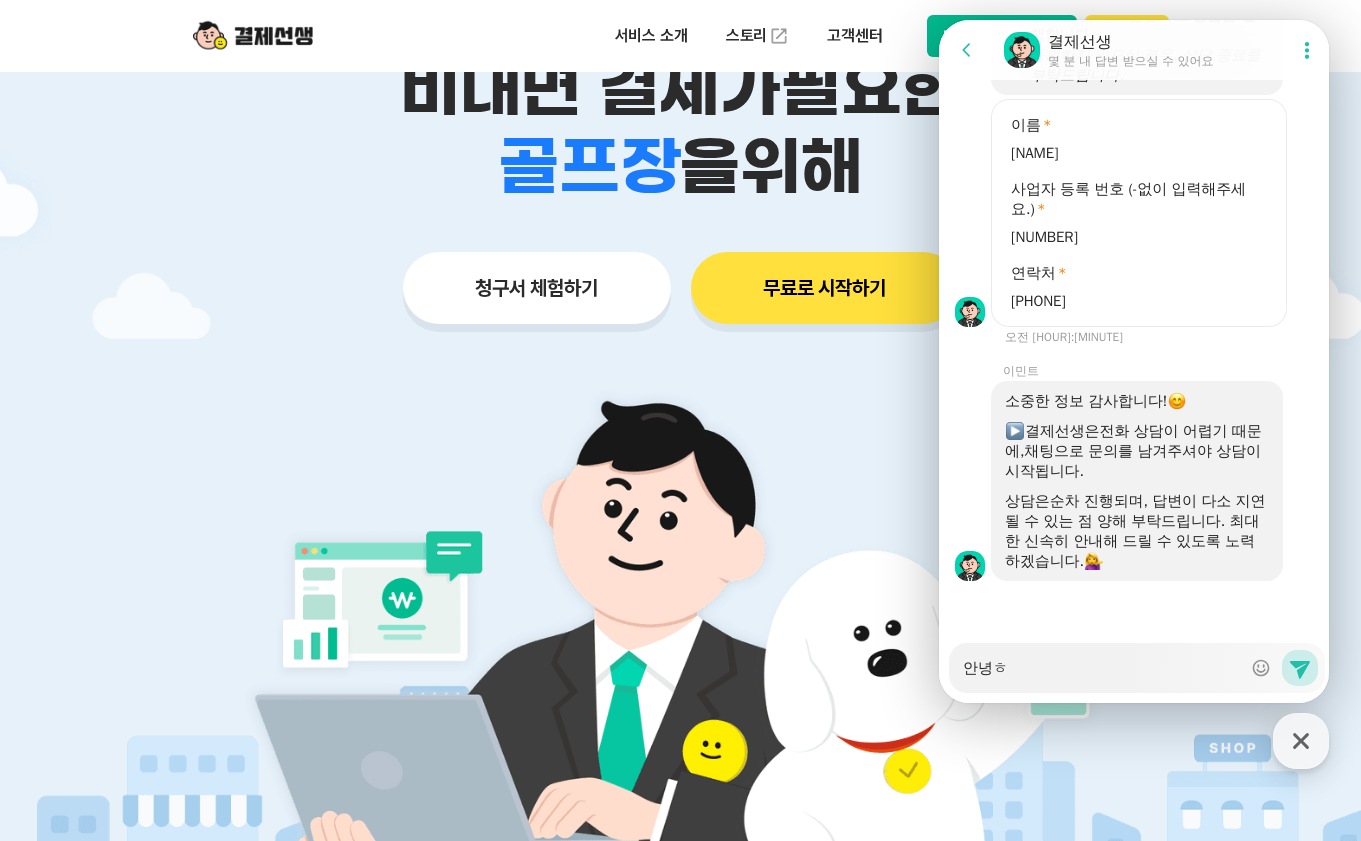 type on "x" 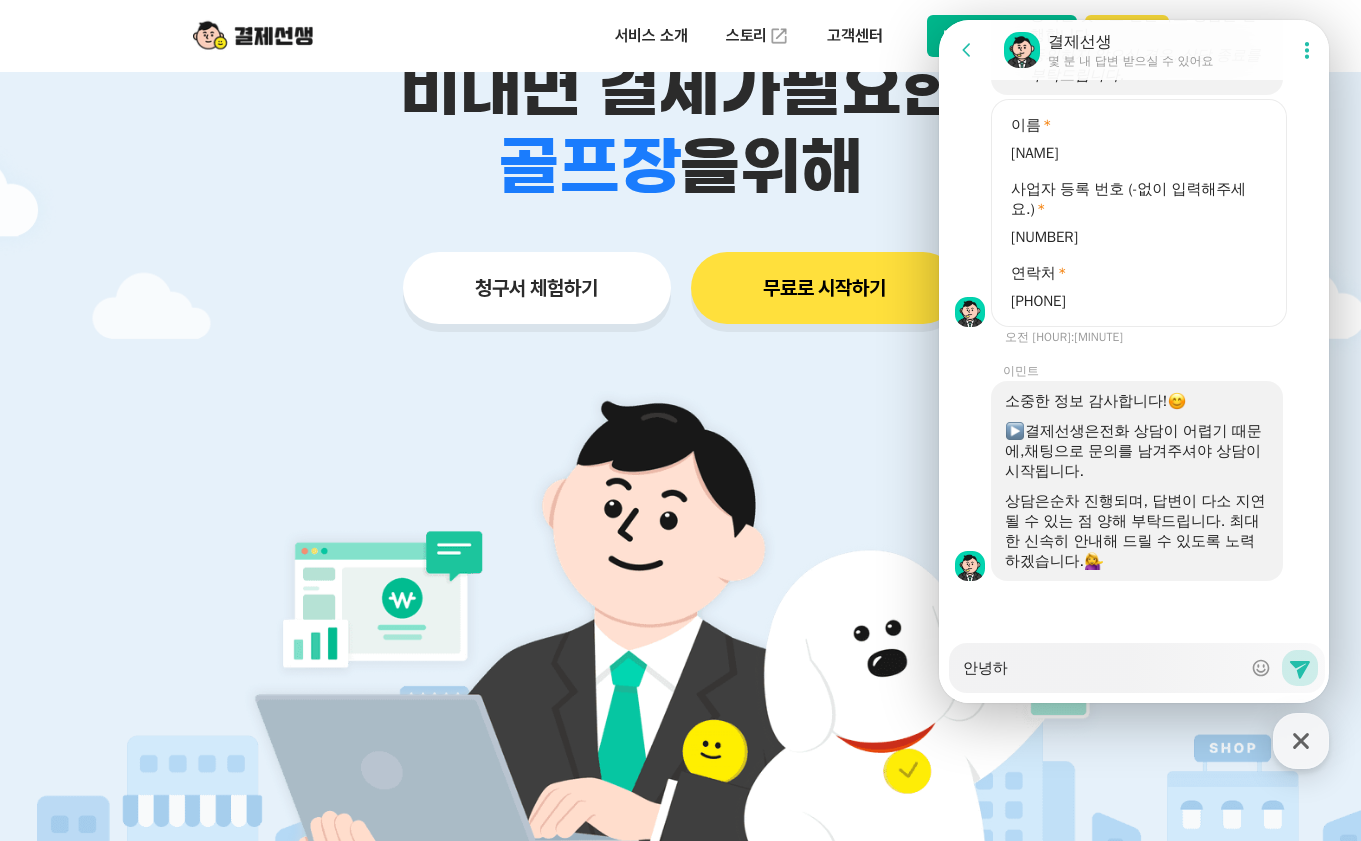 type on "x" 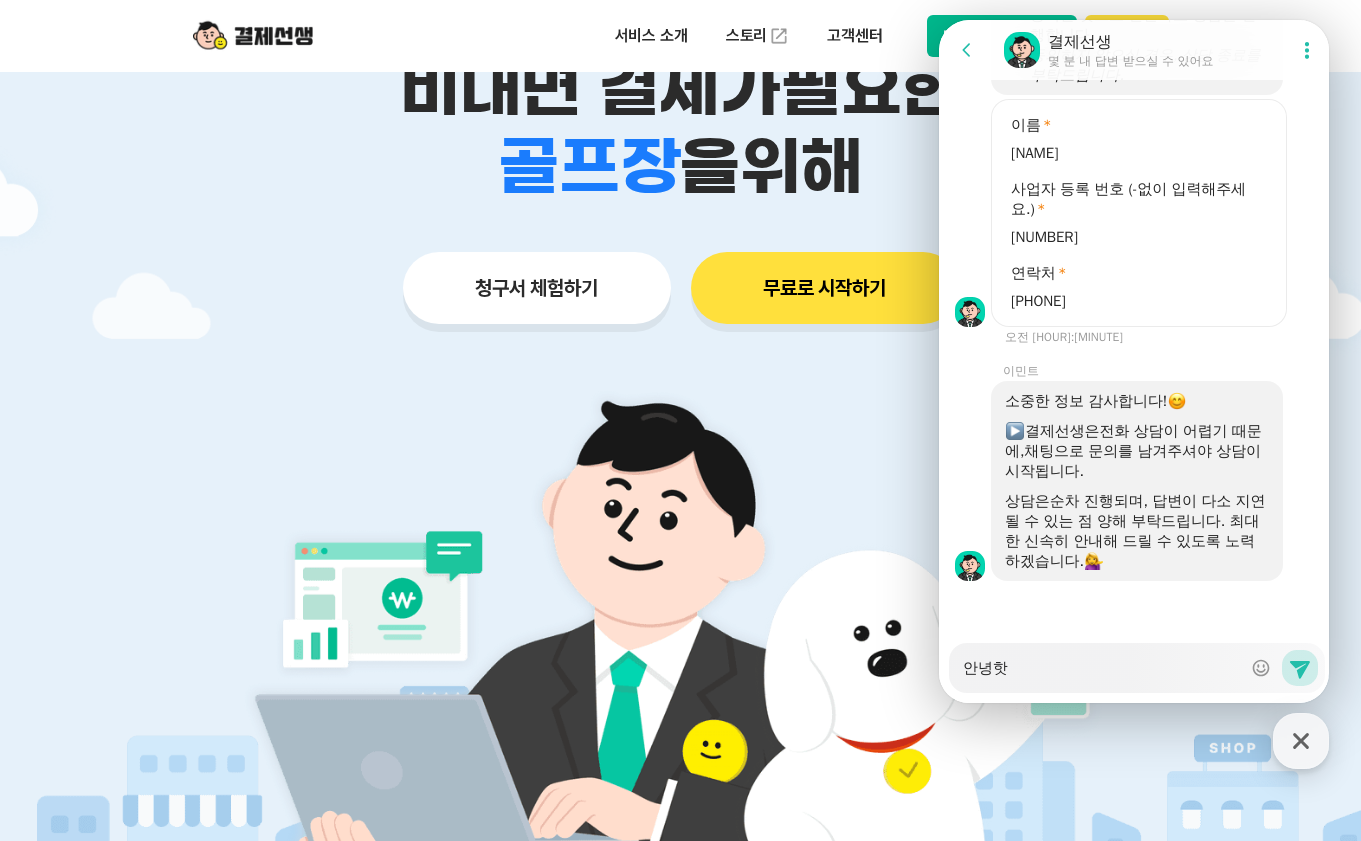 type on "x" 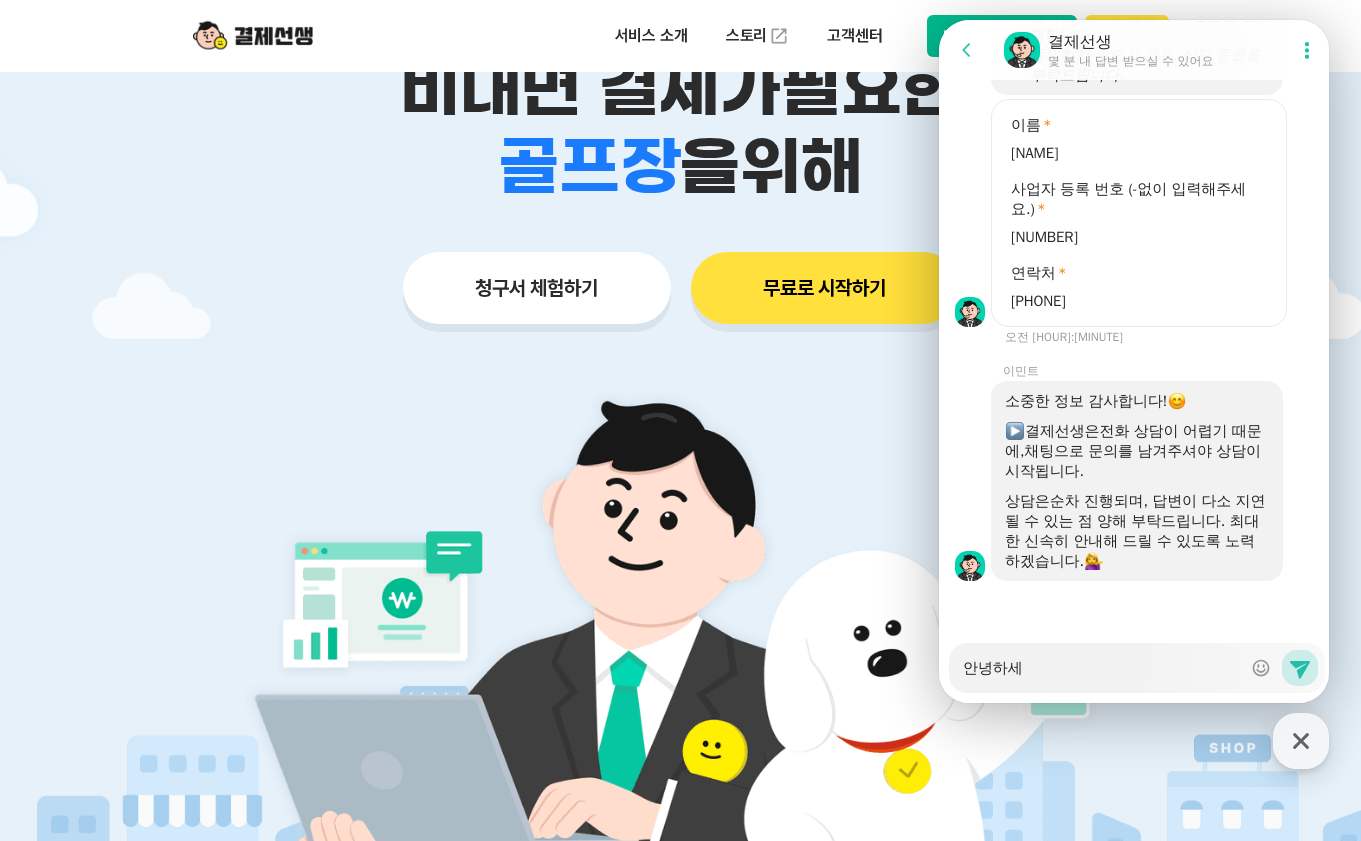type on "x" 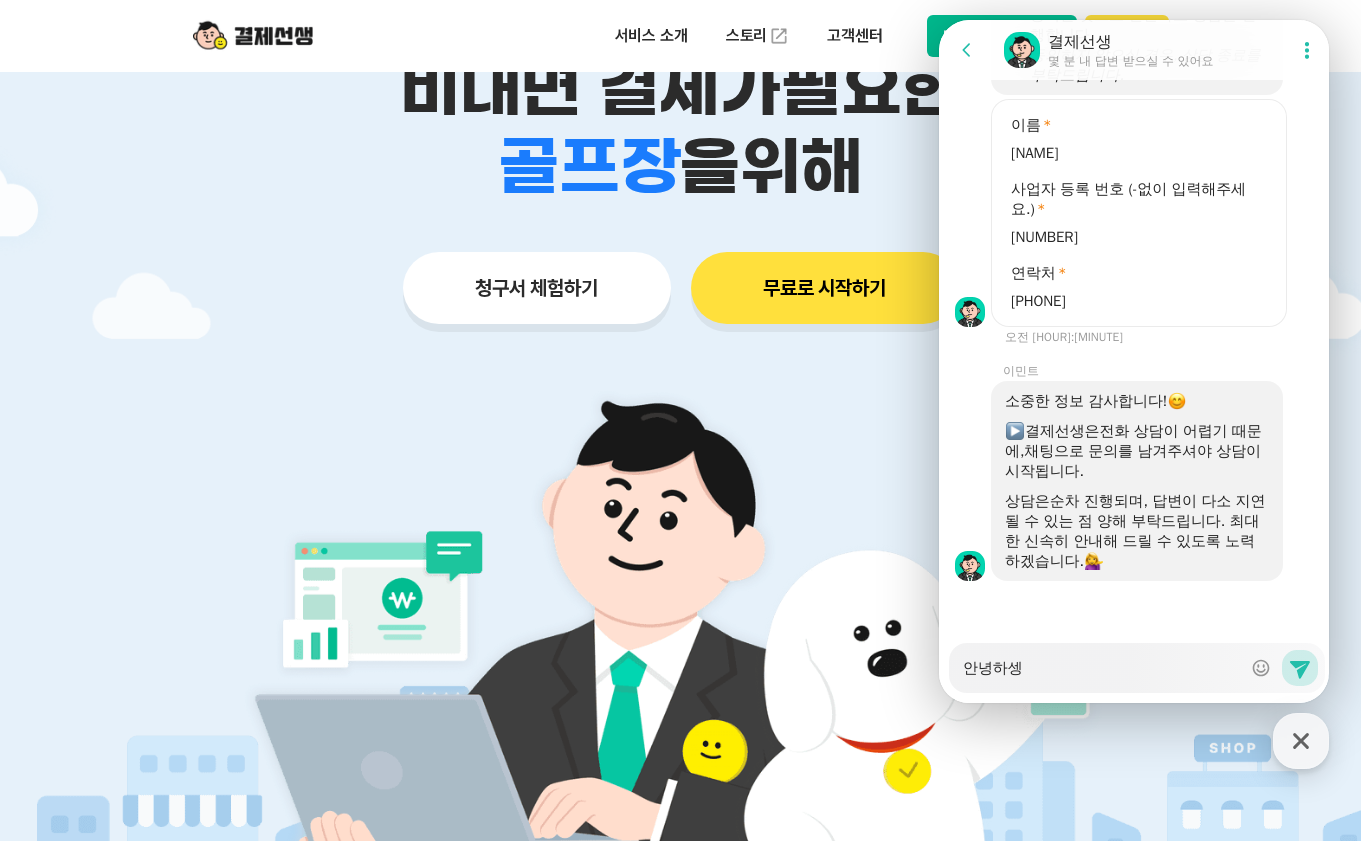 type on "x" 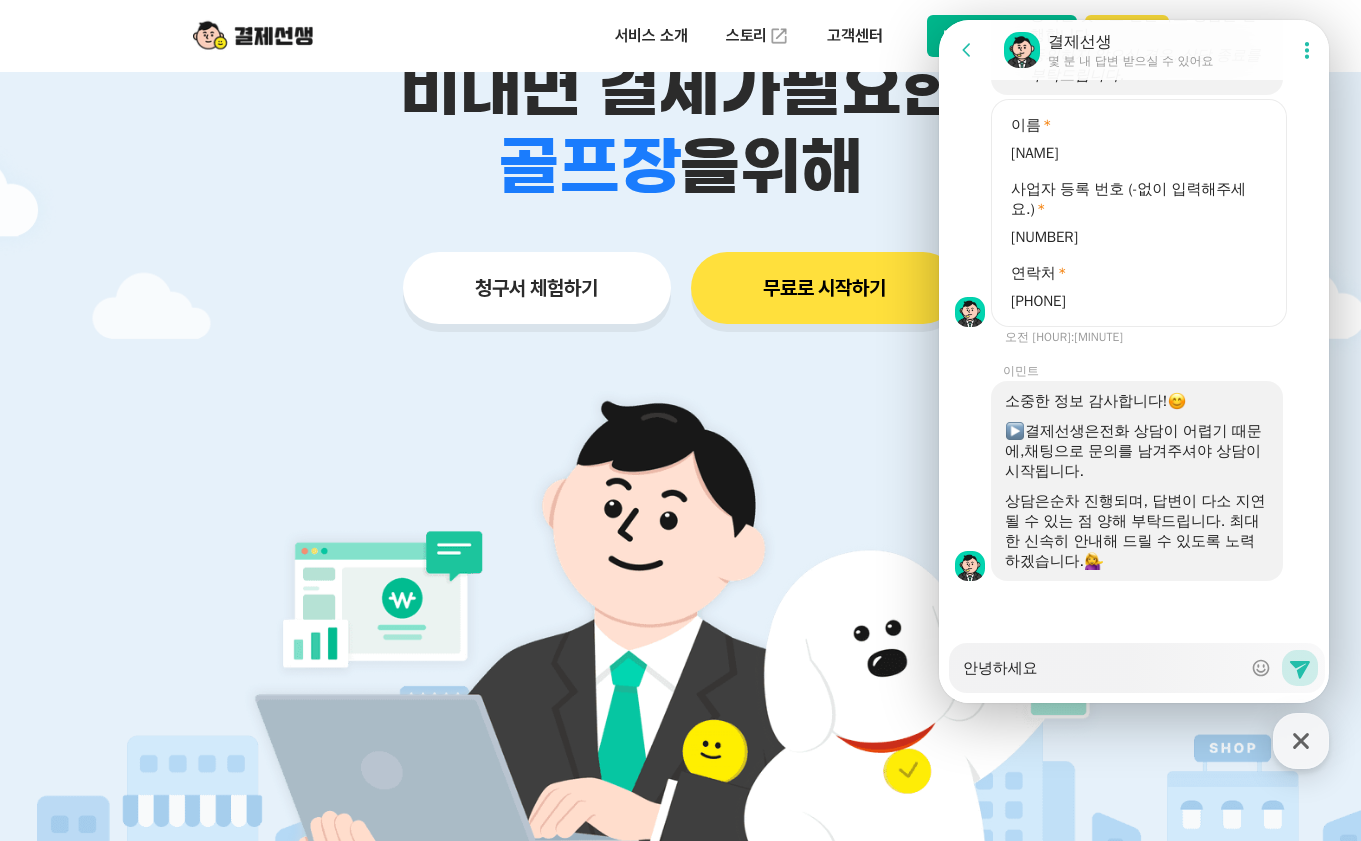 type on "x" 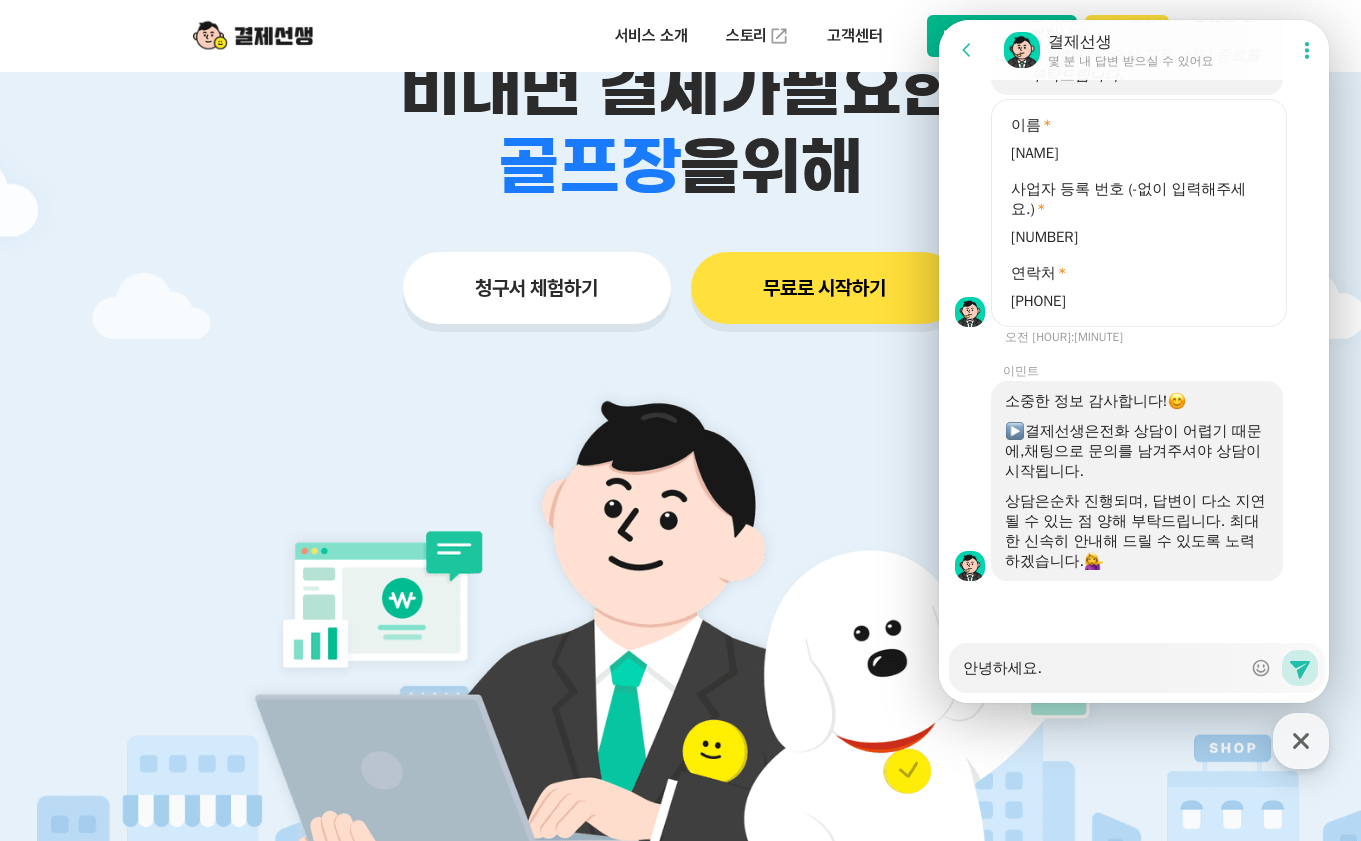 type on "x" 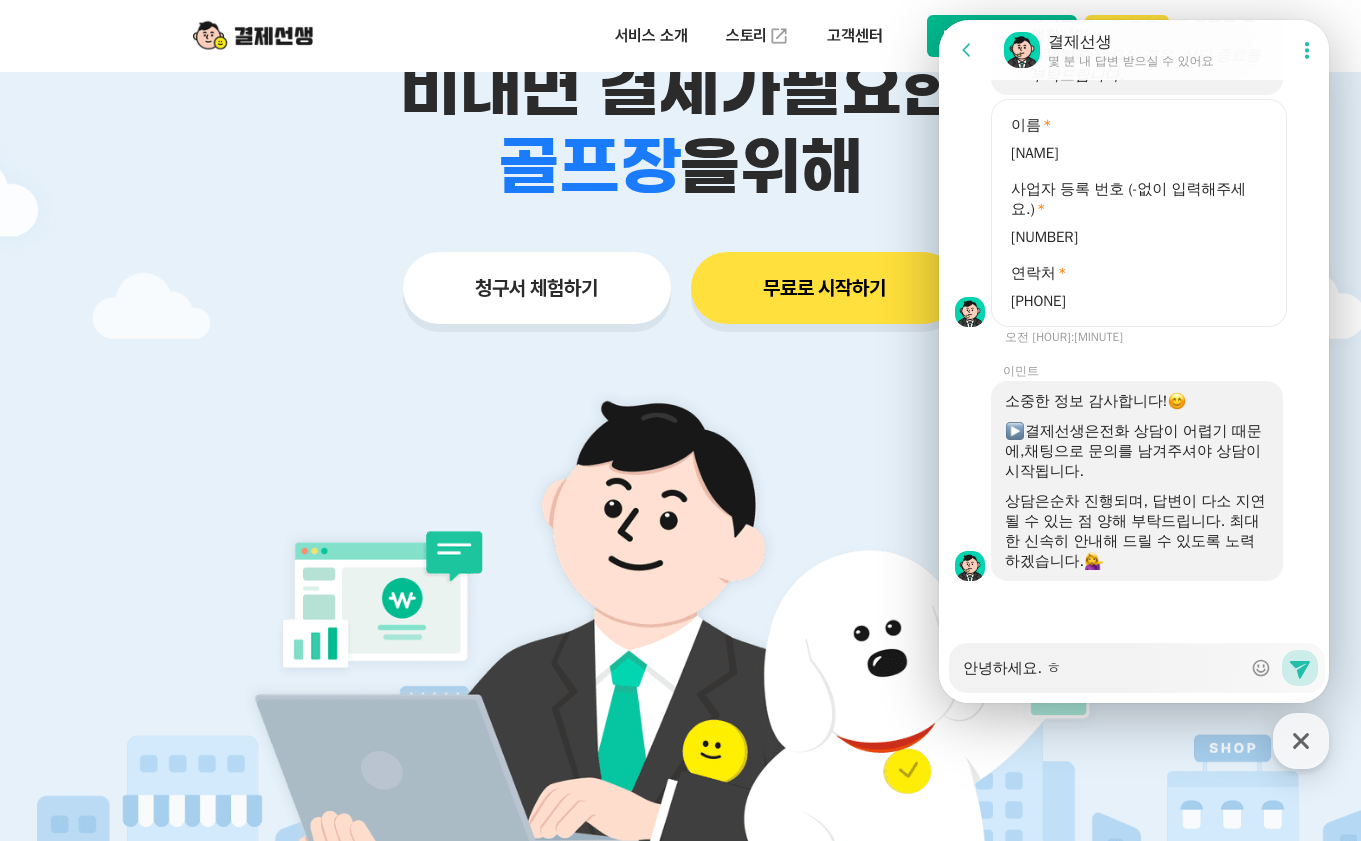 type on "x" 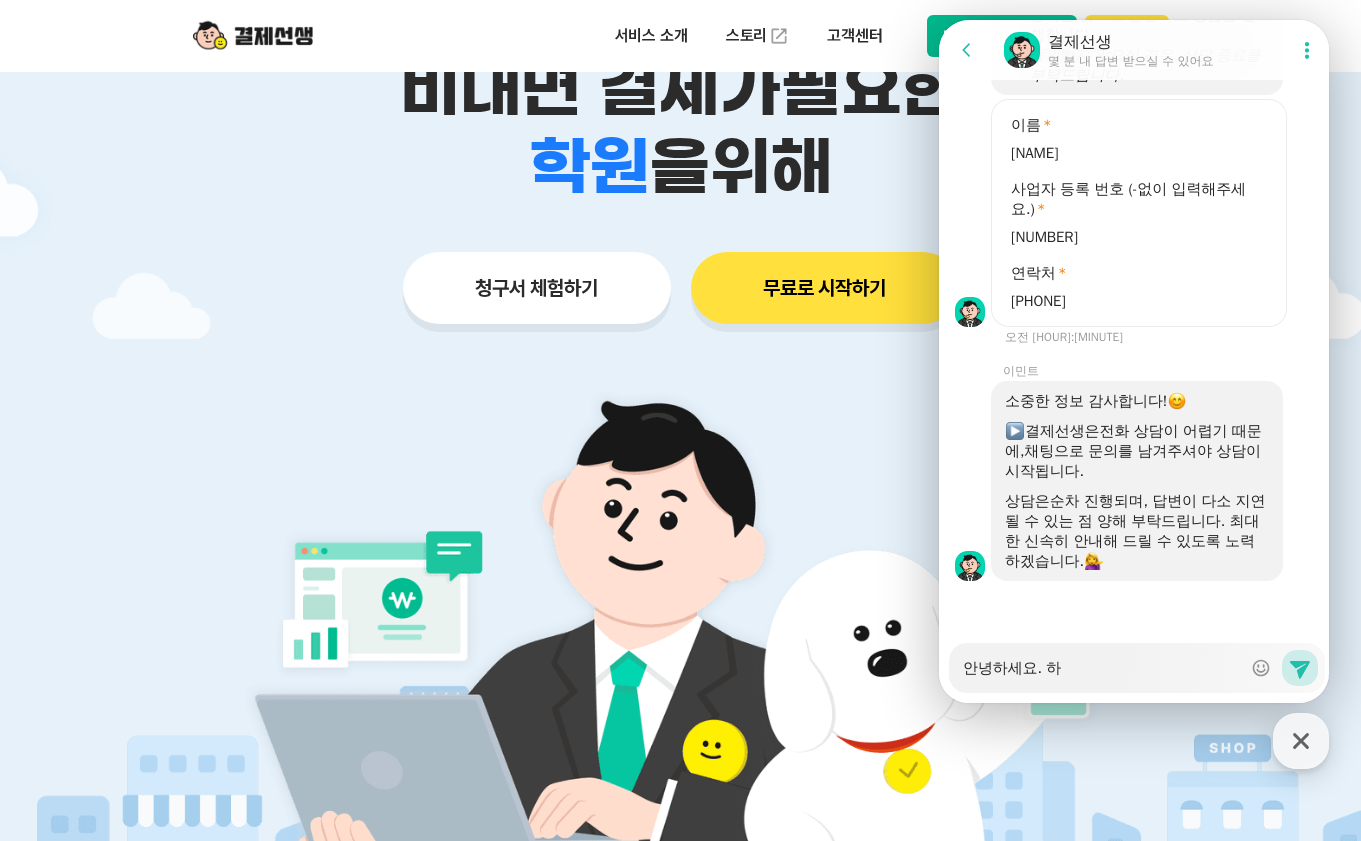 type on "x" 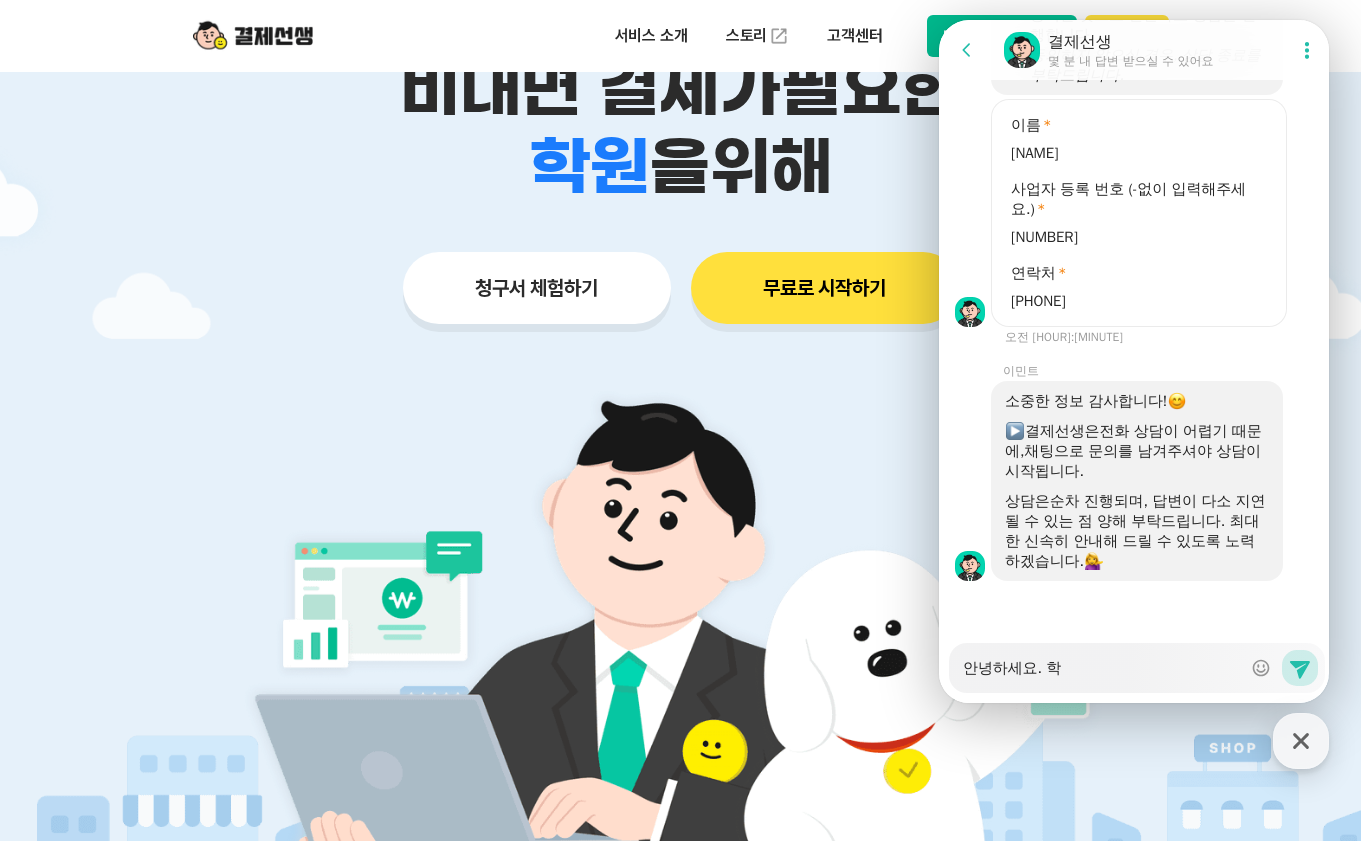 type on "x" 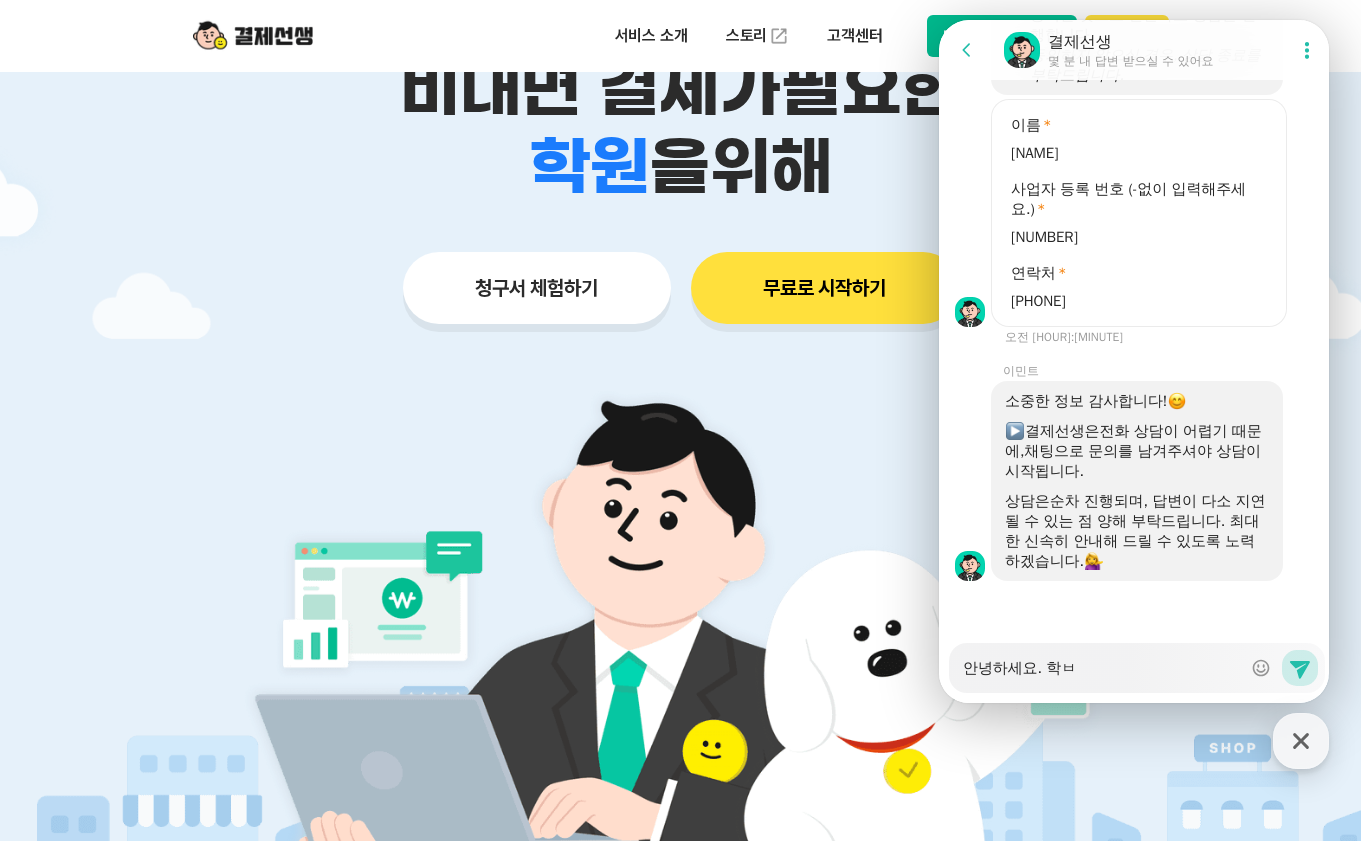 type on "x" 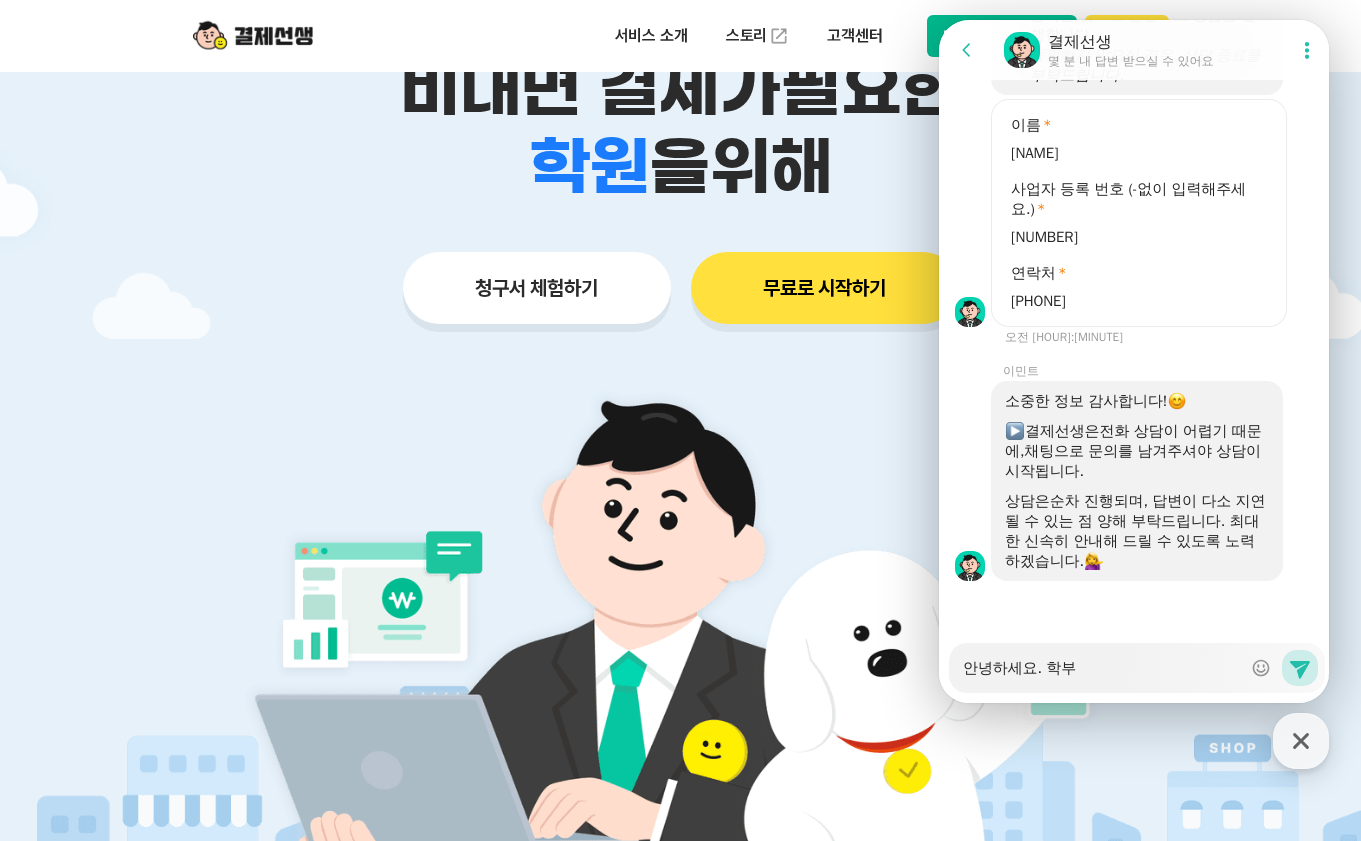 type on "x" 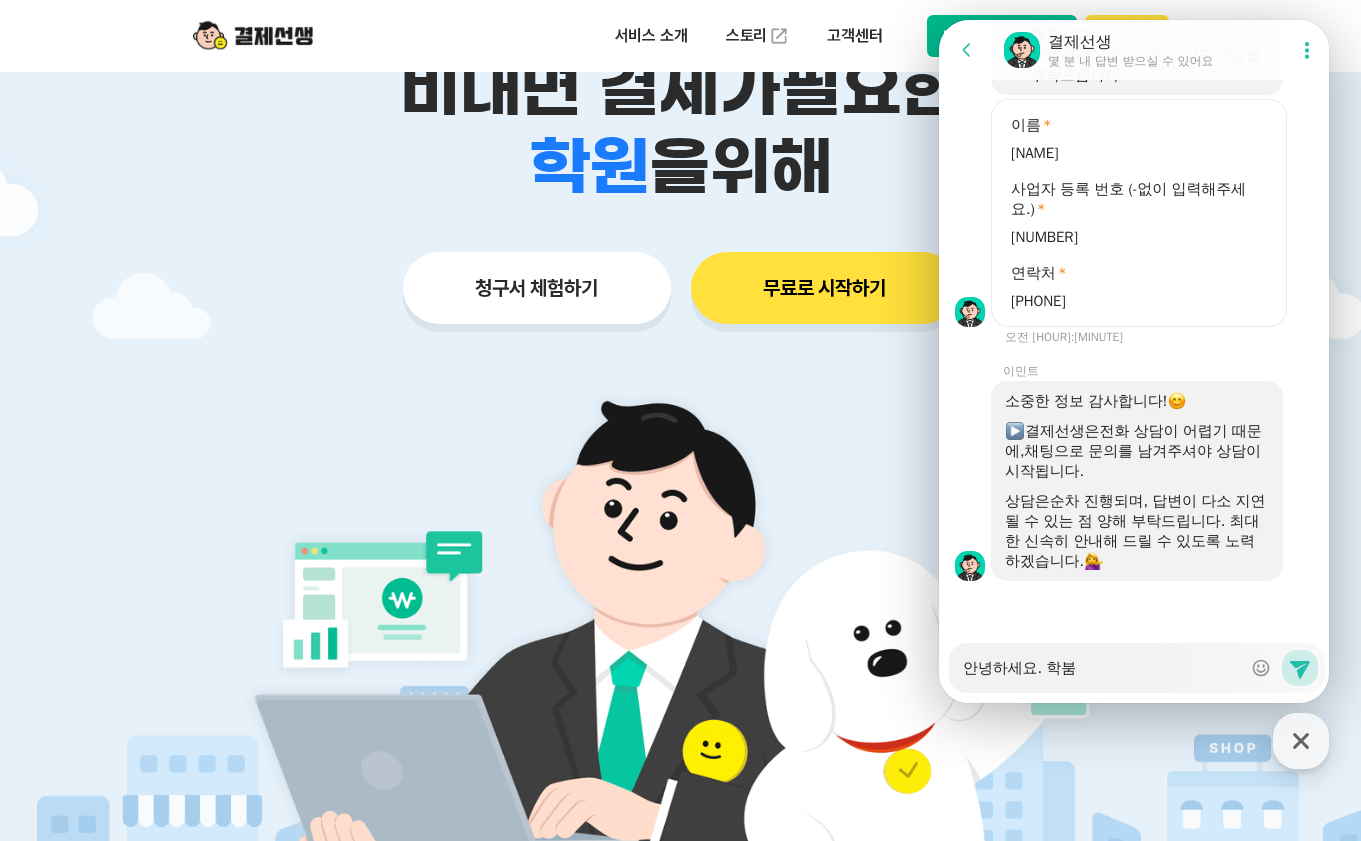 type on "x" 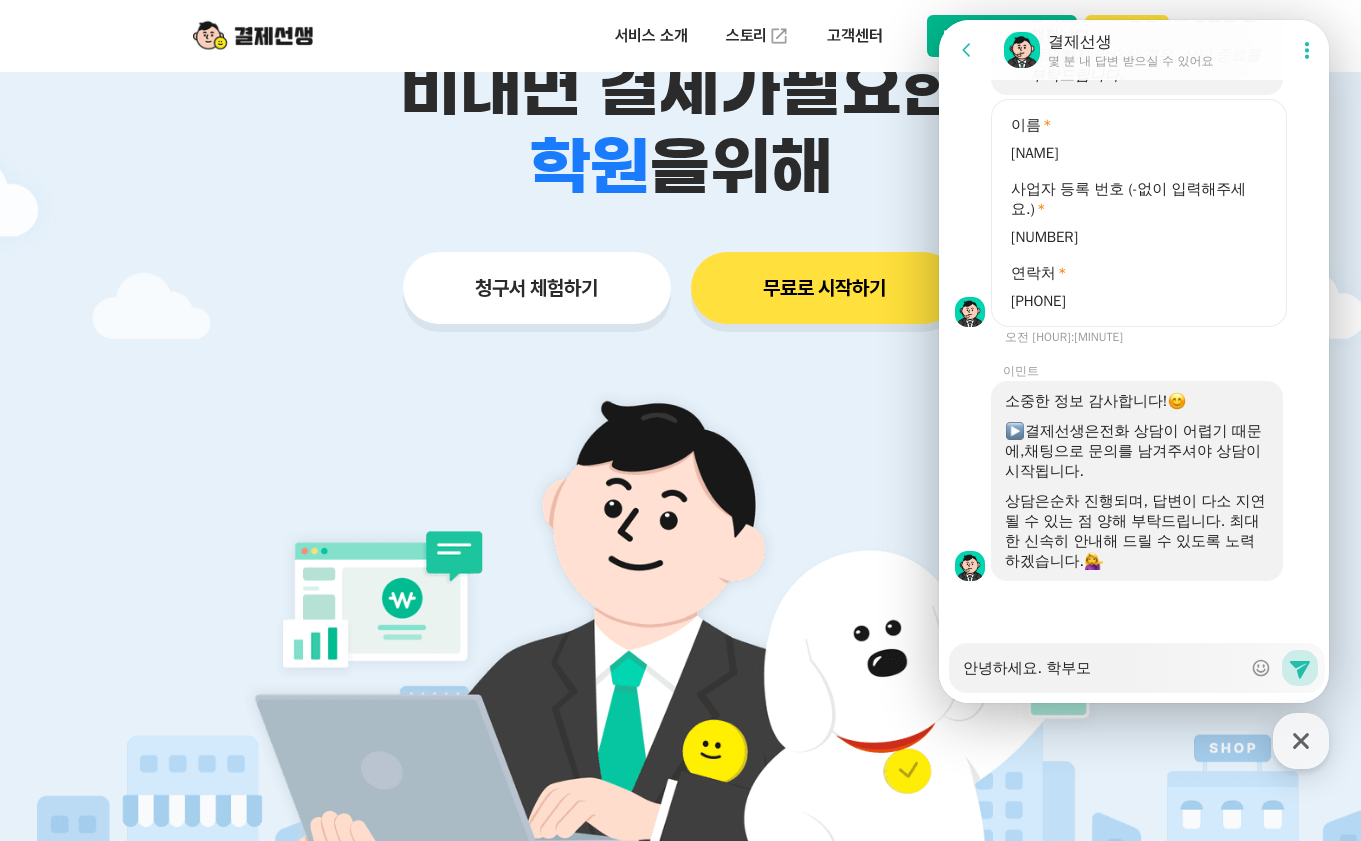 type on "x" 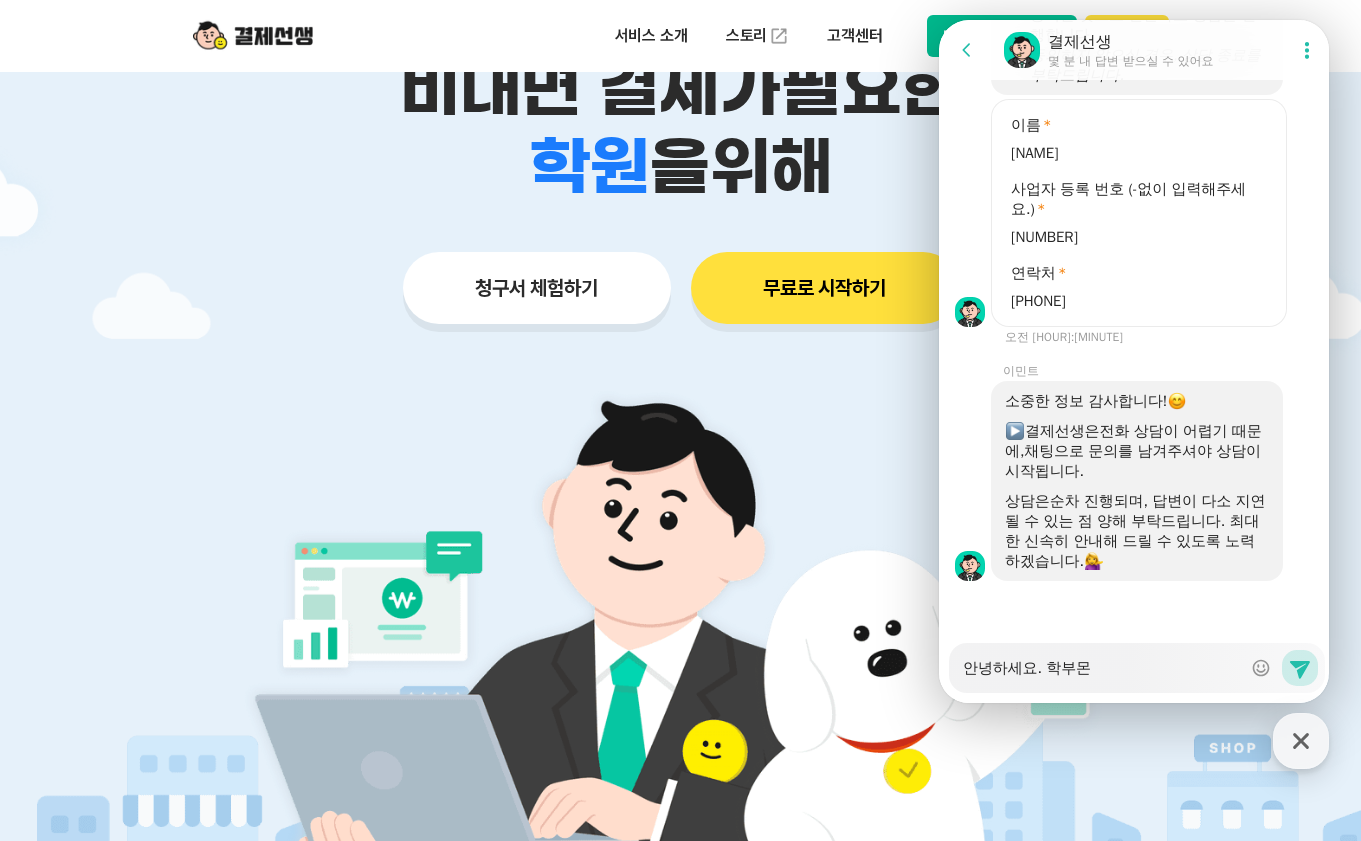type on "x" 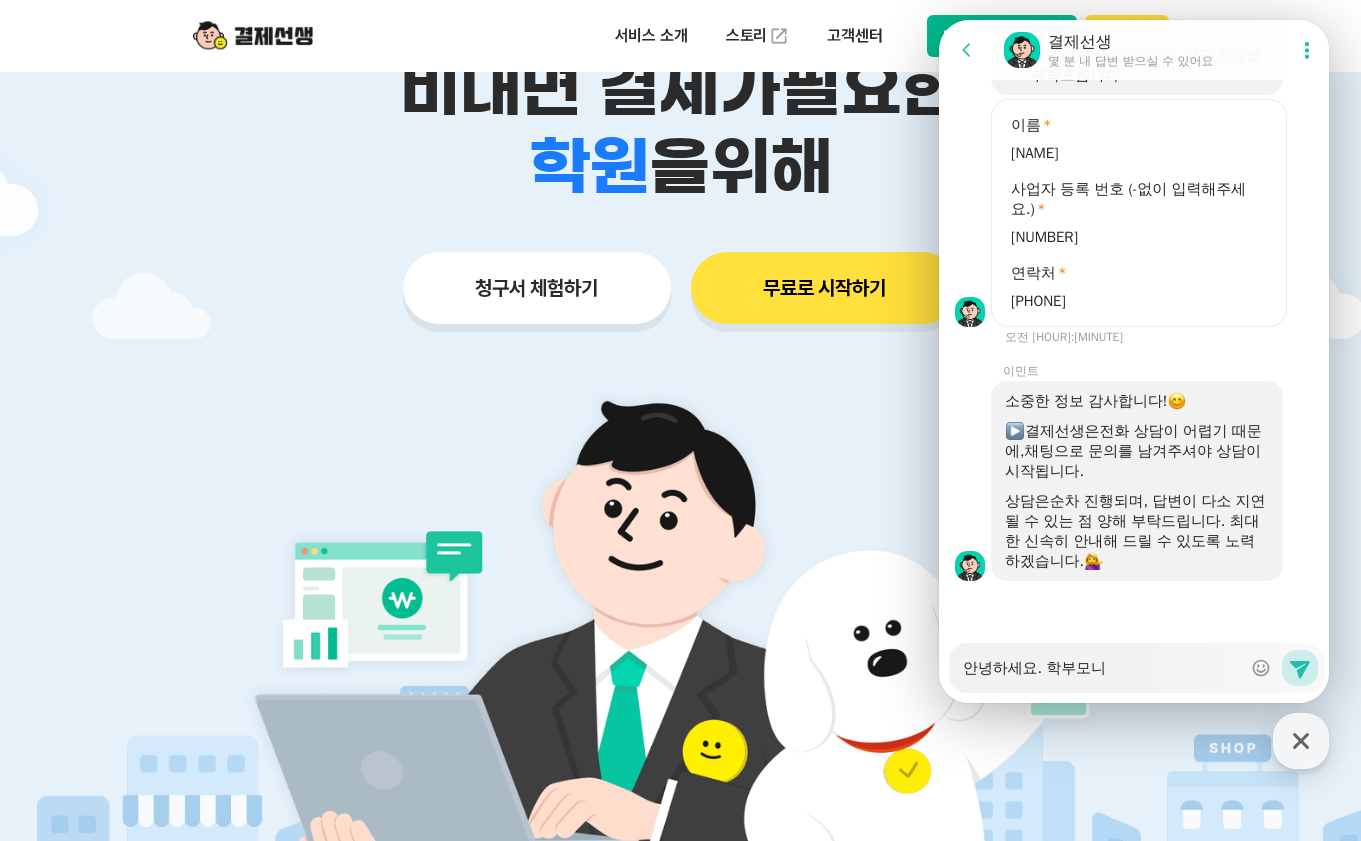 type on "x" 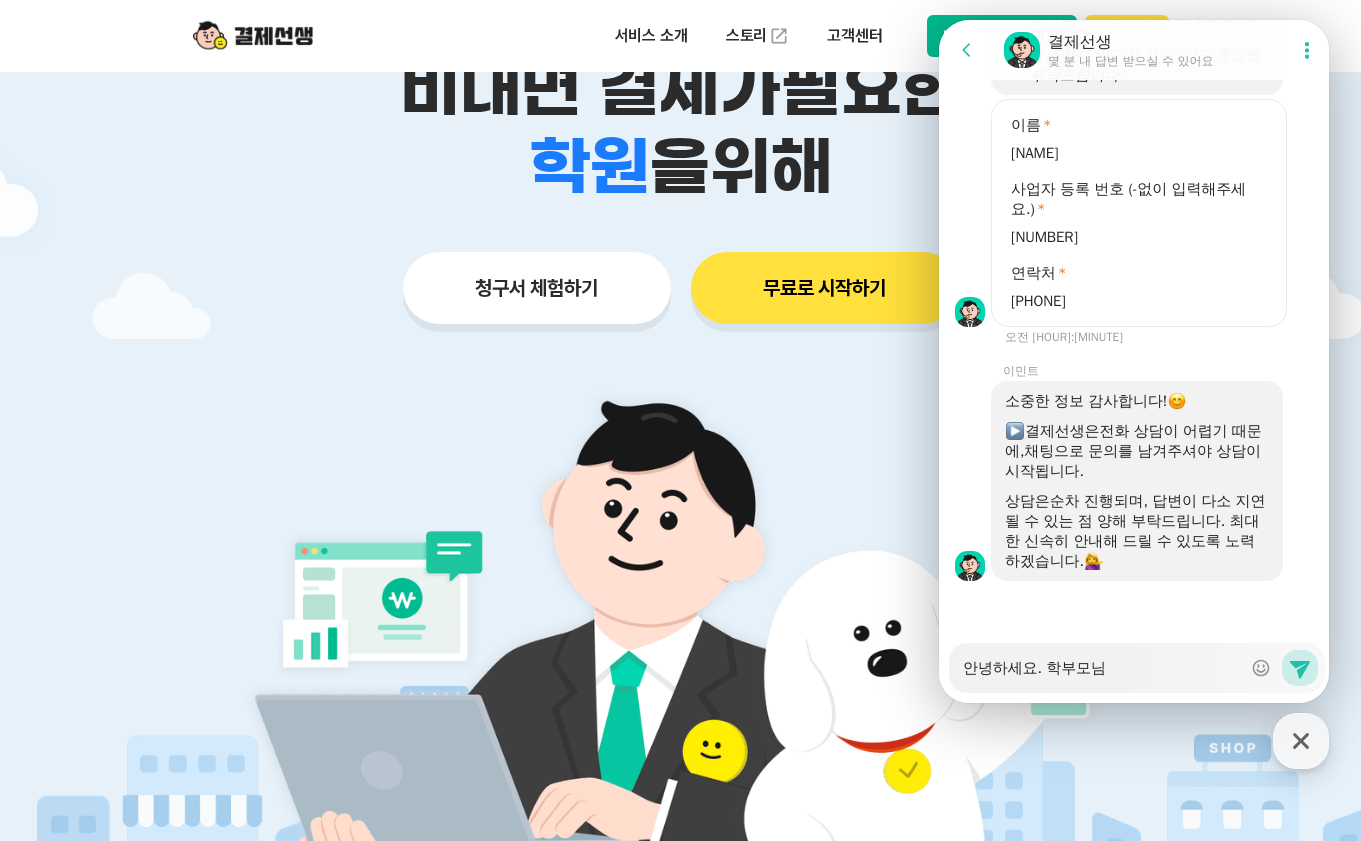 type on "x" 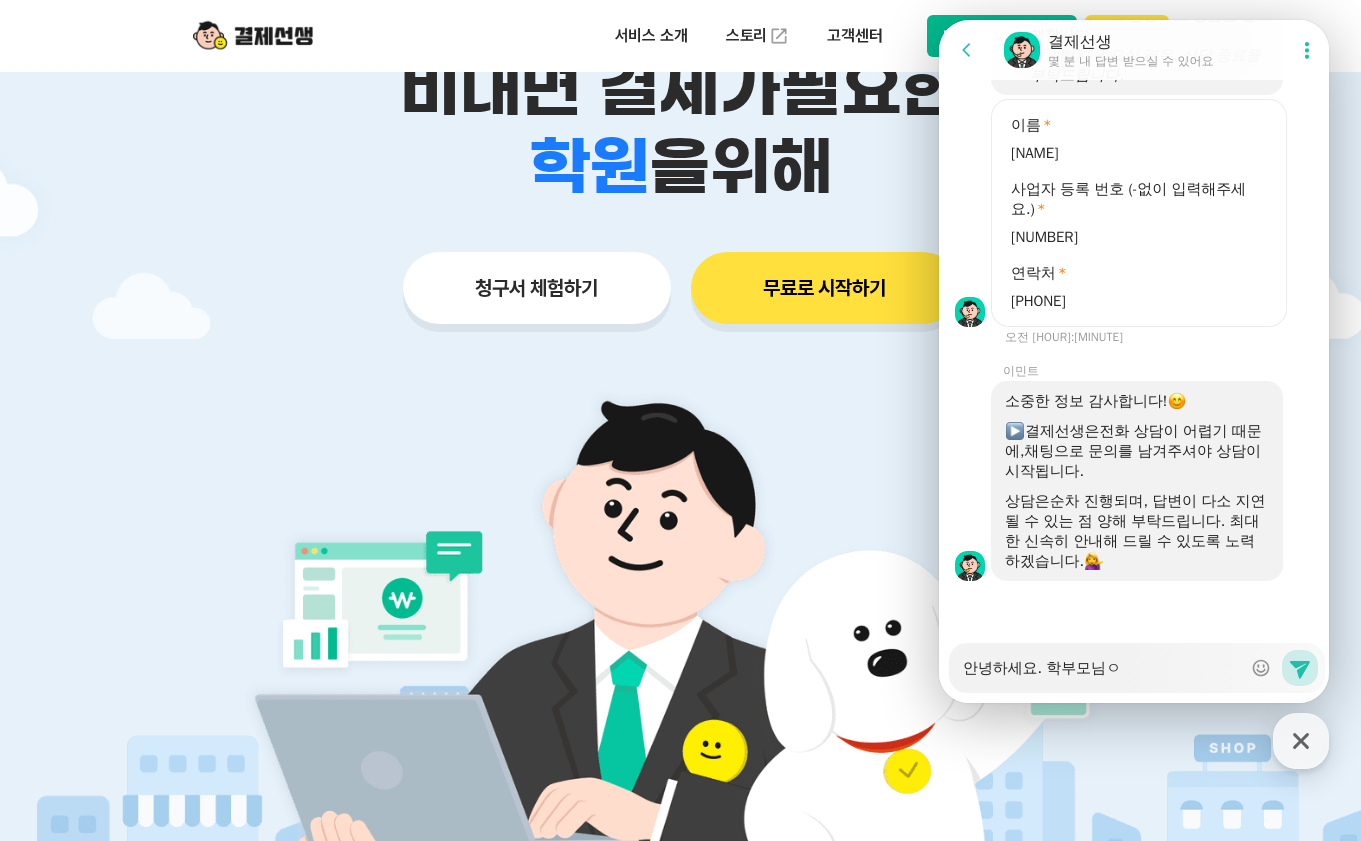 type on "x" 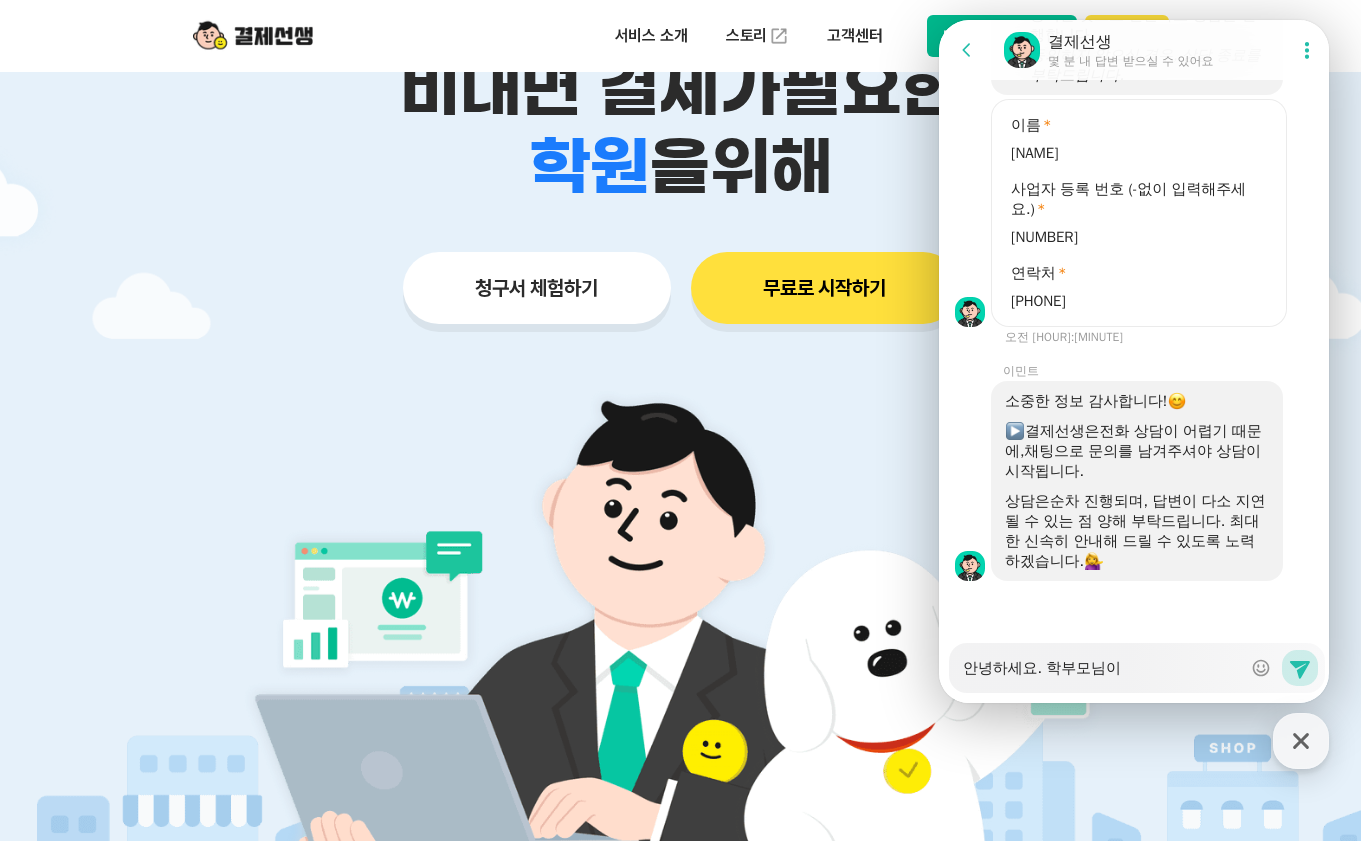 type on "x" 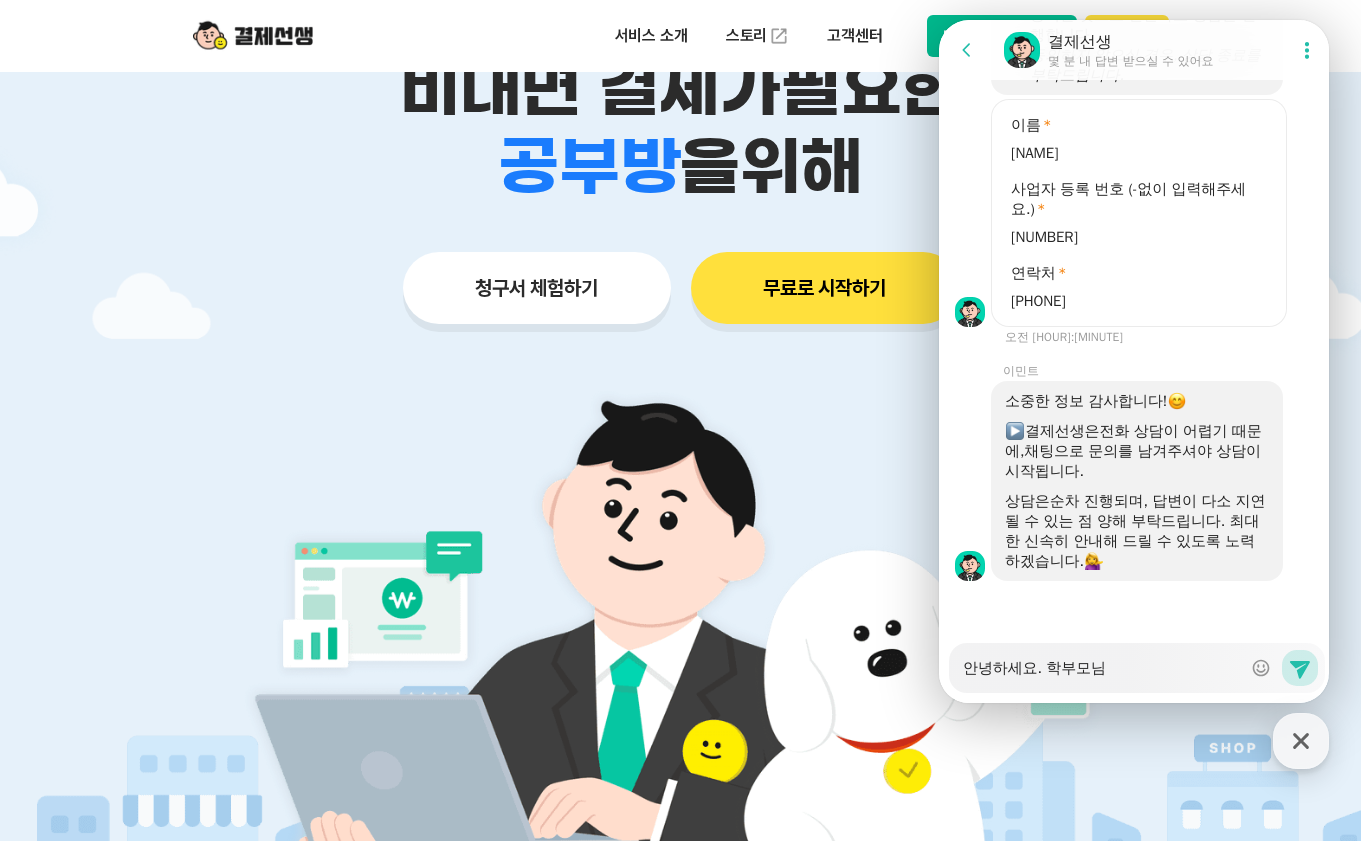 type on "x" 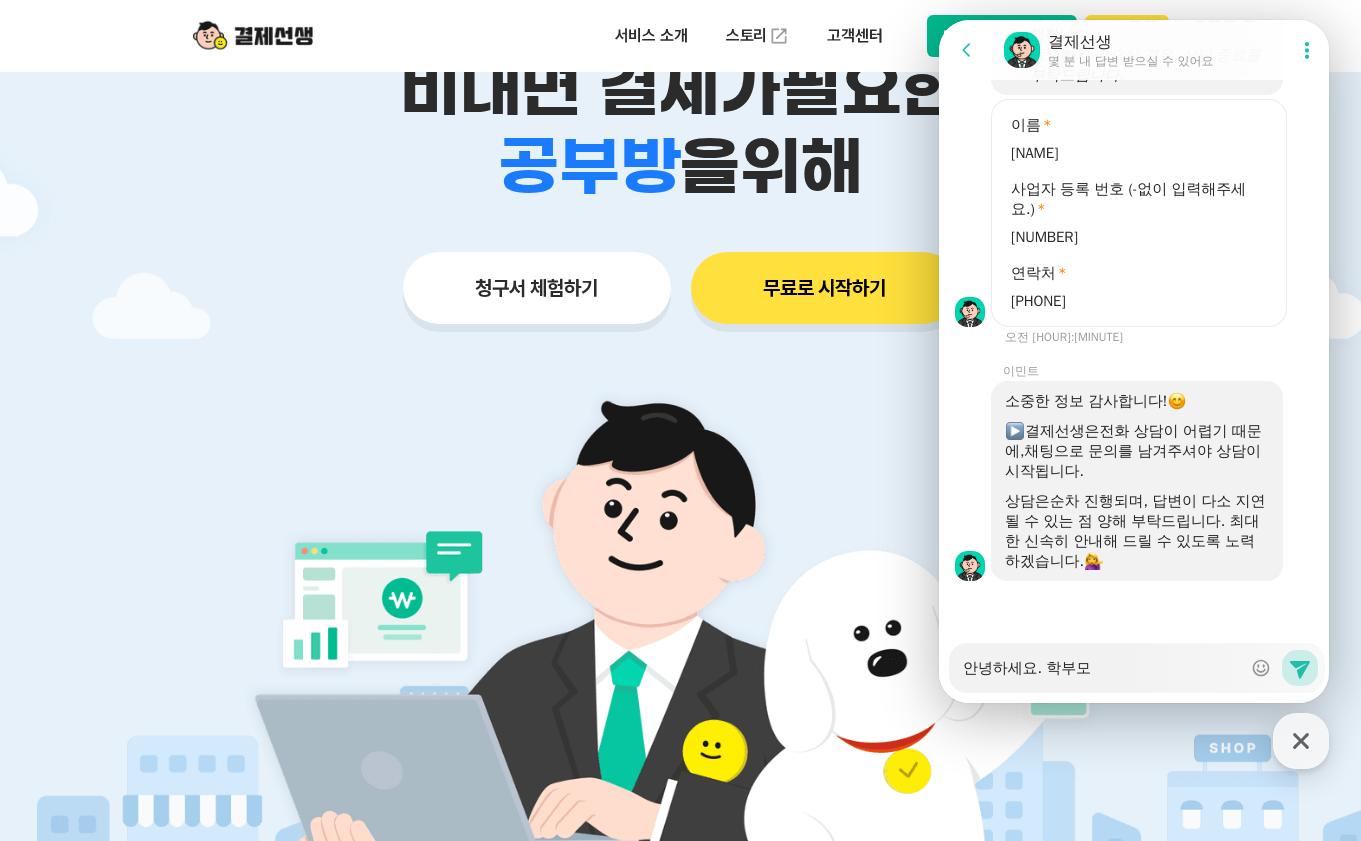 type on "x" 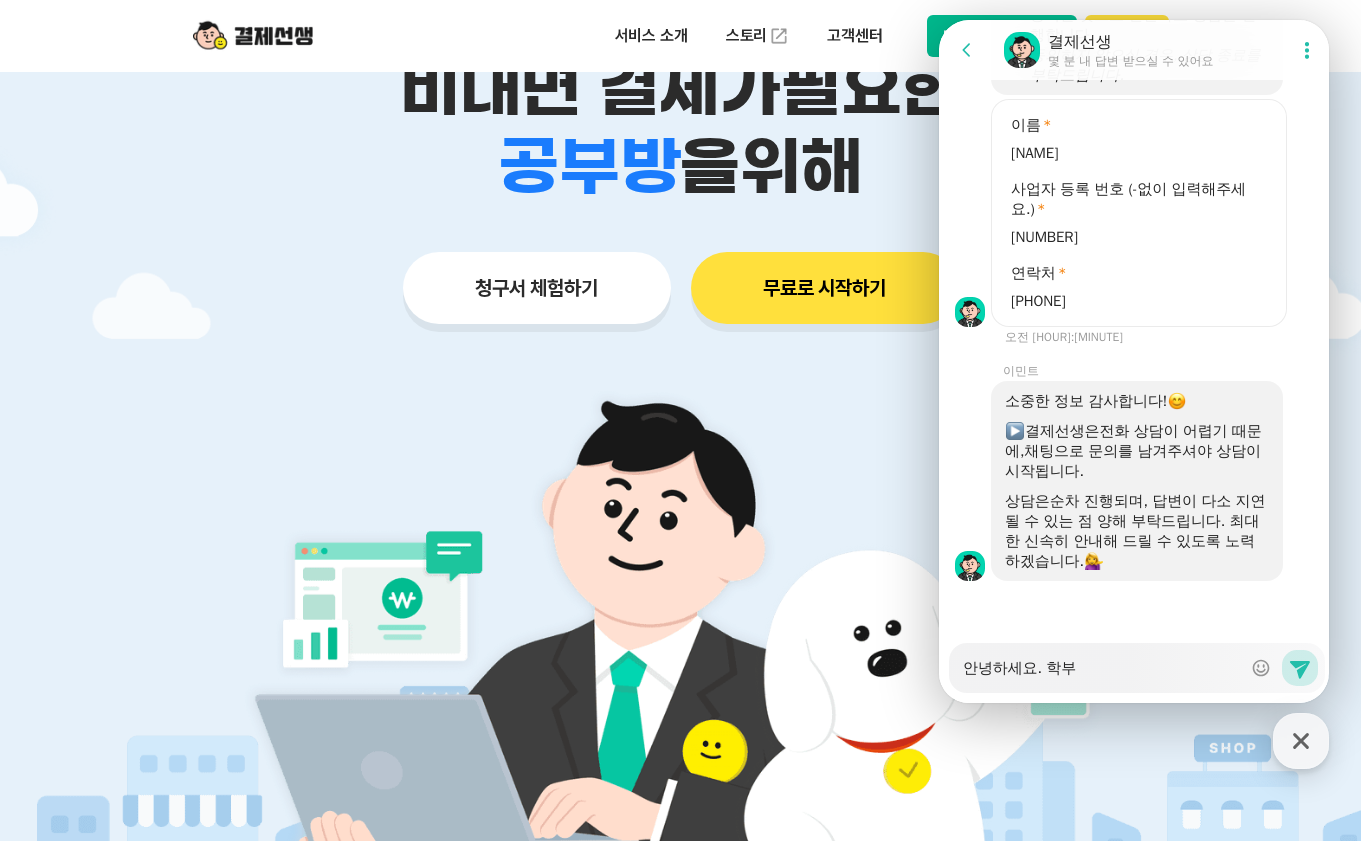 type on "x" 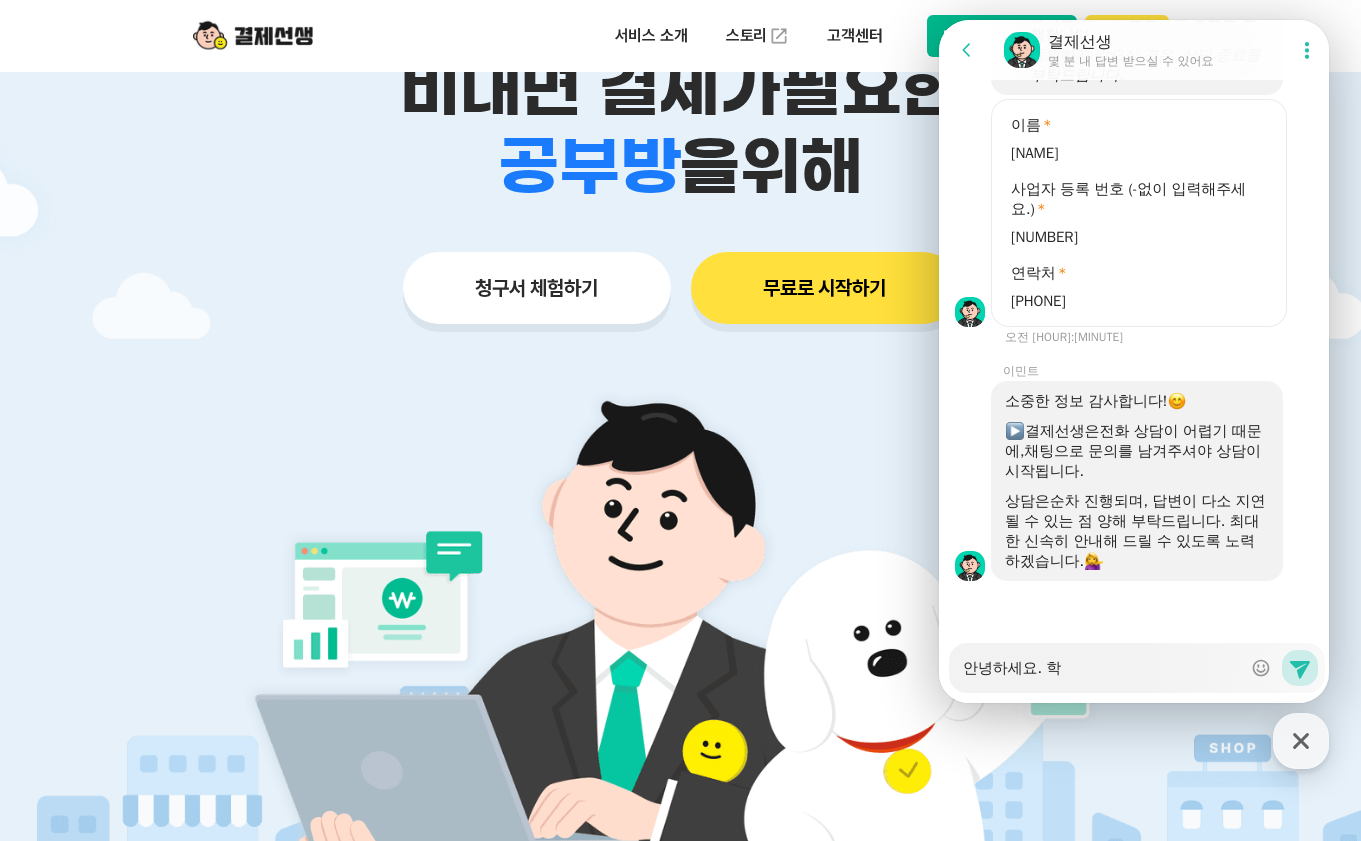type on "x" 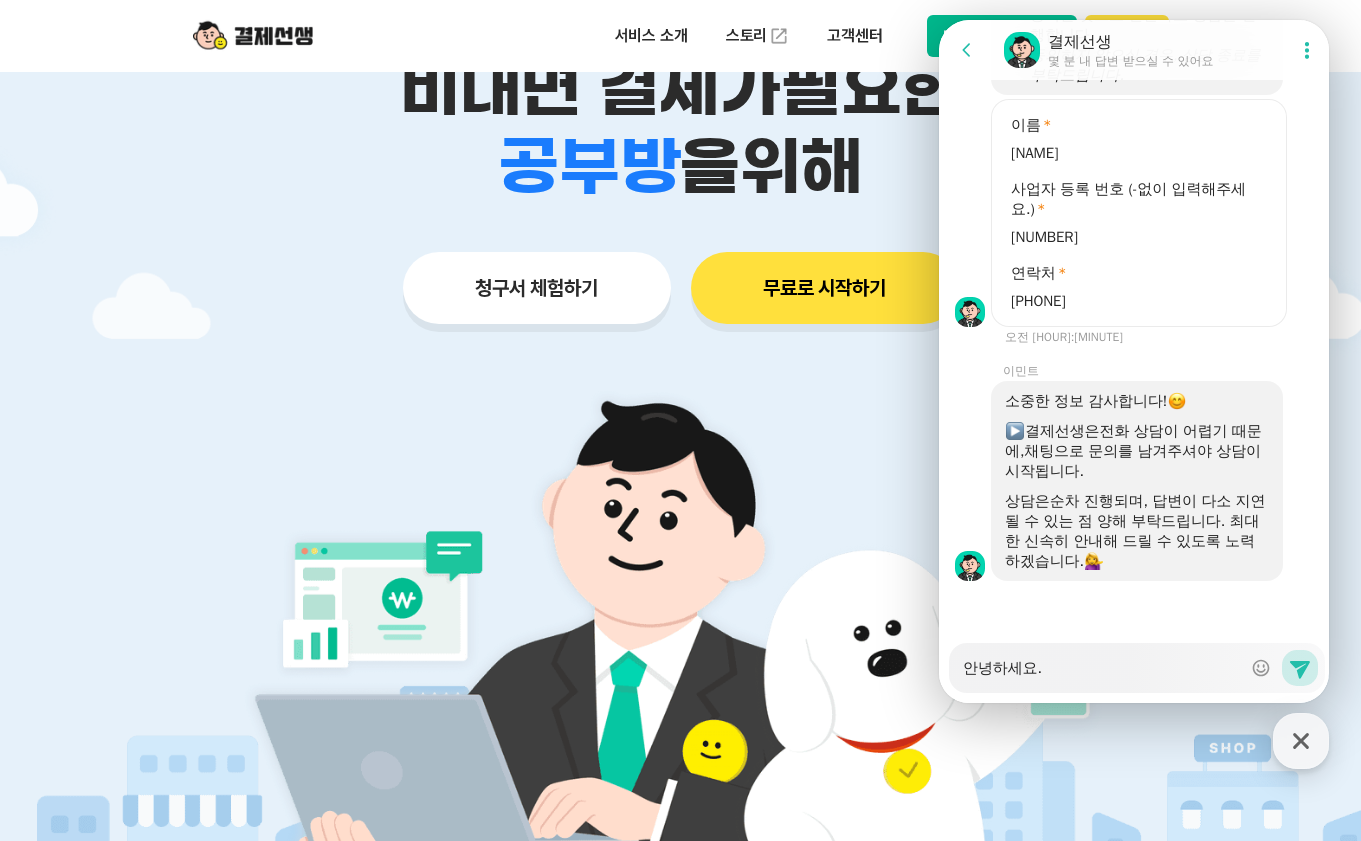 type on "x" 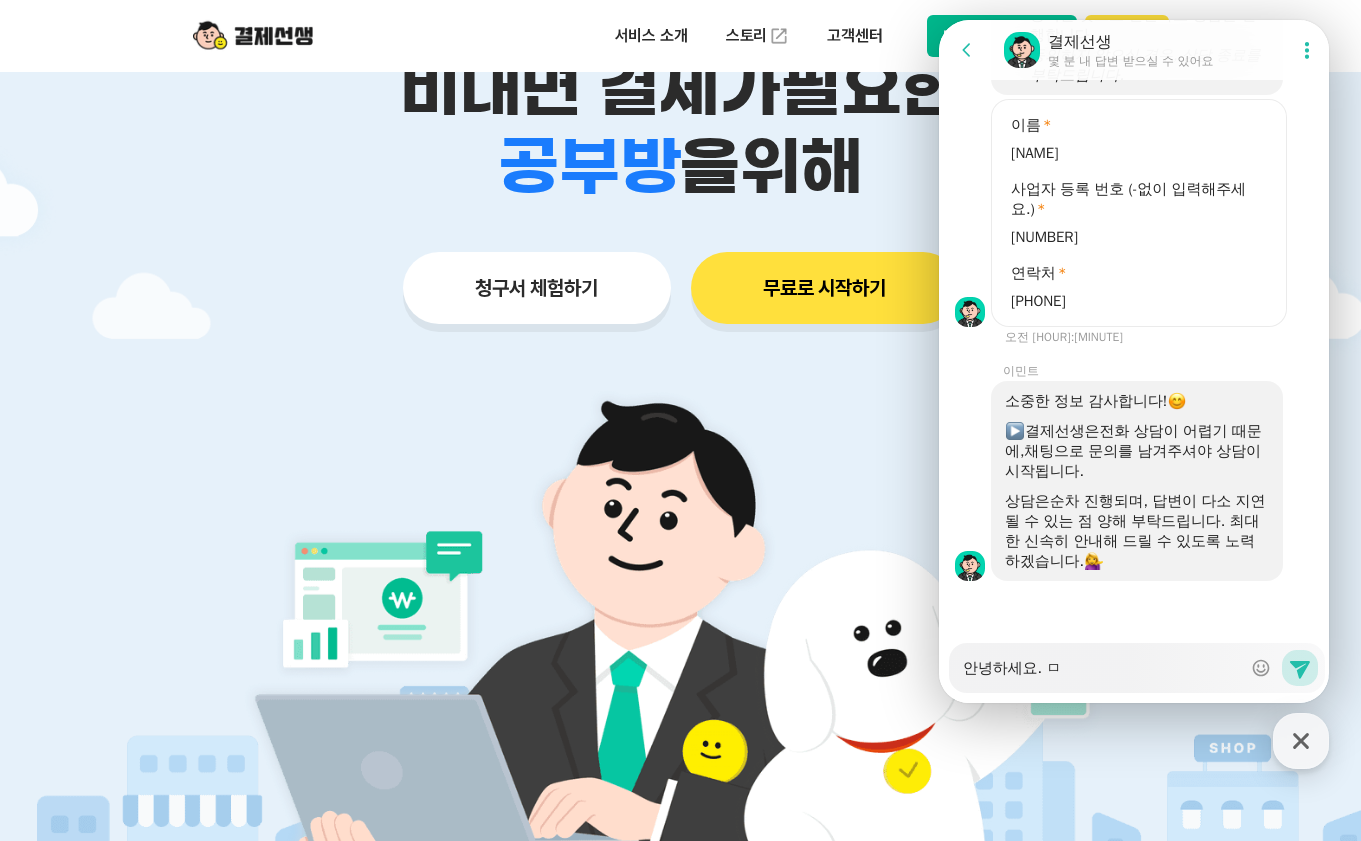 type on "x" 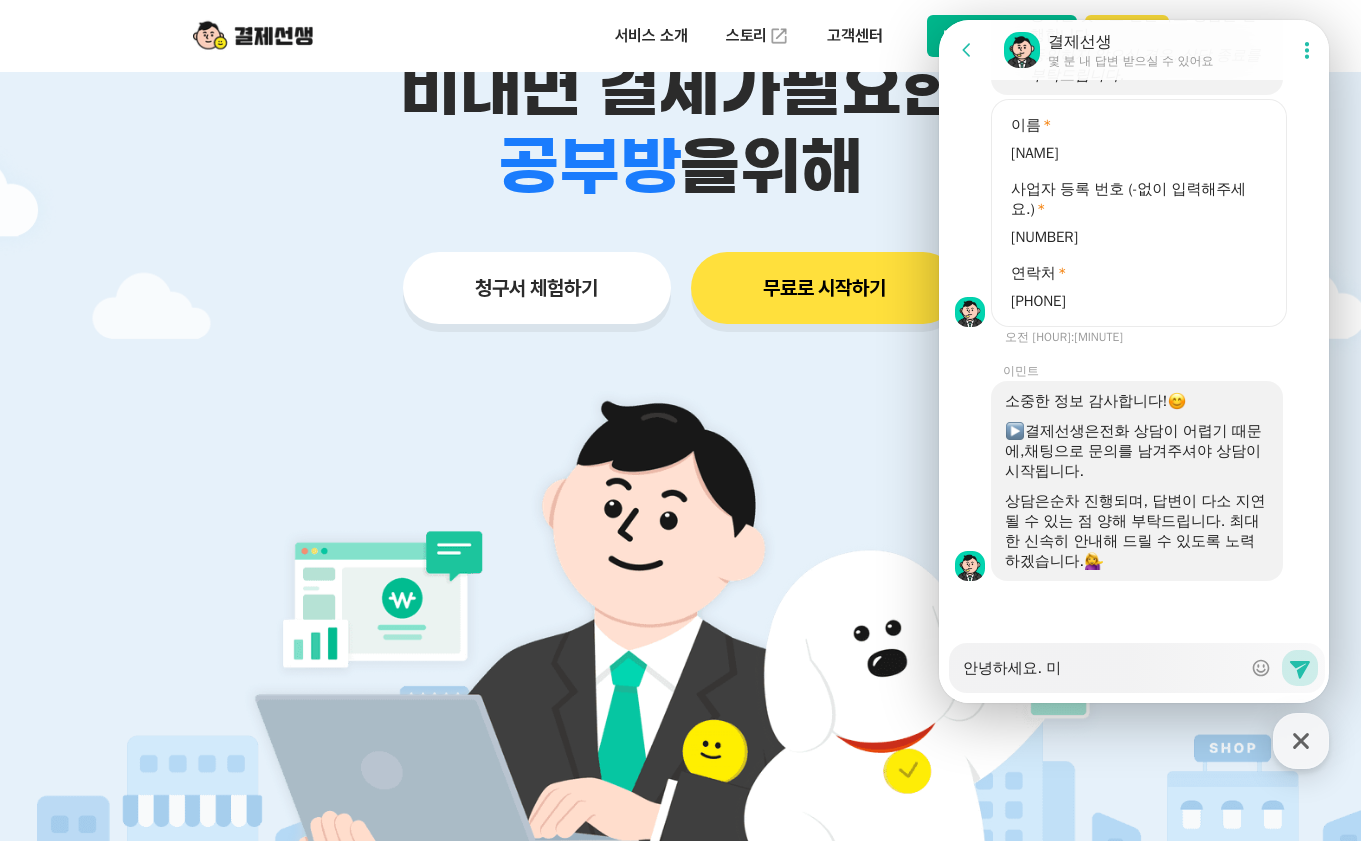 type on "x" 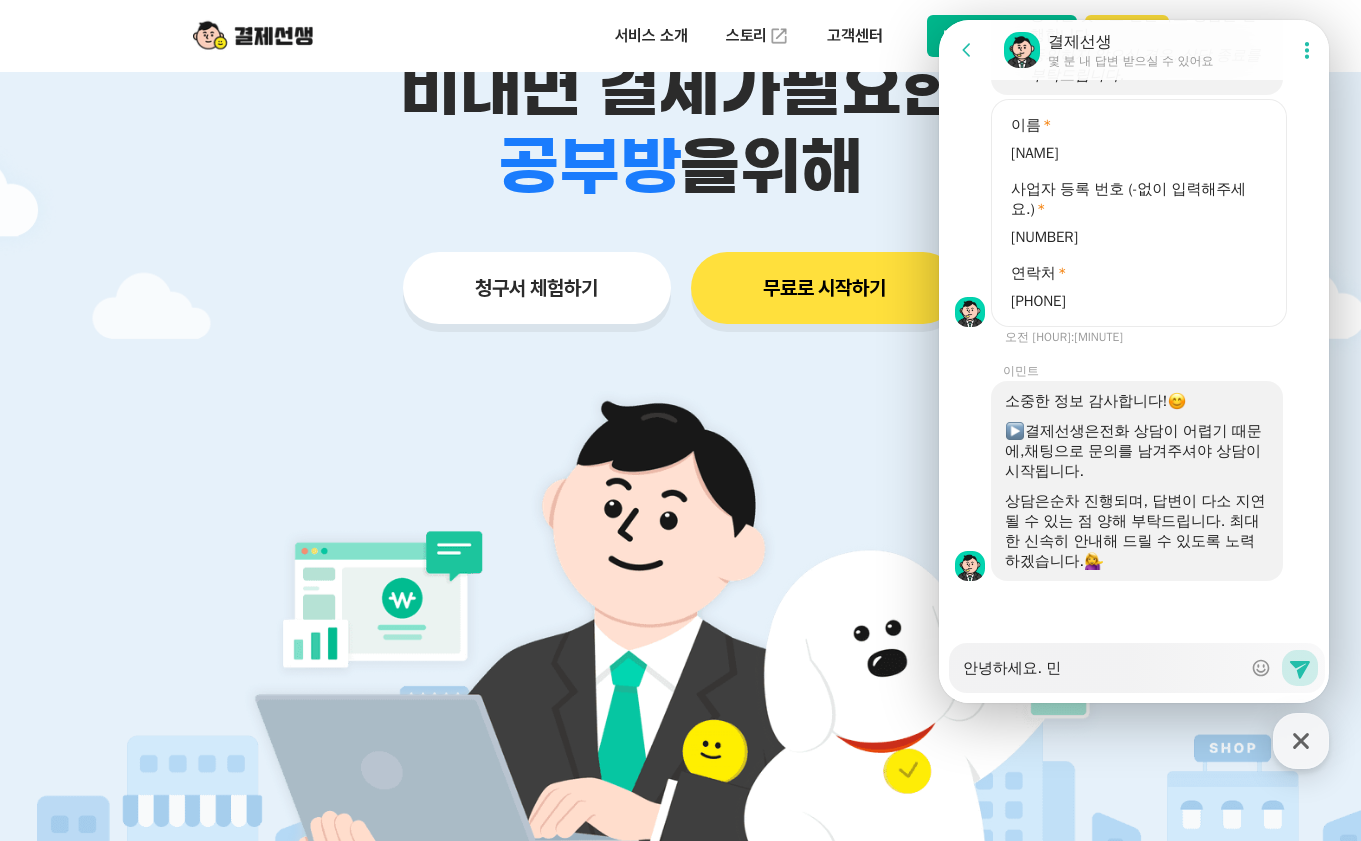 type on "x" 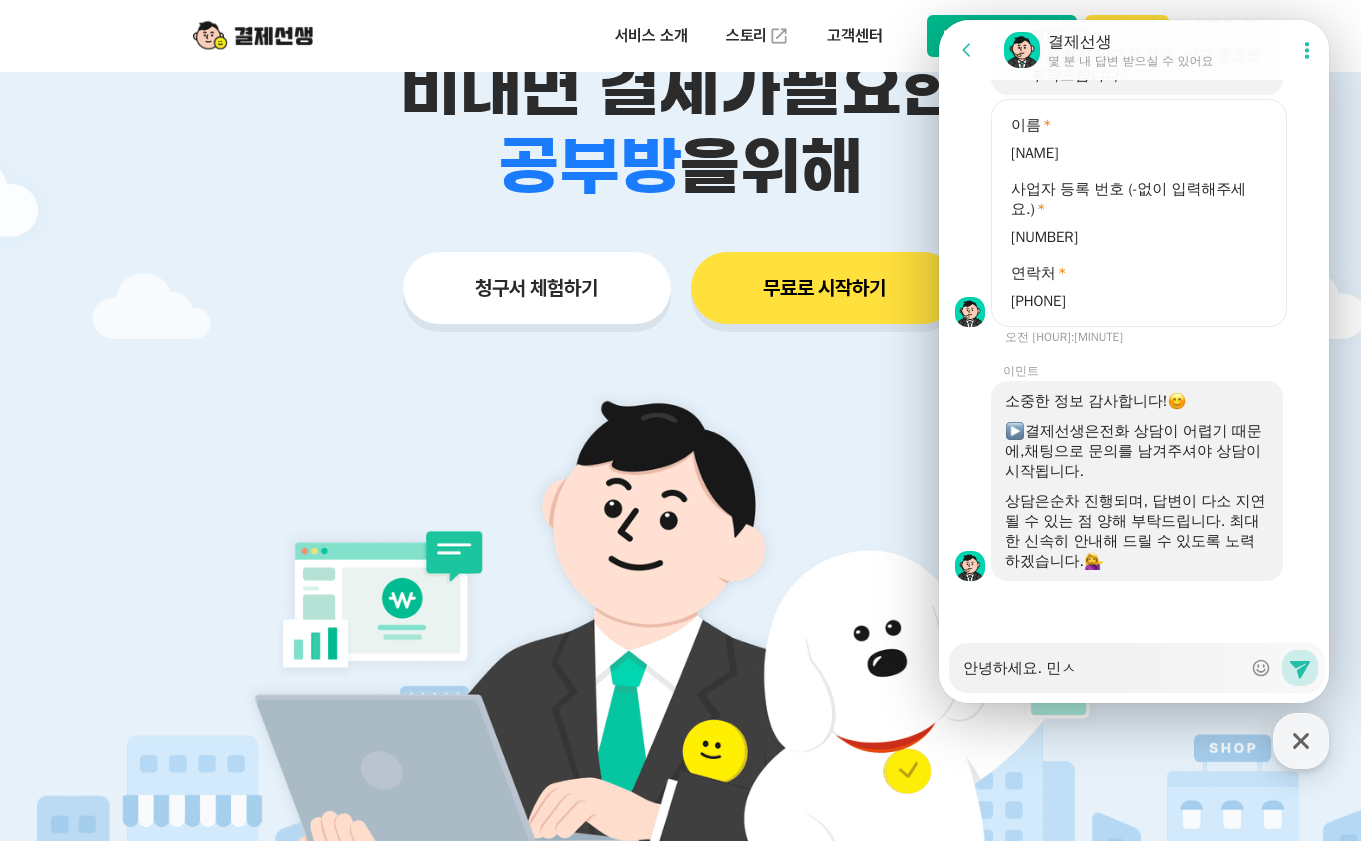 type on "x" 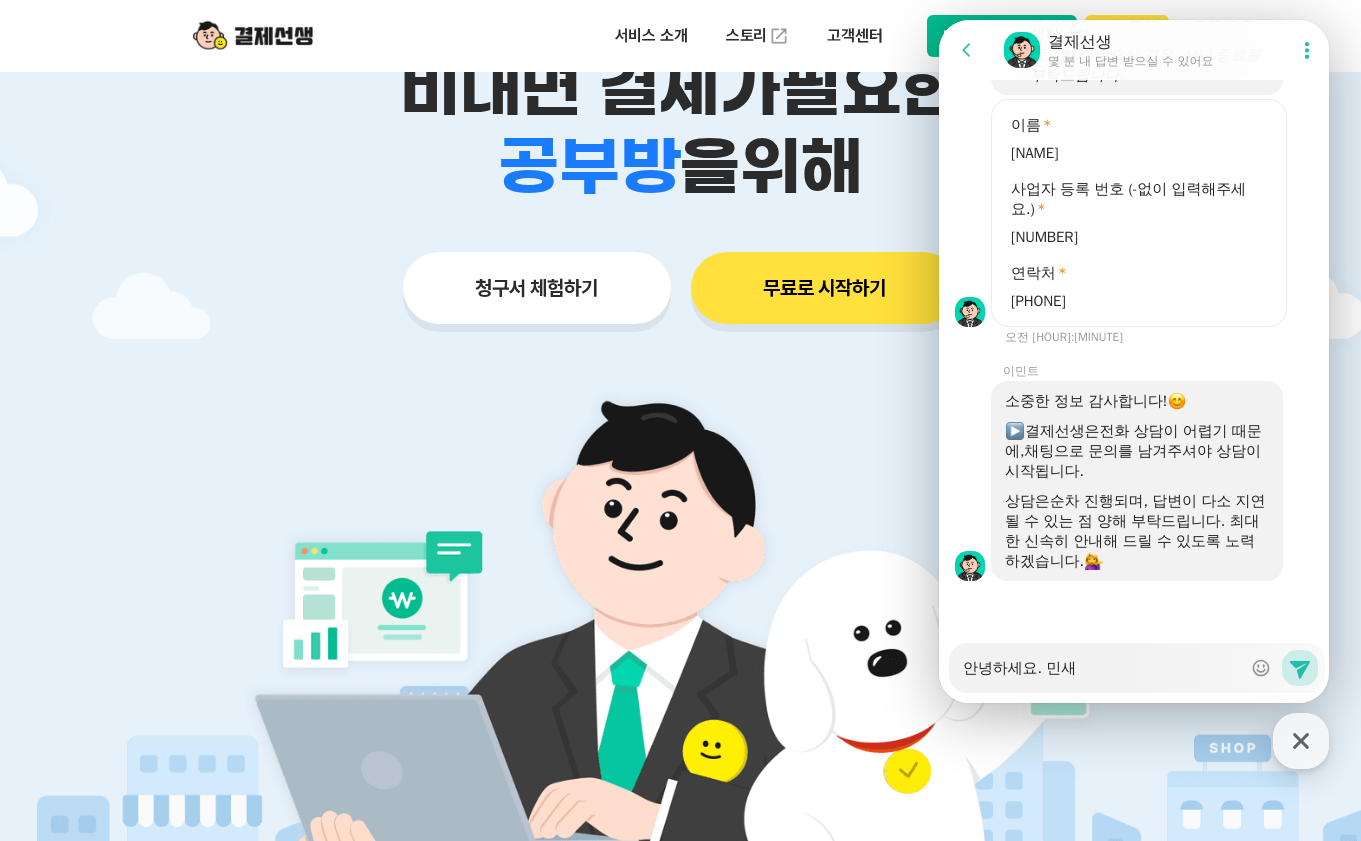 type on "x" 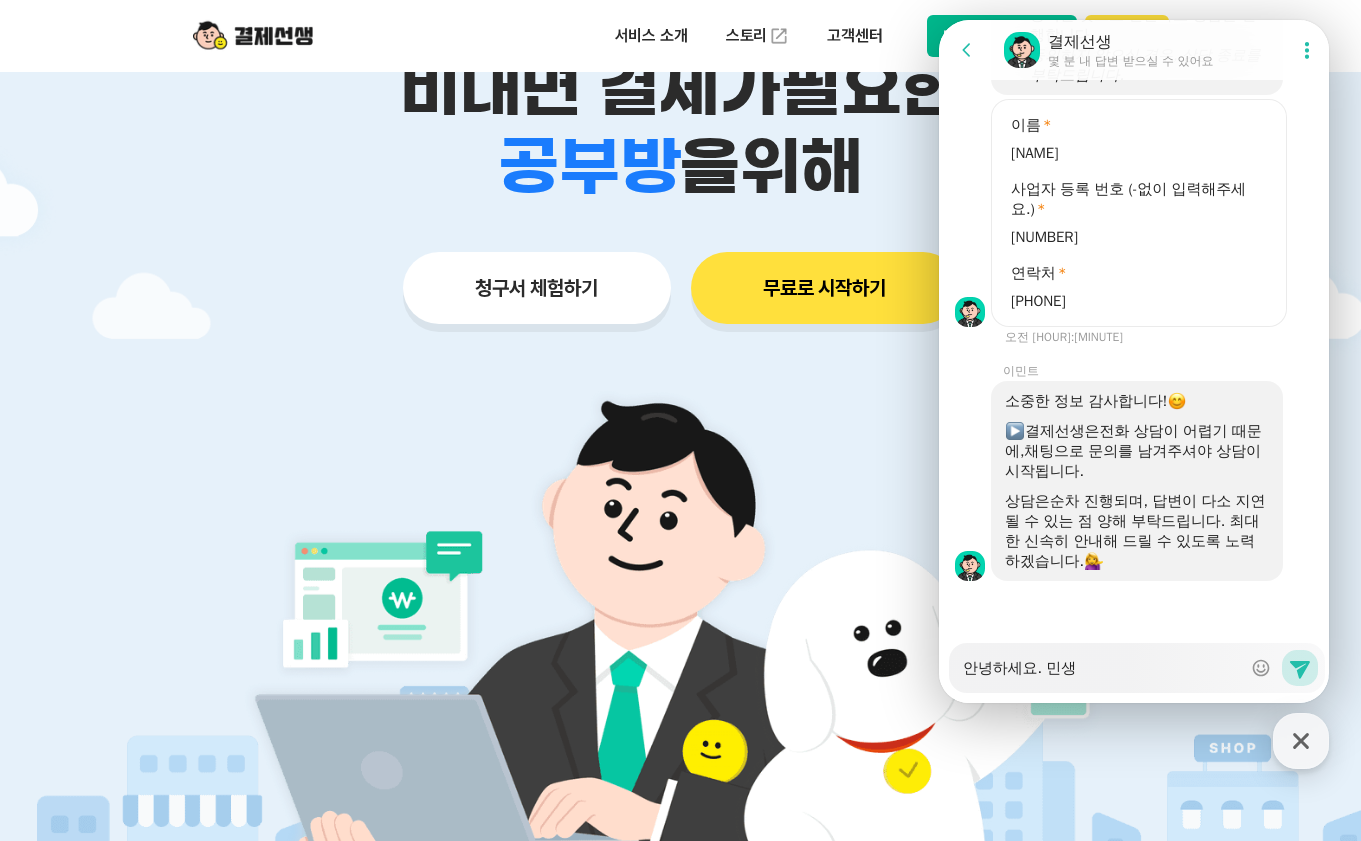 type on "x" 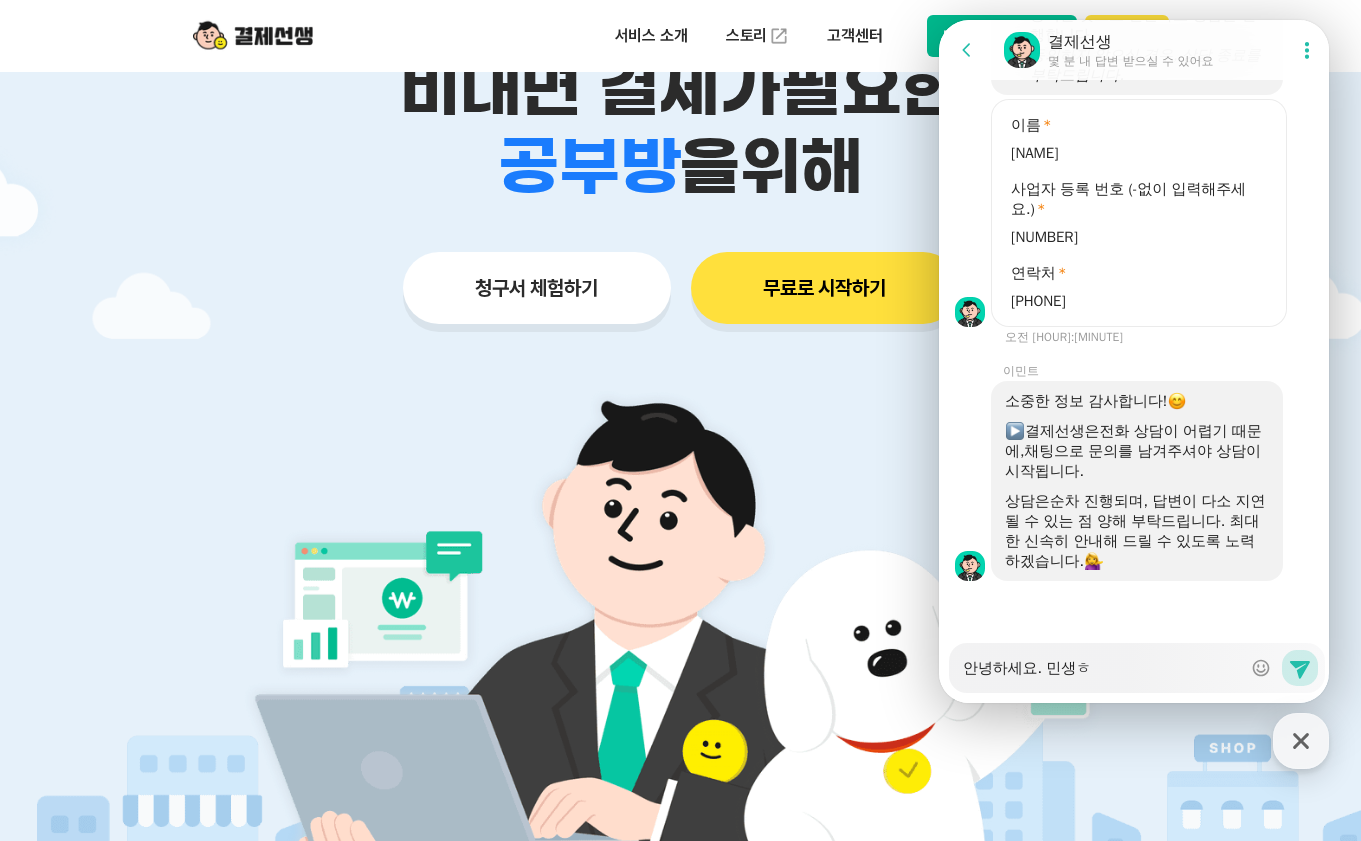 type on "x" 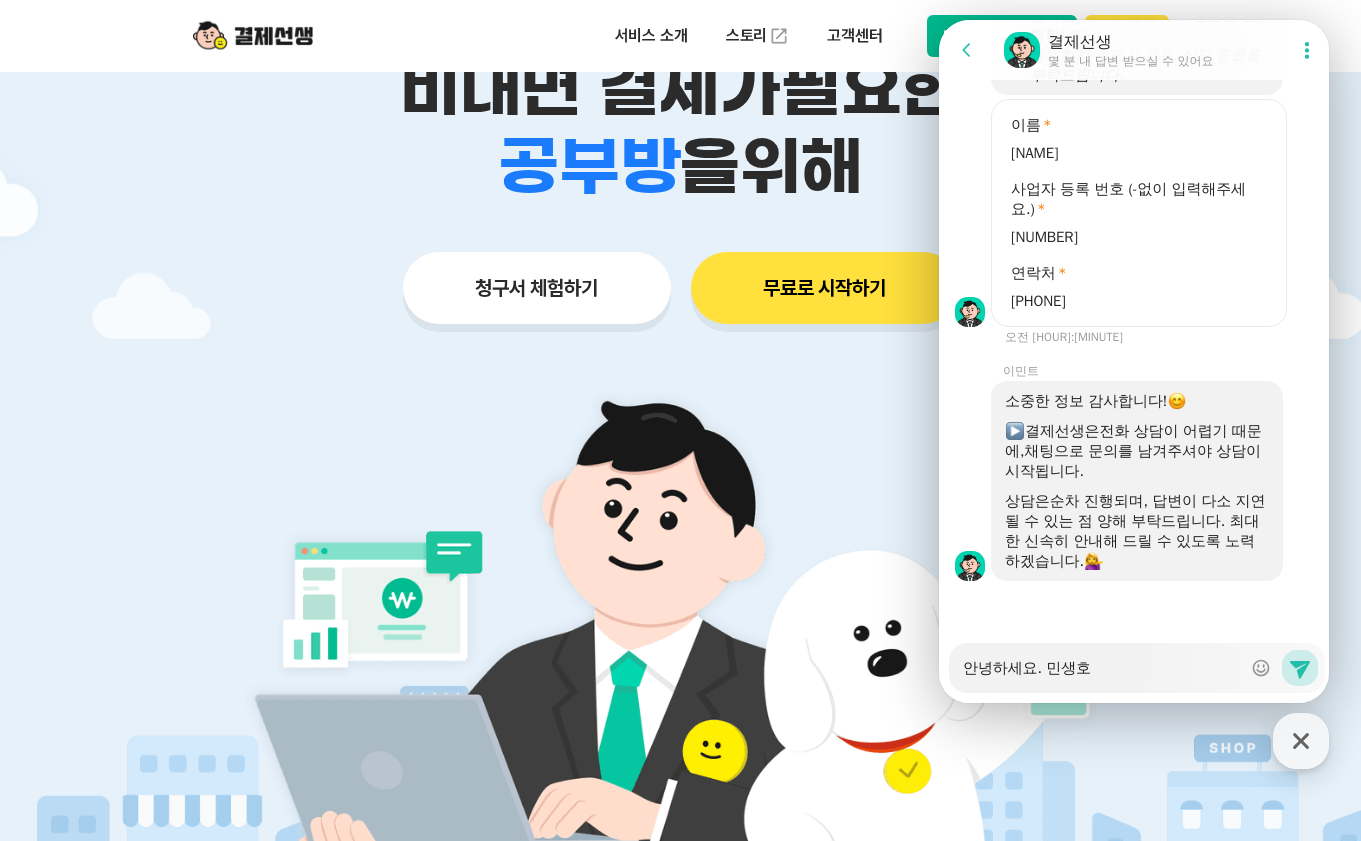 type on "x" 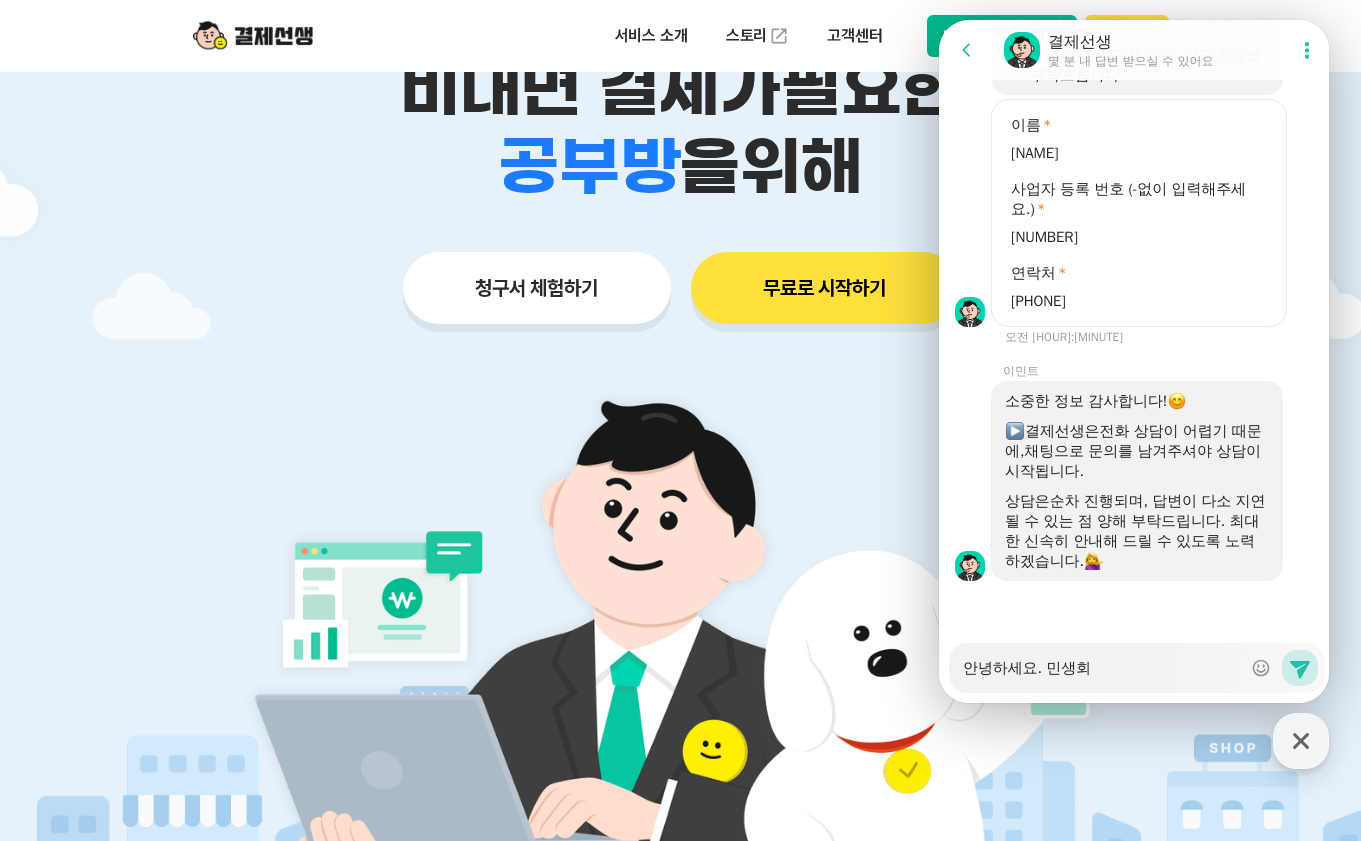 type on "x" 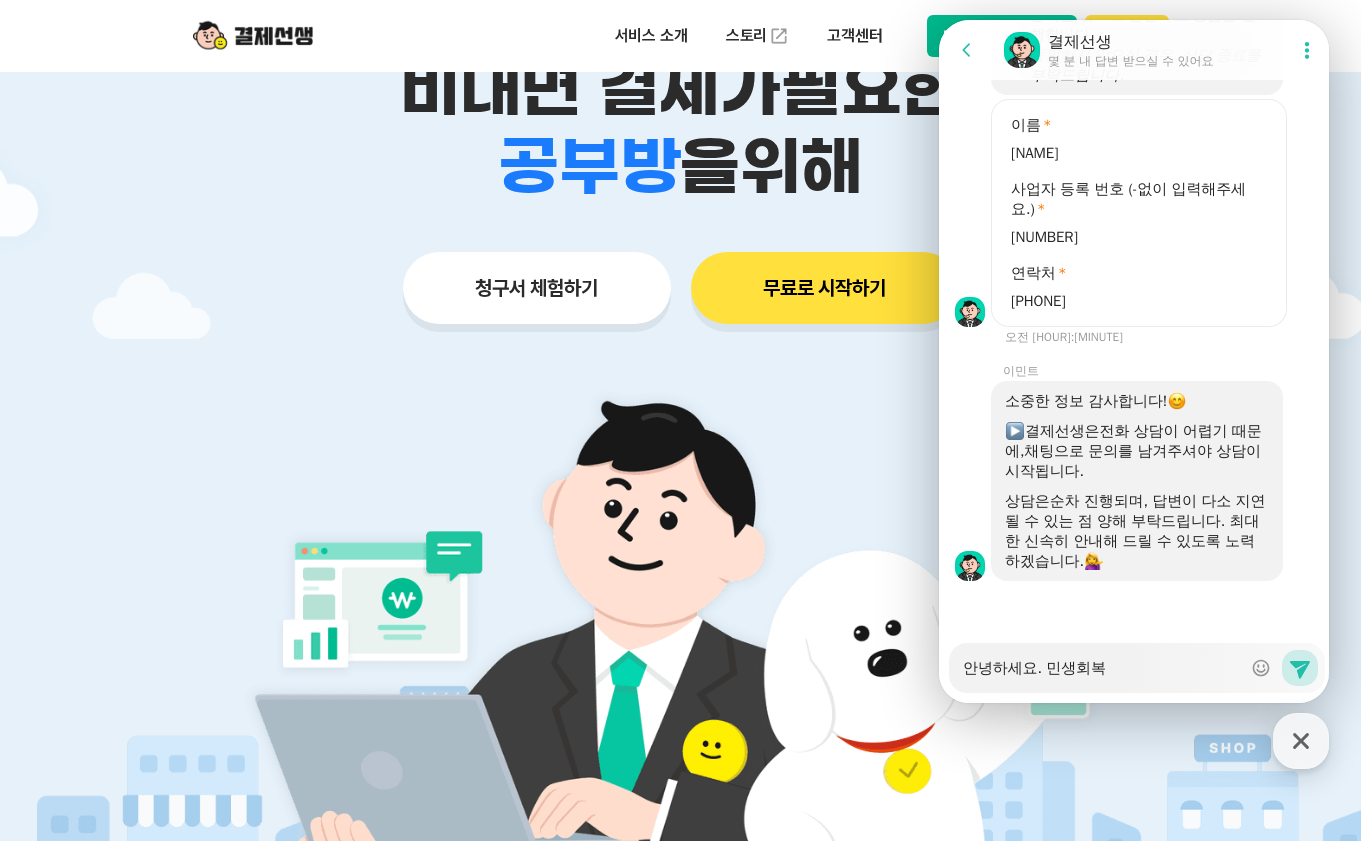type on "x" 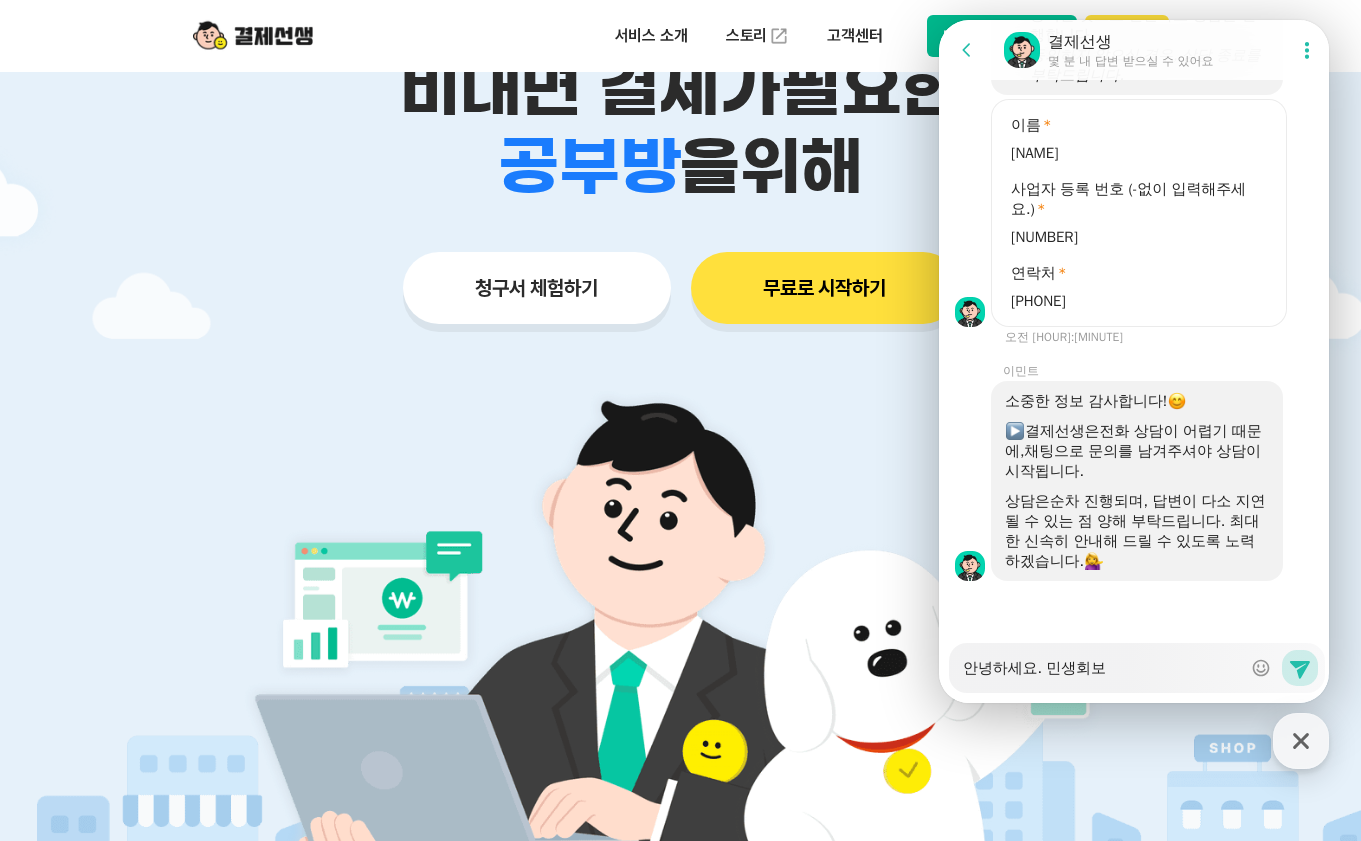 type on "x" 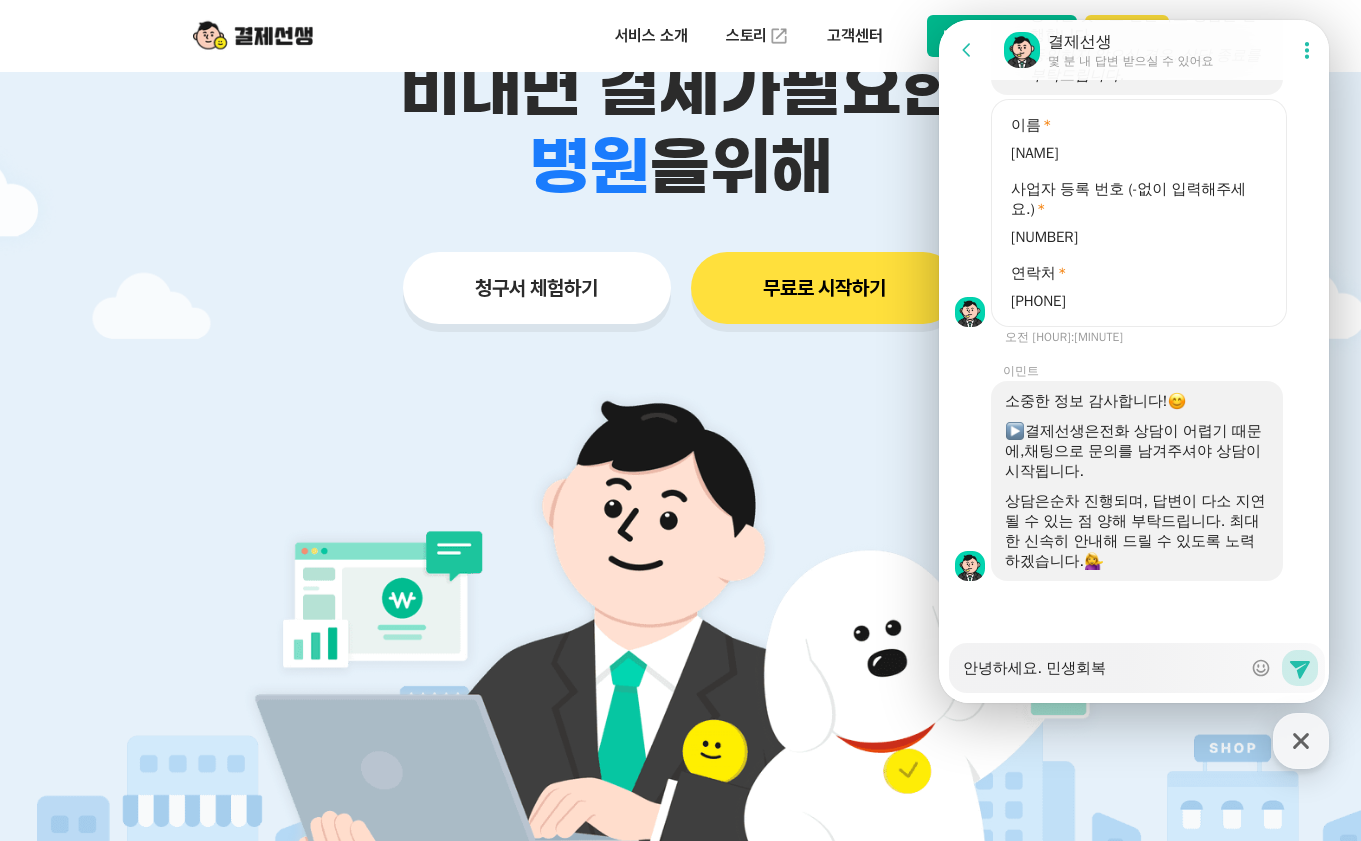type on "x" 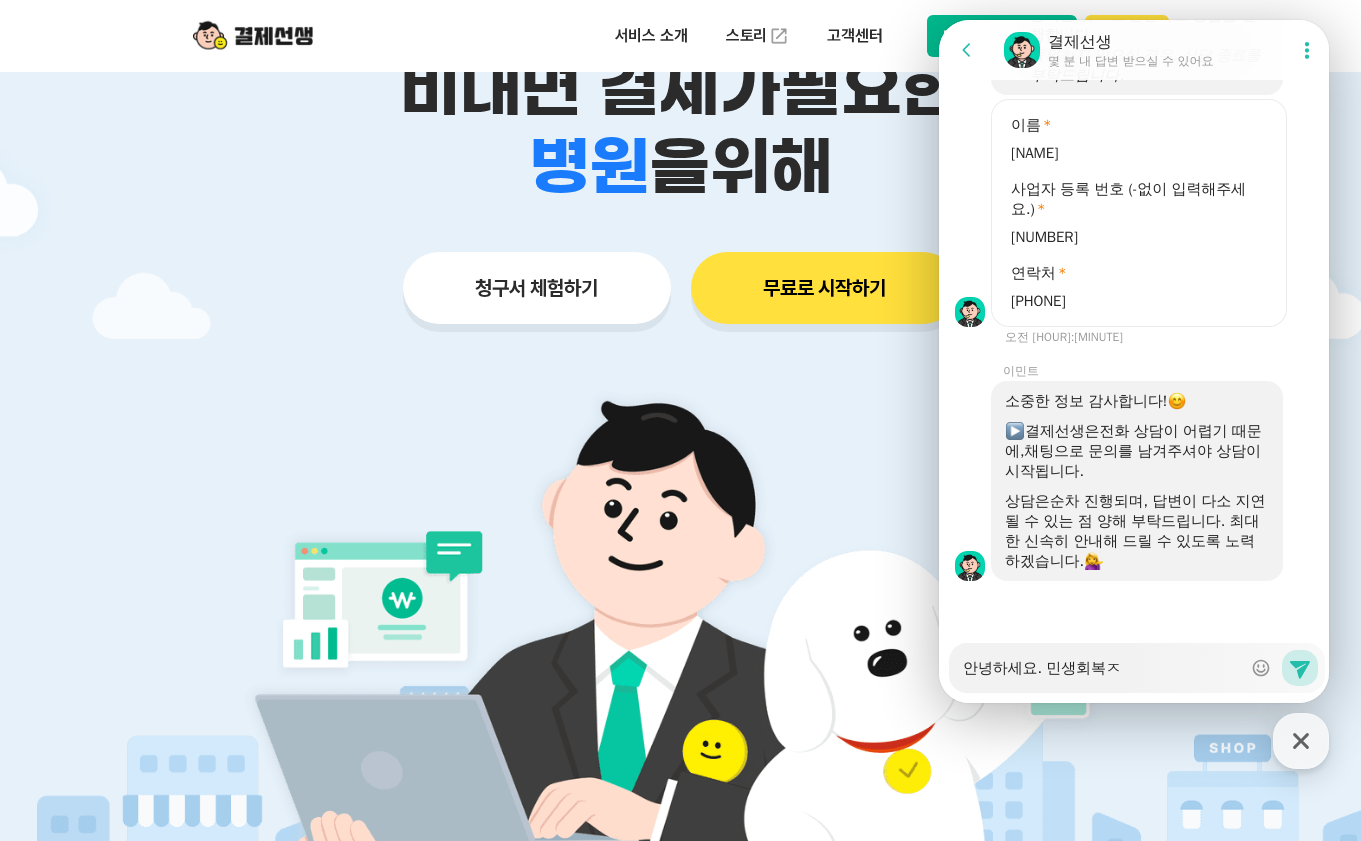 type on "x" 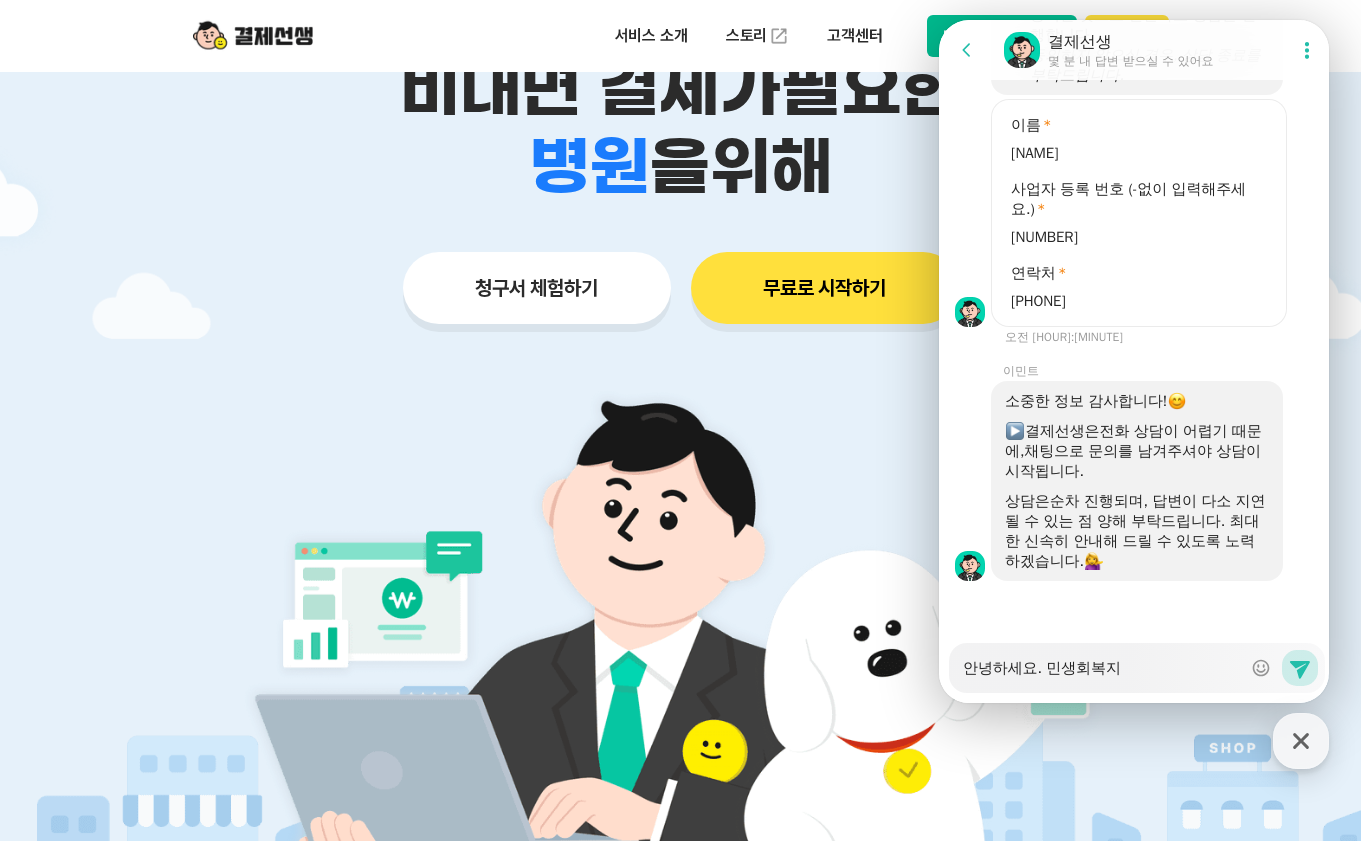 type on "x" 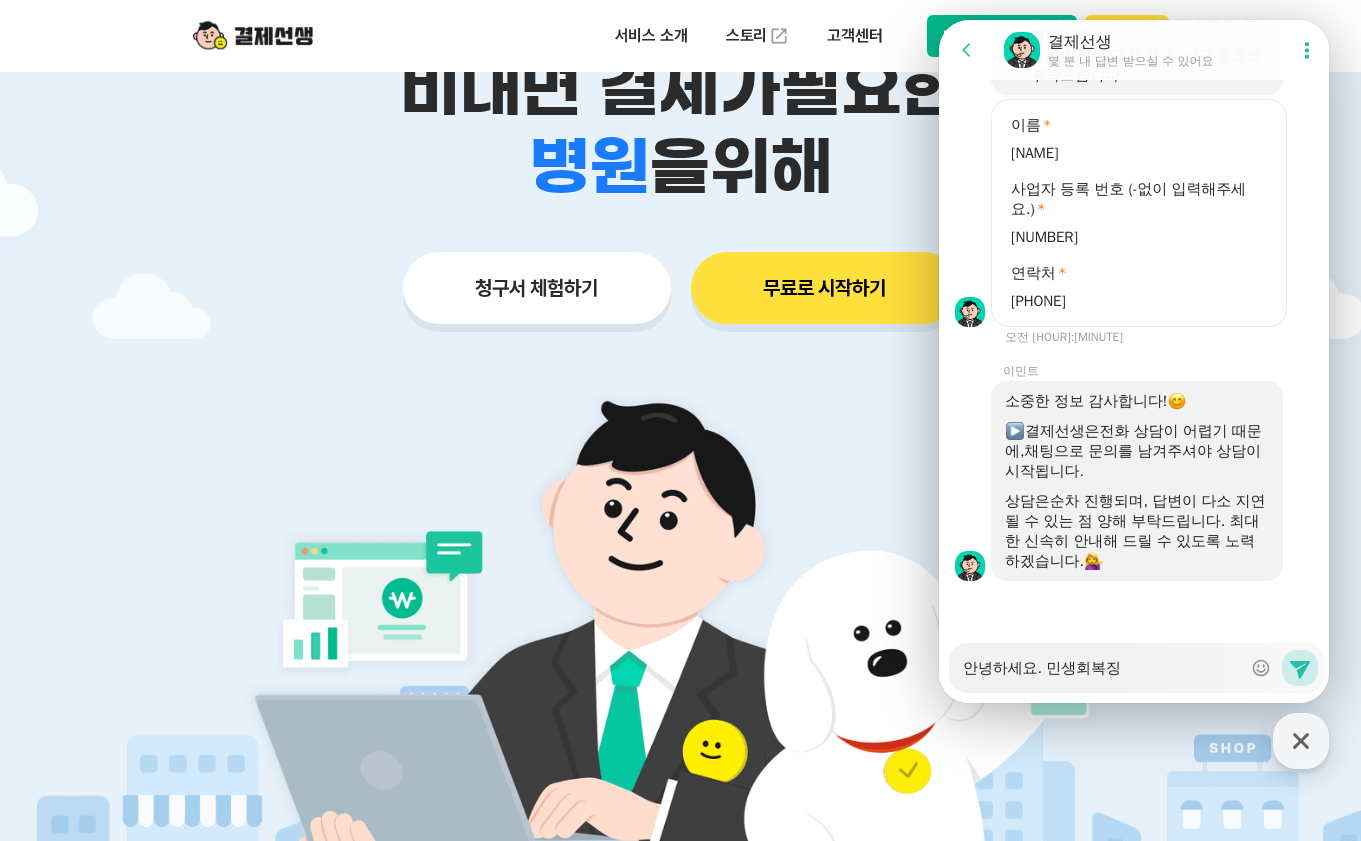 type on "x" 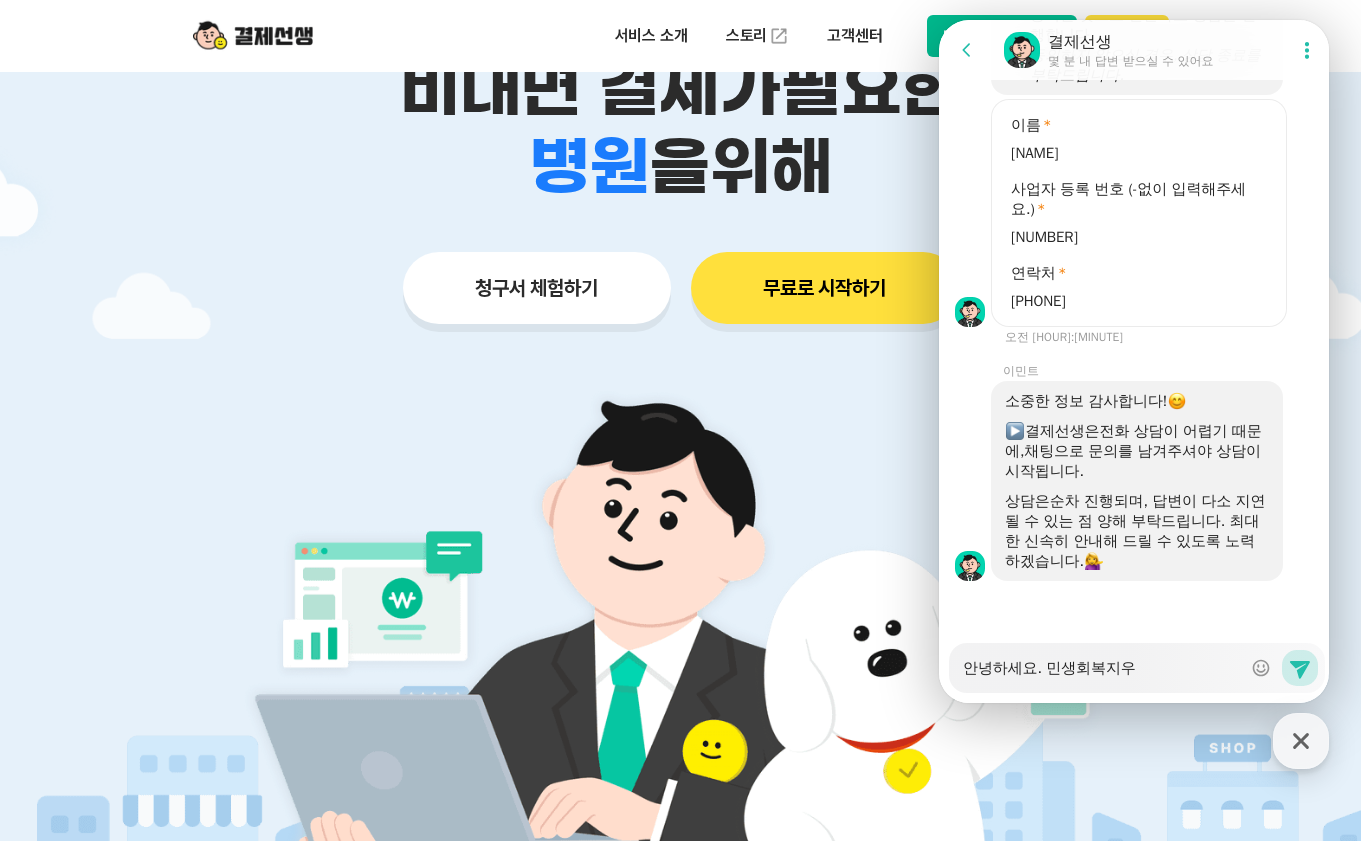 type on "x" 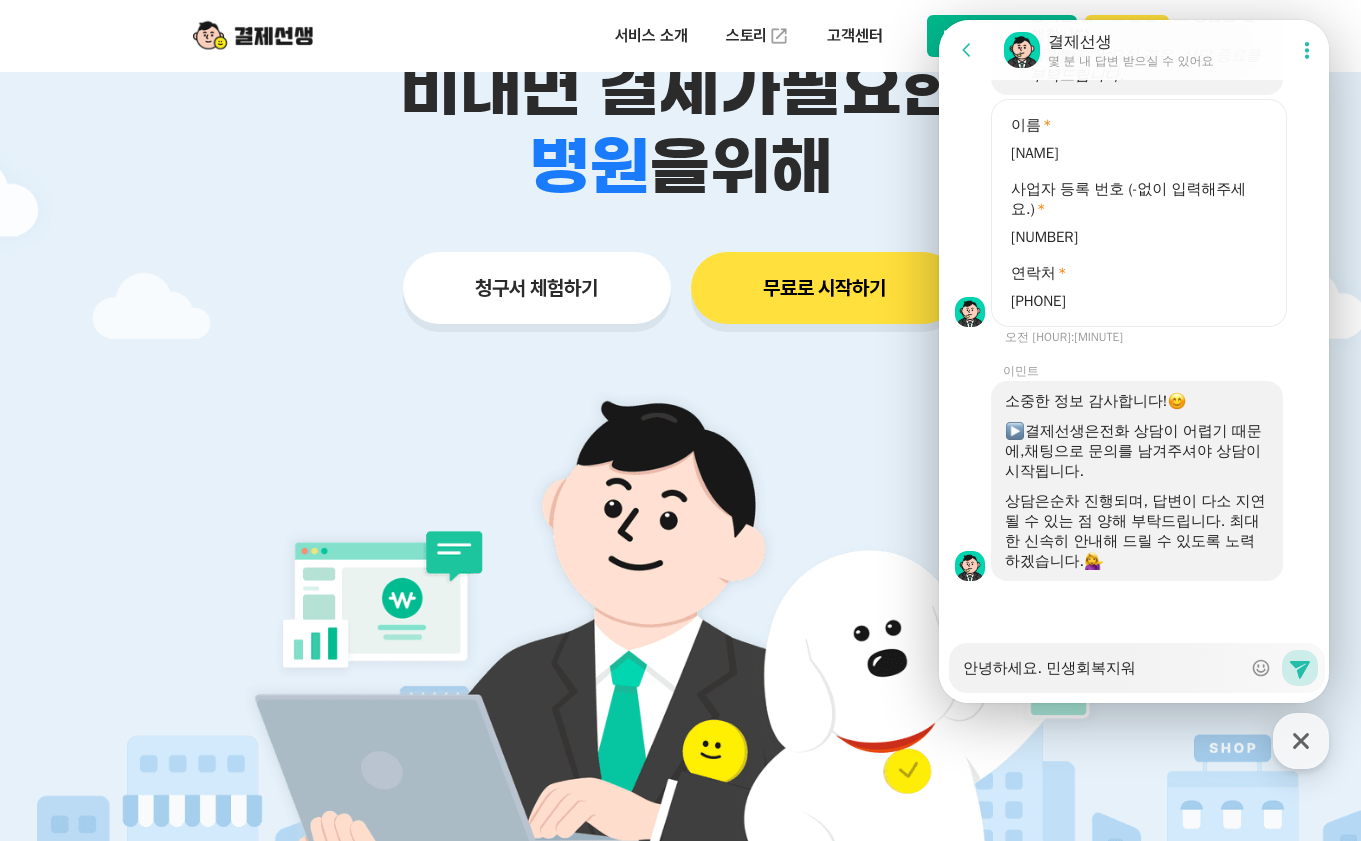 type on "x" 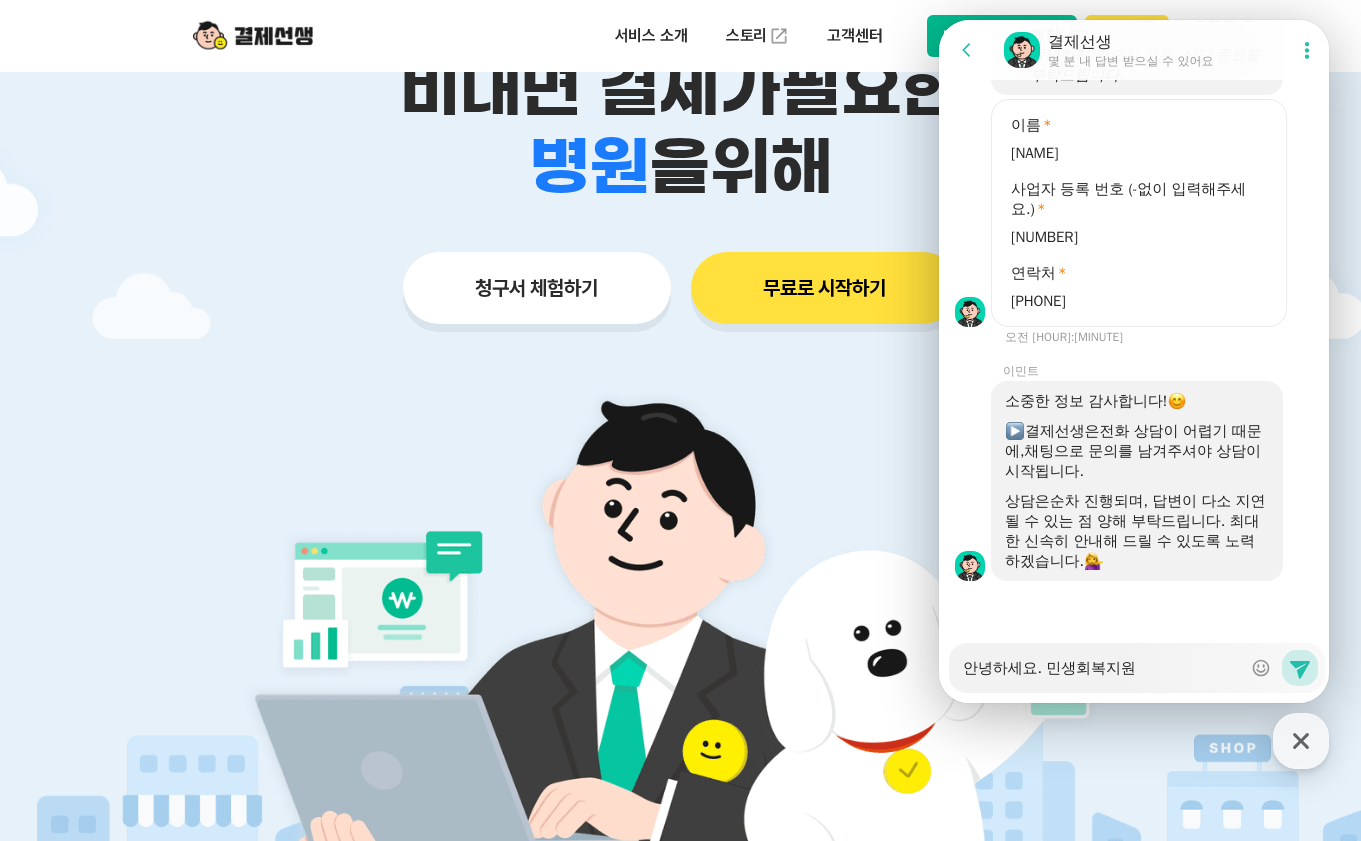 type on "x" 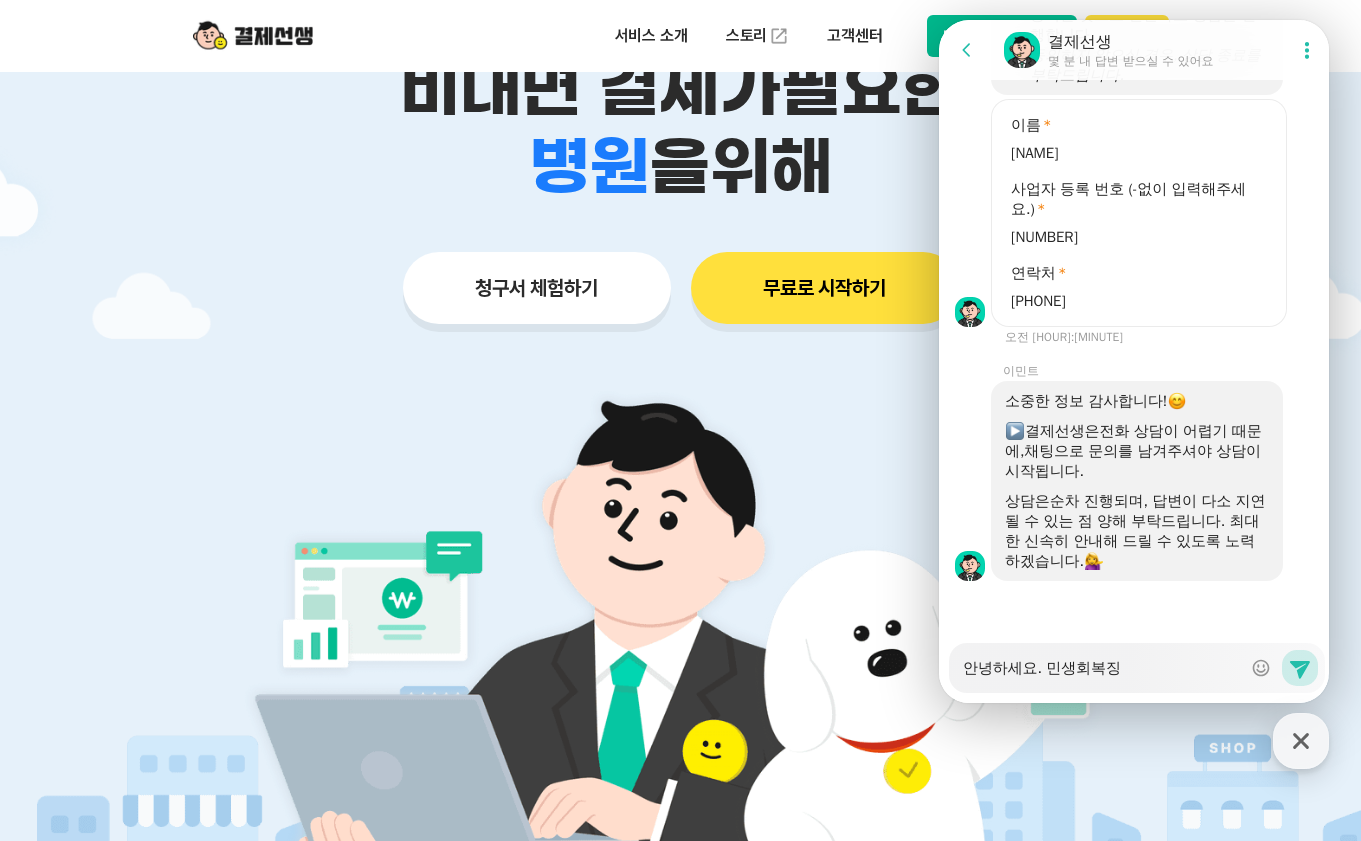 type on "x" 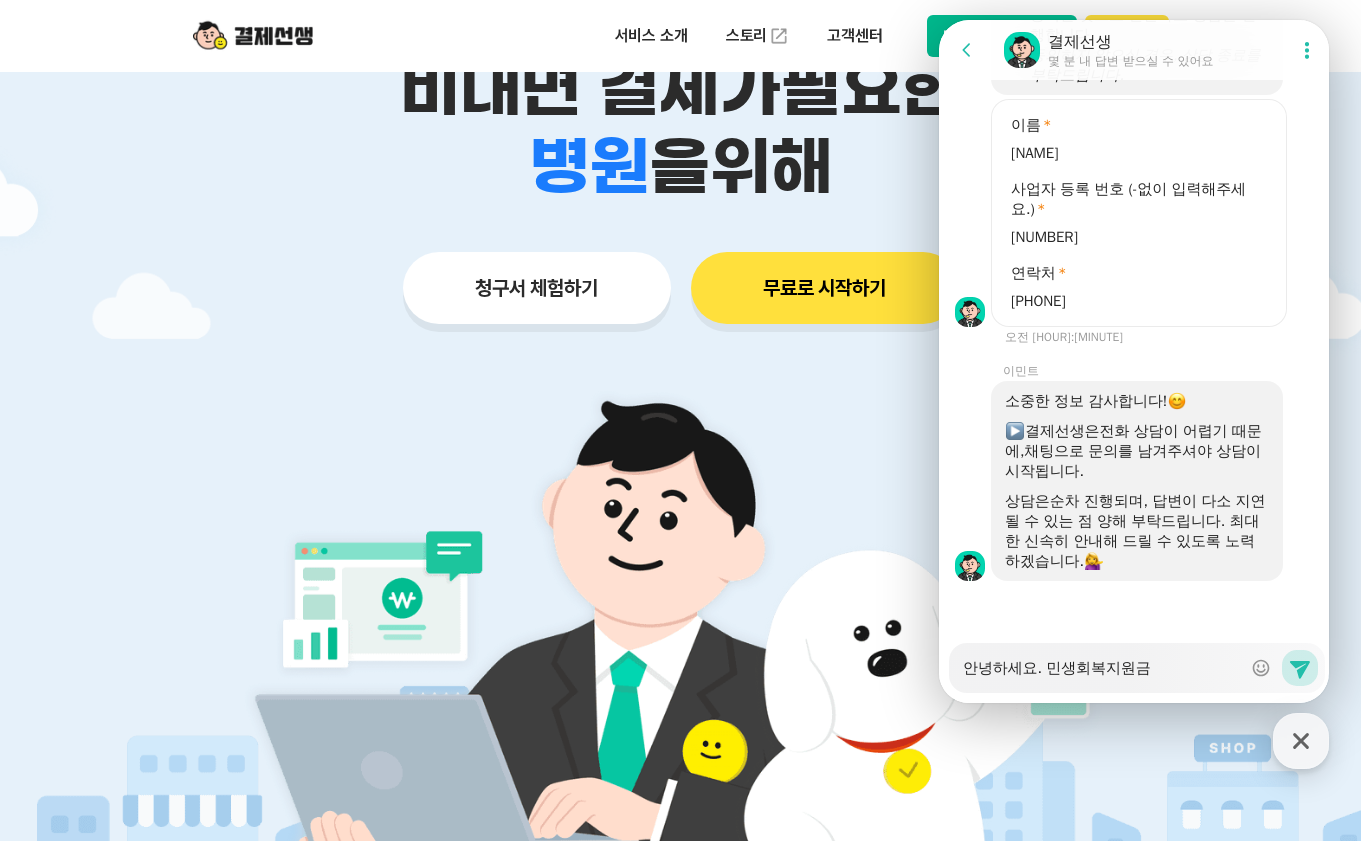 type on "x" 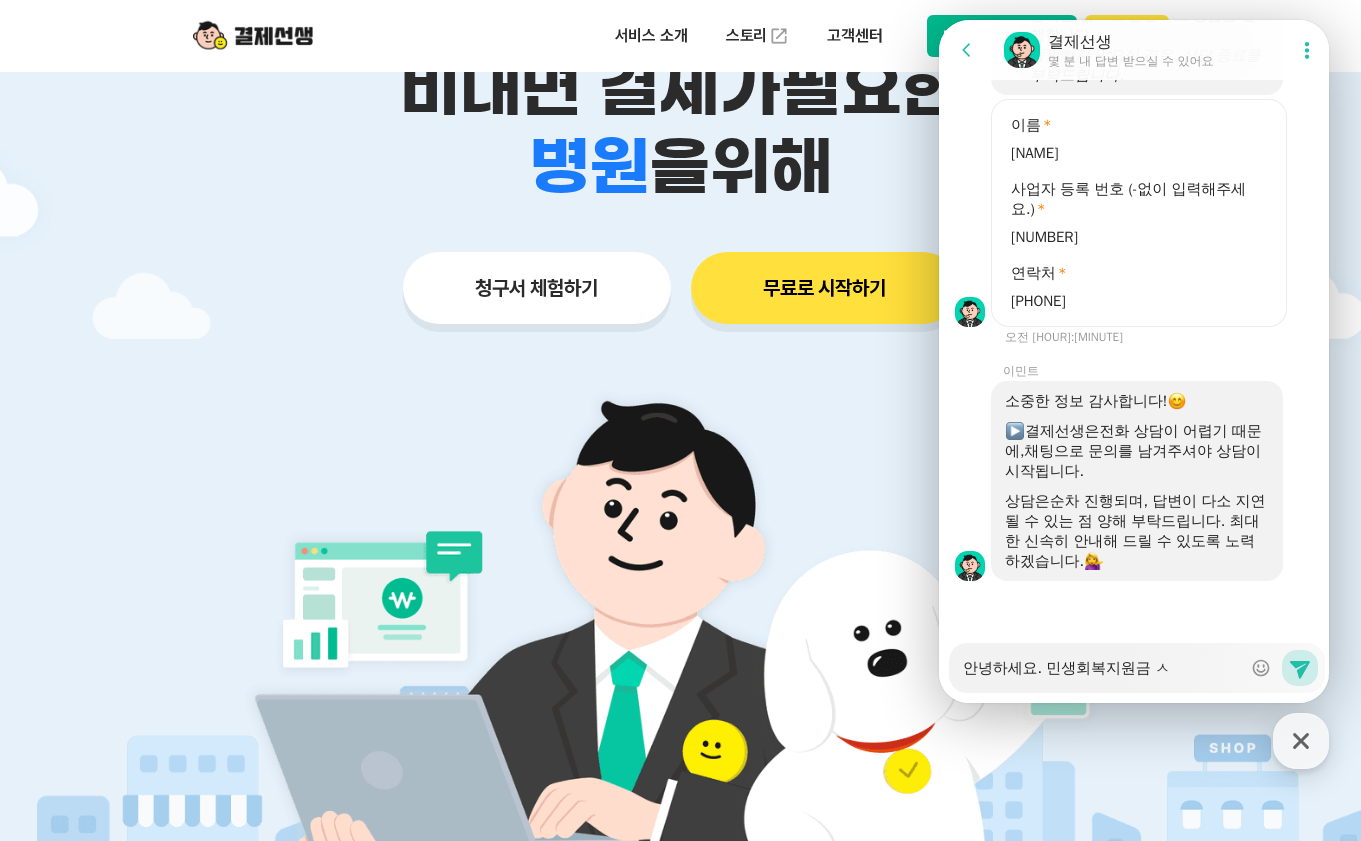 type on "x" 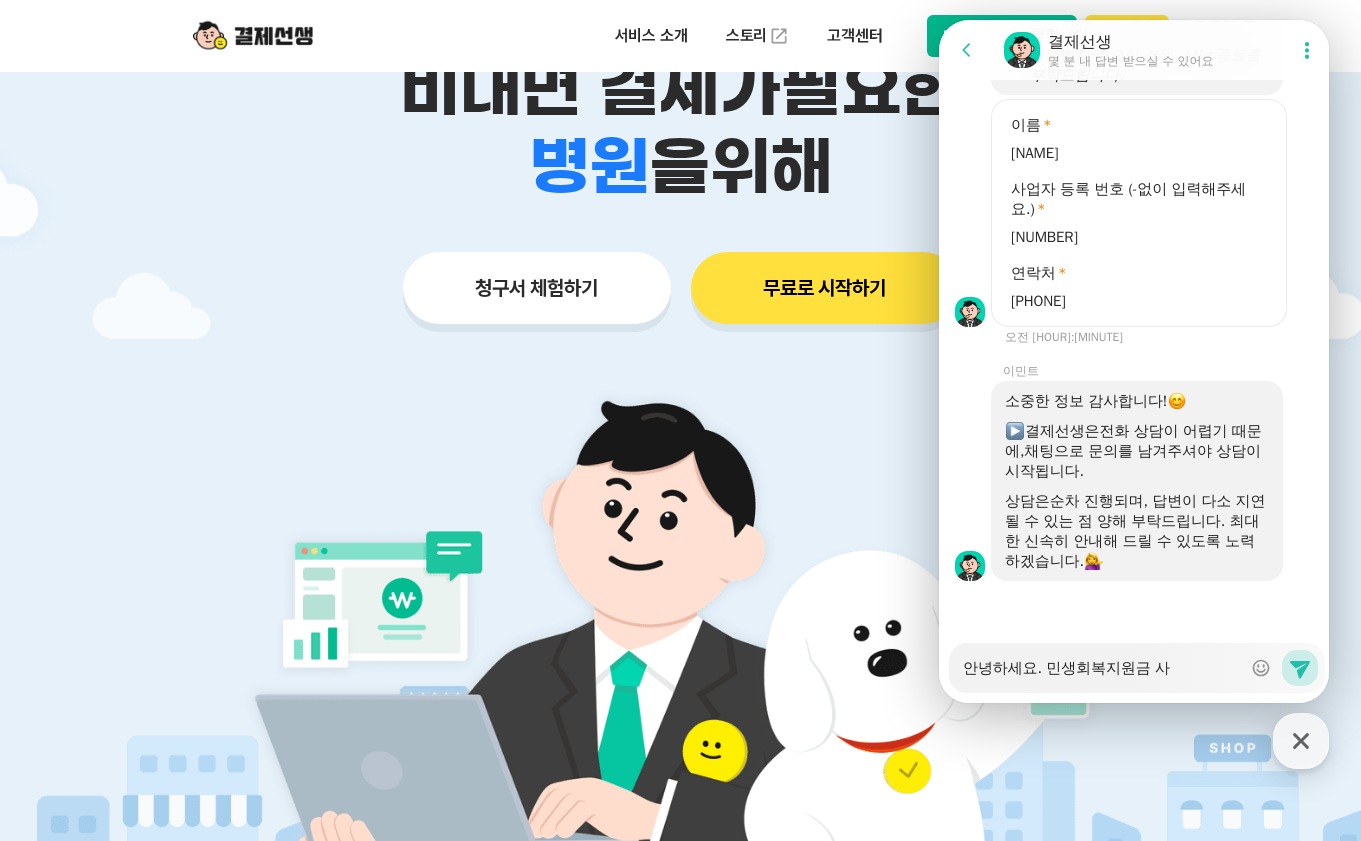 type on "x" 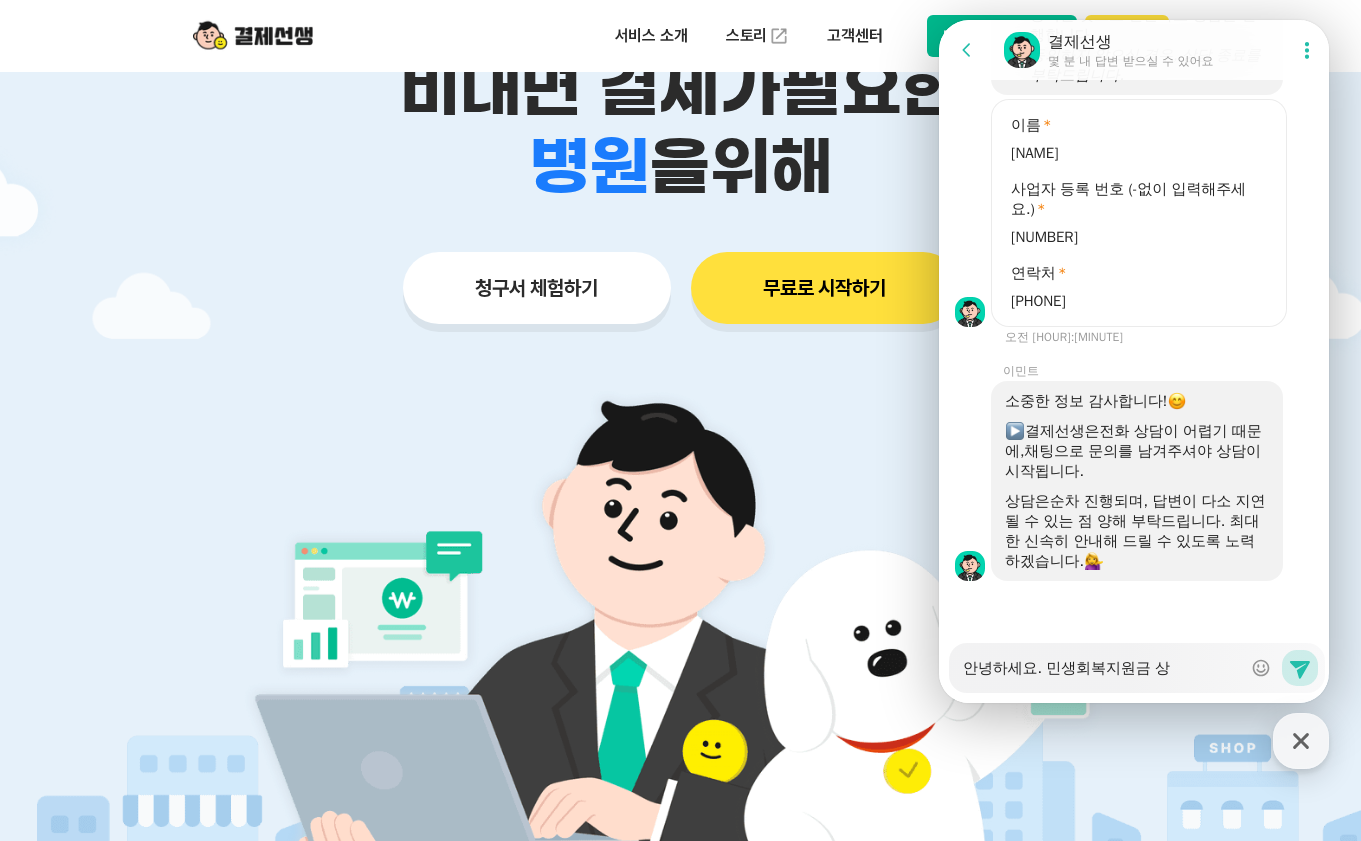 type on "x" 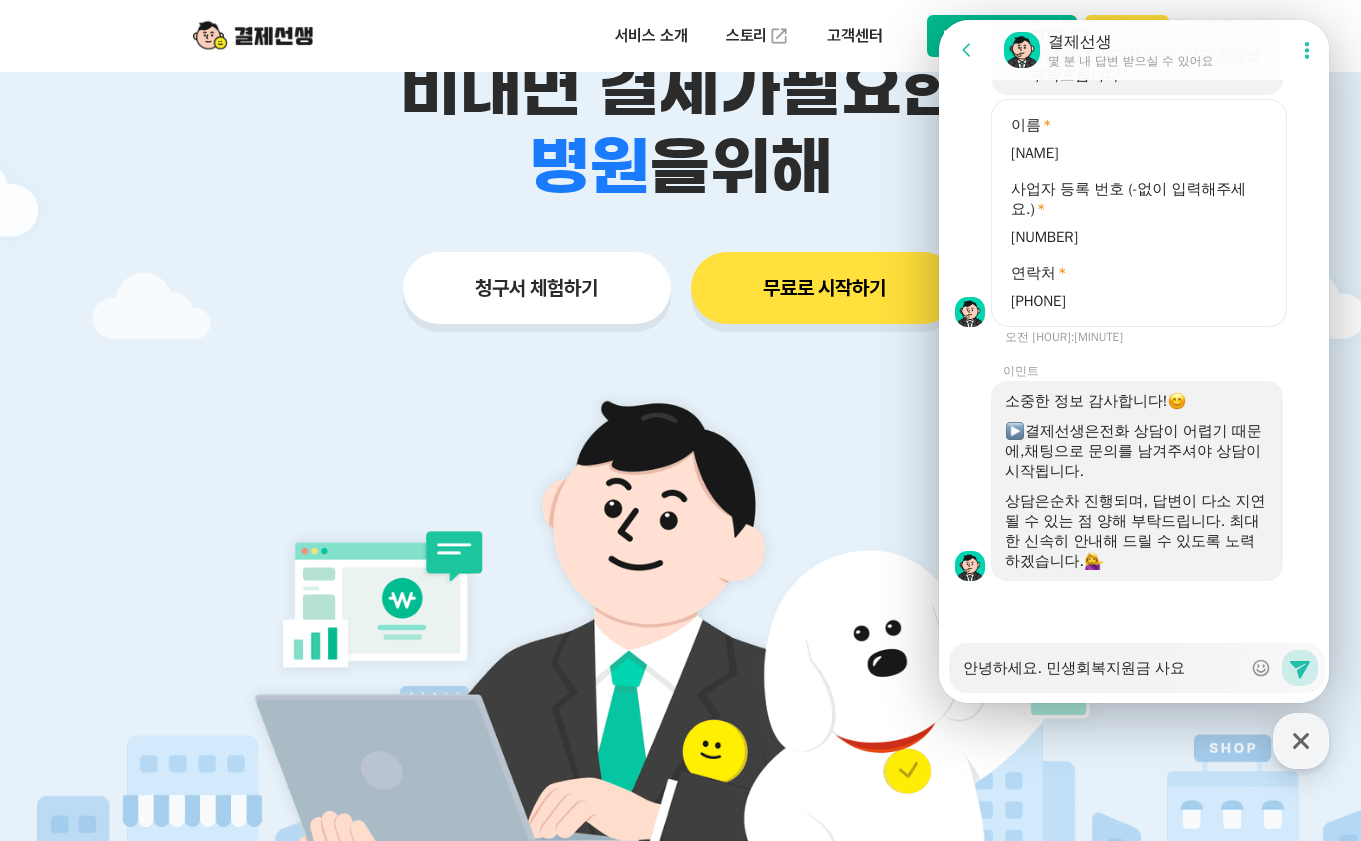 type on "x" 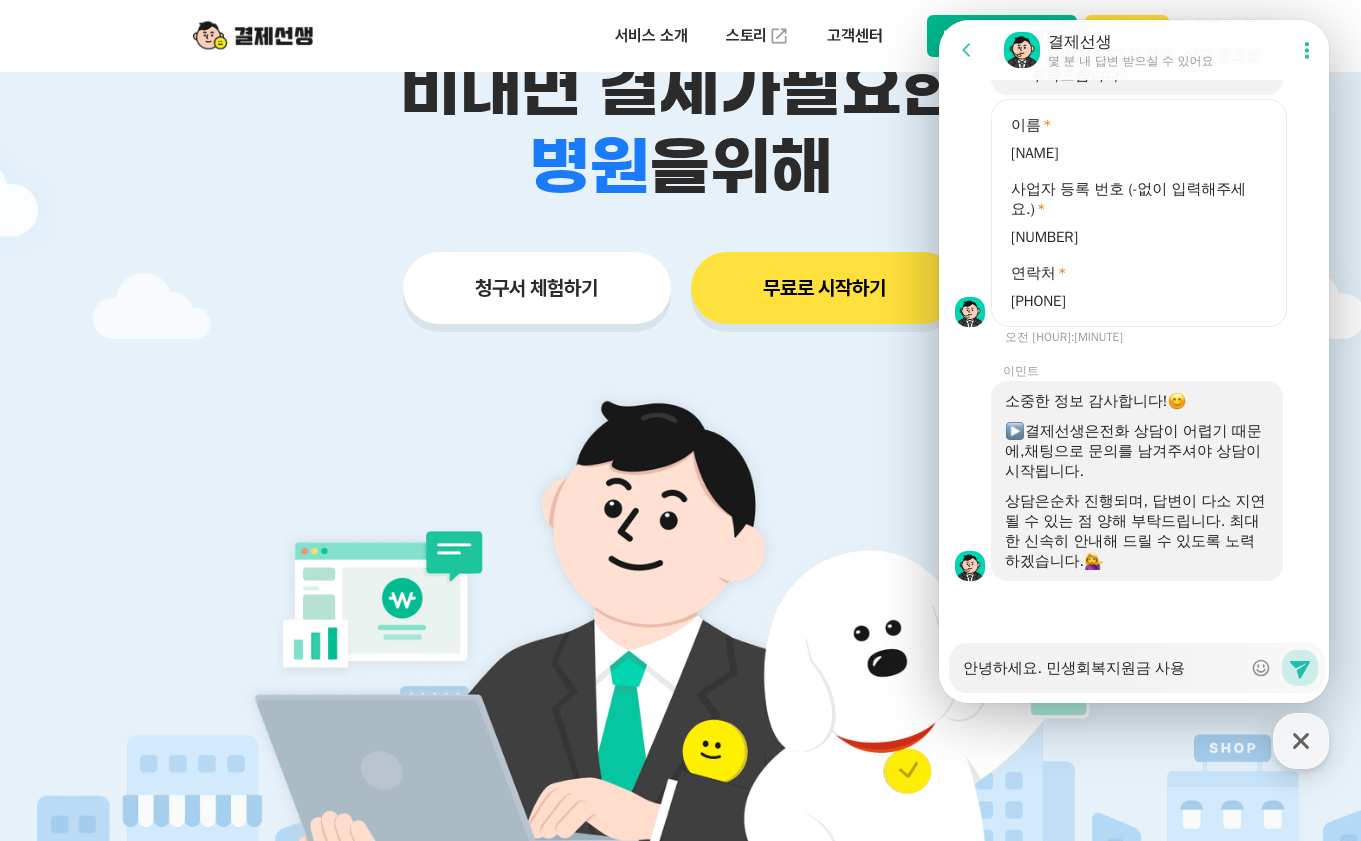 type on "x" 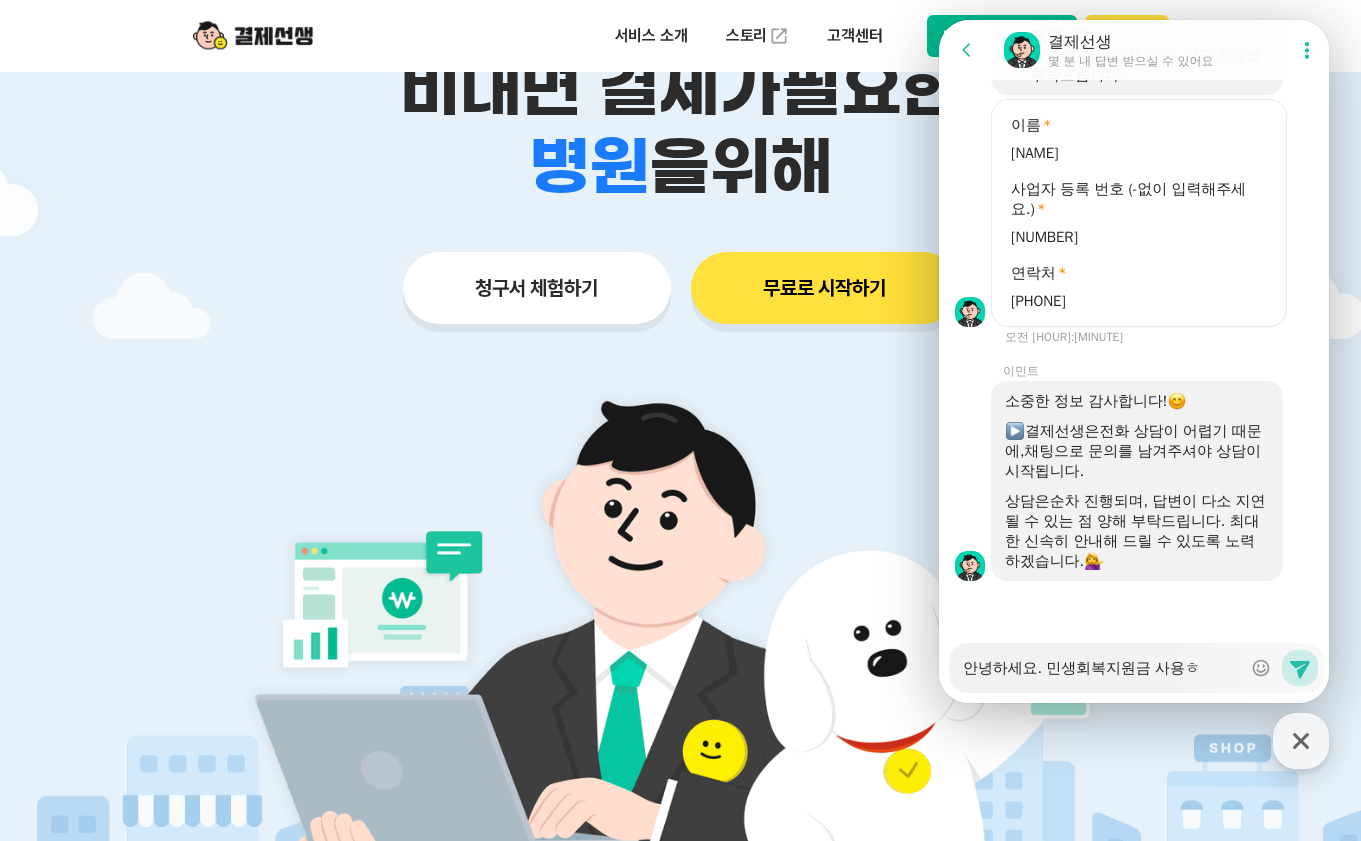 type on "x" 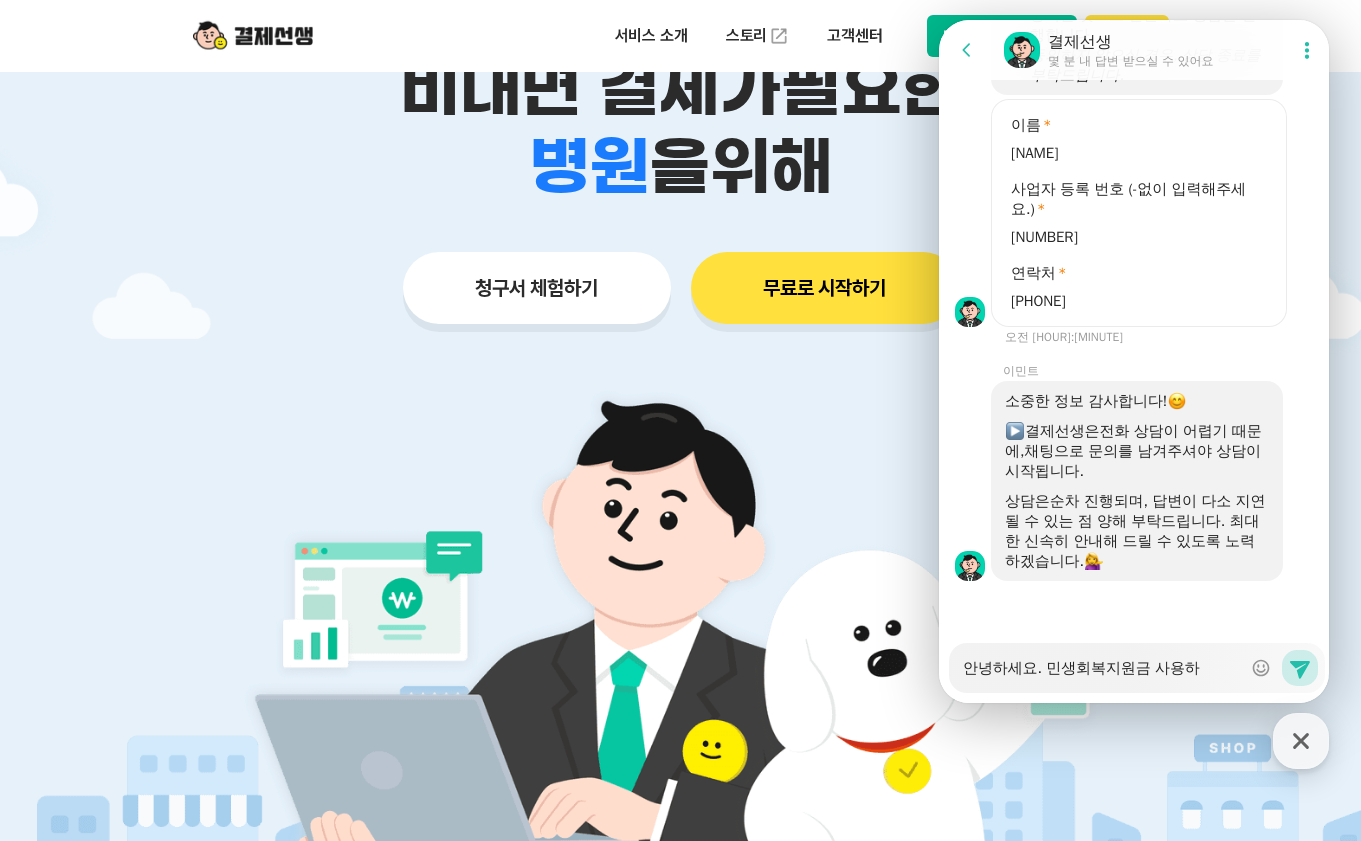 type on "x" 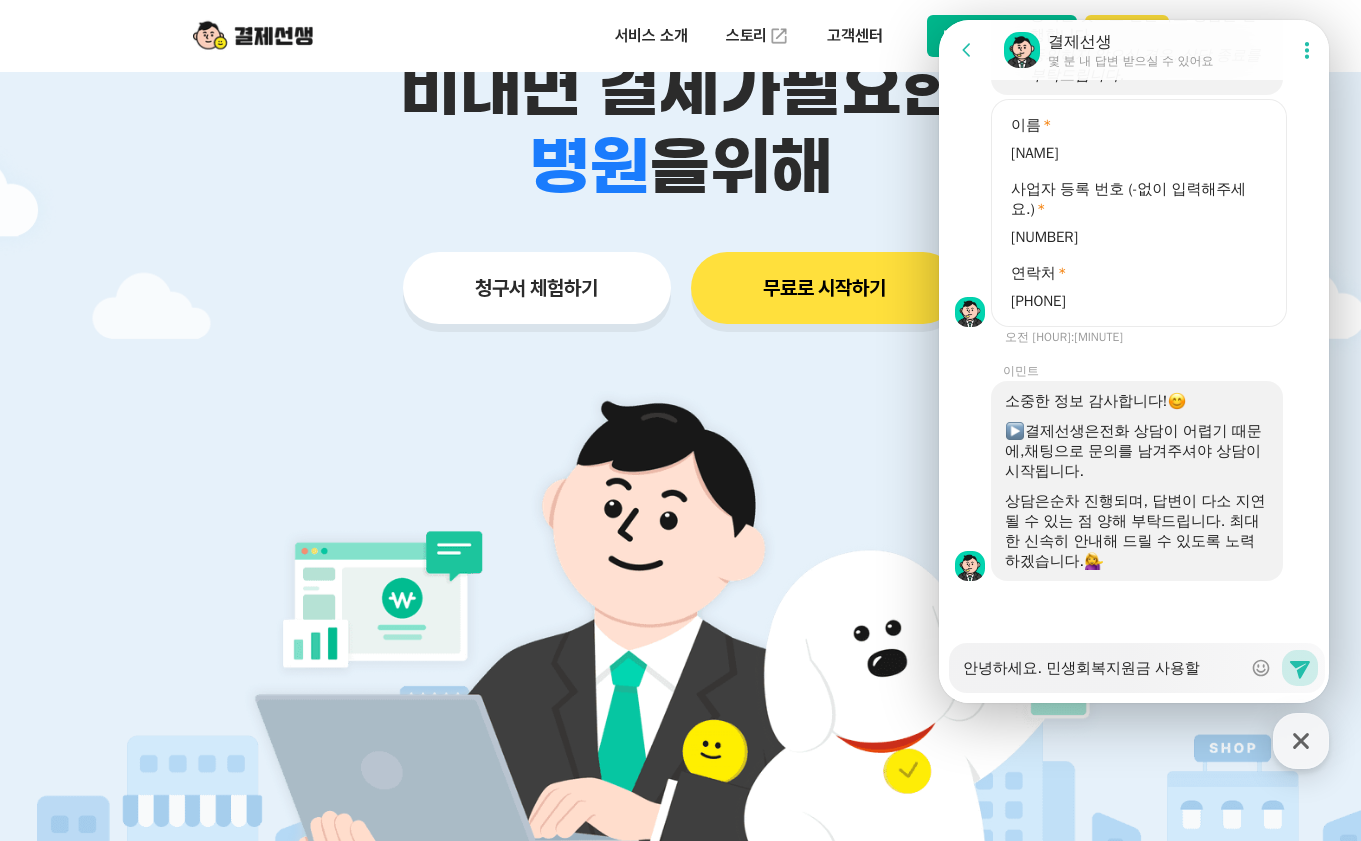 type on "x" 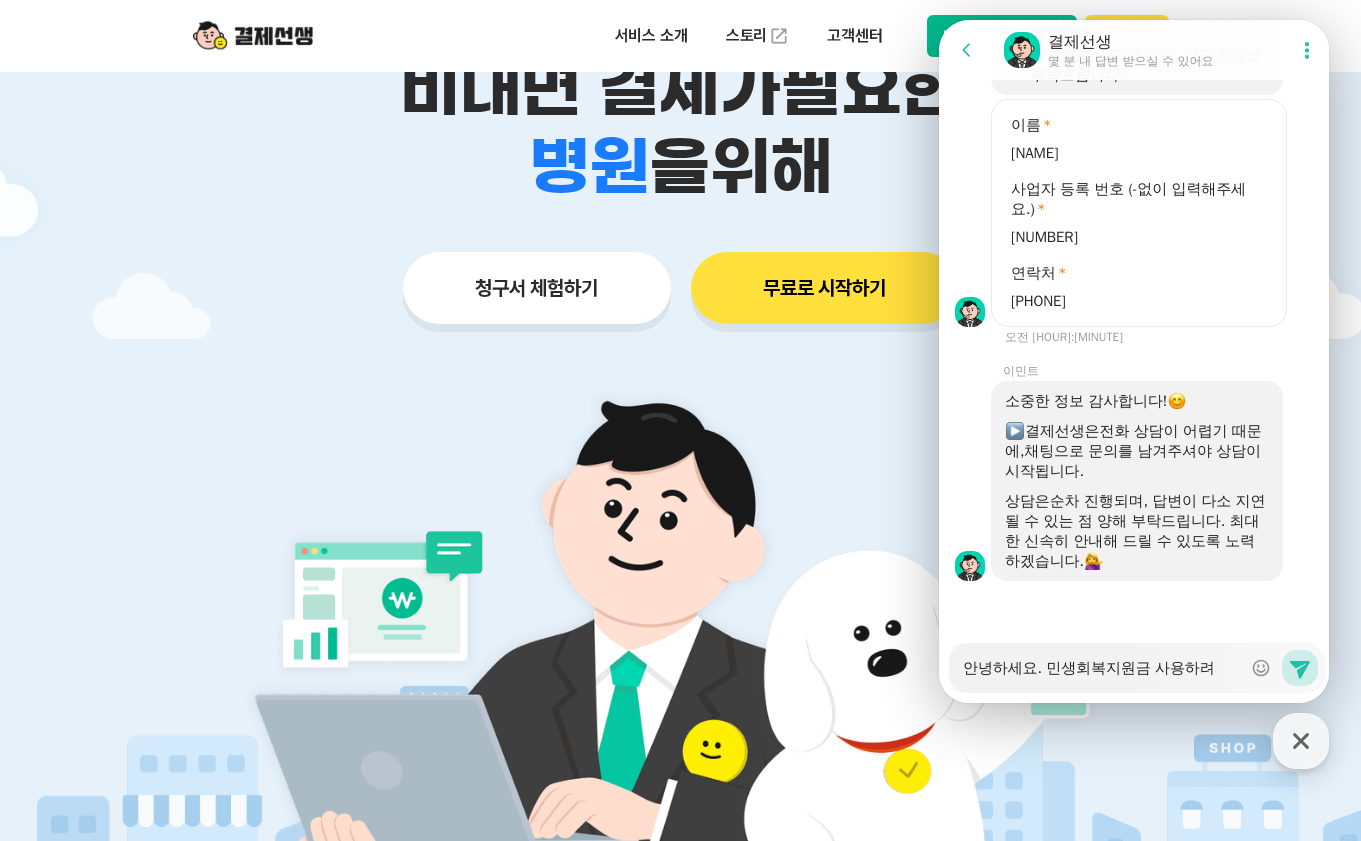 type on "x" 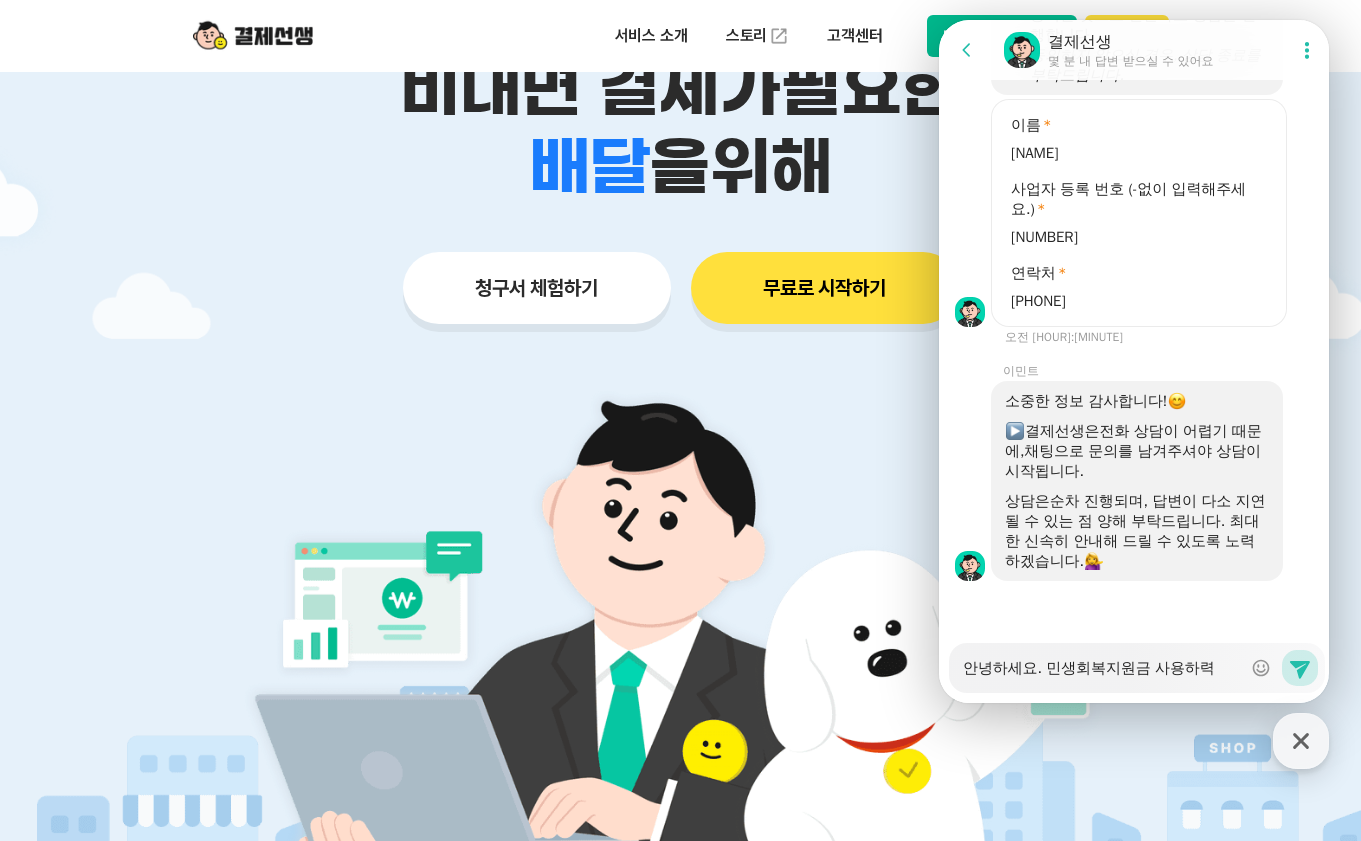type on "x" 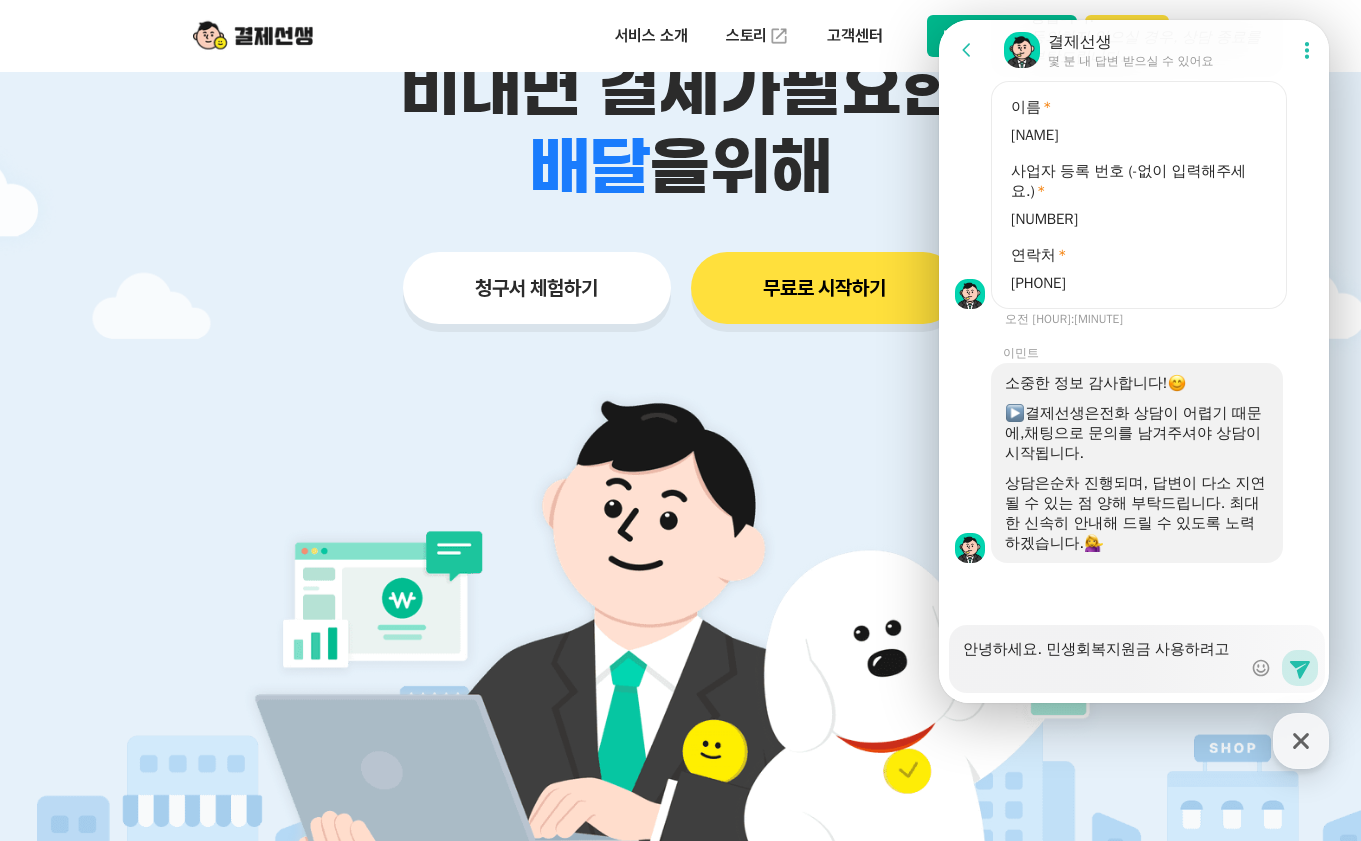 type on "x" 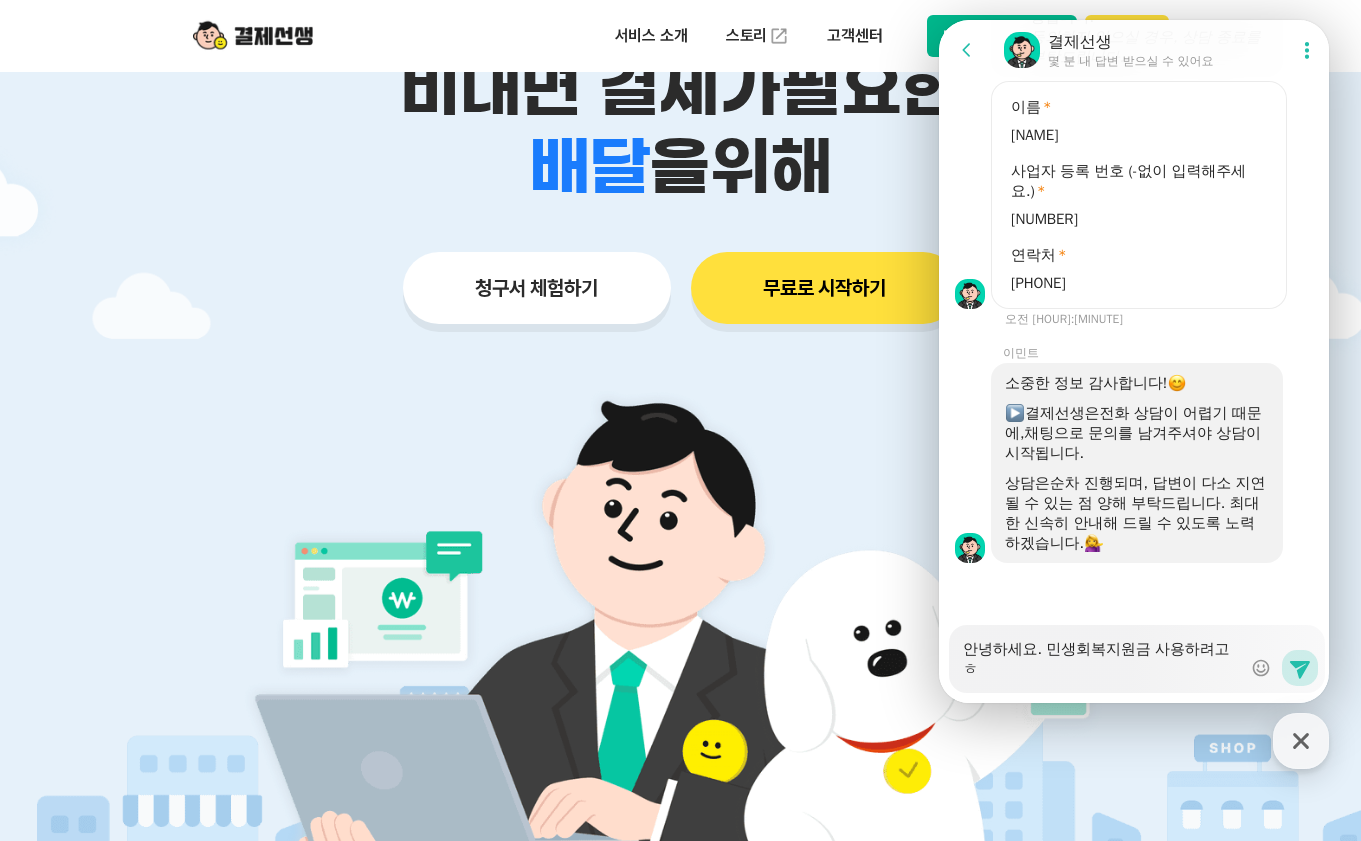 type on "x" 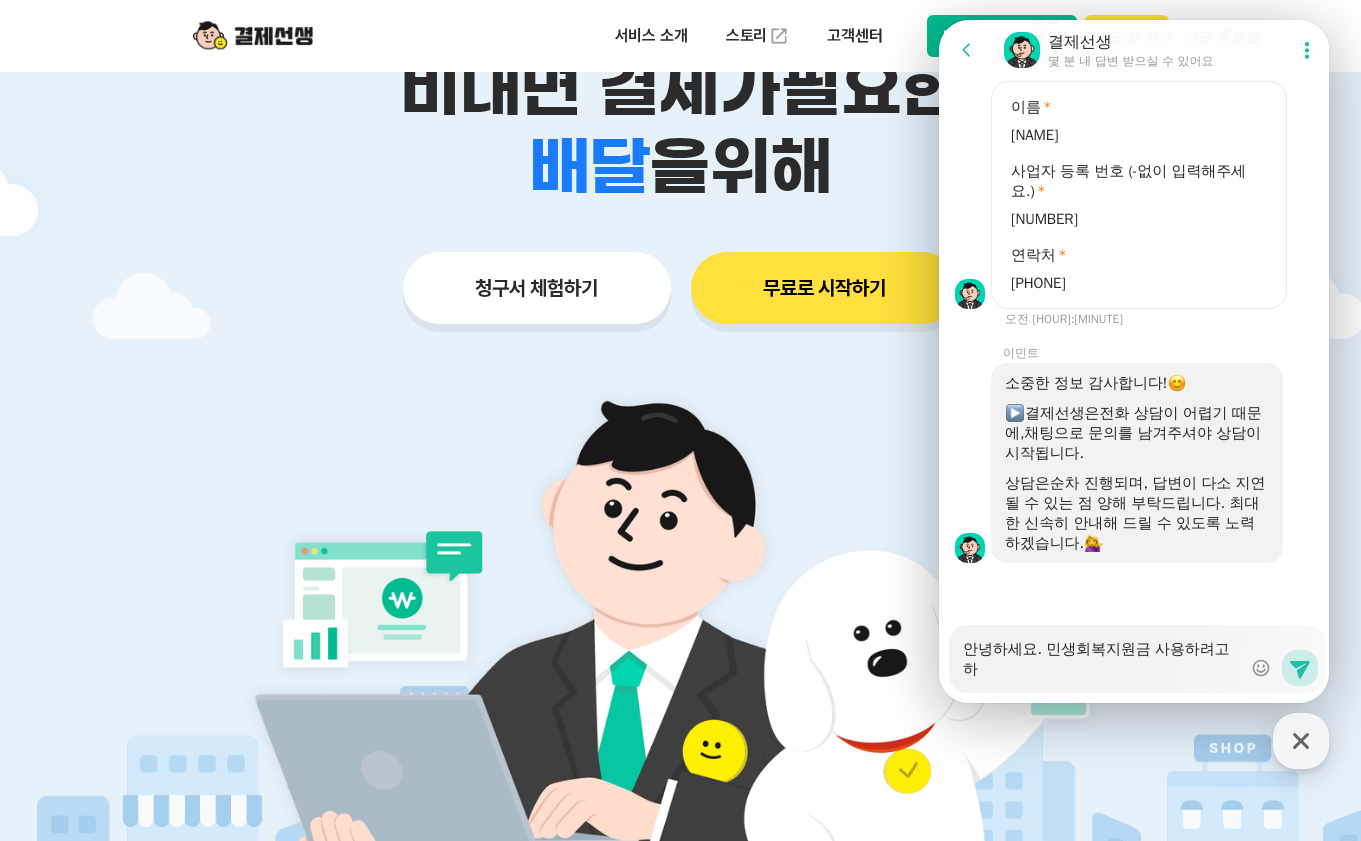 type on "x" 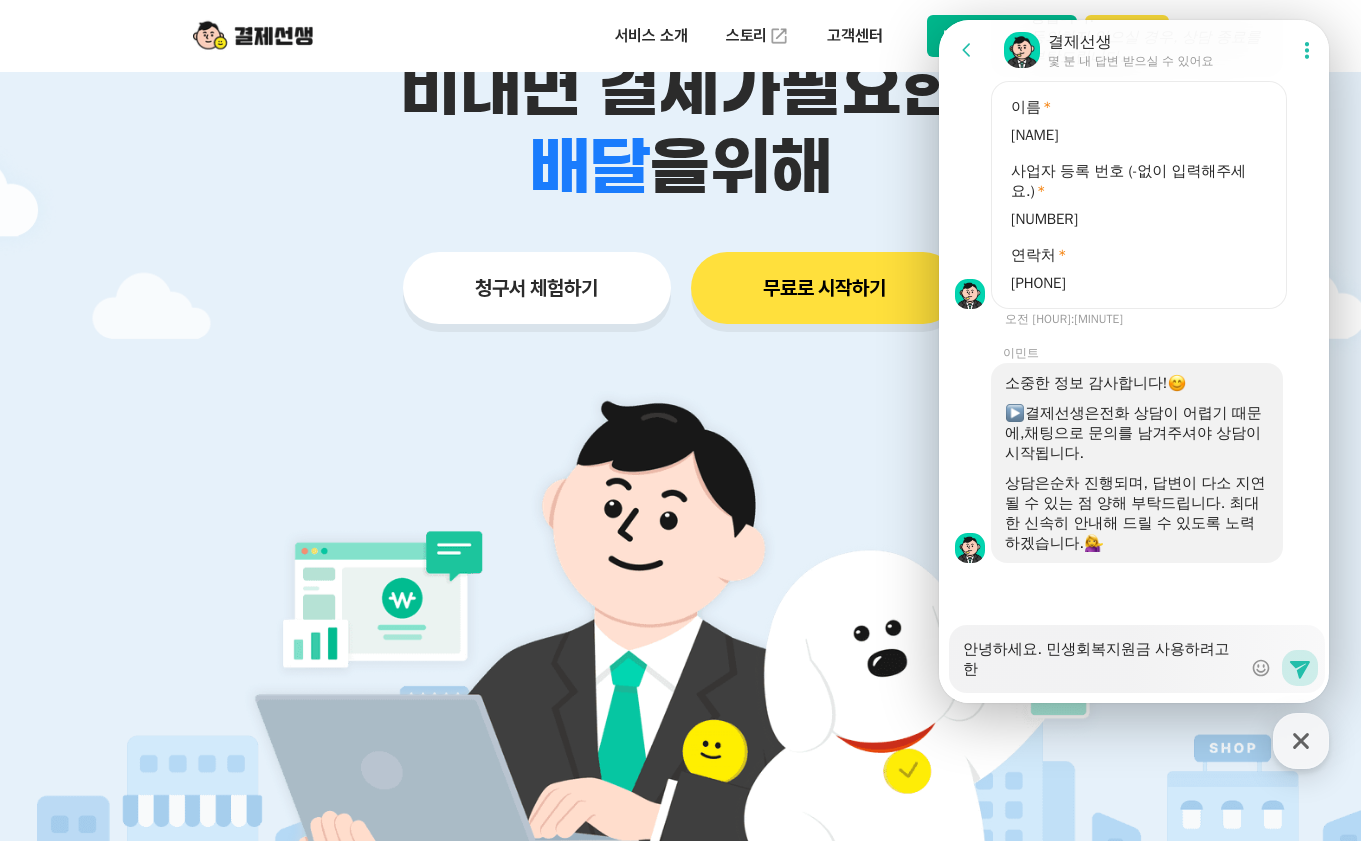 type on "x" 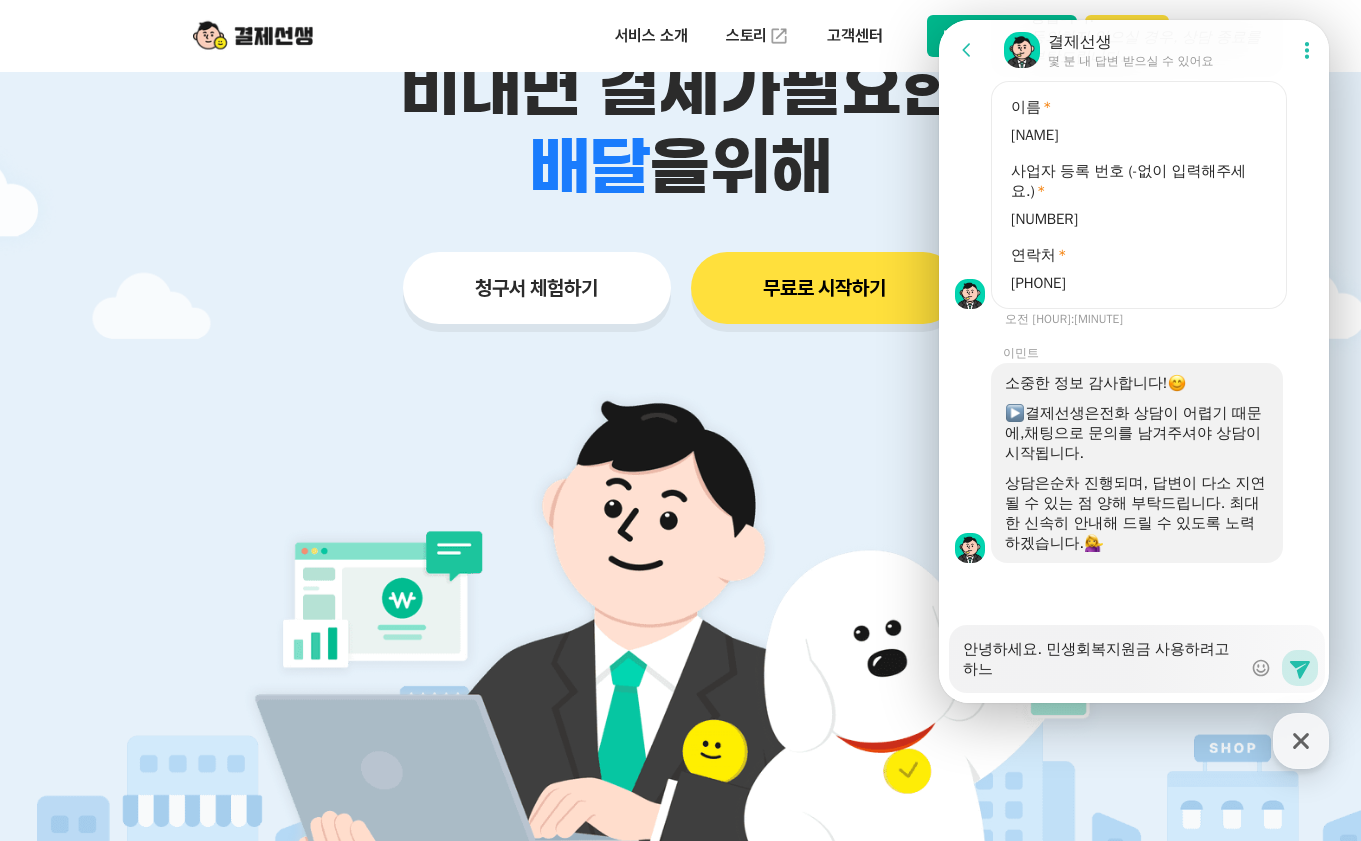 type on "x" 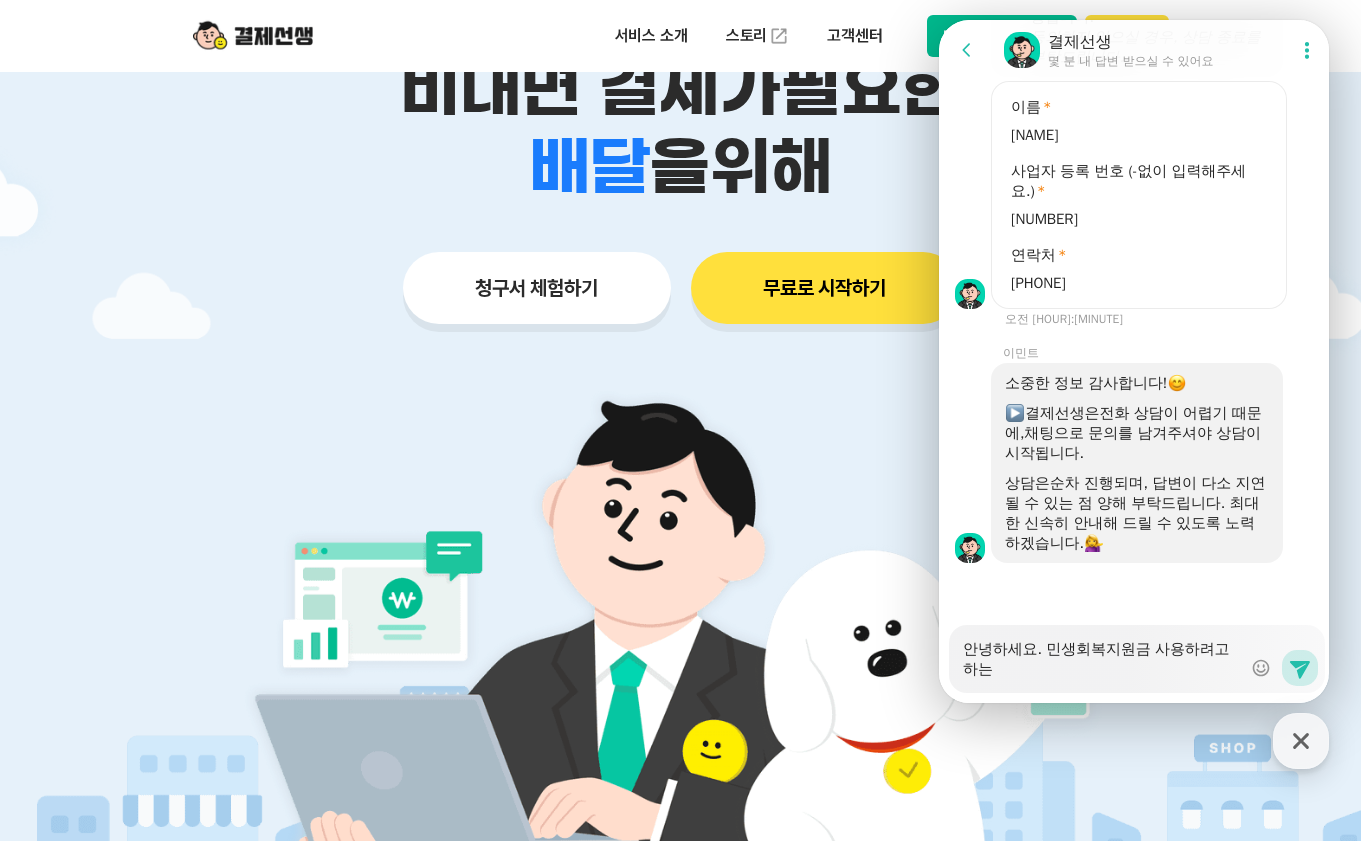 scroll, scrollTop: 2191, scrollLeft: 0, axis: vertical 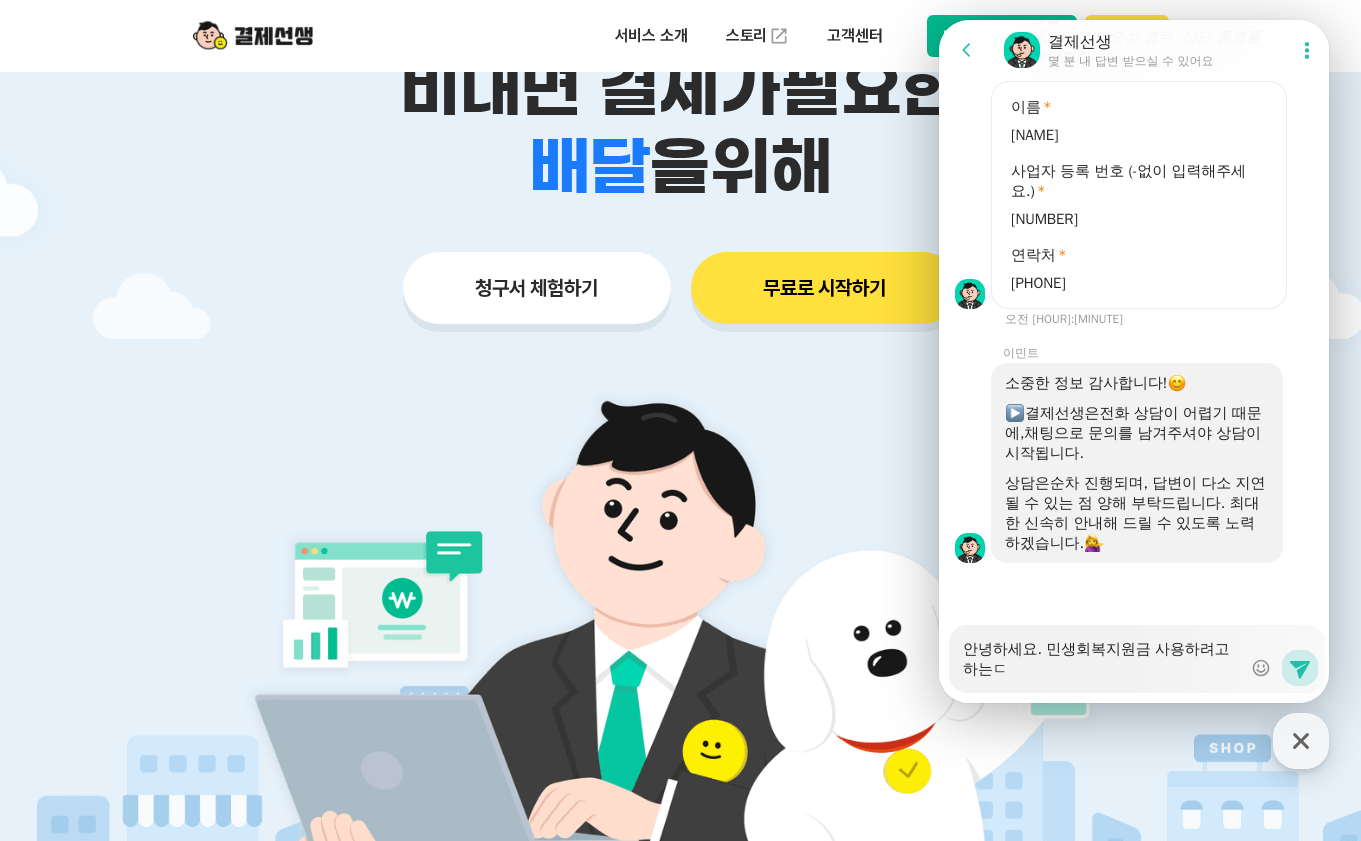 type on "x" 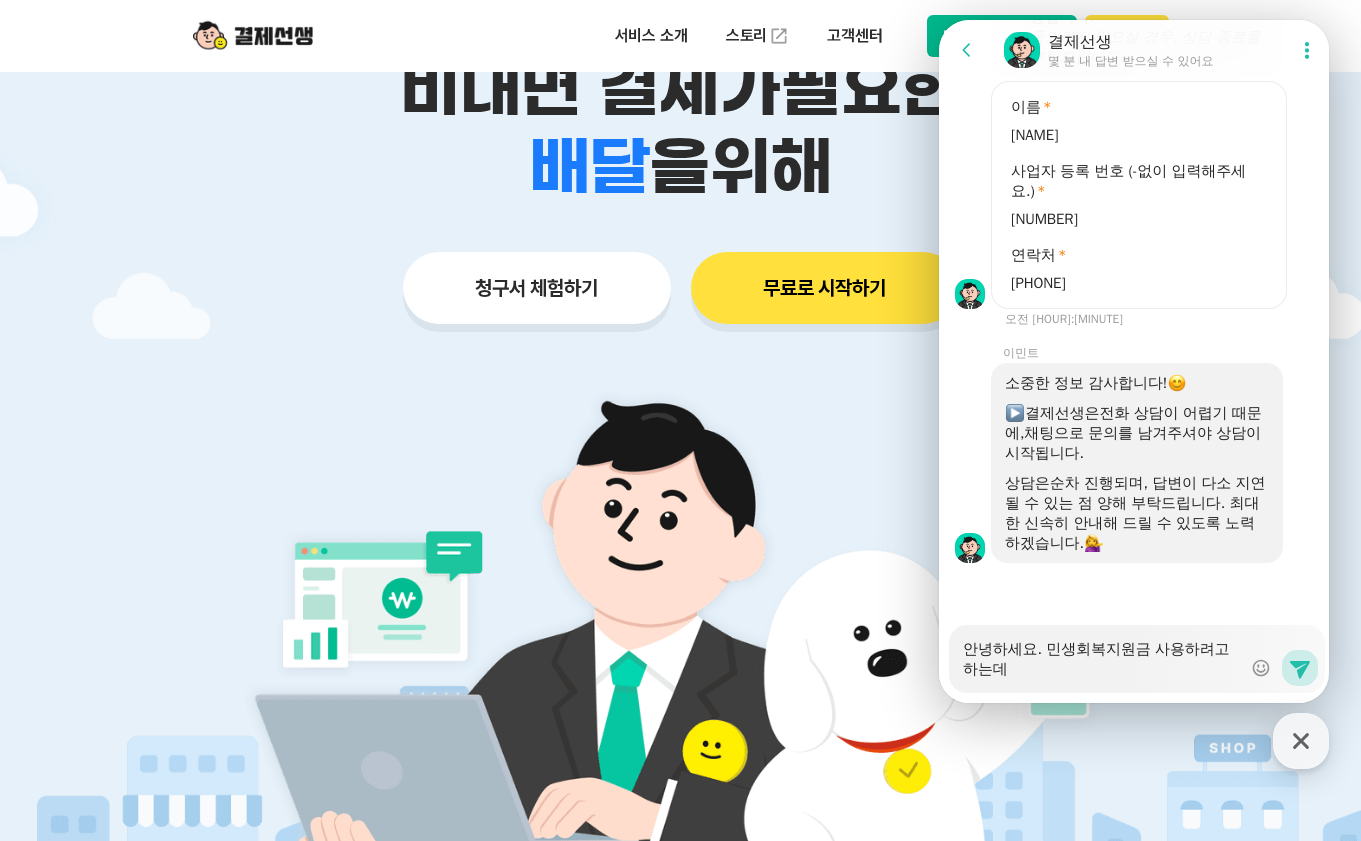 type on "x" 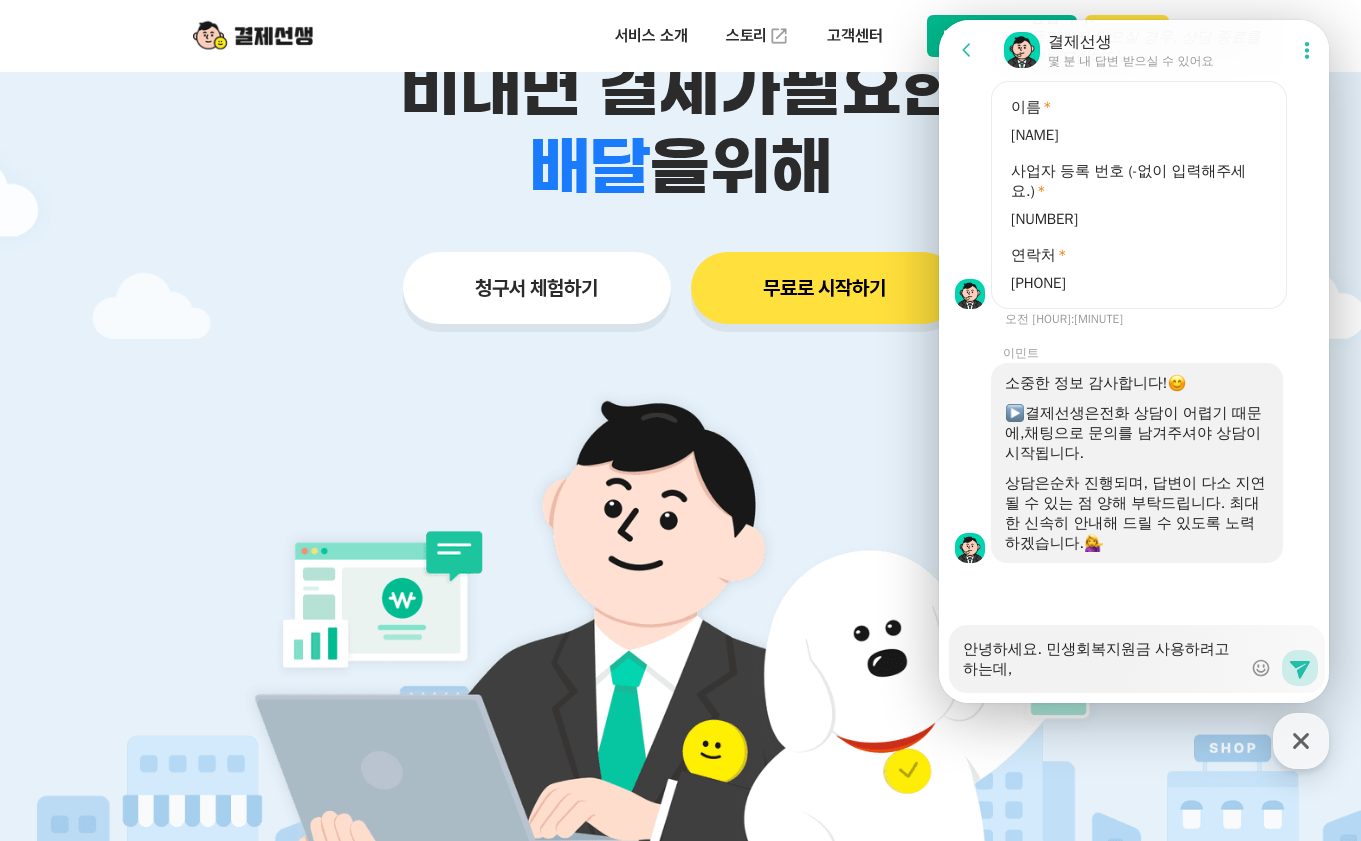 type on "x" 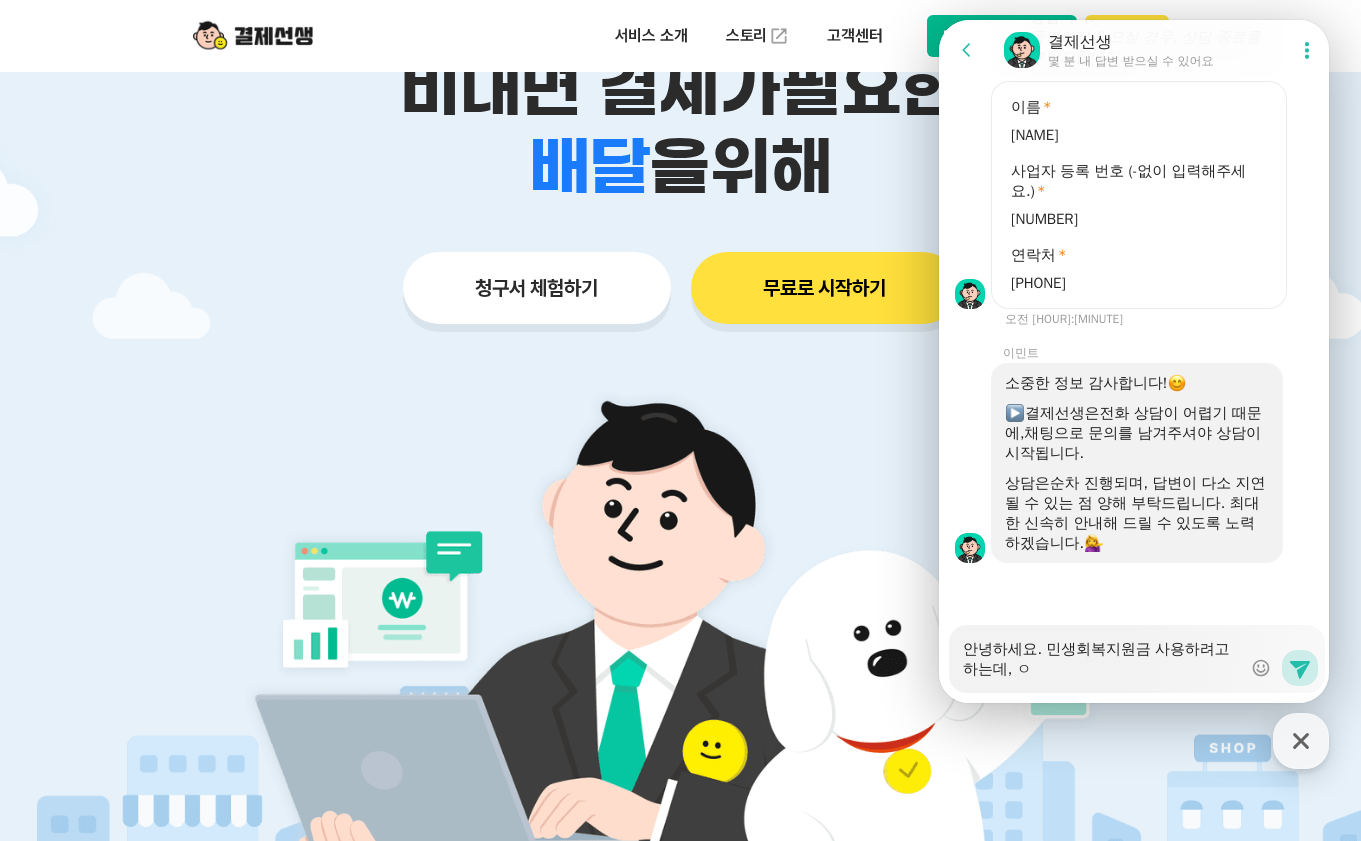 type on "x" 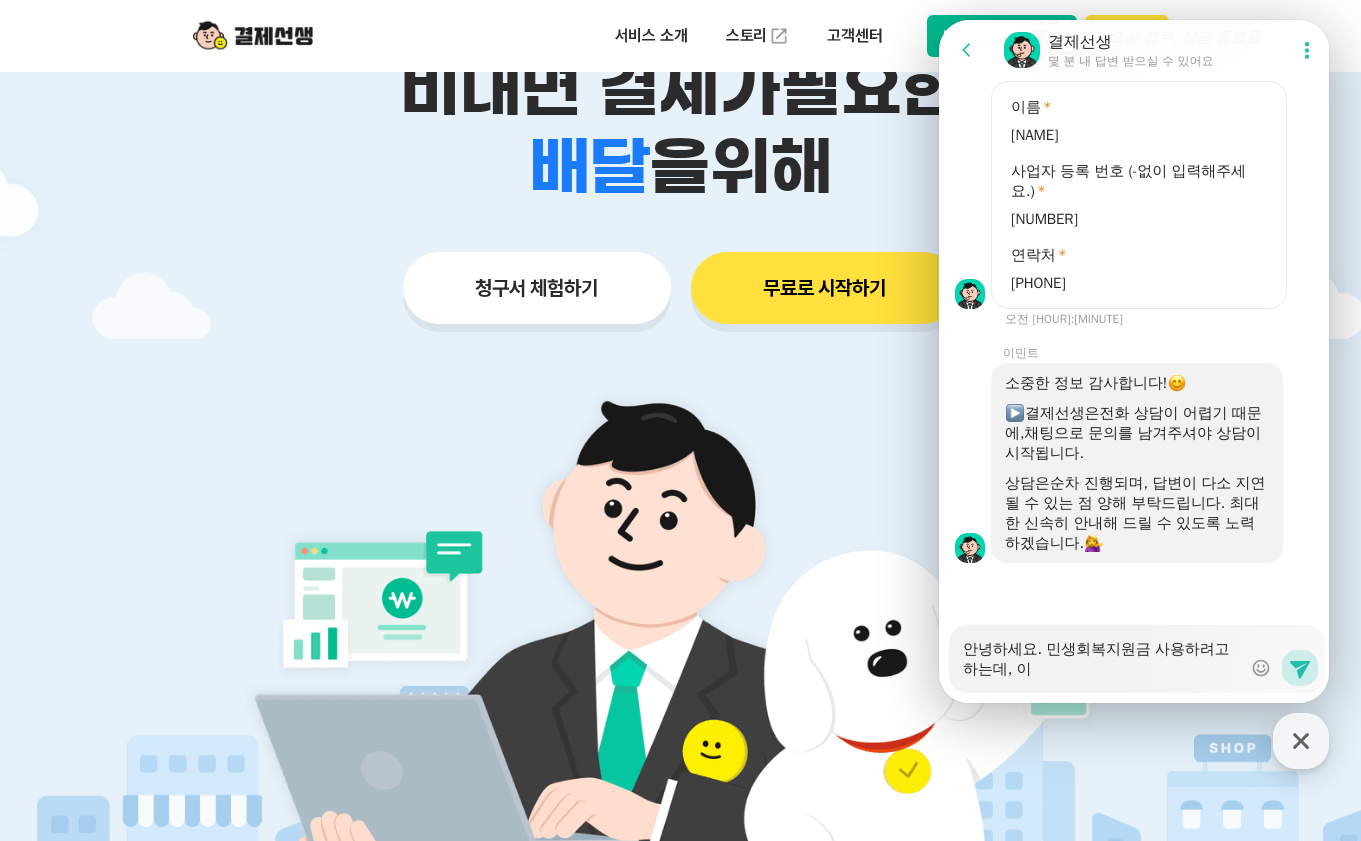 type on "x" 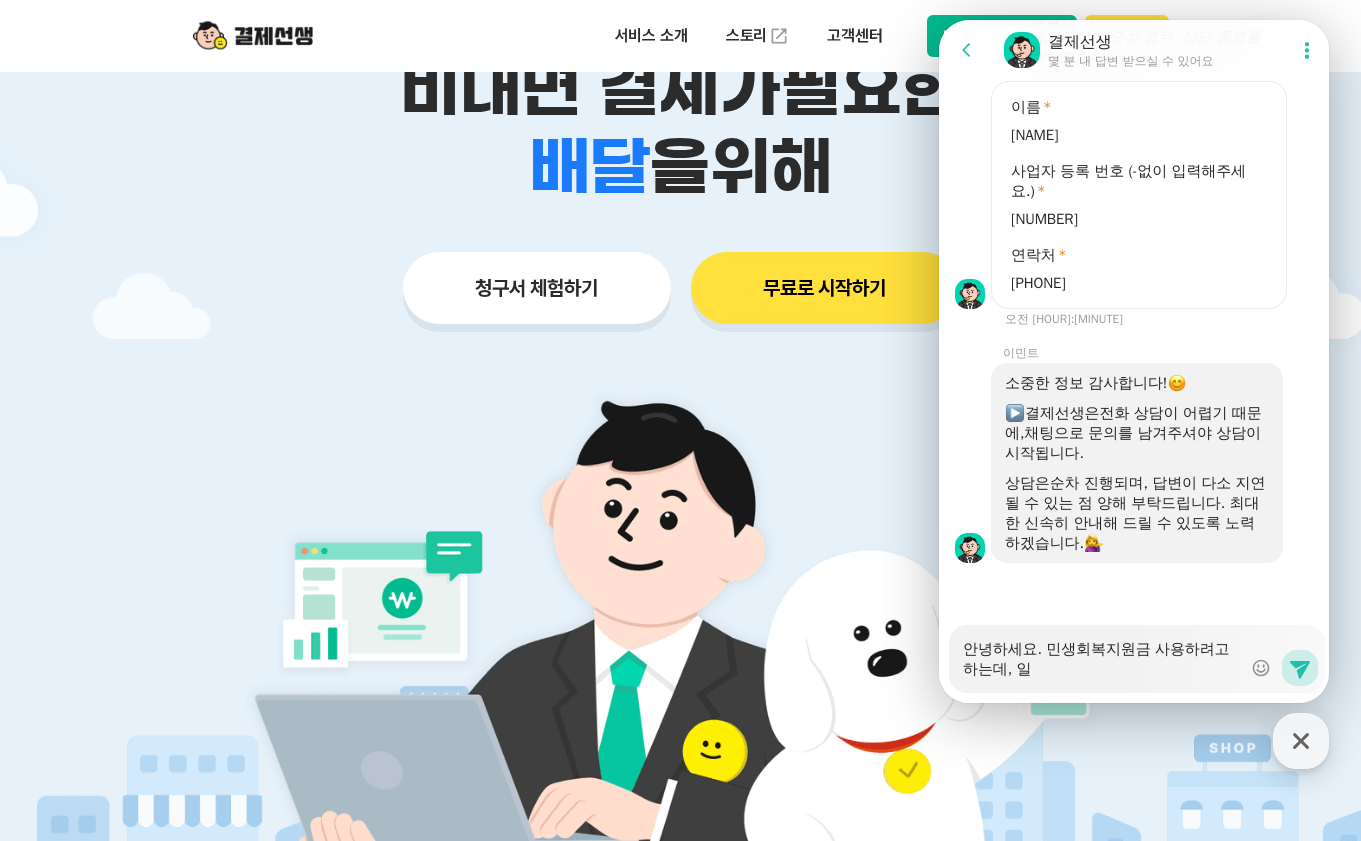 type on "x" 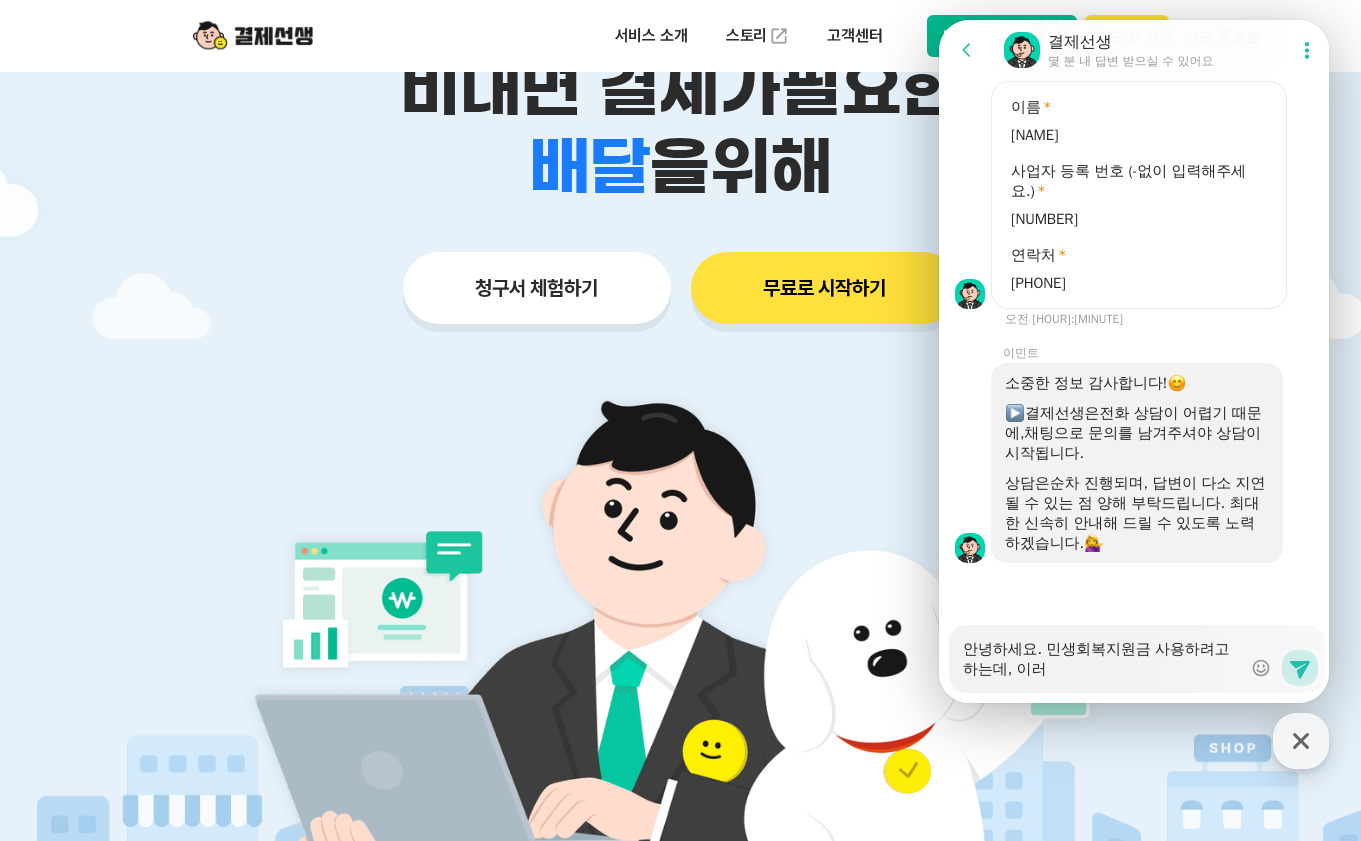 type on "안녕하세요. 민생회복지원금 사용하려고 하는데, 이렇" 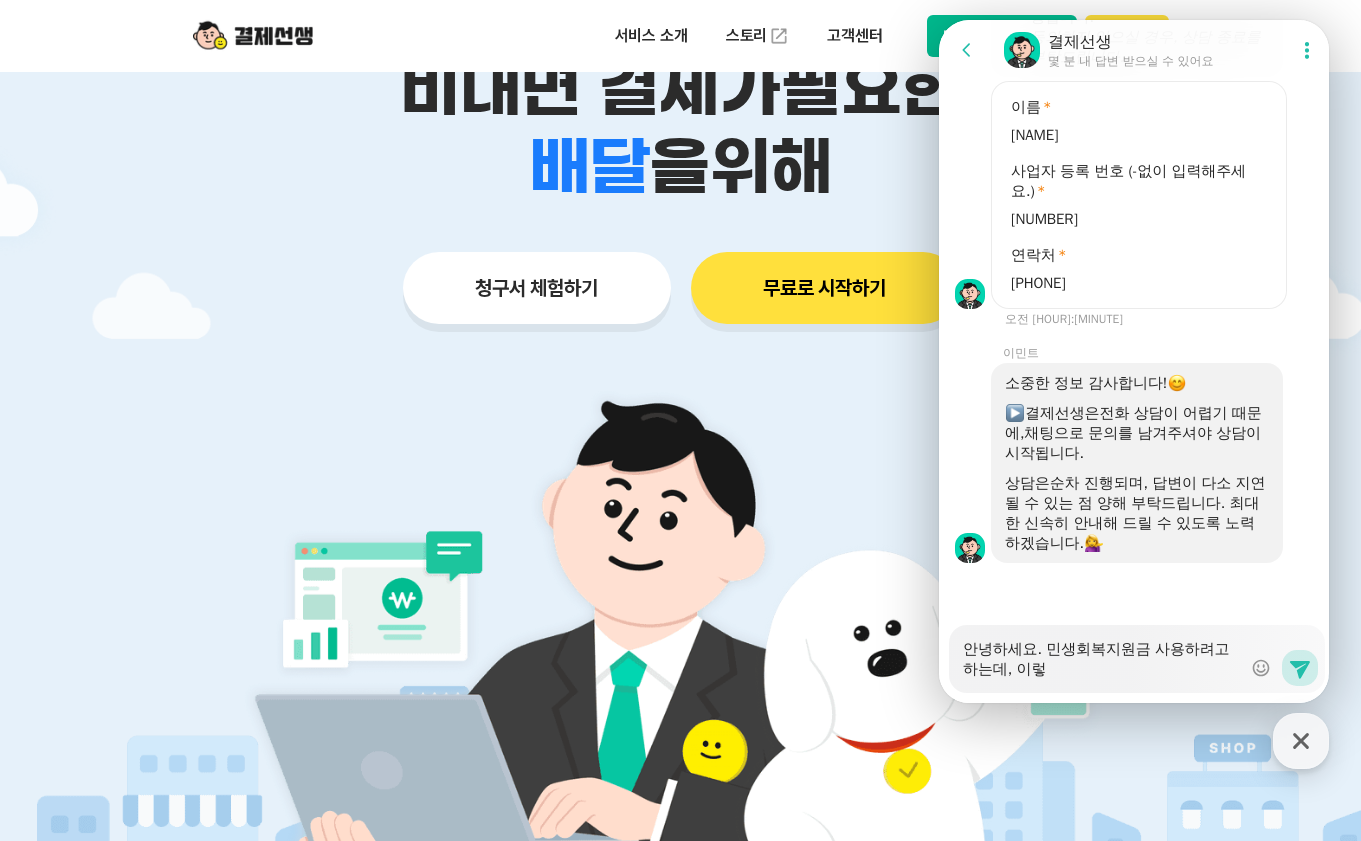 type on "x" 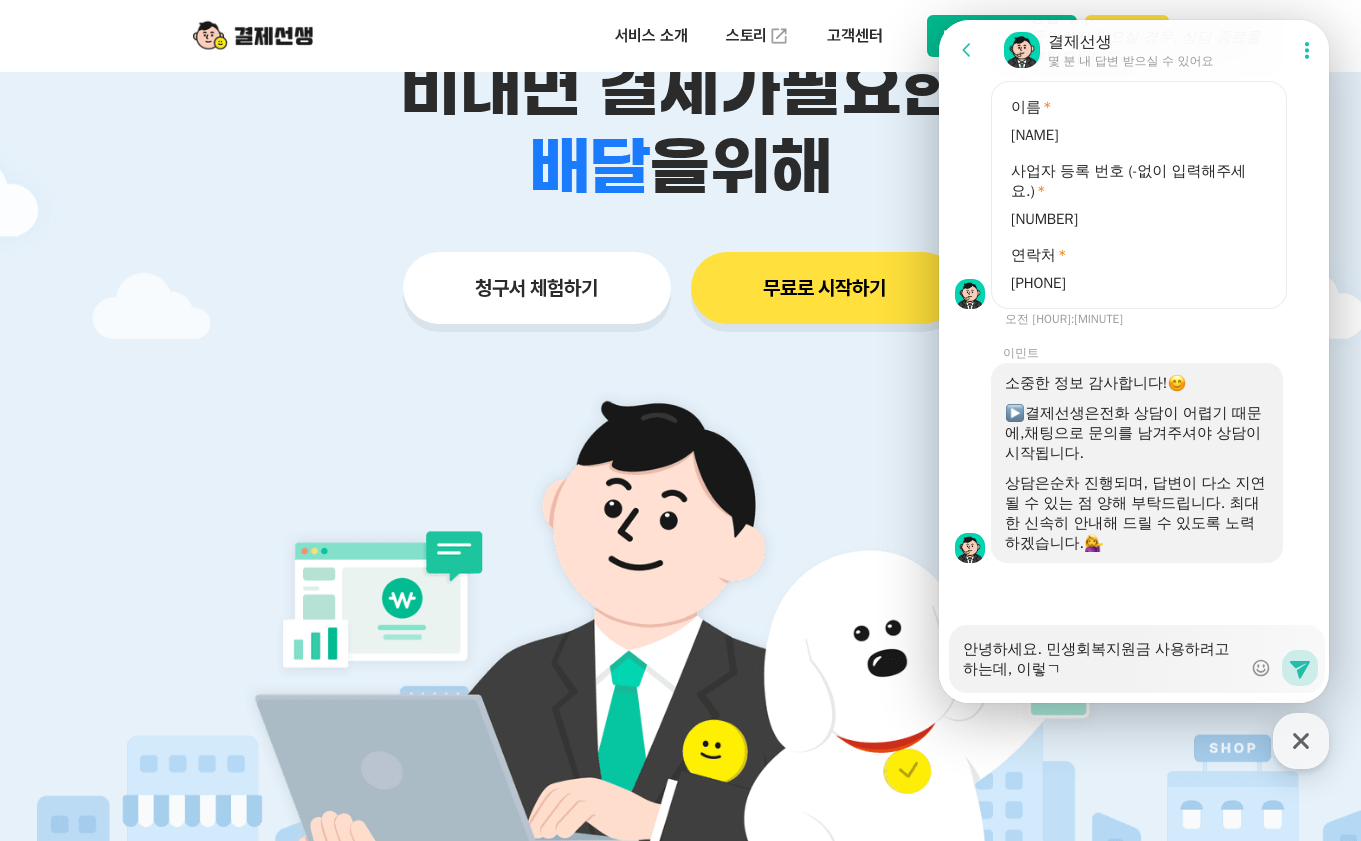 type on "x" 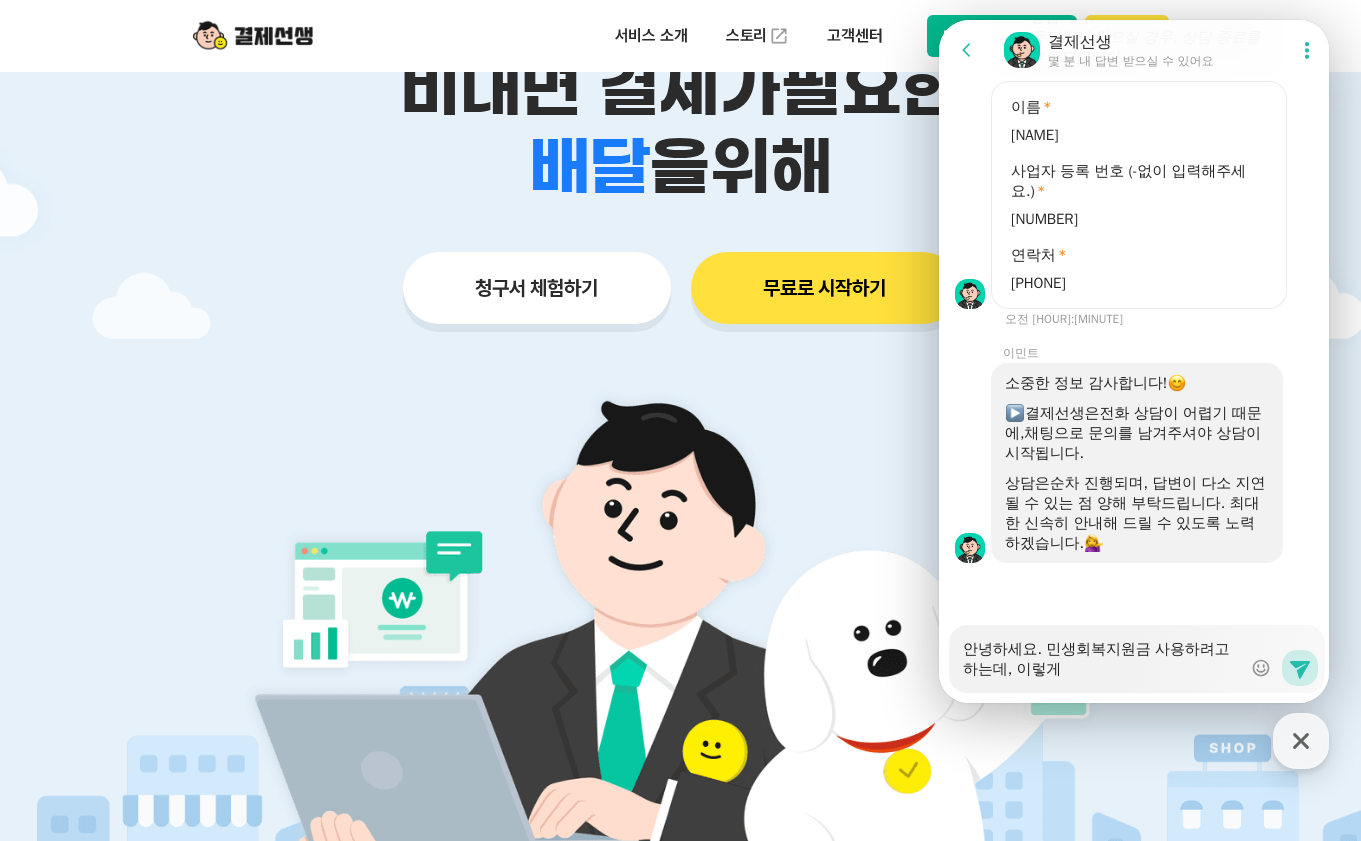 type on "x" 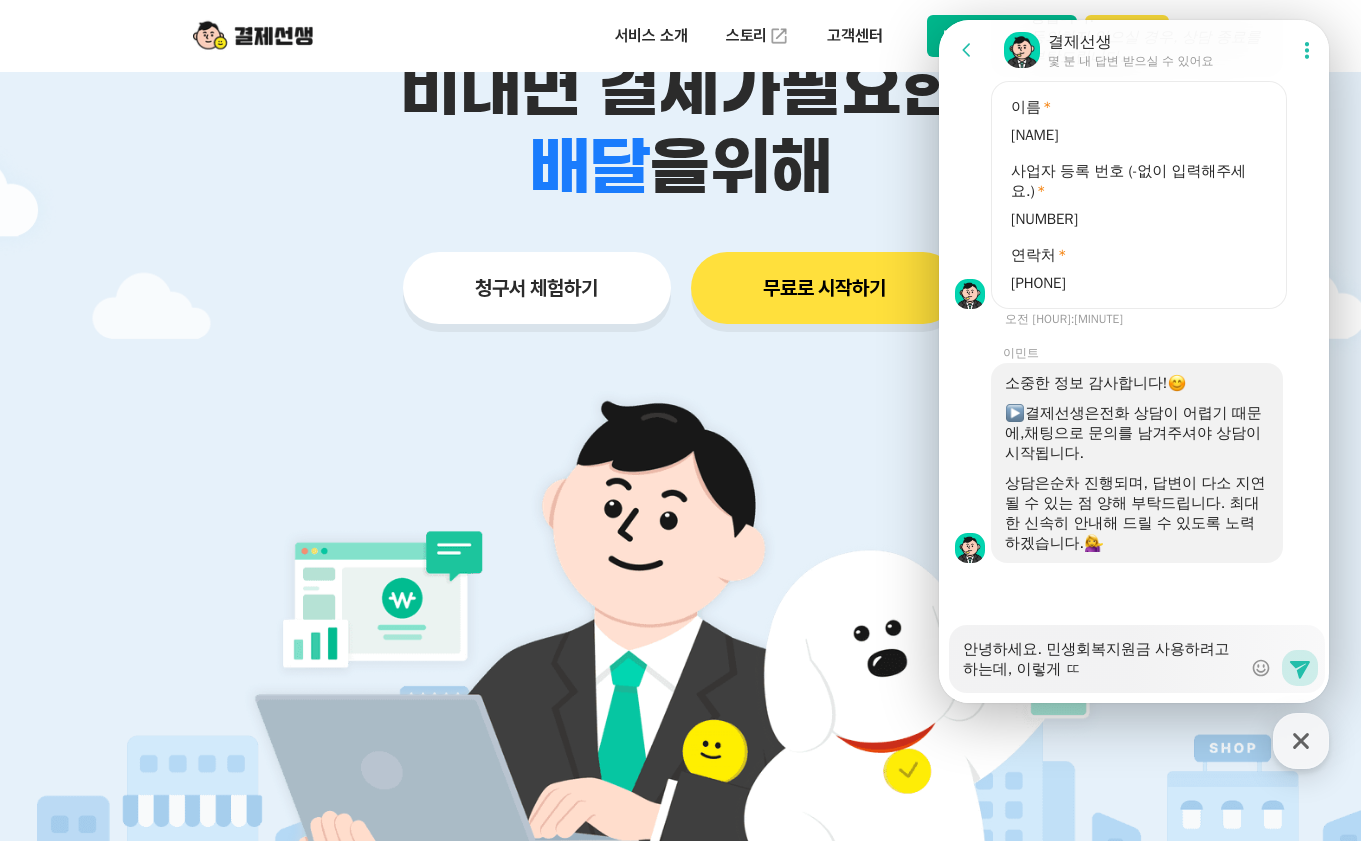 type on "x" 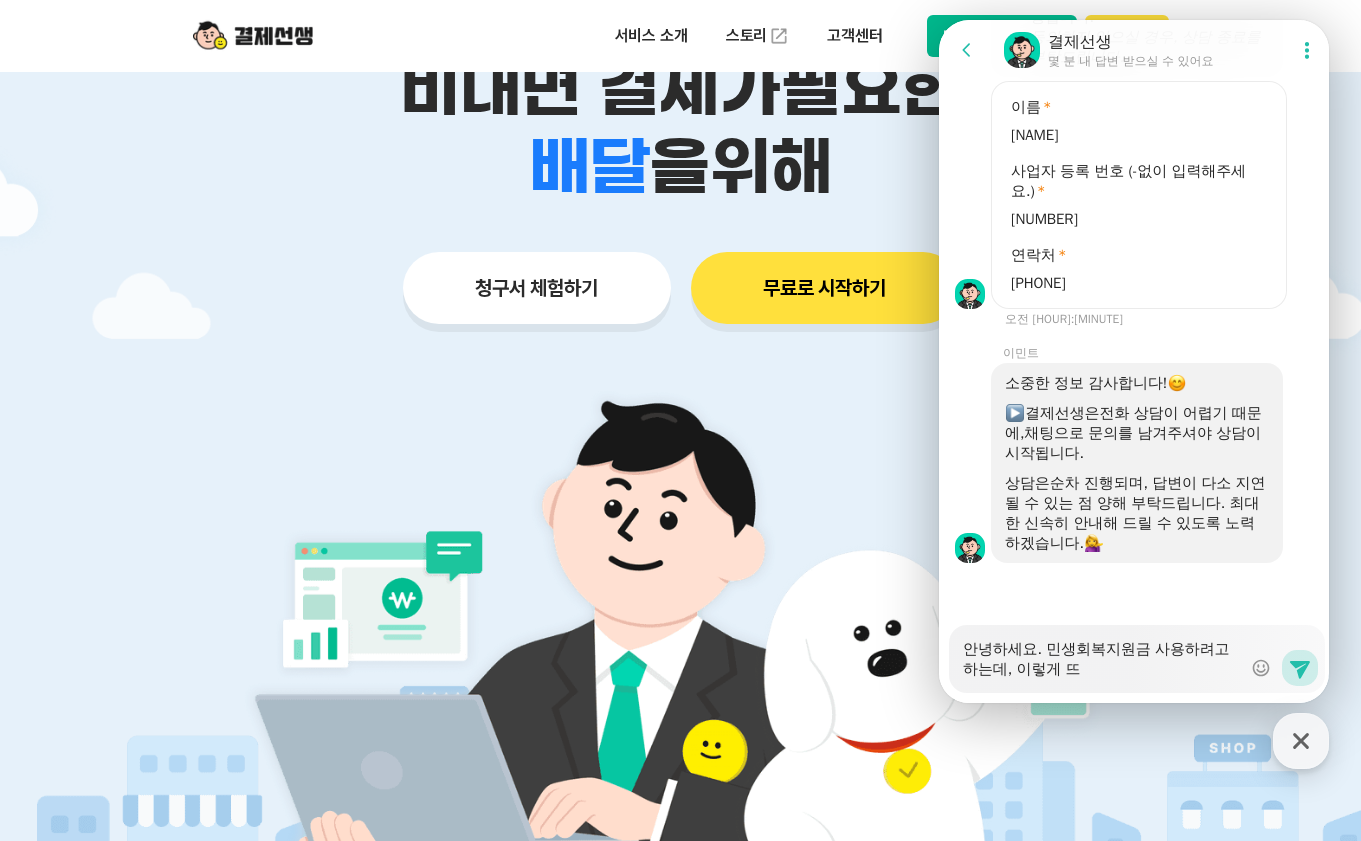 type on "x" 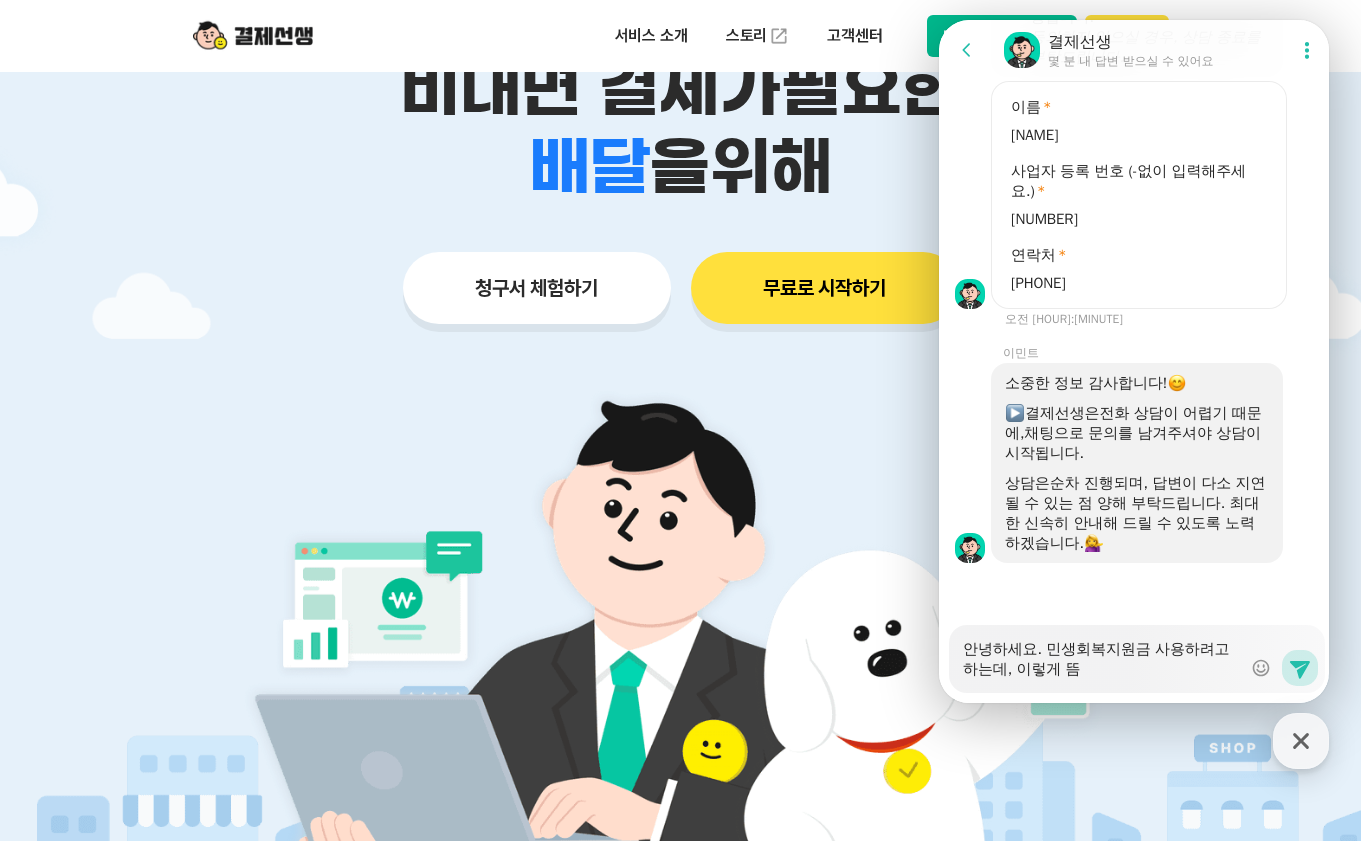 type on "x" 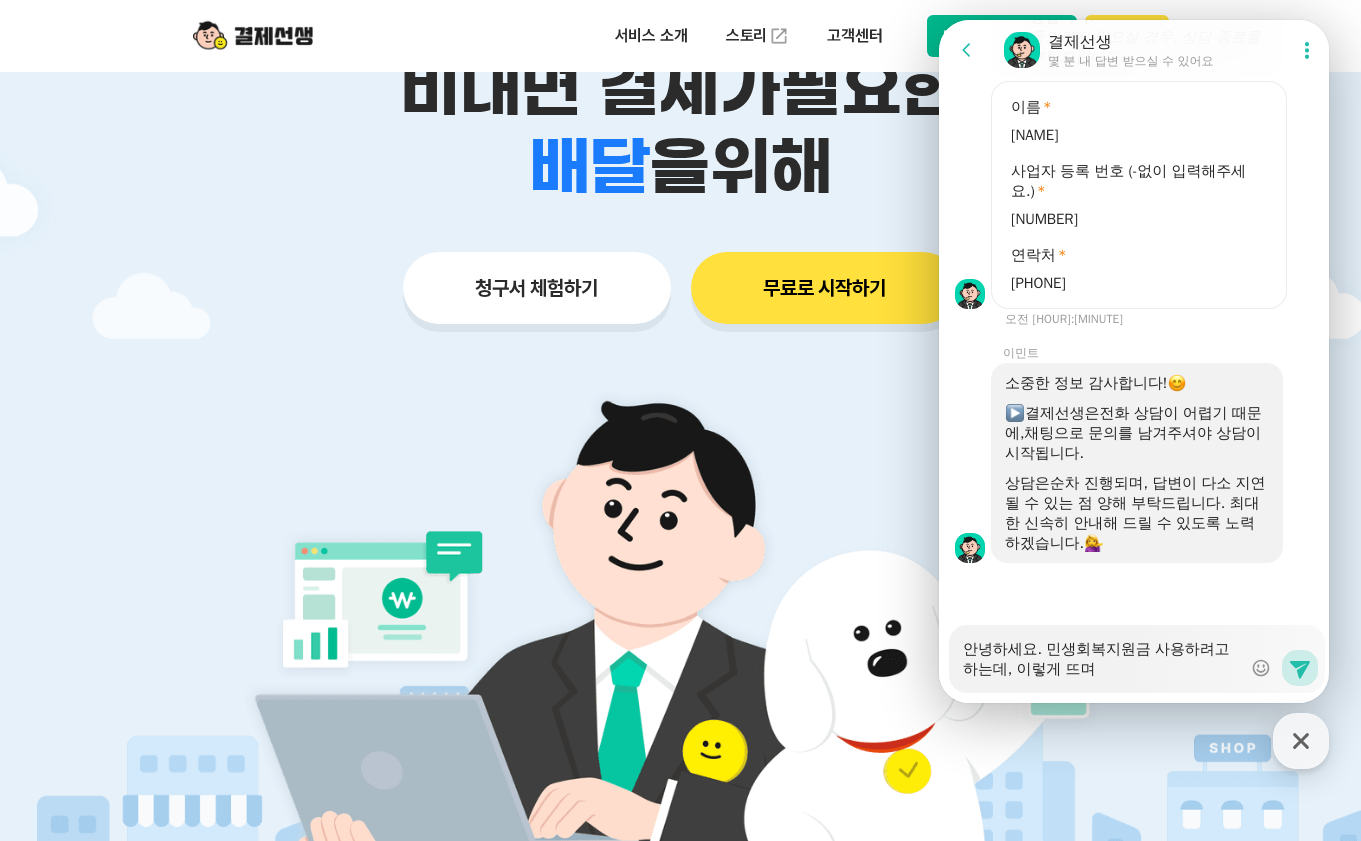 type on "x" 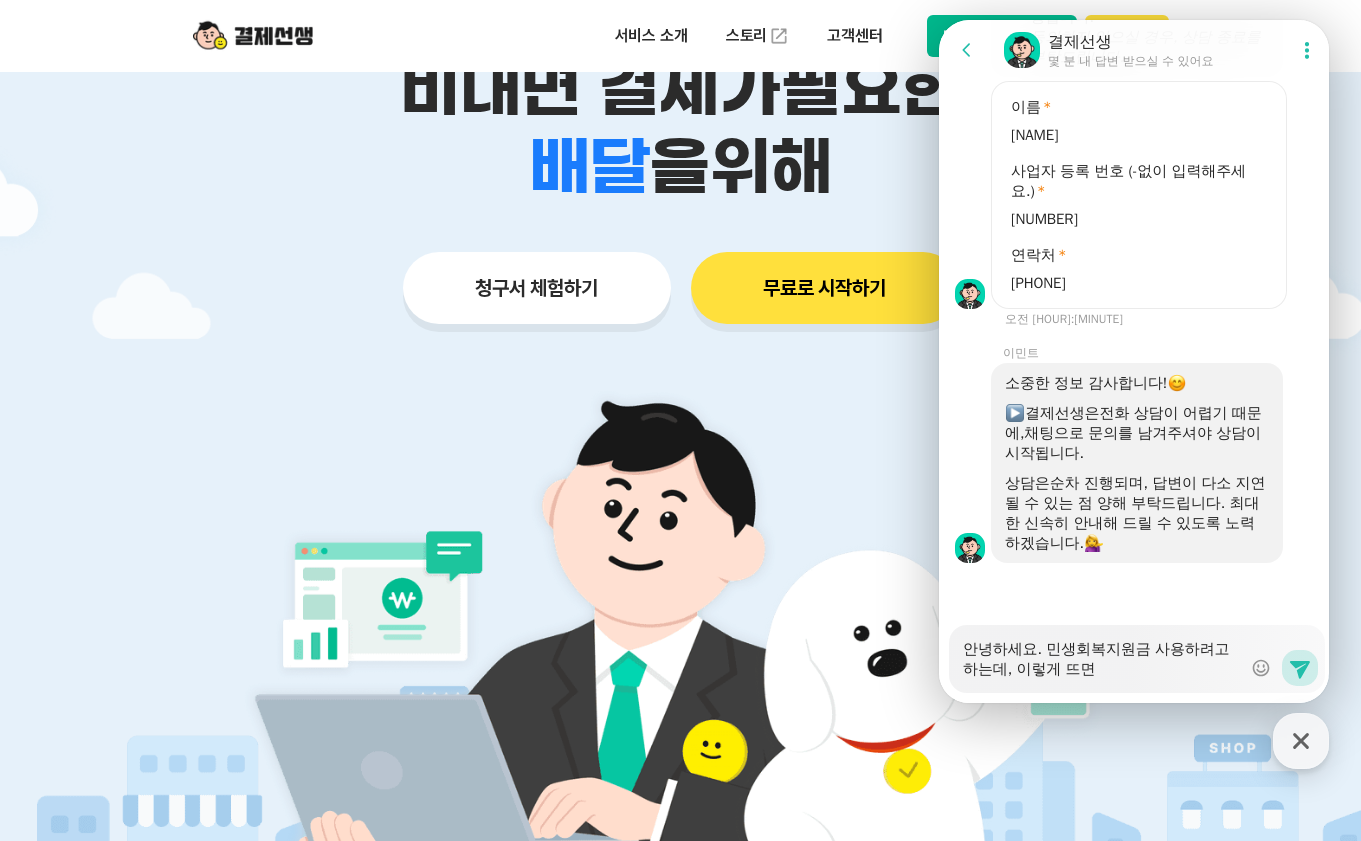 type on "x" 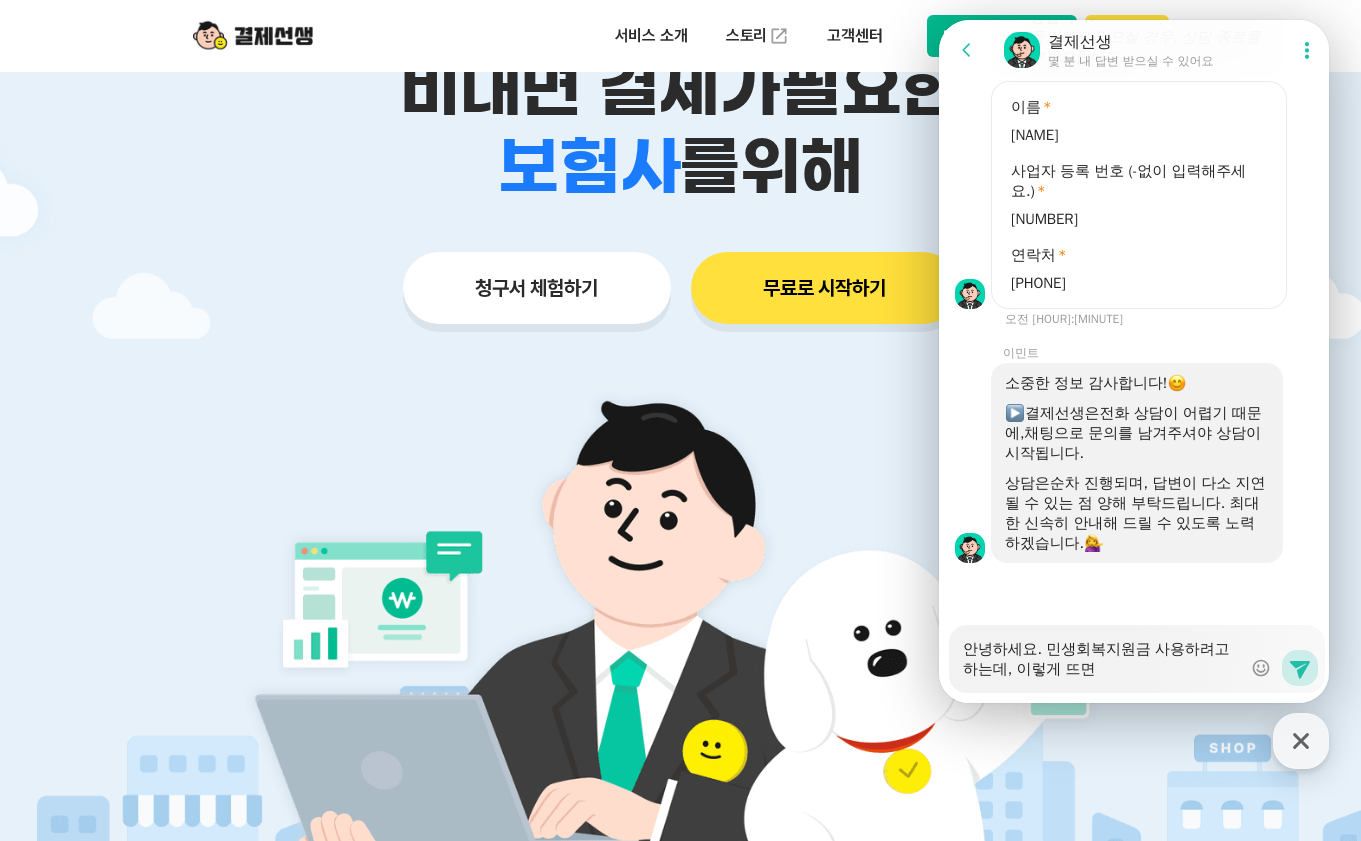 type on "x" 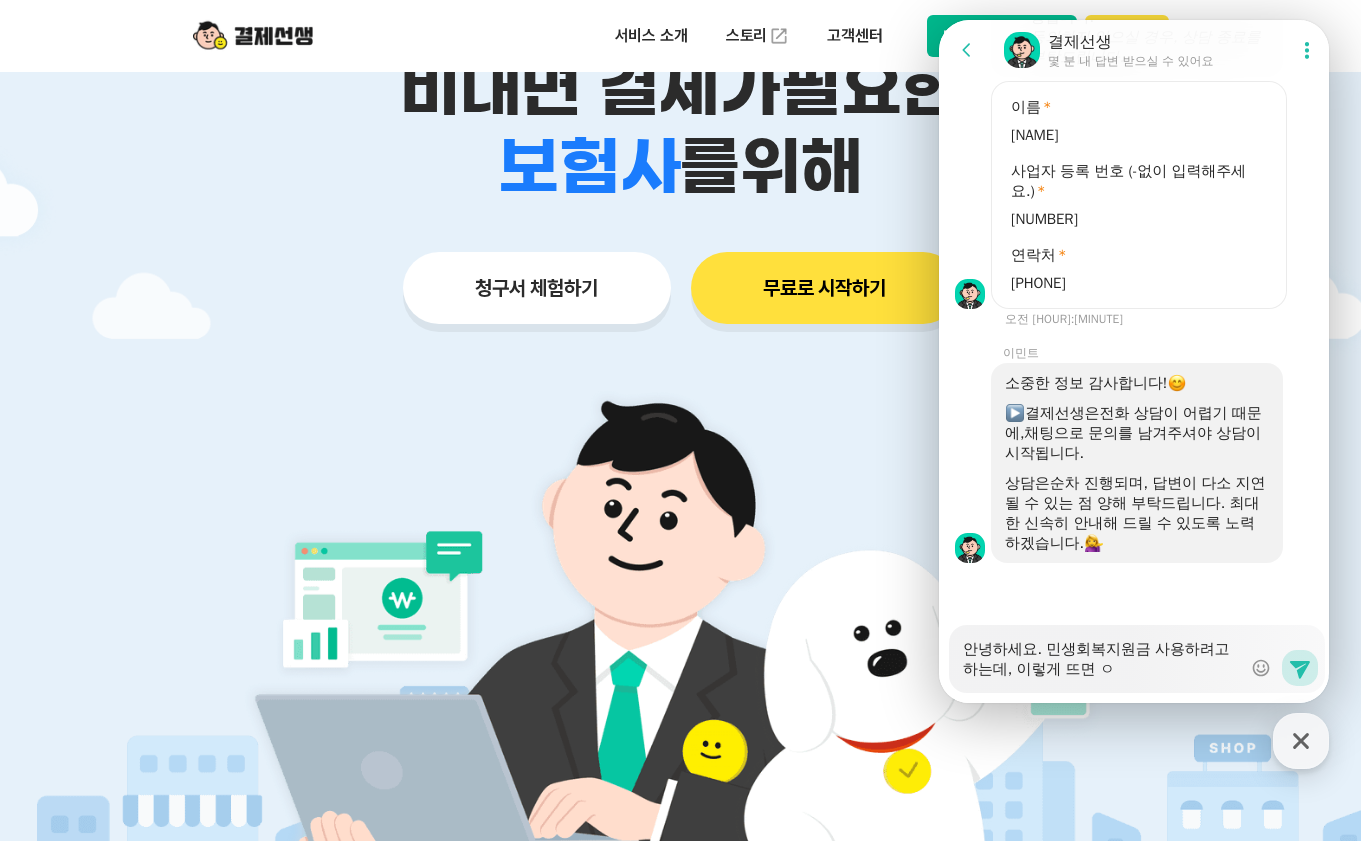 type on "x" 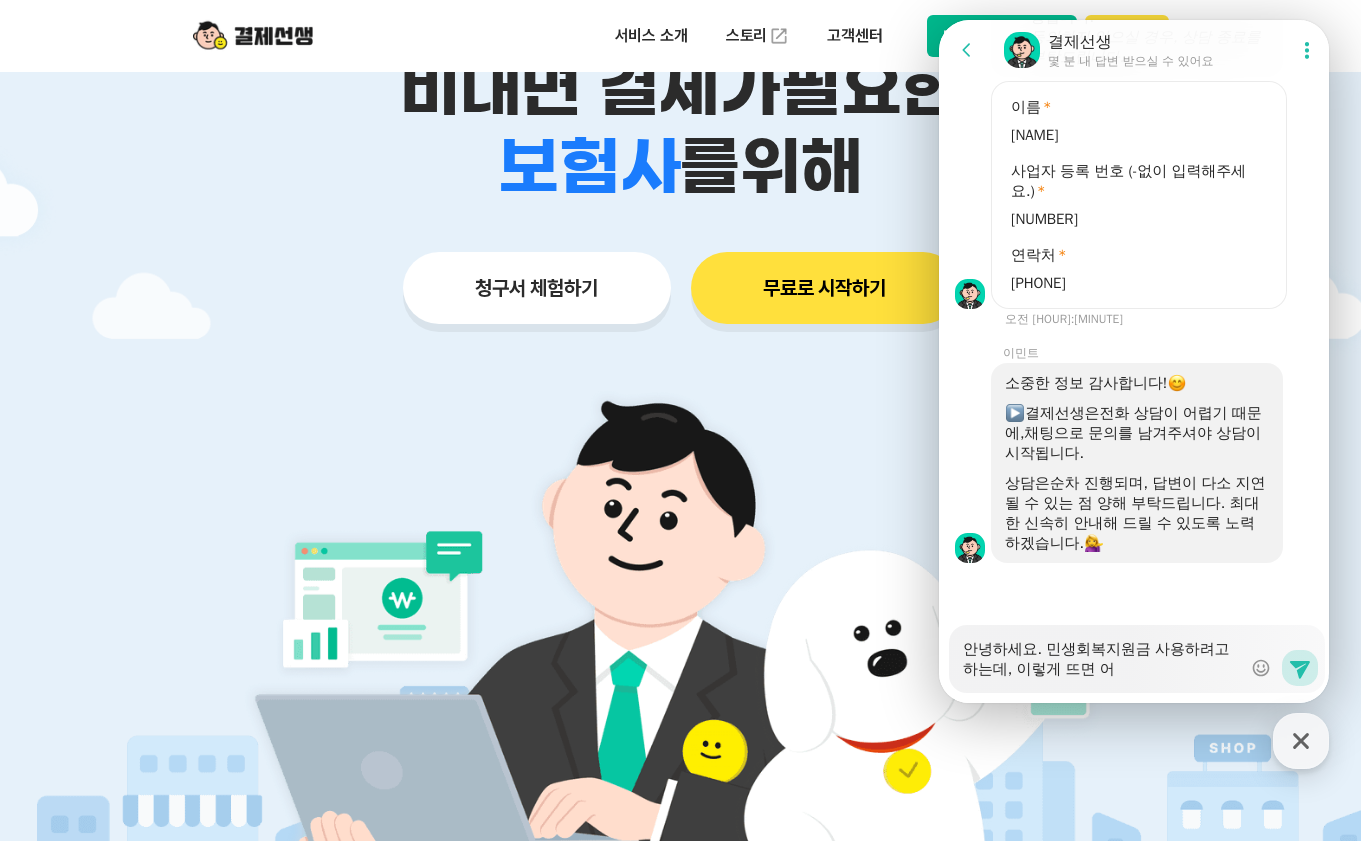 type on "x" 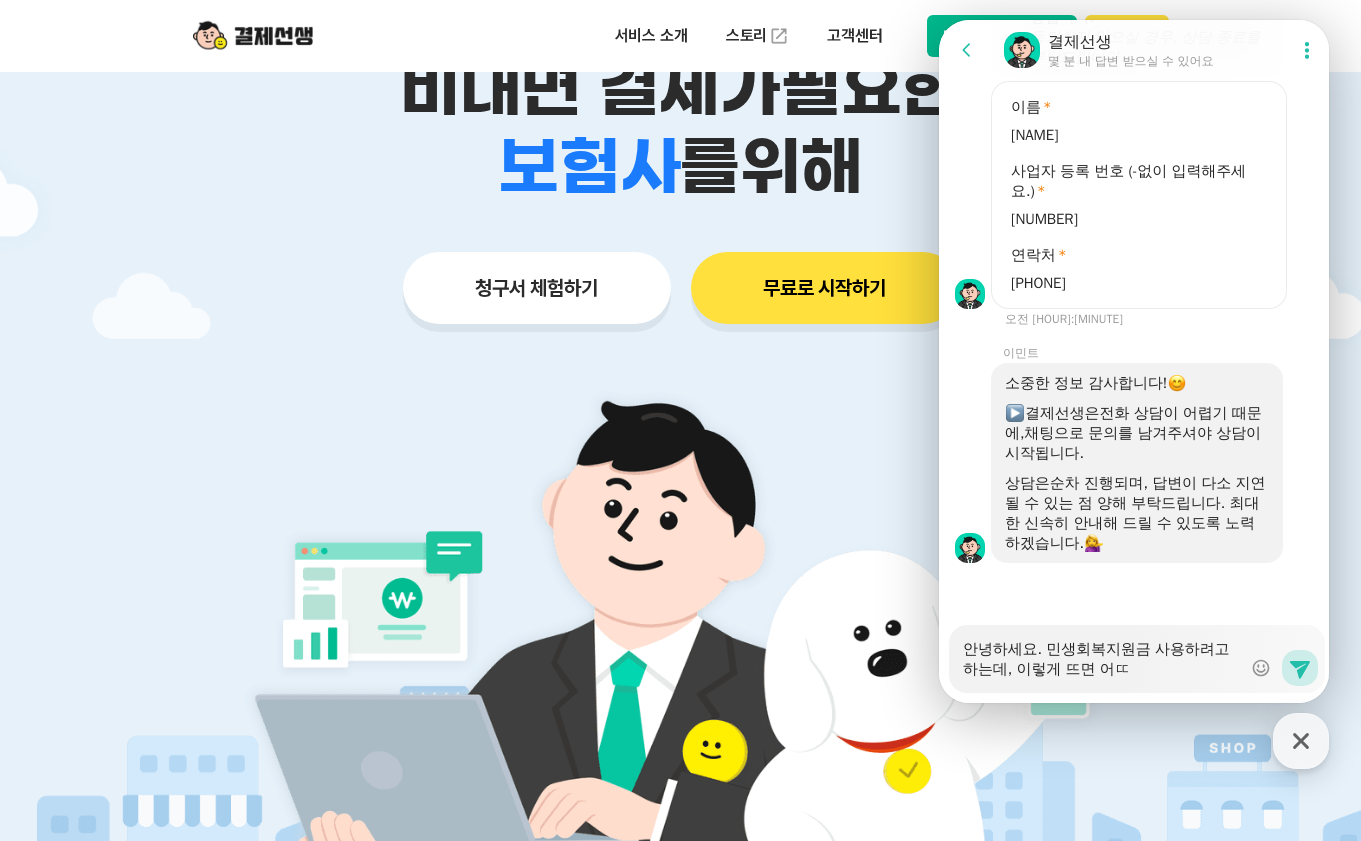 type on "x" 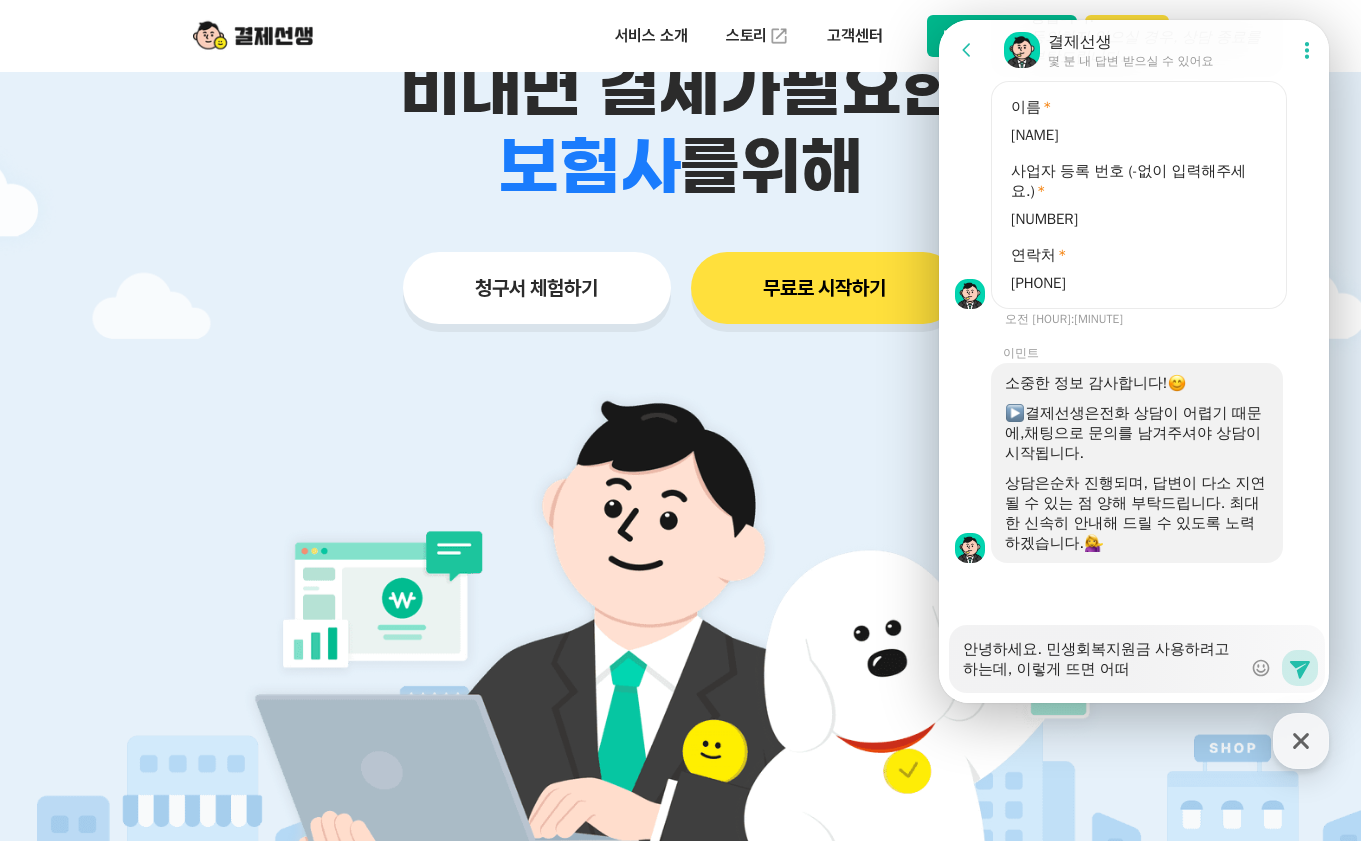 type on "x" 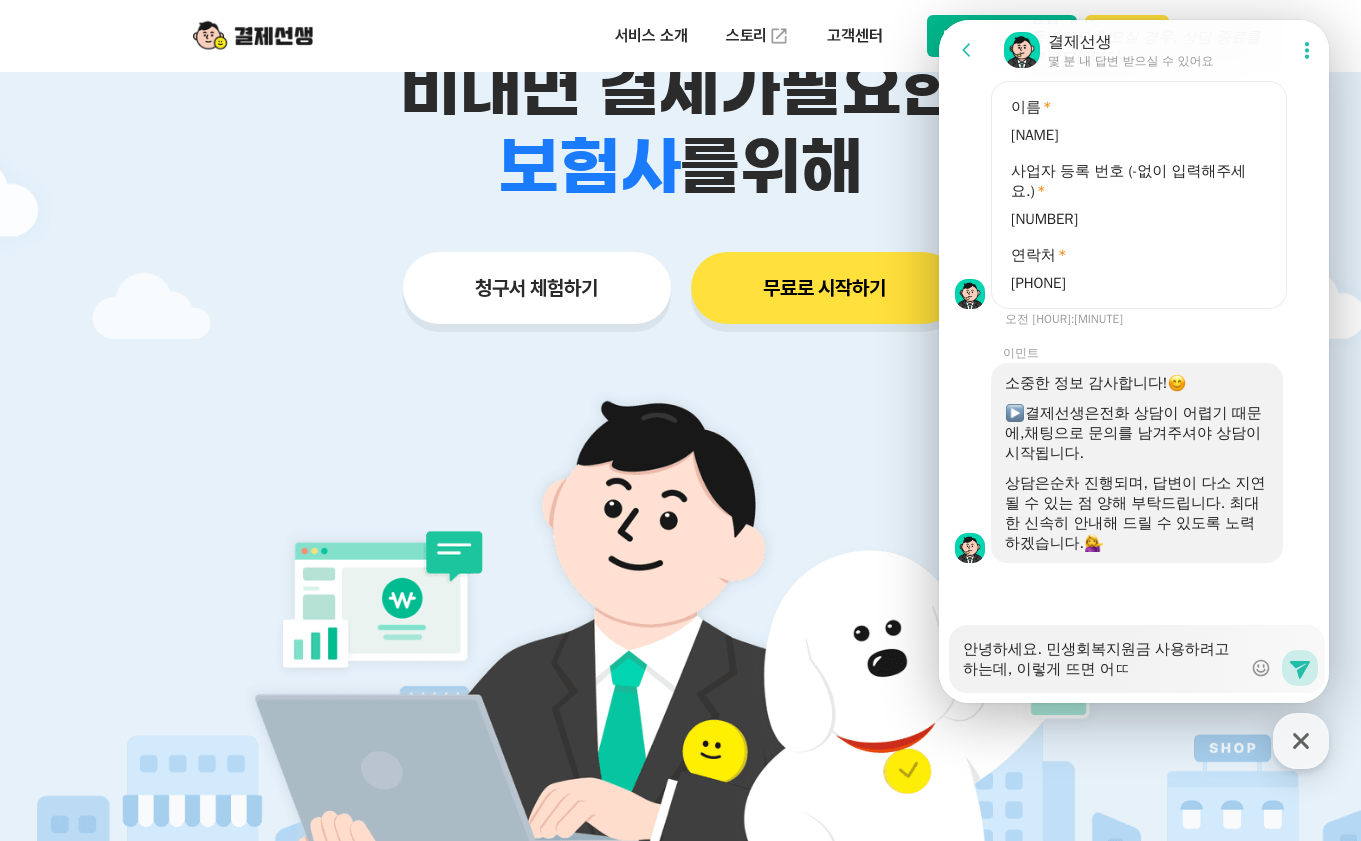 type on "x" 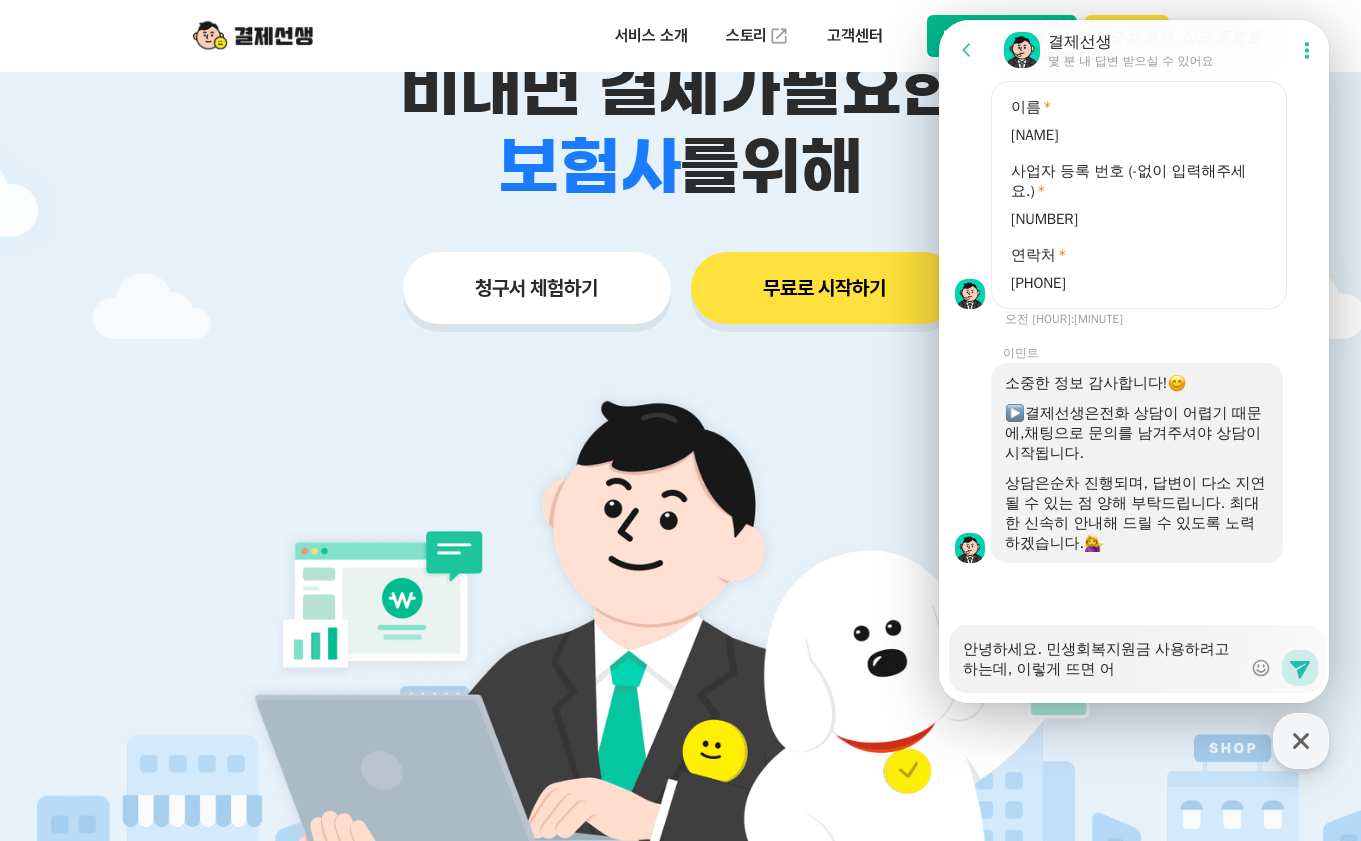 type on "x" 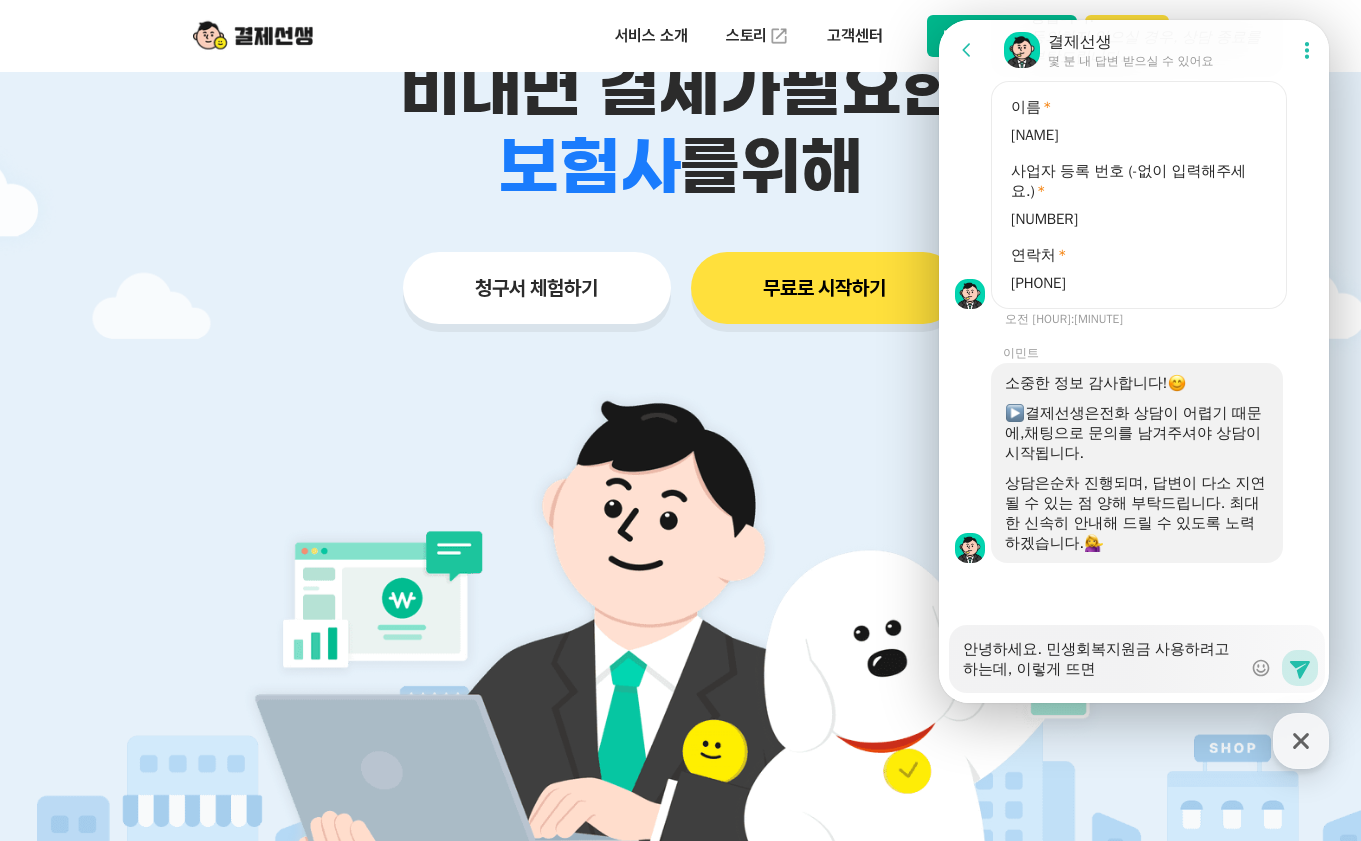 type on "x" 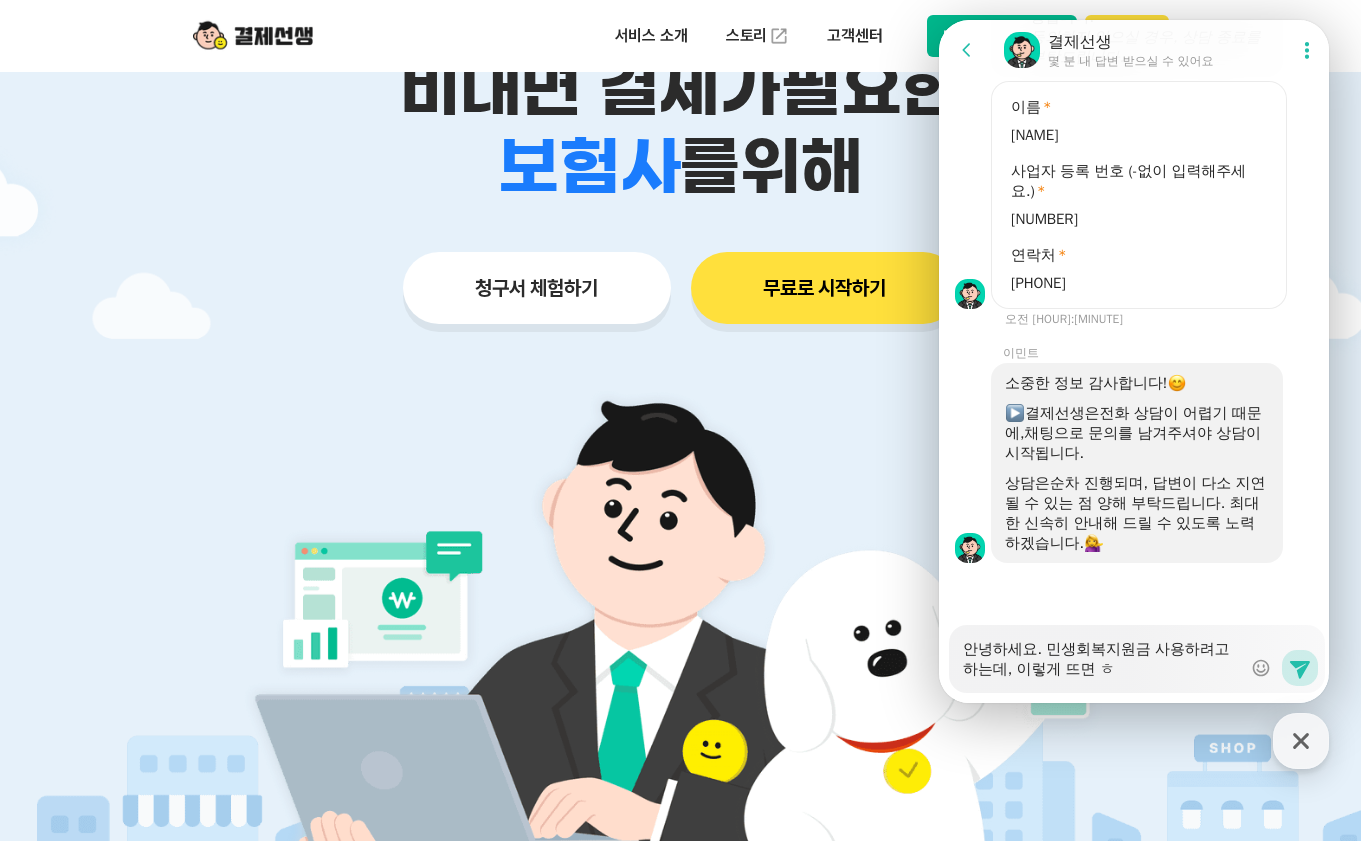 type on "x" 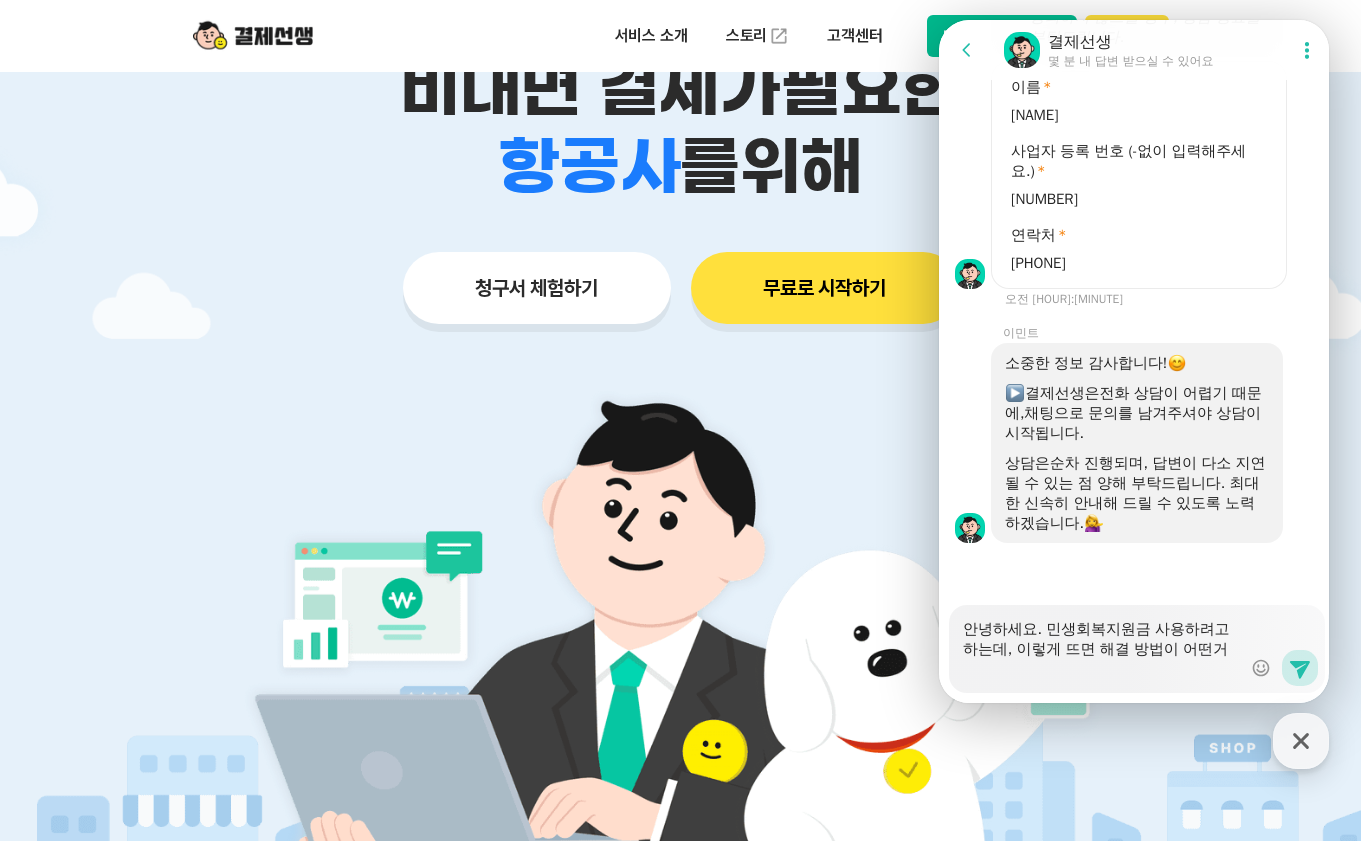 scroll, scrollTop: 2211, scrollLeft: 0, axis: vertical 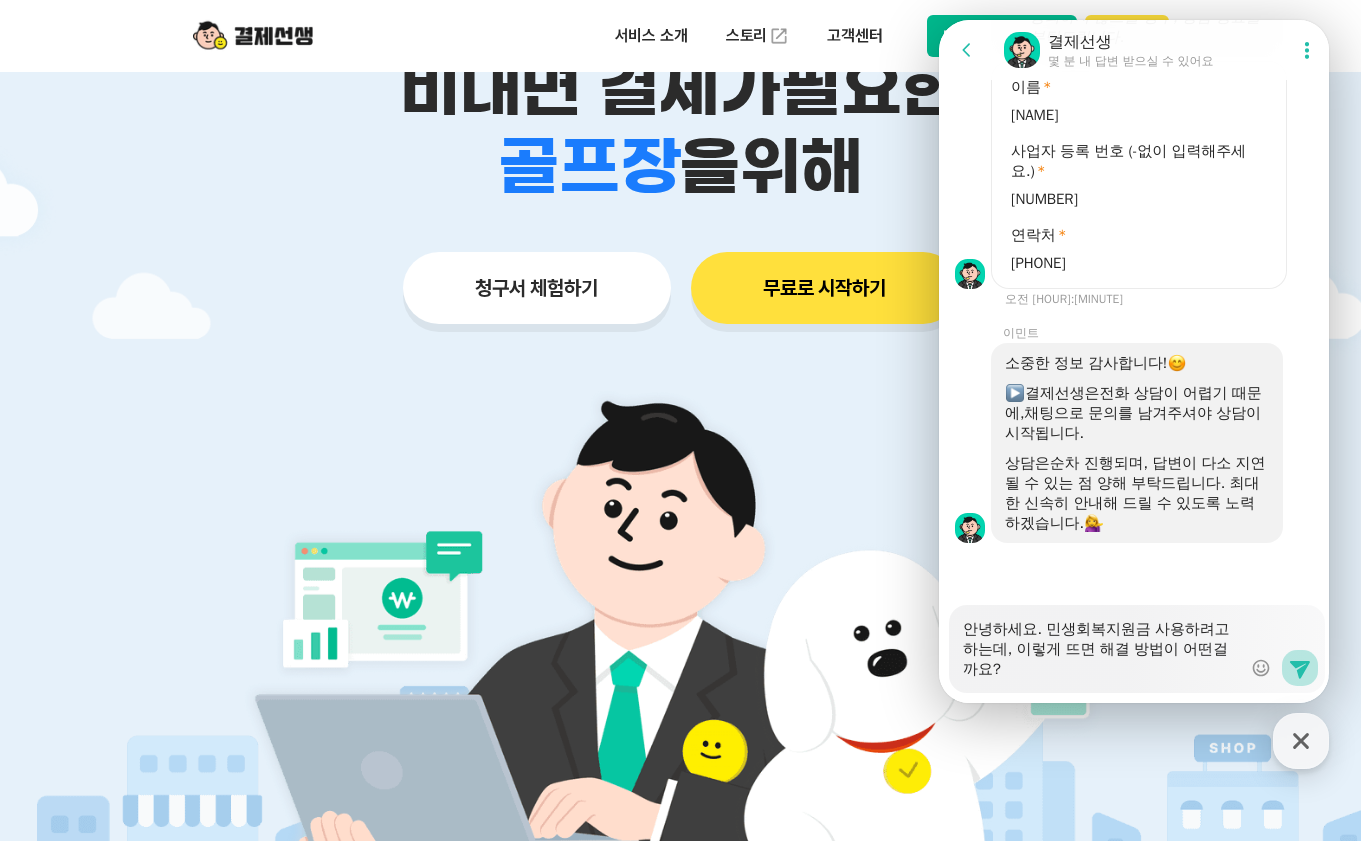 click 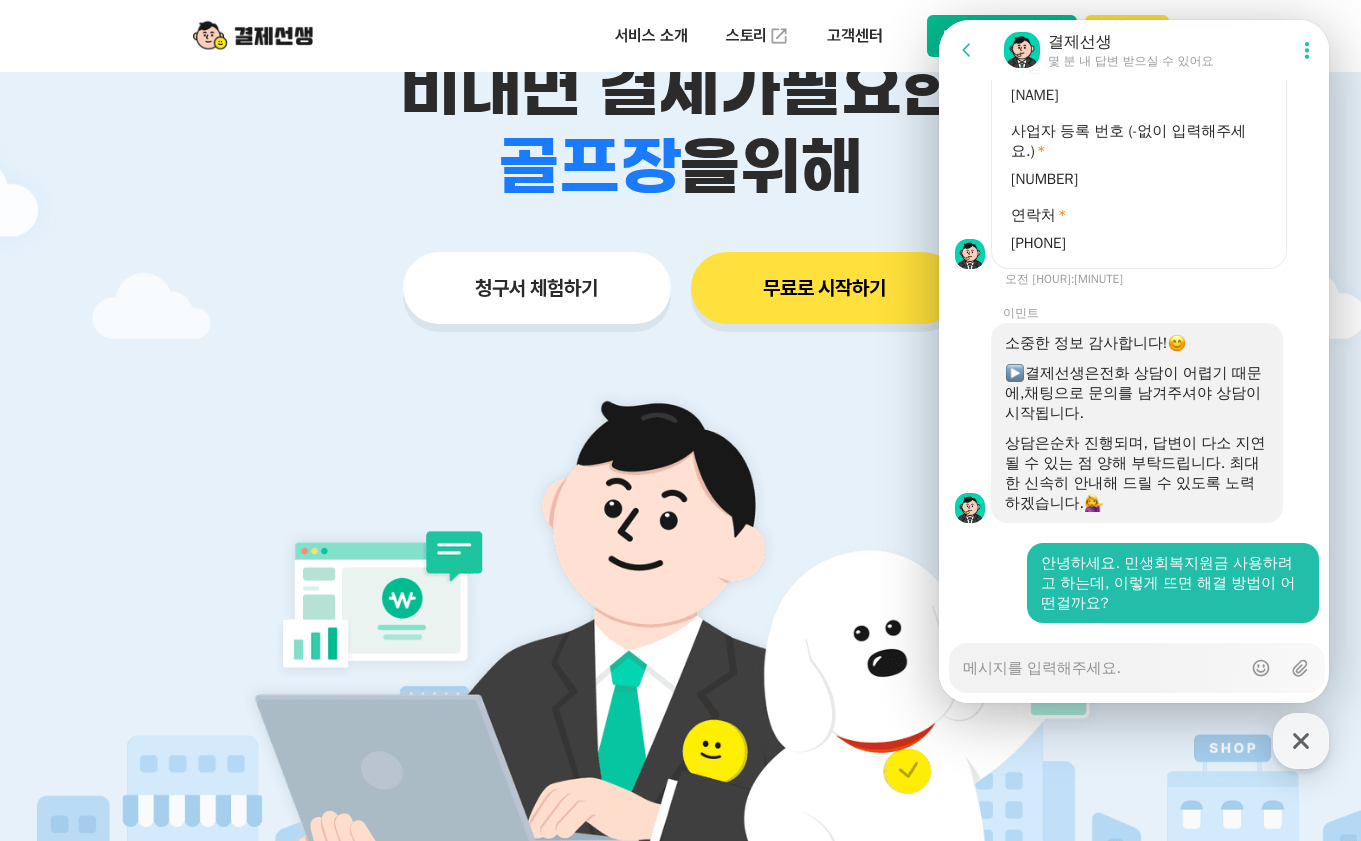 scroll, scrollTop: 2273, scrollLeft: 0, axis: vertical 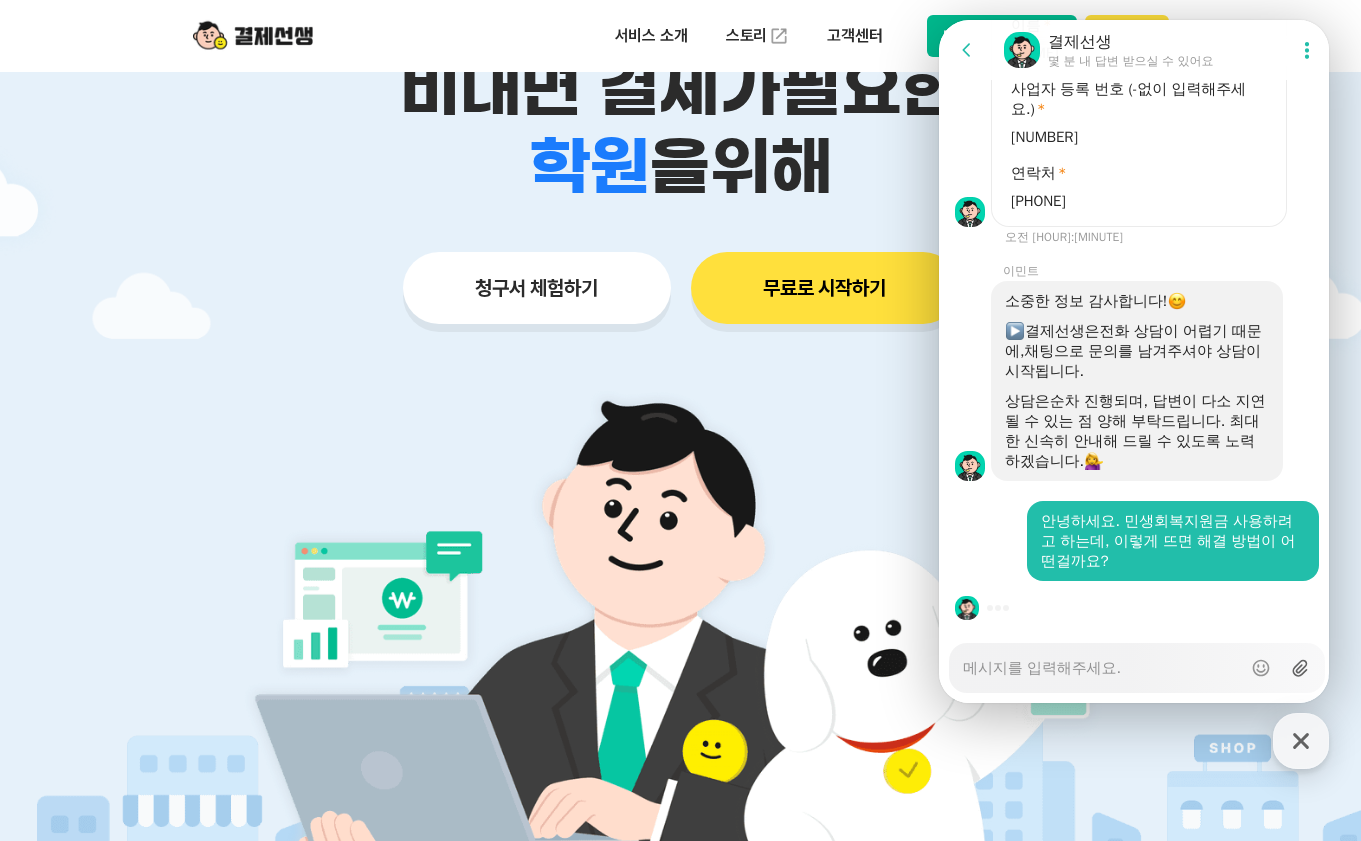 click on "Upload file" at bounding box center [1300, 668] 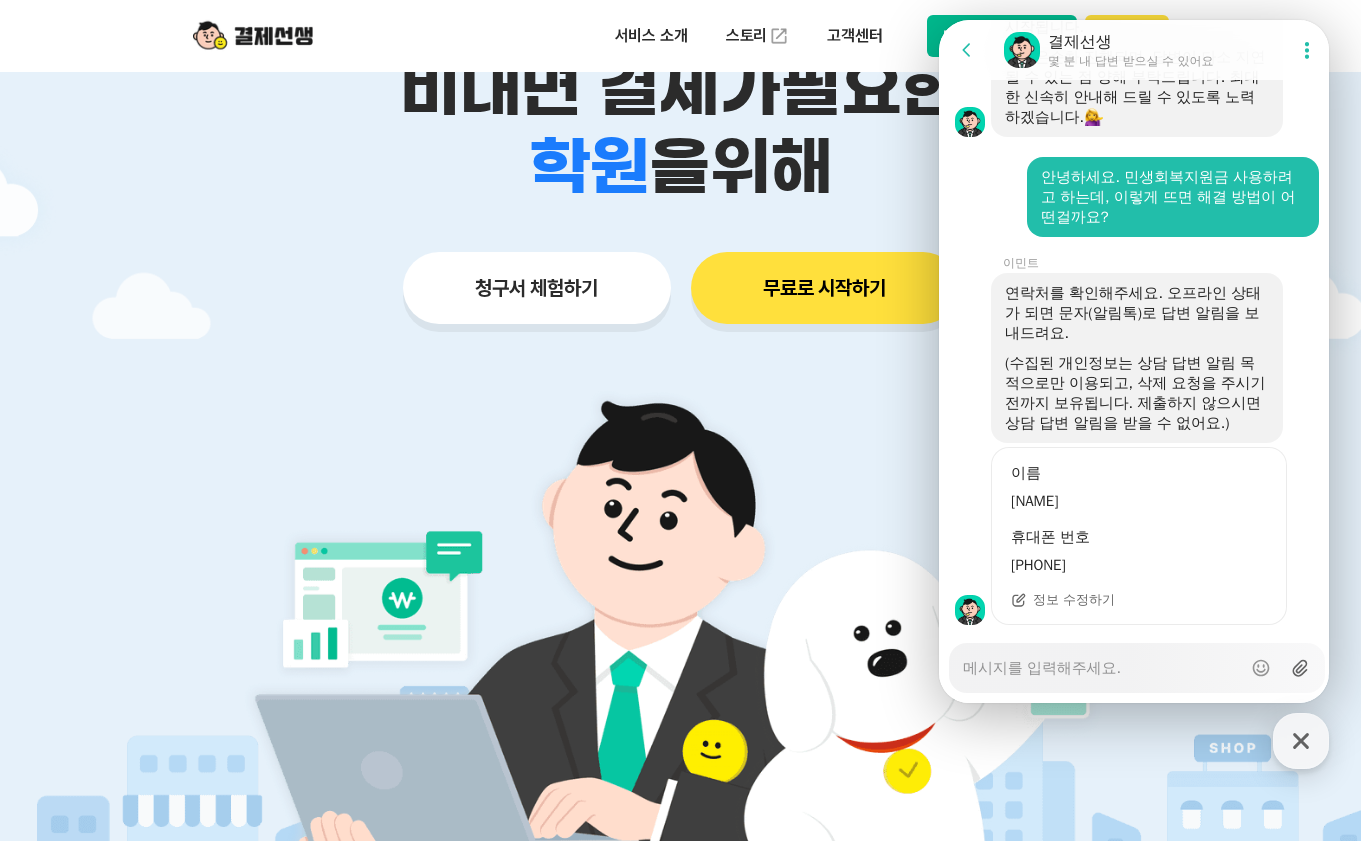 scroll, scrollTop: 2681, scrollLeft: 0, axis: vertical 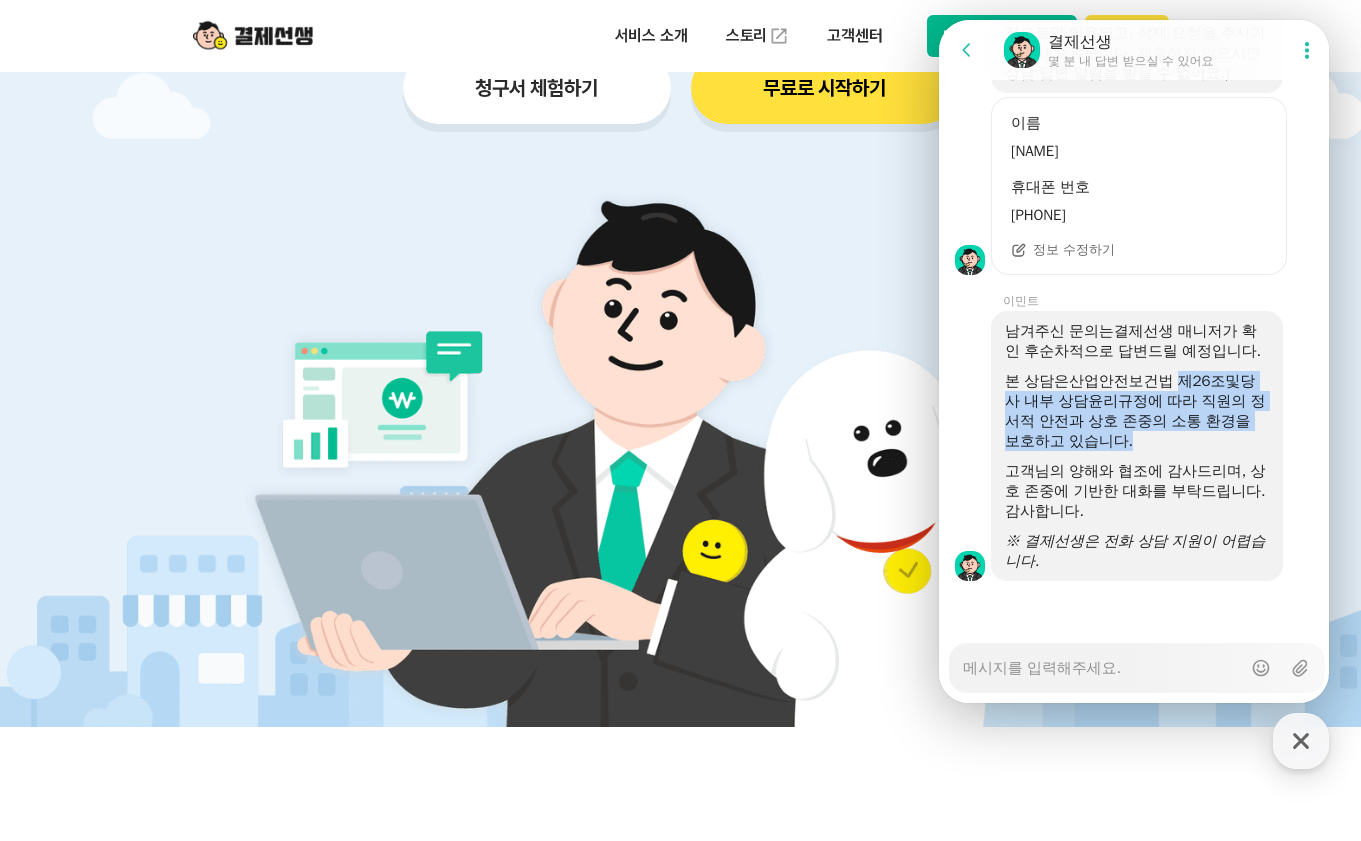 drag, startPoint x: 1188, startPoint y: 454, endPoint x: 1191, endPoint y: 380, distance: 74.06078 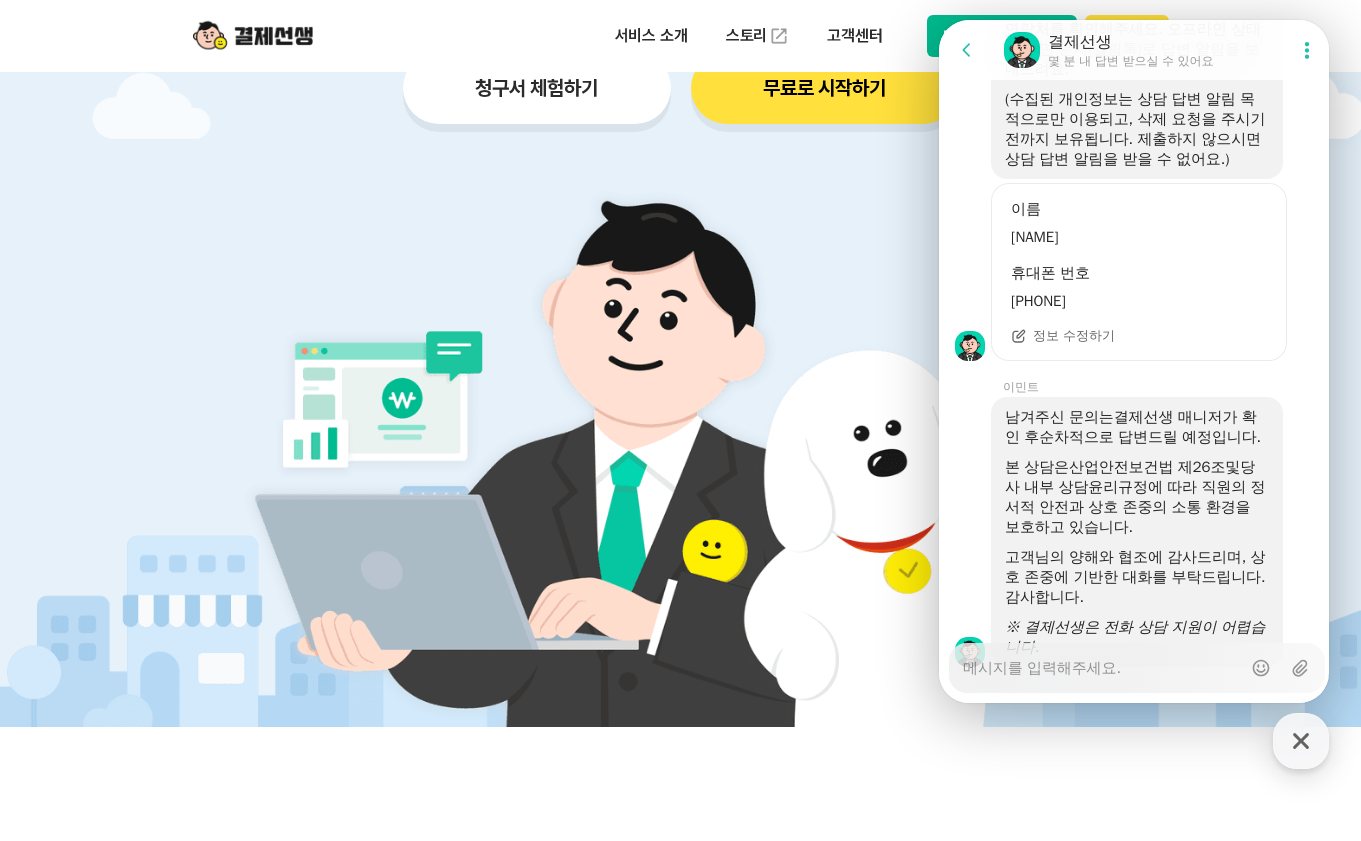 scroll, scrollTop: 2707, scrollLeft: 0, axis: vertical 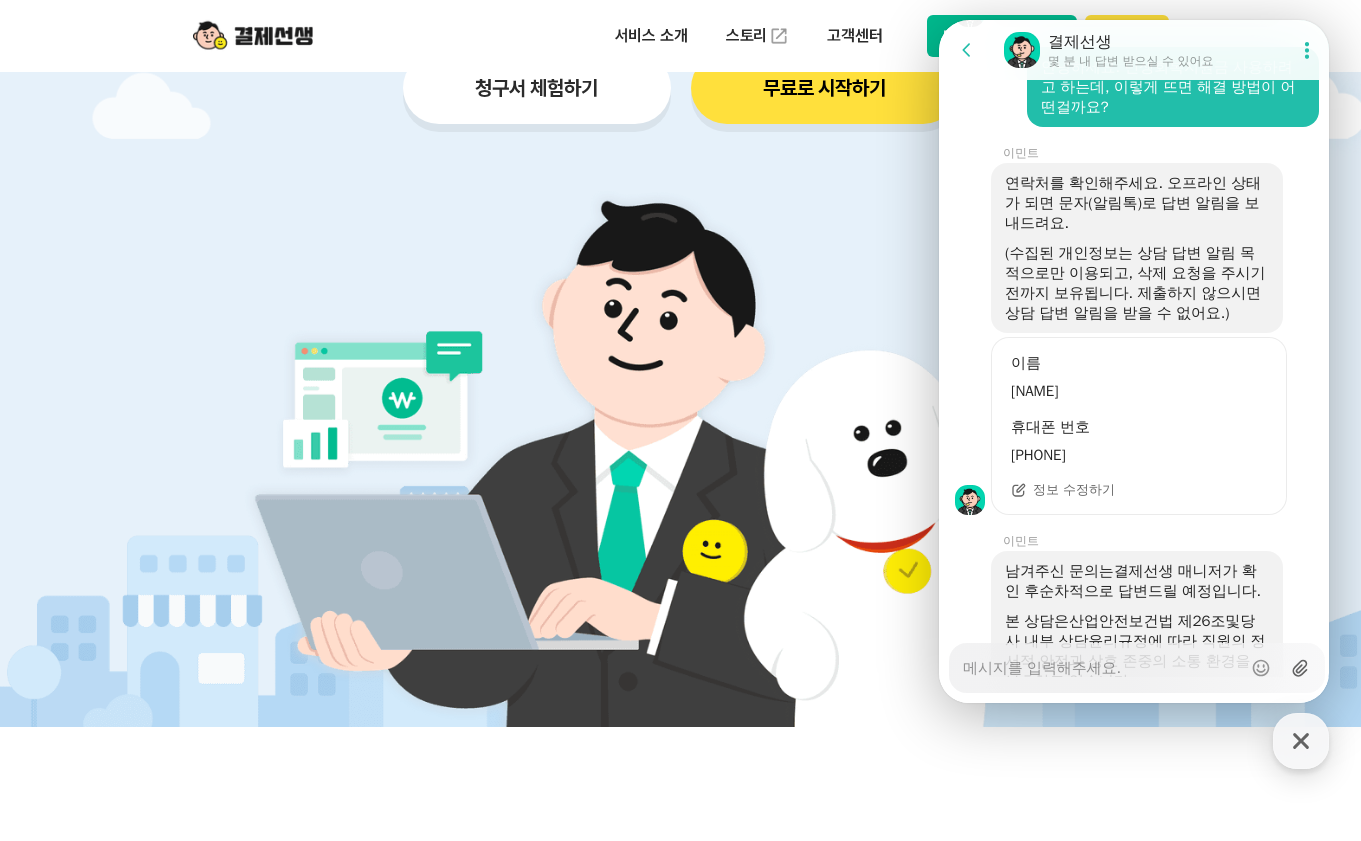 click on "Upload file" at bounding box center [1300, 668] 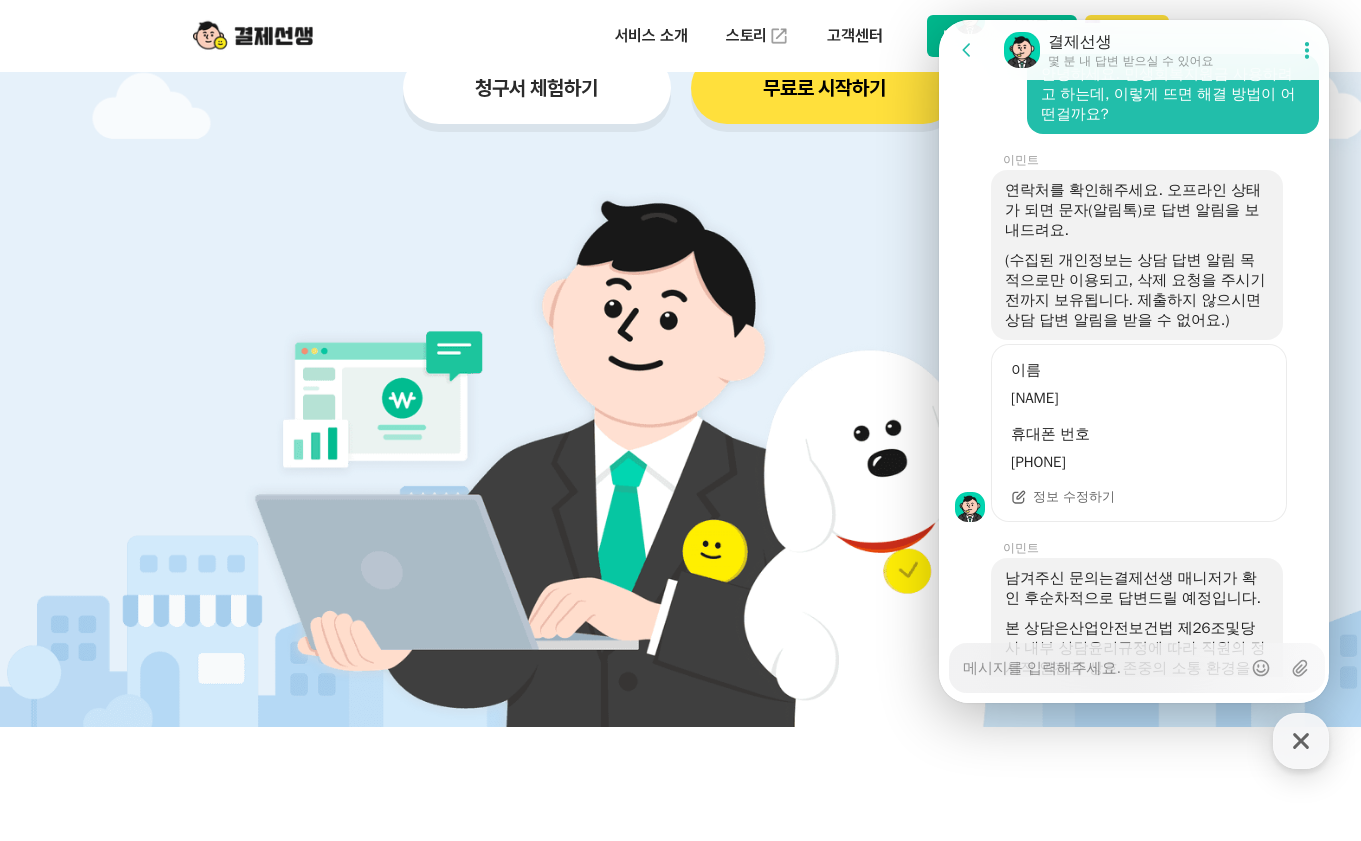 scroll, scrollTop: 2699, scrollLeft: 0, axis: vertical 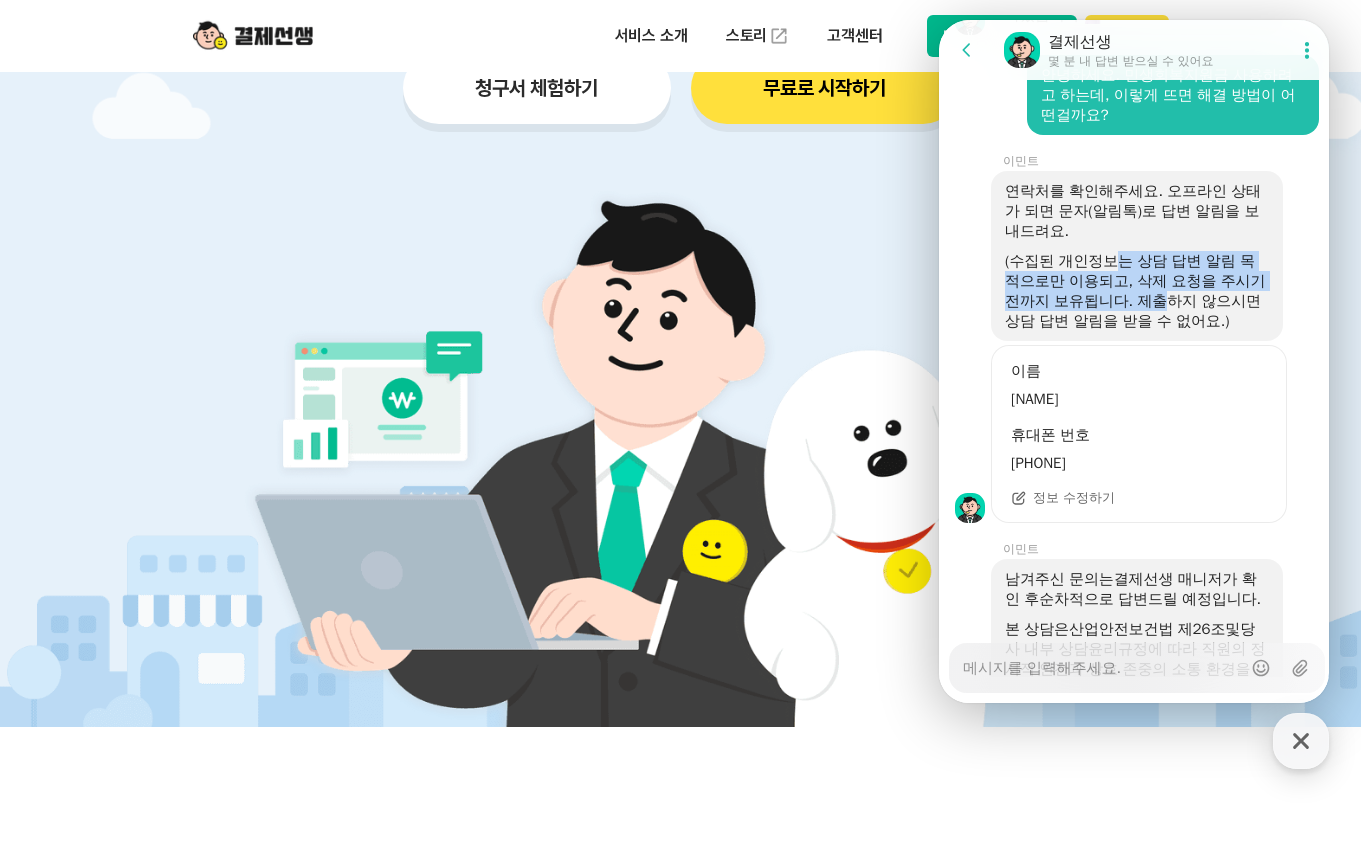 drag, startPoint x: 1125, startPoint y: 282, endPoint x: 1188, endPoint y: 316, distance: 71.5891 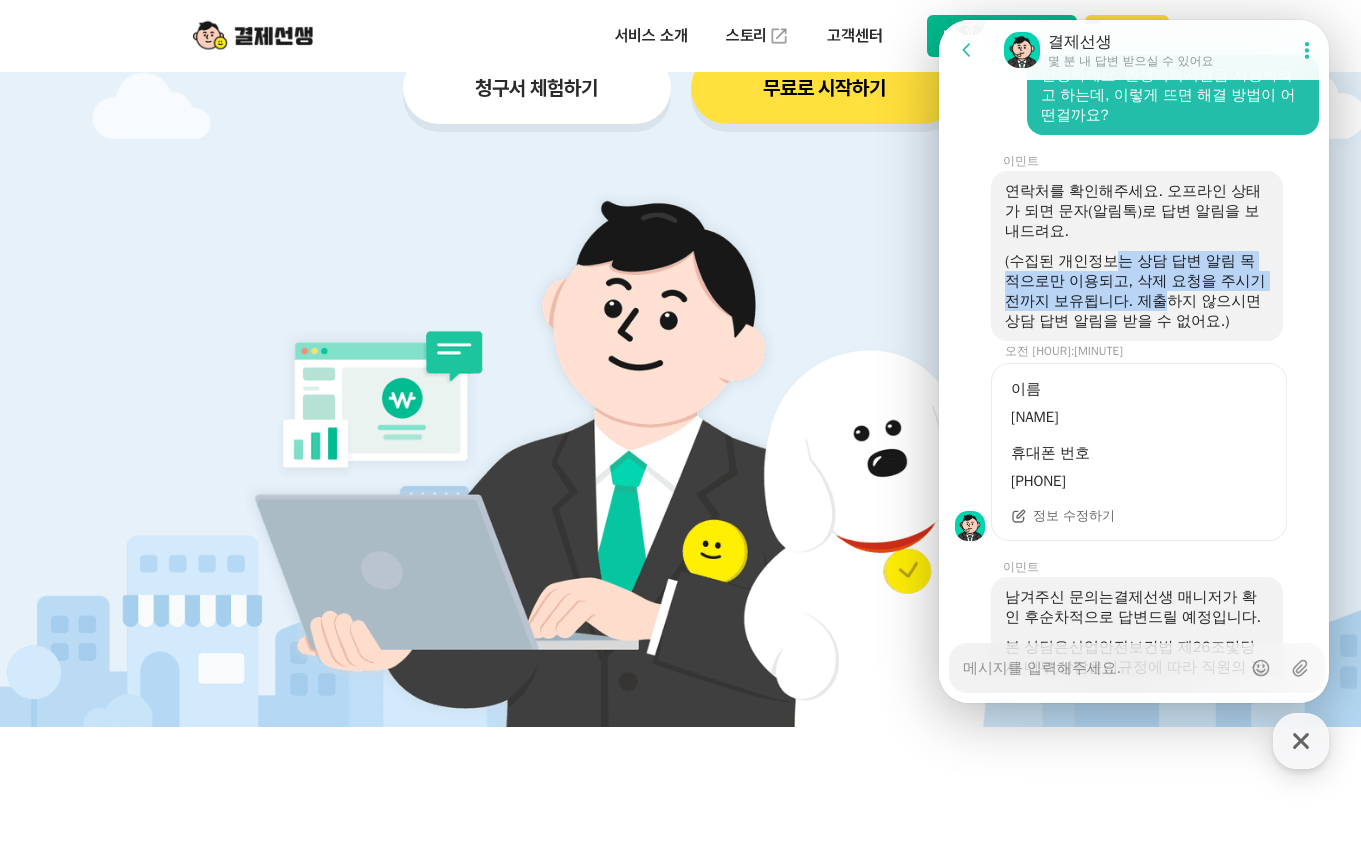 click on "(수집된 개인정보는 상담 답변 알림 목적으로만 이용되고, 삭제 요청을 주시기 전까지 보유됩니다. 제출하지 않으시면 상담 답변 알림을 받을 수 없어요.)" at bounding box center (1137, 291) 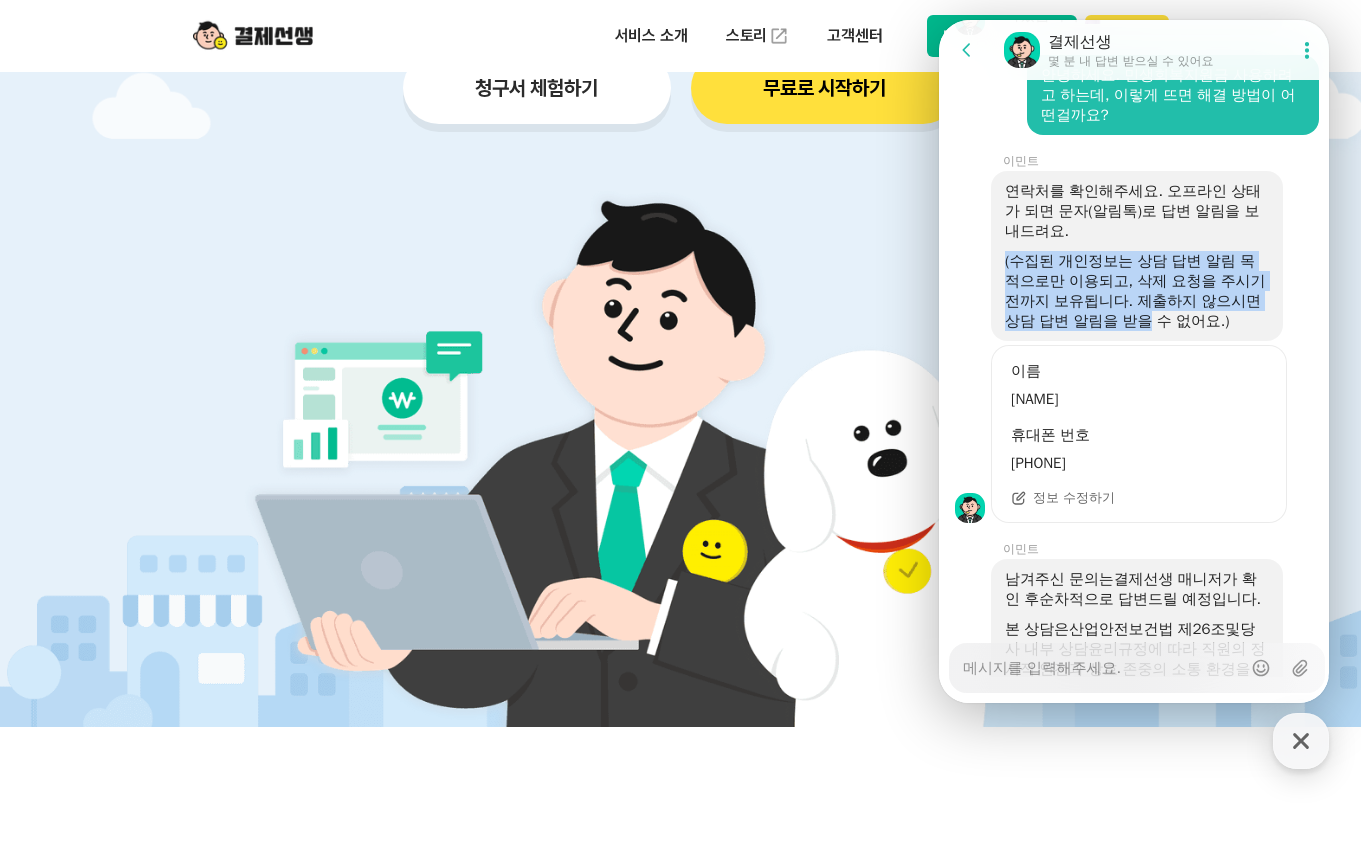 drag, startPoint x: 1190, startPoint y: 334, endPoint x: 1186, endPoint y: 261, distance: 73.109505 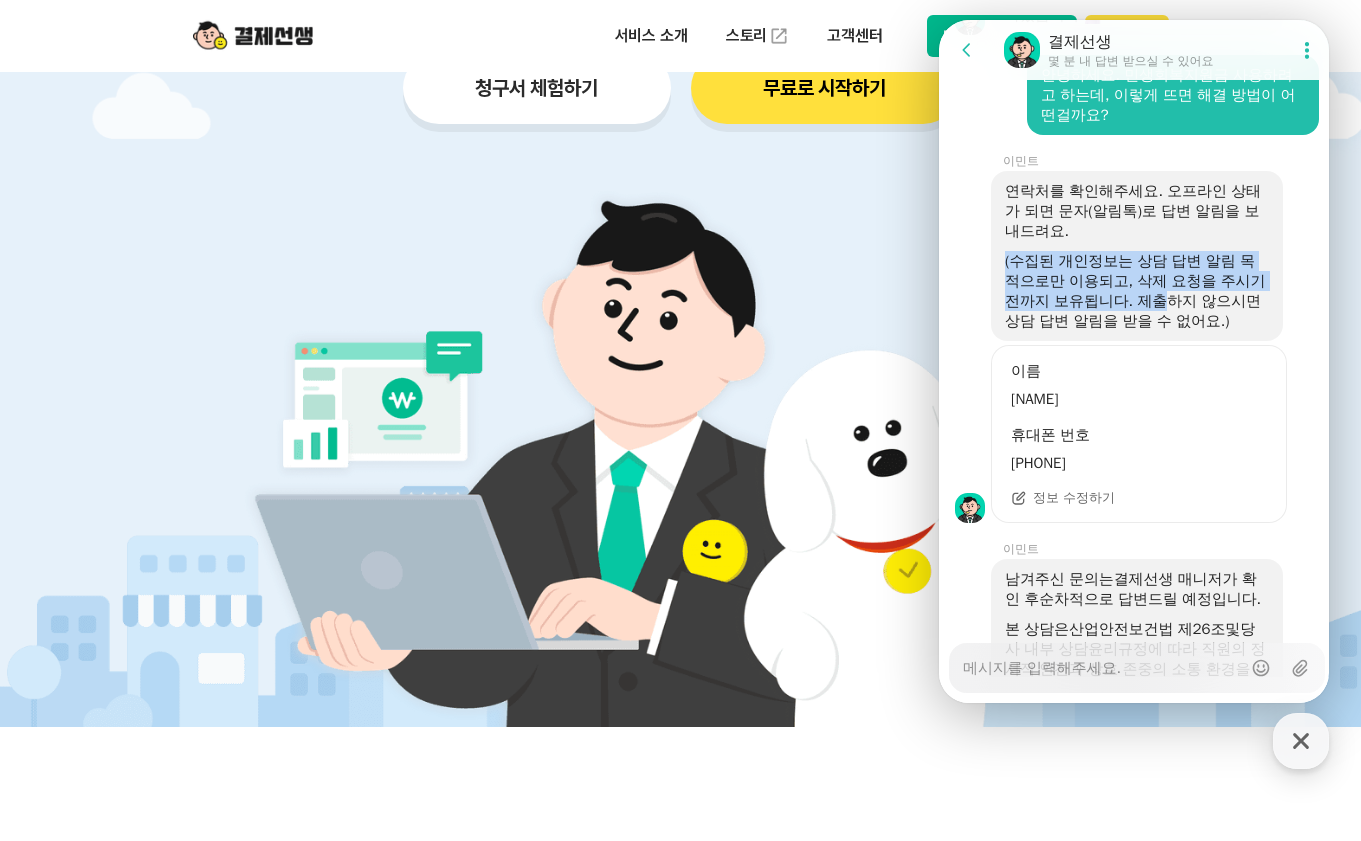 drag, startPoint x: 1182, startPoint y: 318, endPoint x: 1184, endPoint y: 250, distance: 68.0294 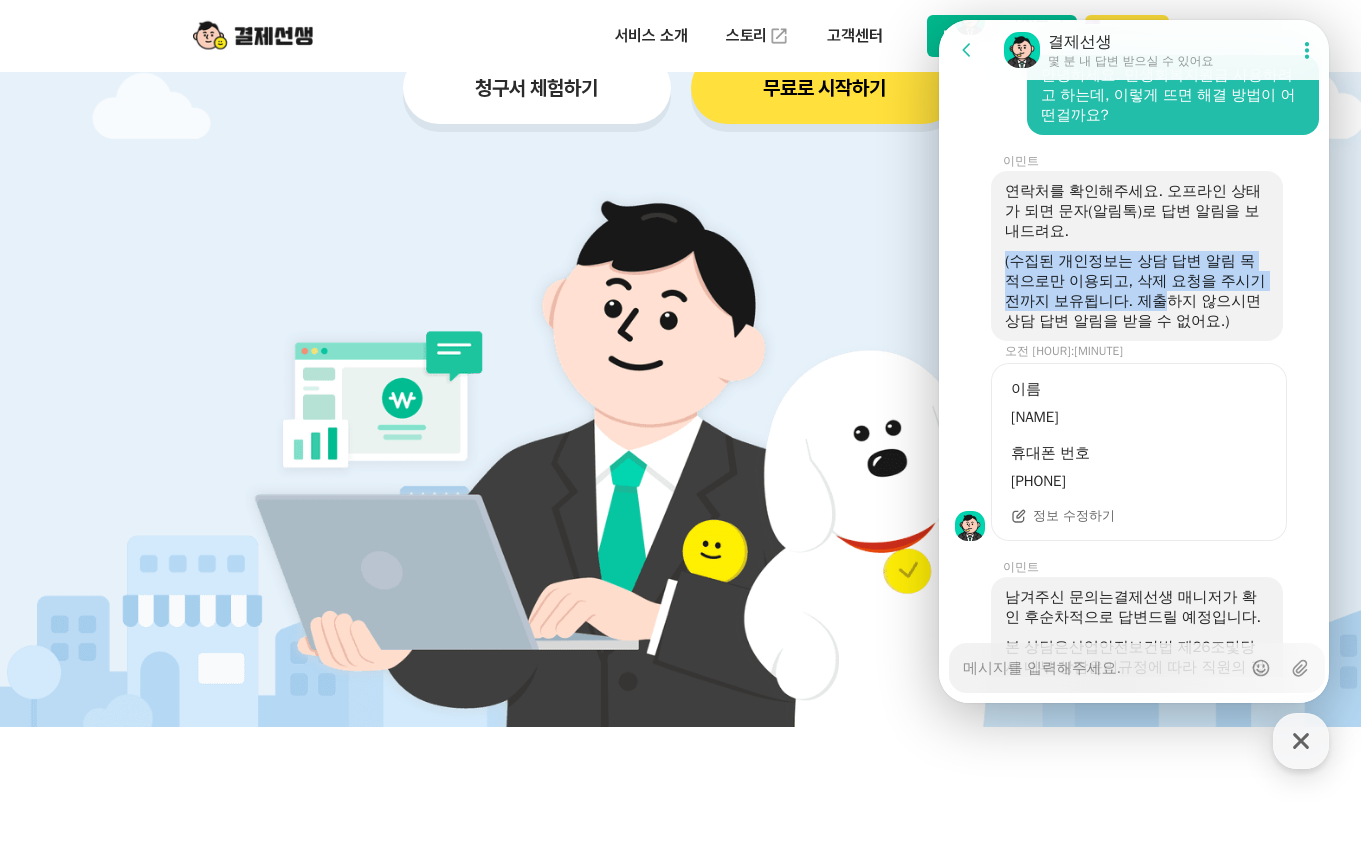 click on "연락처를 확인해주세요. 오프라인 상태가 되면 문자(알림톡)로 답변 알림을 보내드려요." at bounding box center (1137, 211) 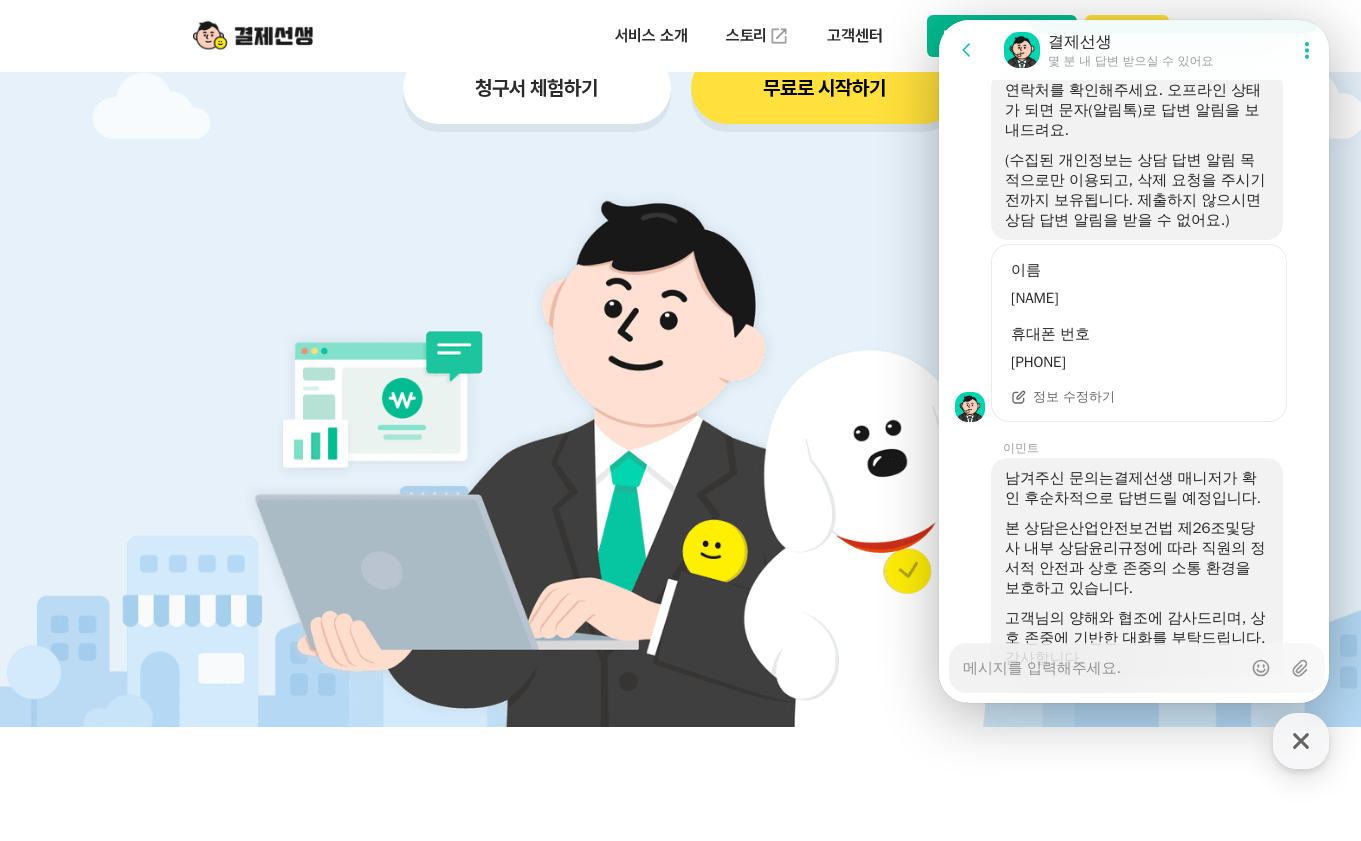 scroll, scrollTop: 3099, scrollLeft: 0, axis: vertical 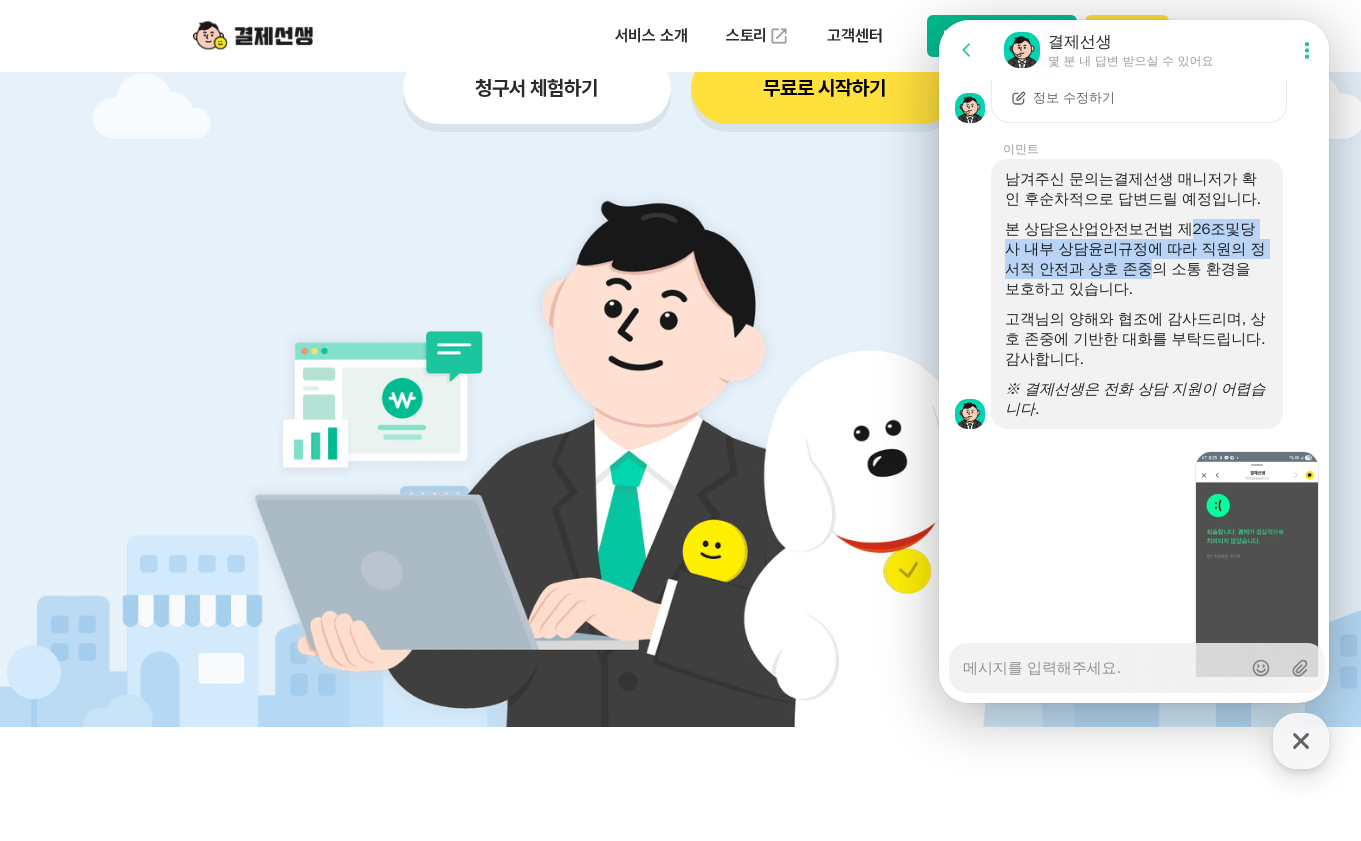 drag, startPoint x: 1196, startPoint y: 335, endPoint x: 1202, endPoint y: 273, distance: 62.289646 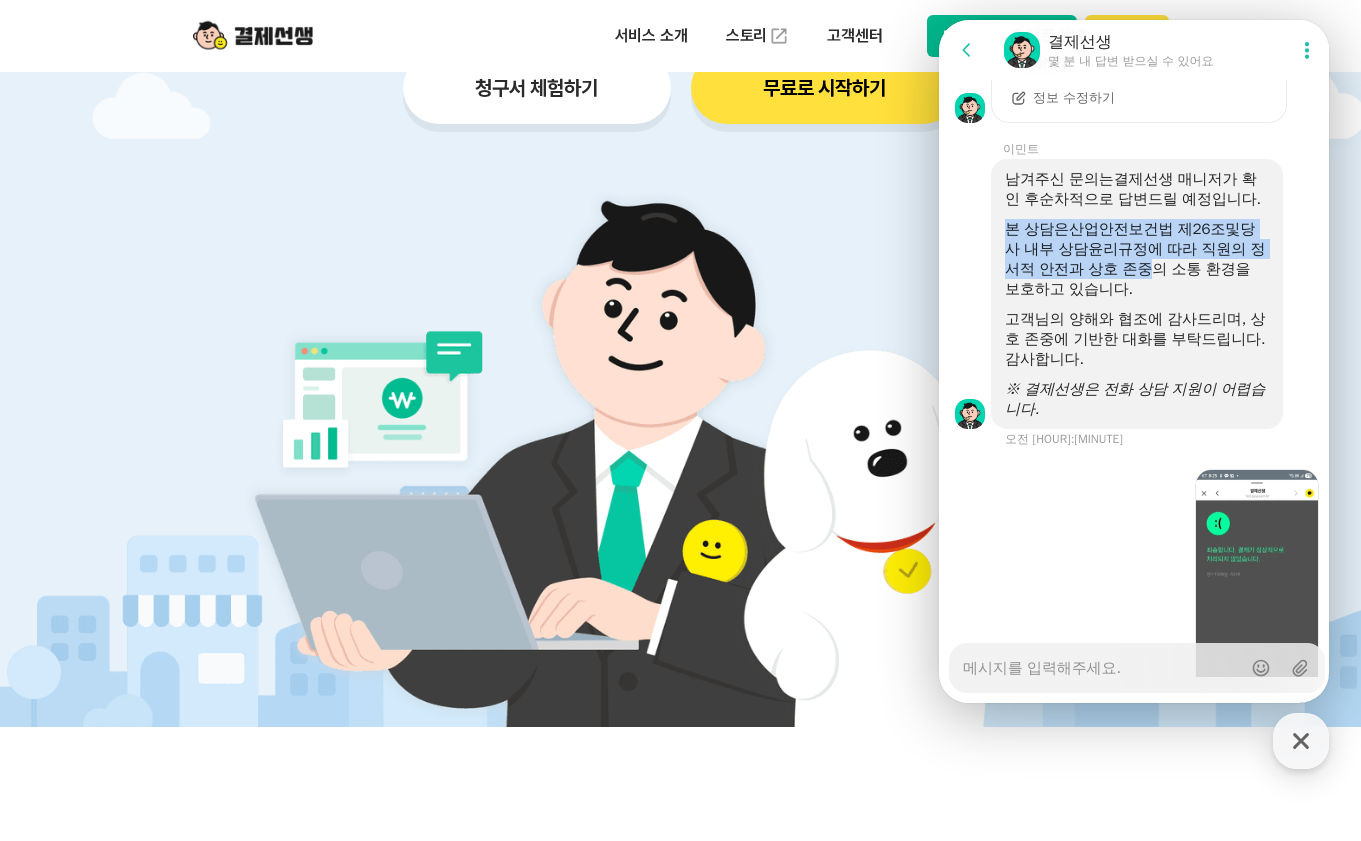 click at bounding box center [1137, 214] 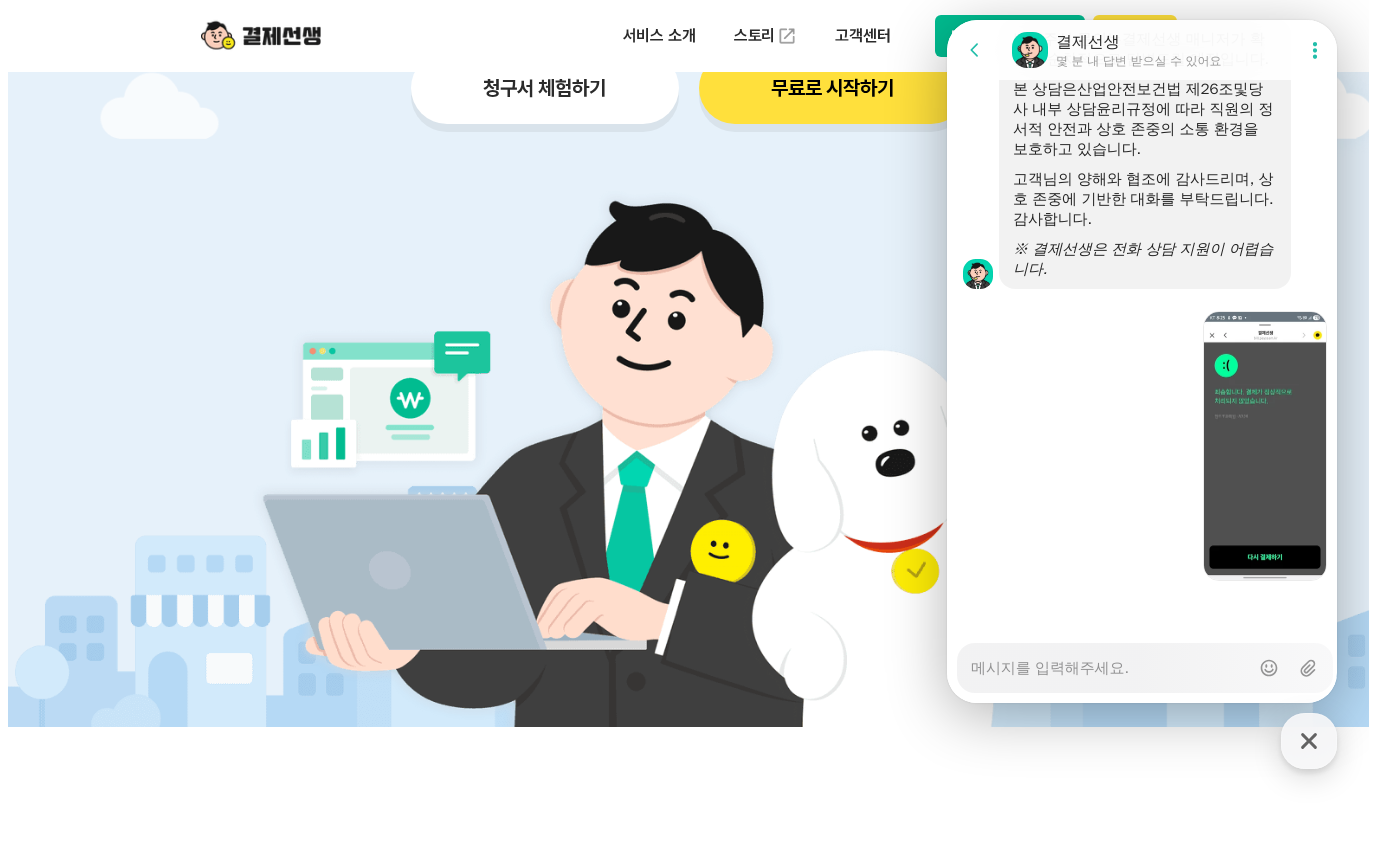 scroll, scrollTop: 3299, scrollLeft: 0, axis: vertical 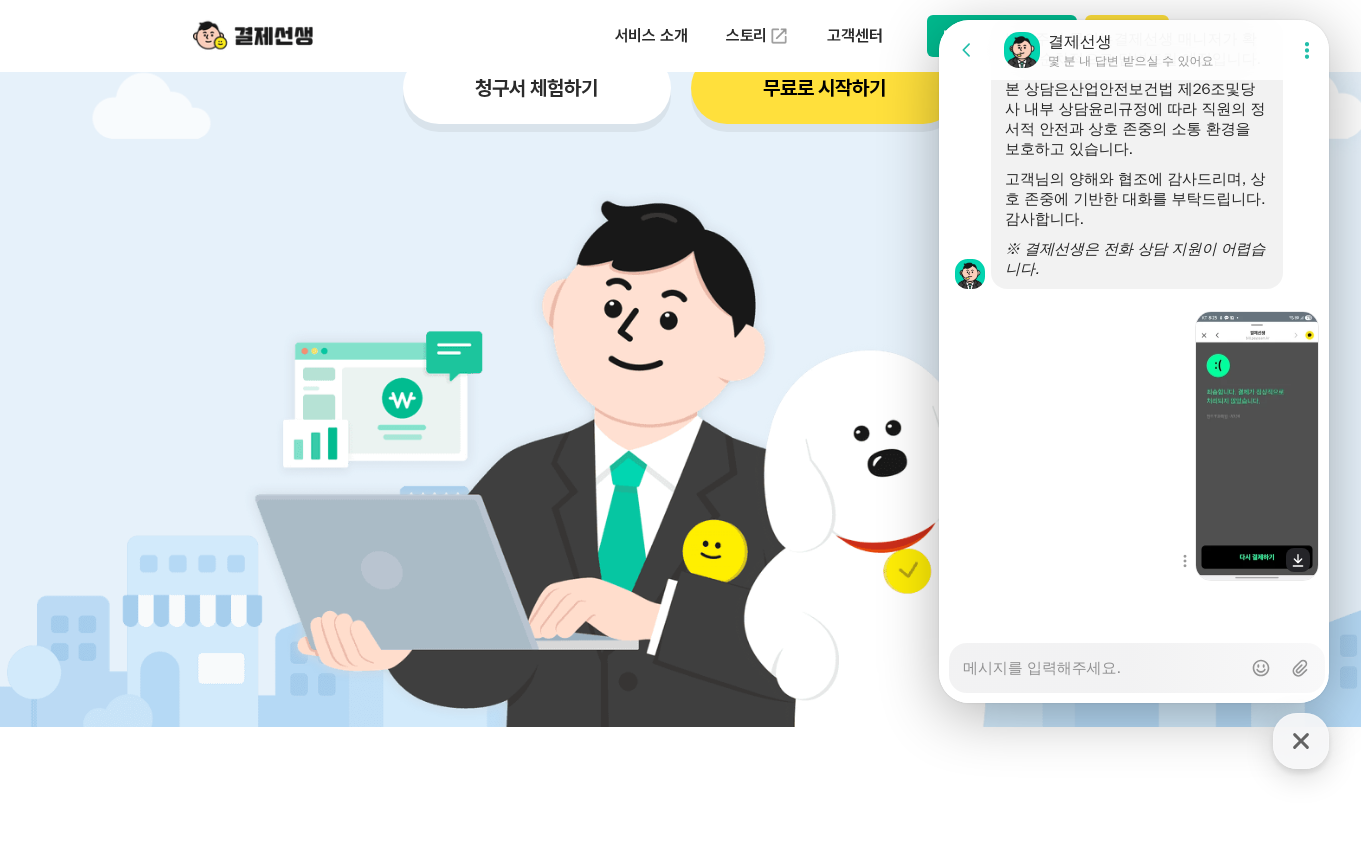 click at bounding box center [1257, 446] 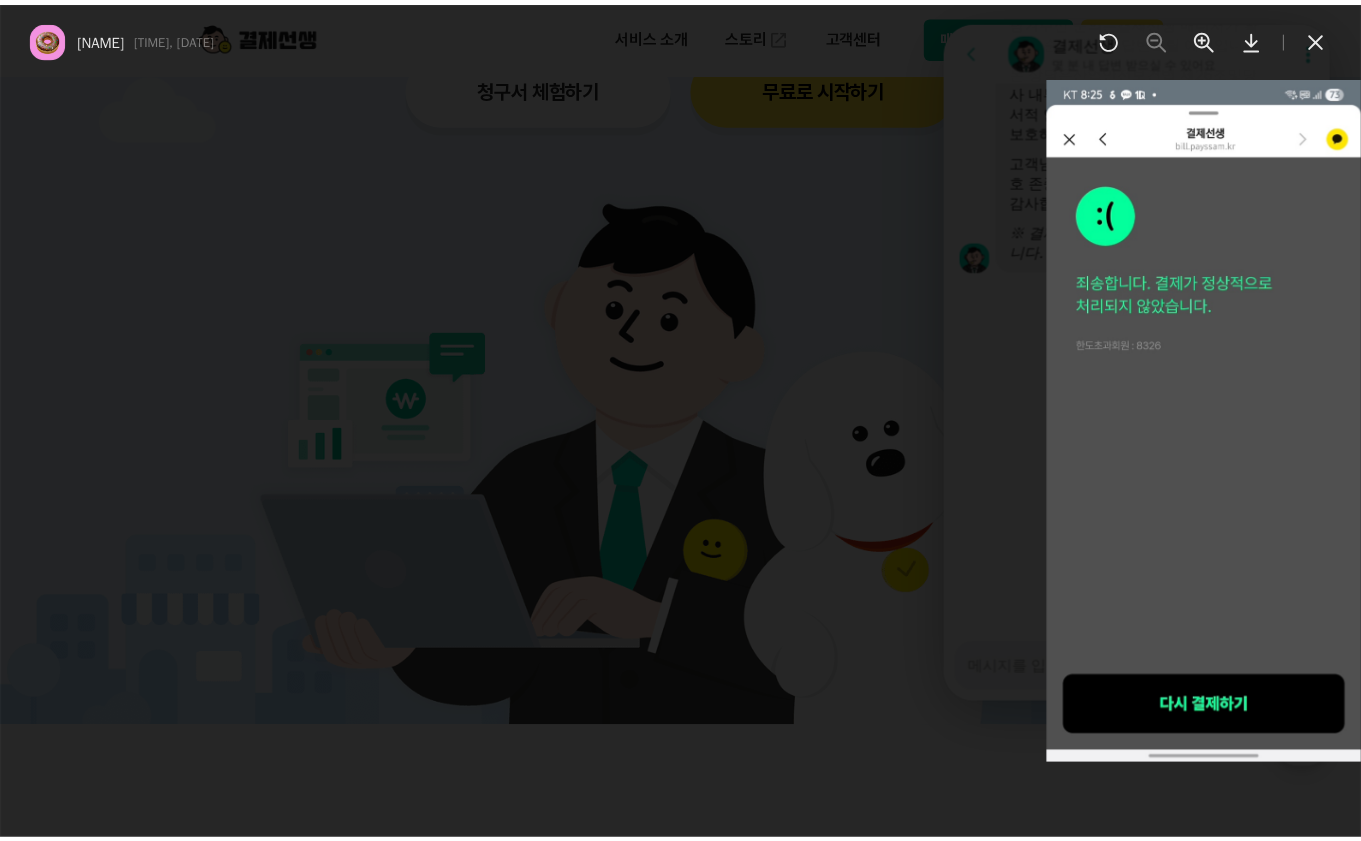 scroll, scrollTop: 3317, scrollLeft: 0, axis: vertical 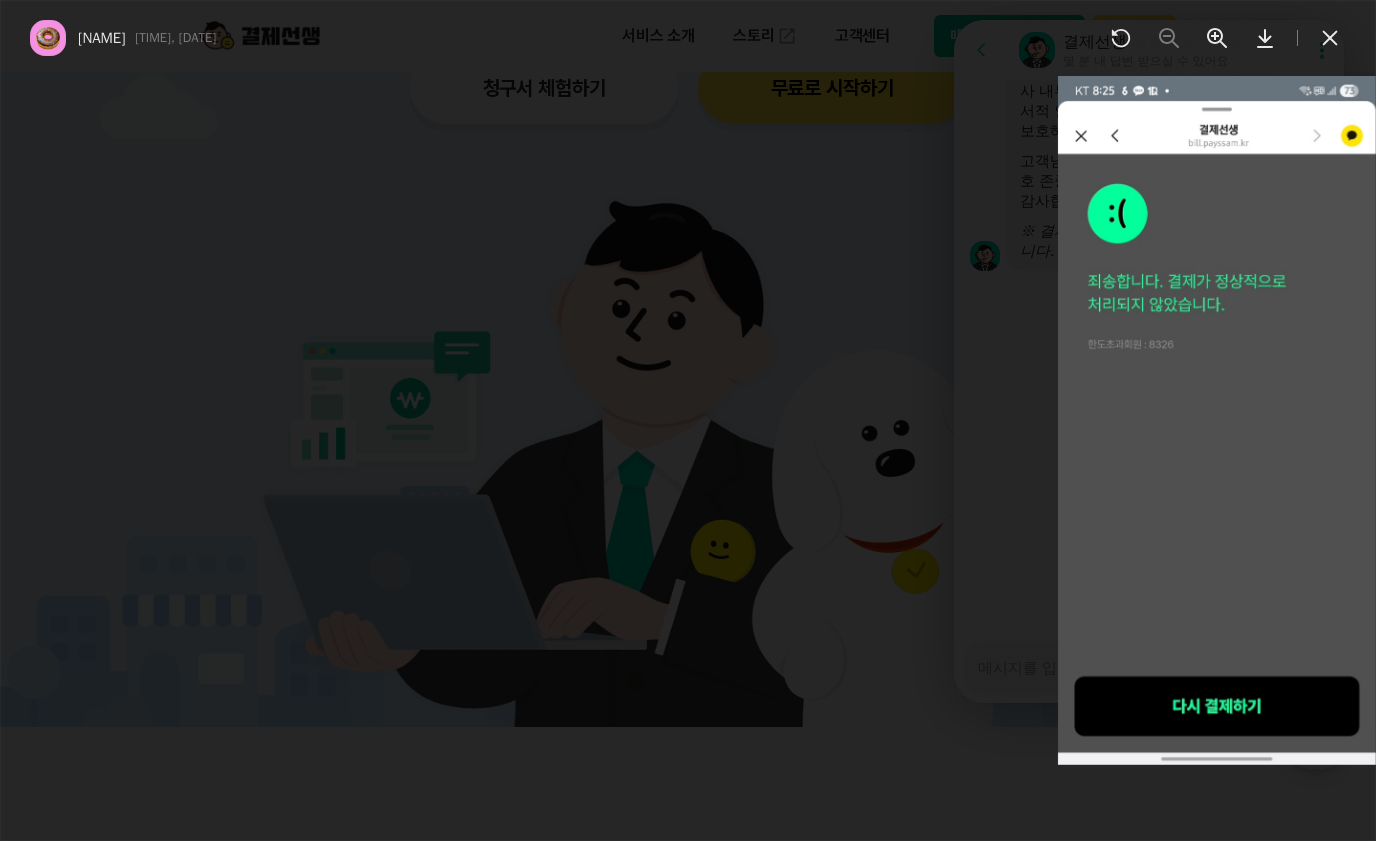 click at bounding box center (1217, 420) 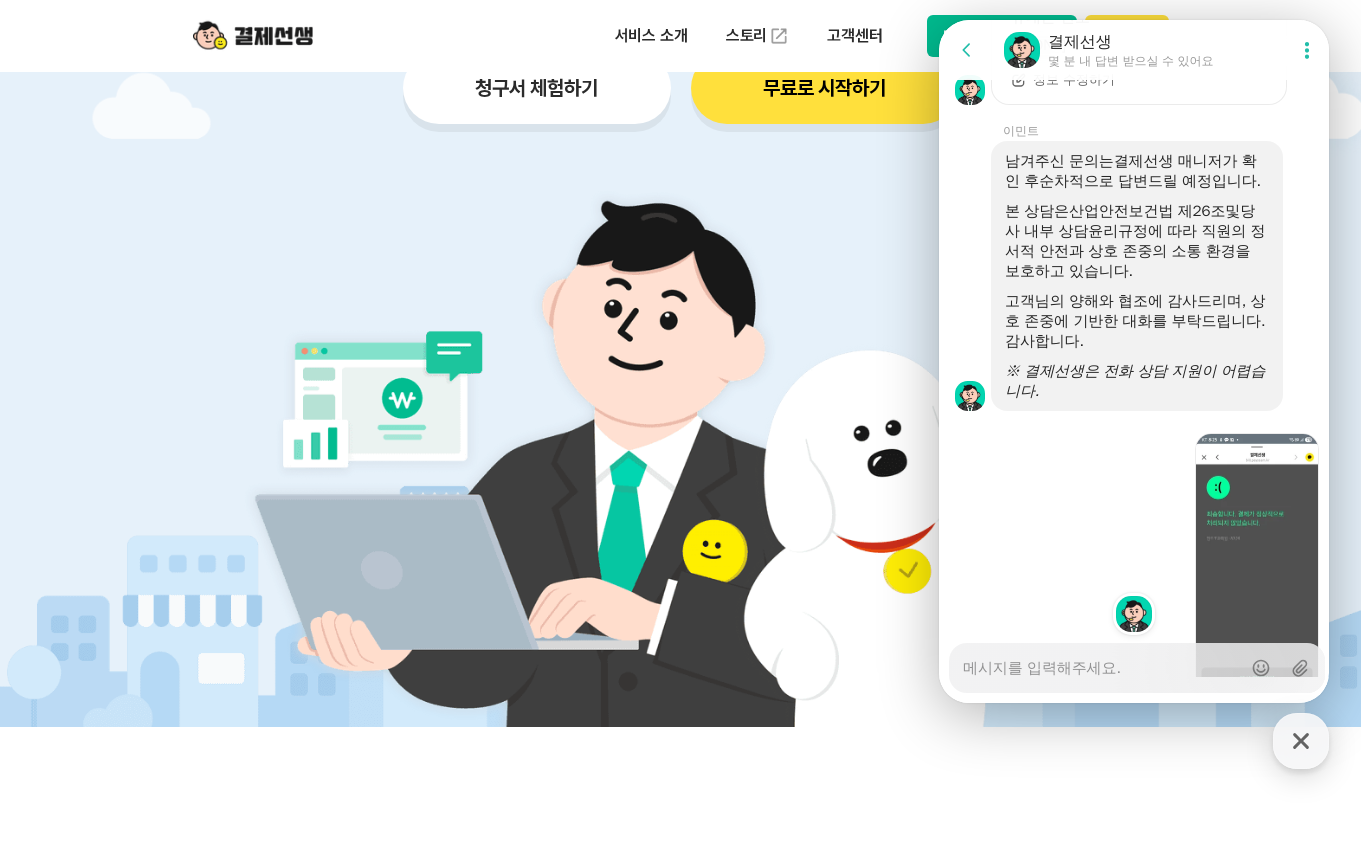 scroll, scrollTop: 3475, scrollLeft: 0, axis: vertical 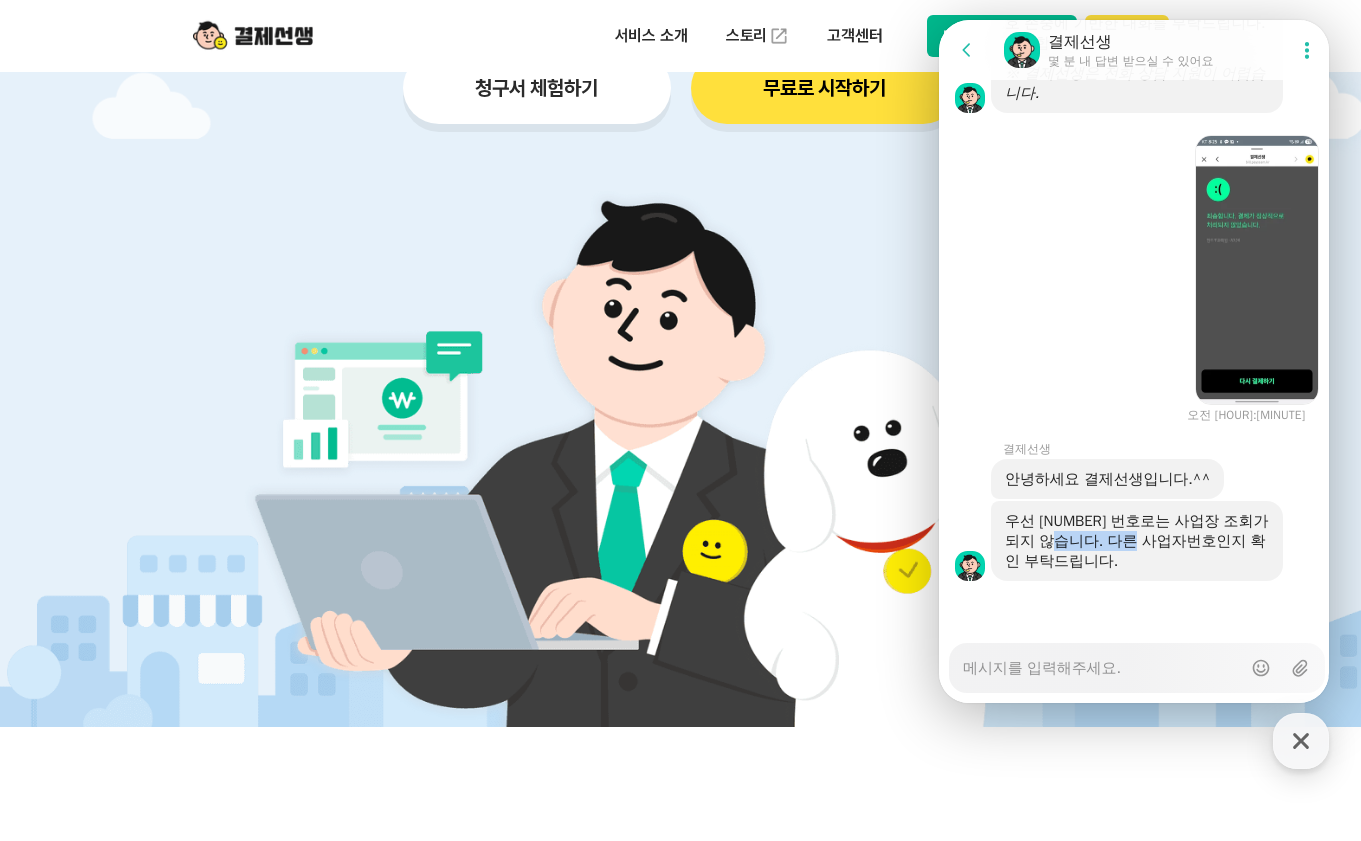 drag, startPoint x: 1074, startPoint y: 534, endPoint x: 1162, endPoint y: 537, distance: 88.051125 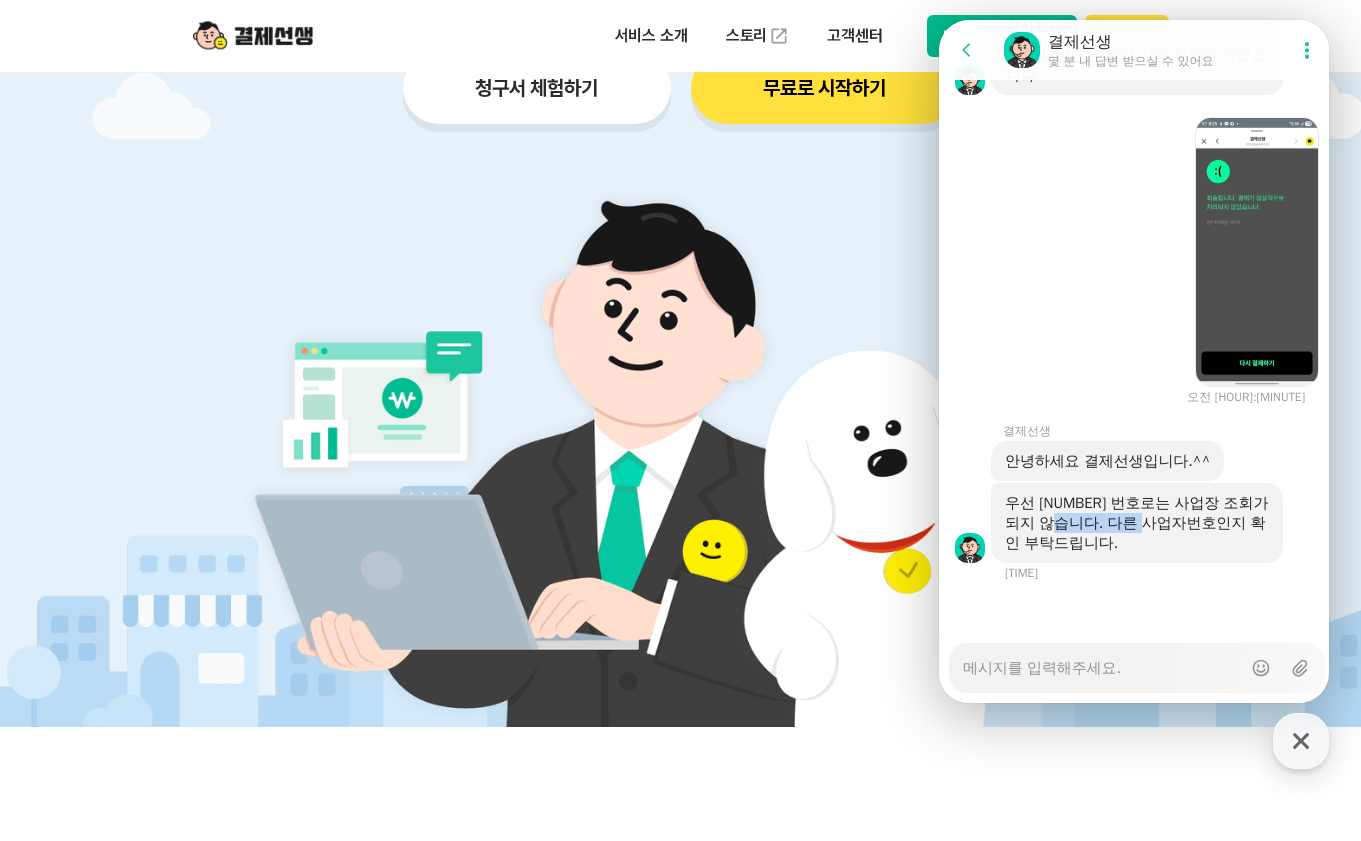 click on "우선 [NUMBER] 번호로는 사업장 조회가 되지 않습니다. 다른 사업자번호인지 확인 부탁드립니다." at bounding box center (1137, 523) 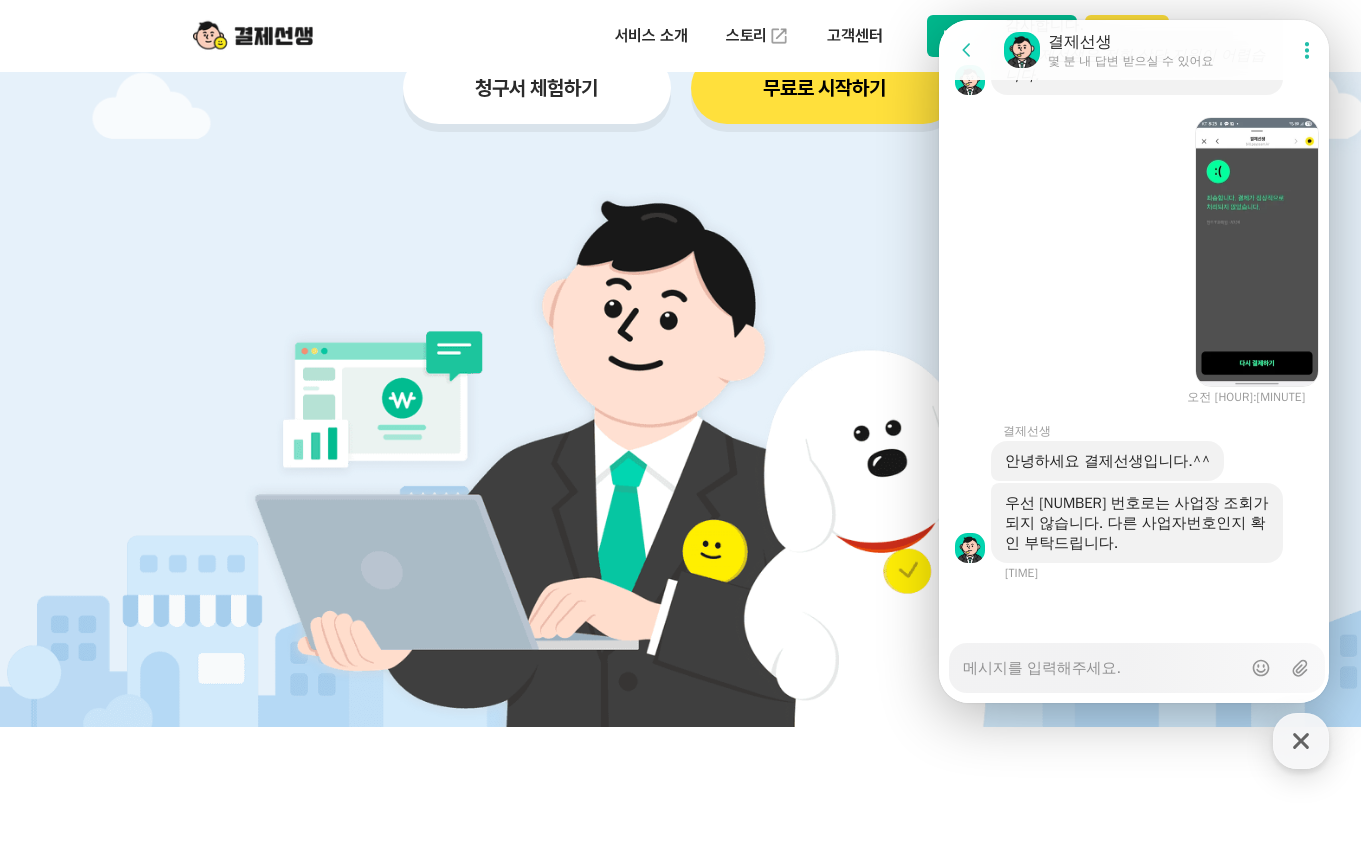 scroll, scrollTop: 3475, scrollLeft: 0, axis: vertical 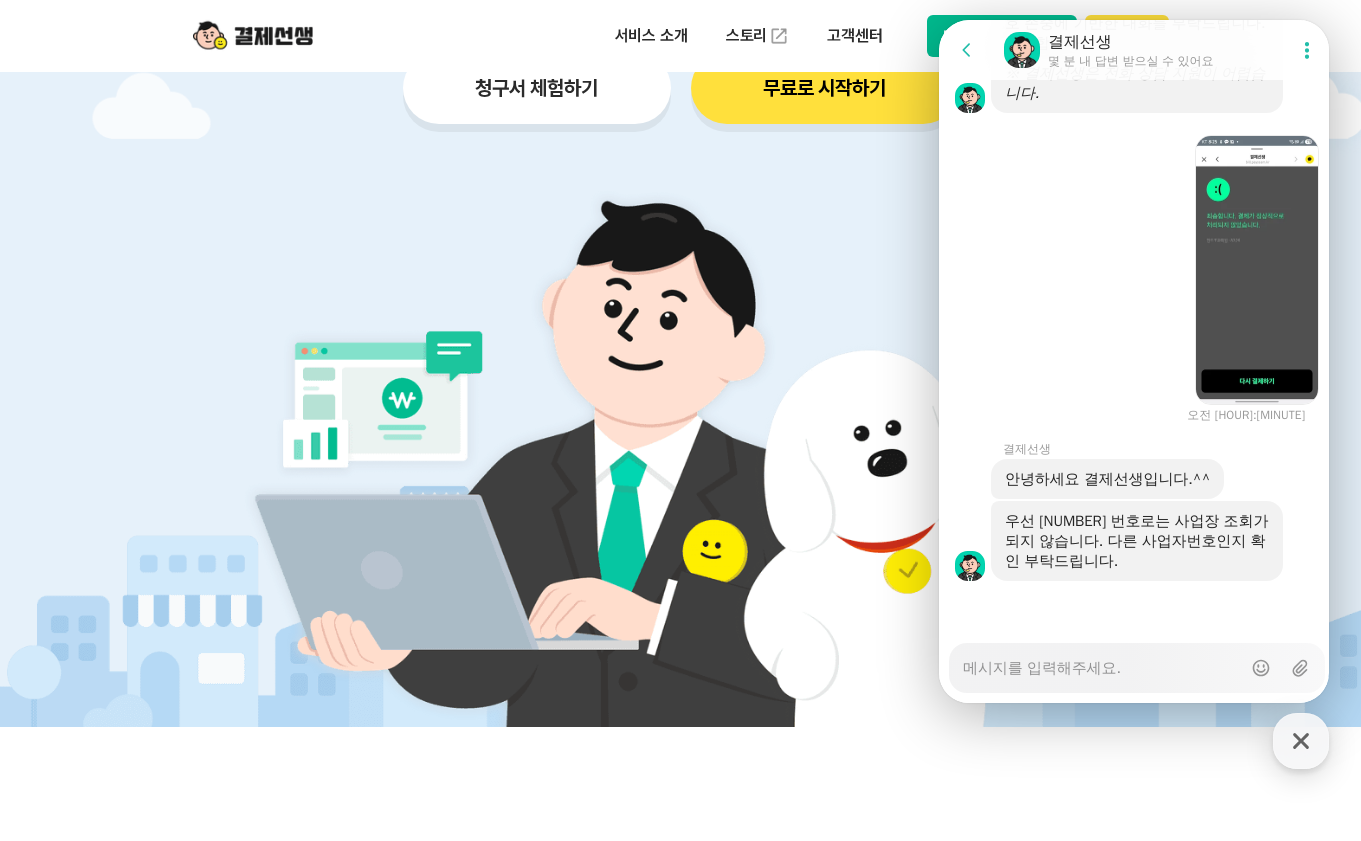 click at bounding box center (1137, 690) 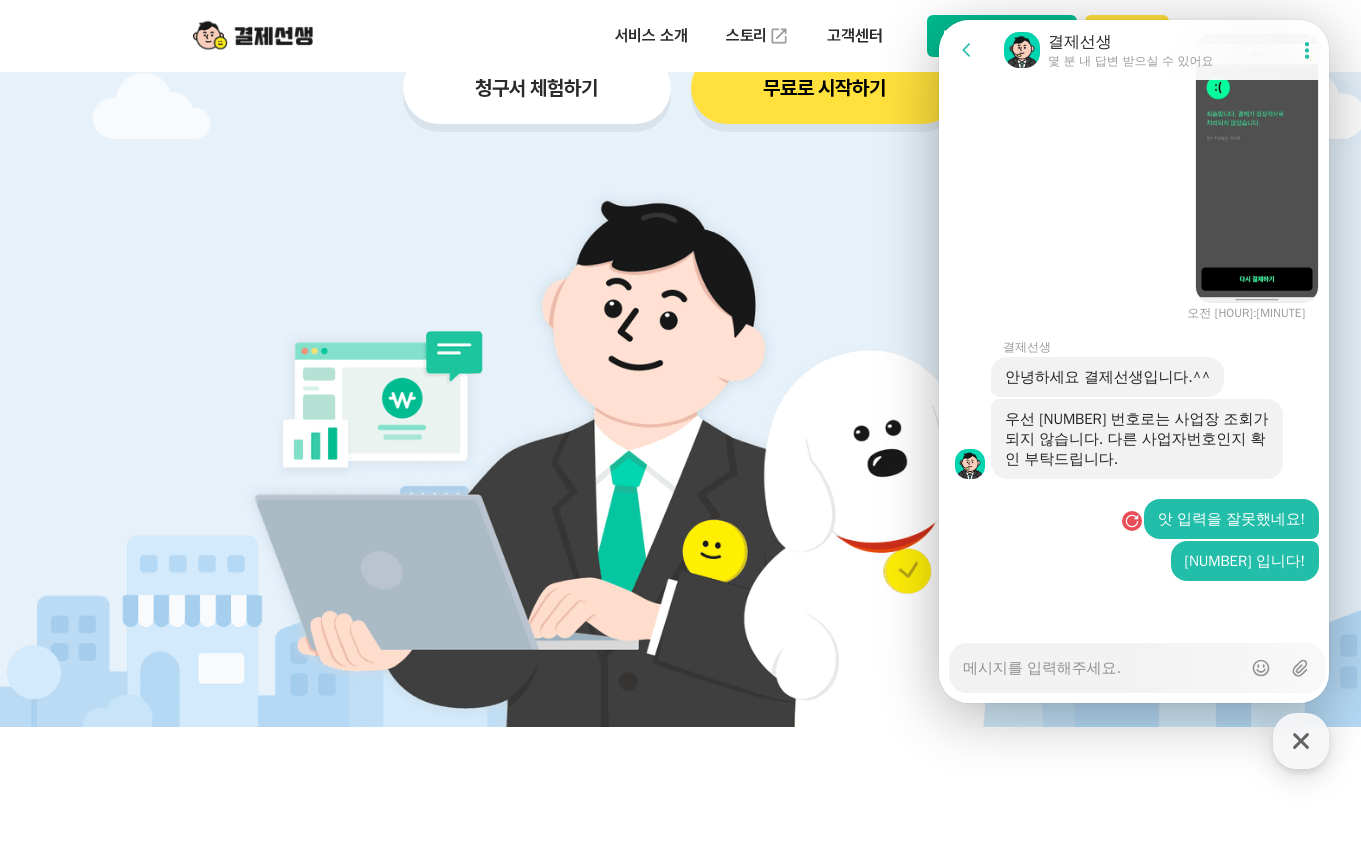 scroll, scrollTop: 3577, scrollLeft: 0, axis: vertical 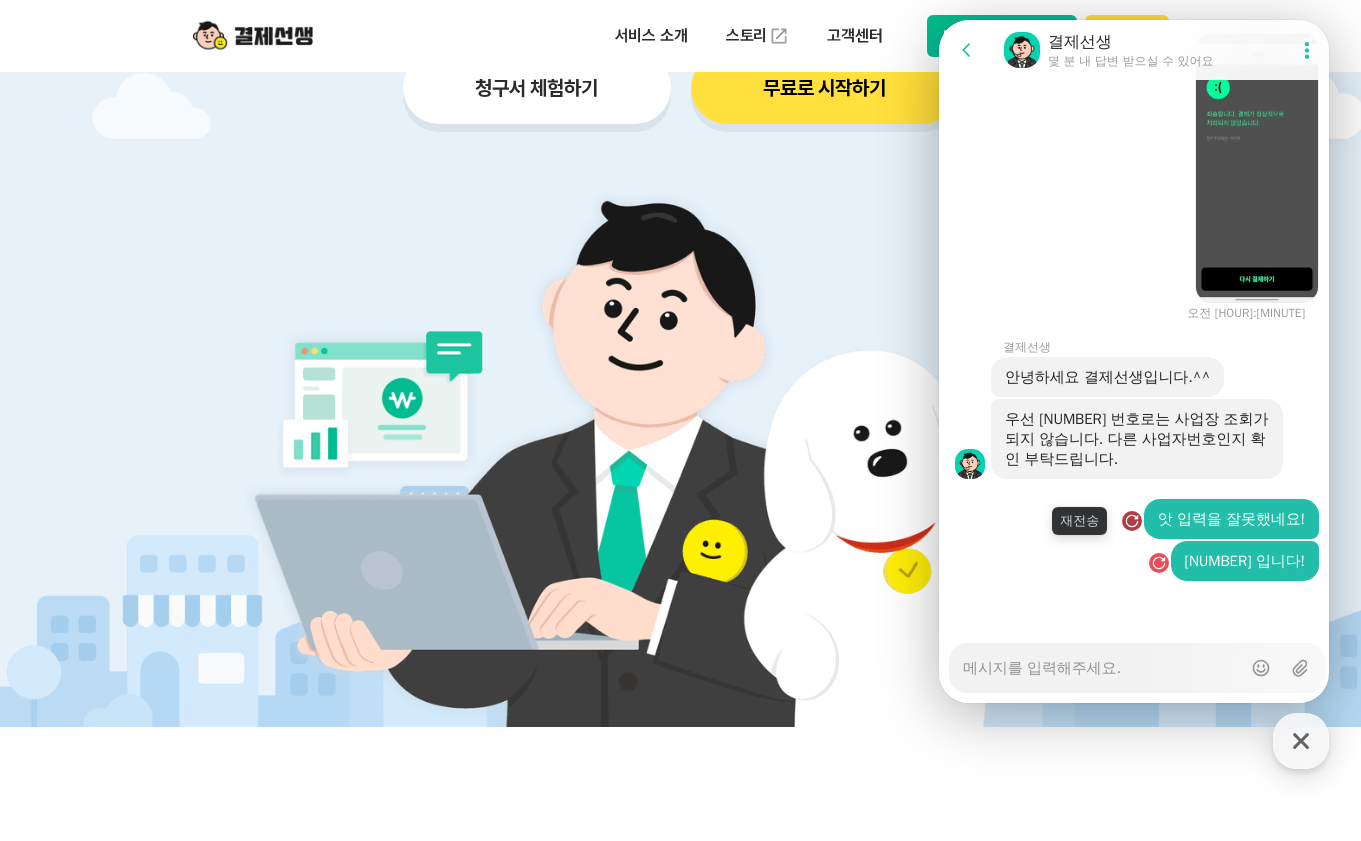 click at bounding box center [1132, 521] 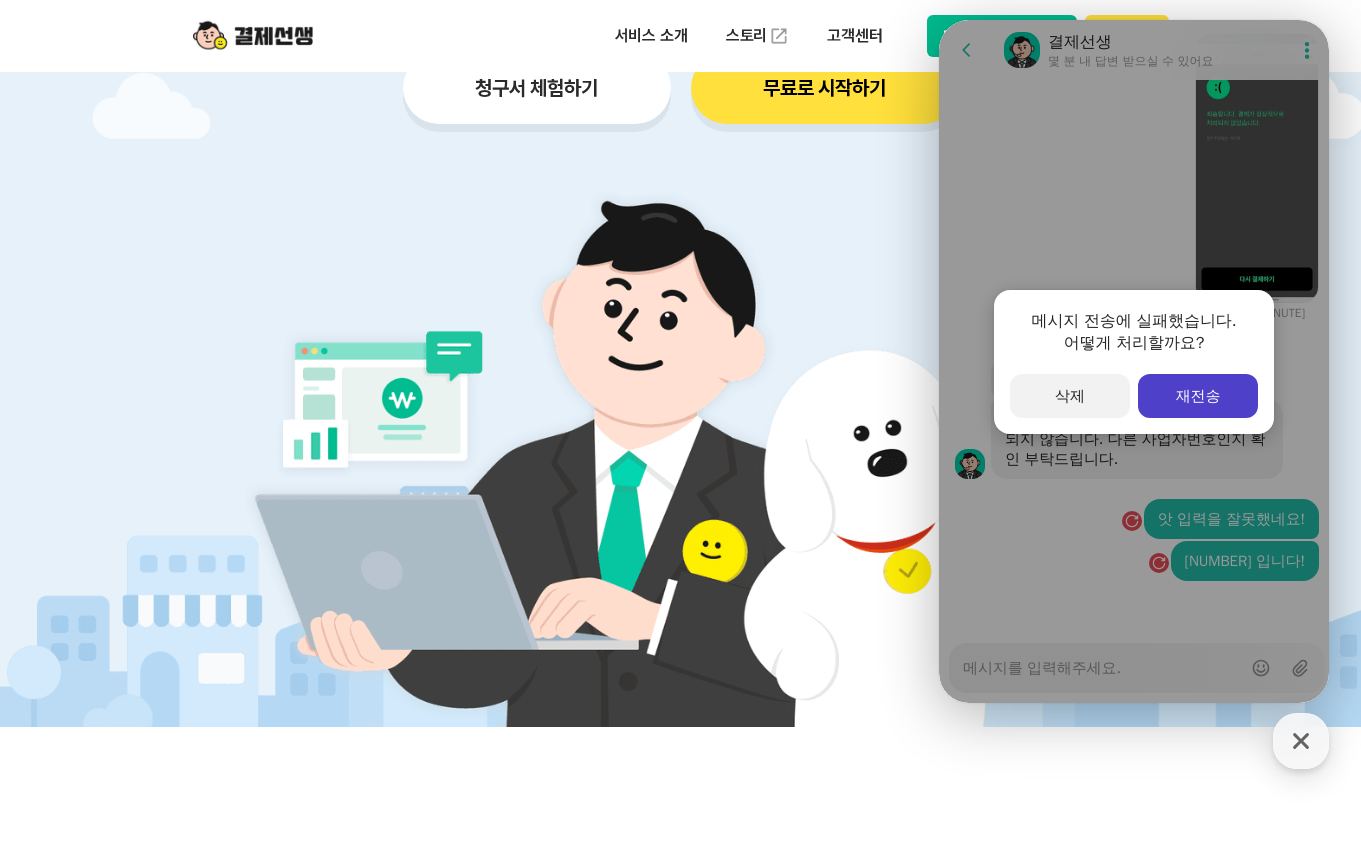 click on "재전송" at bounding box center [1198, 396] 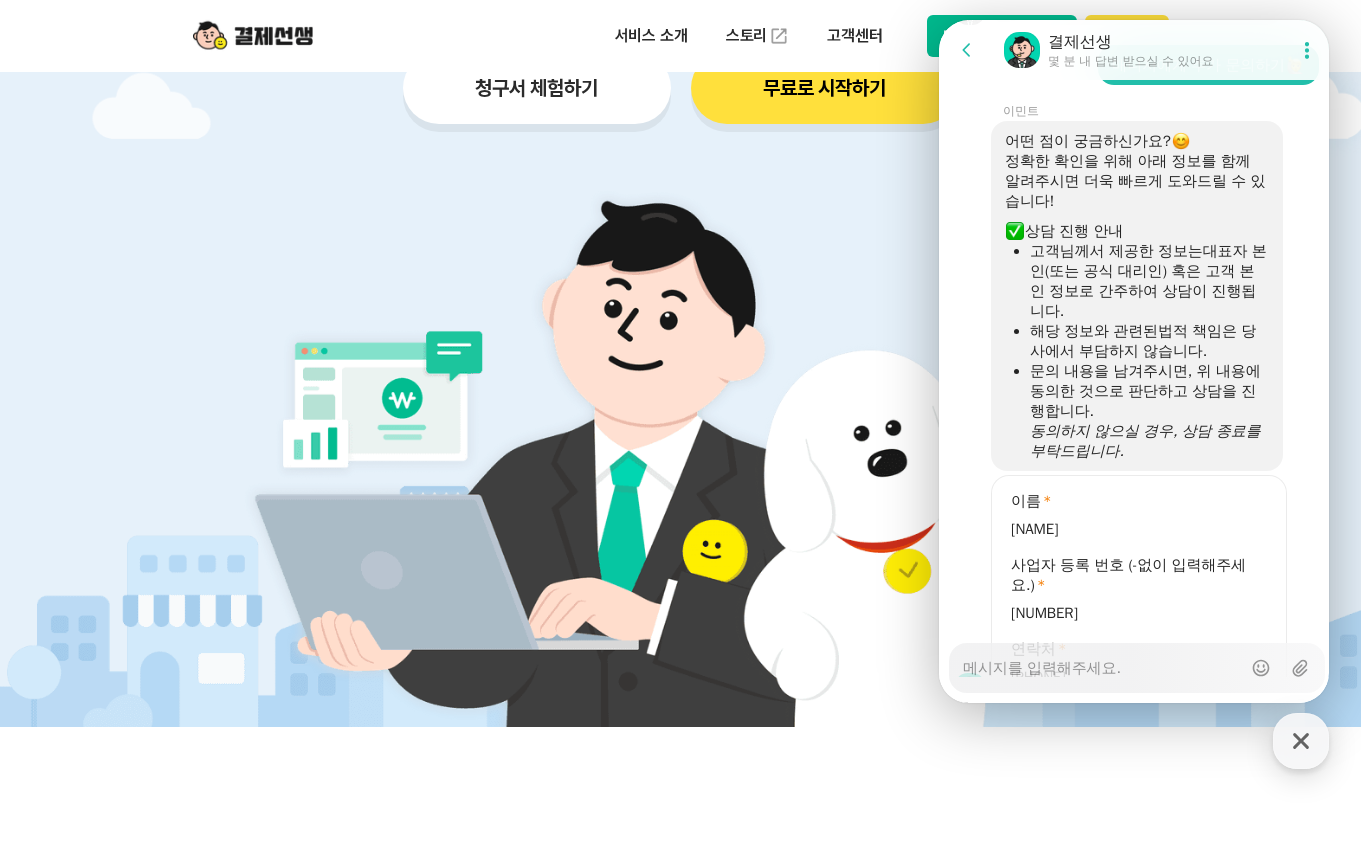 scroll, scrollTop: 1977, scrollLeft: 0, axis: vertical 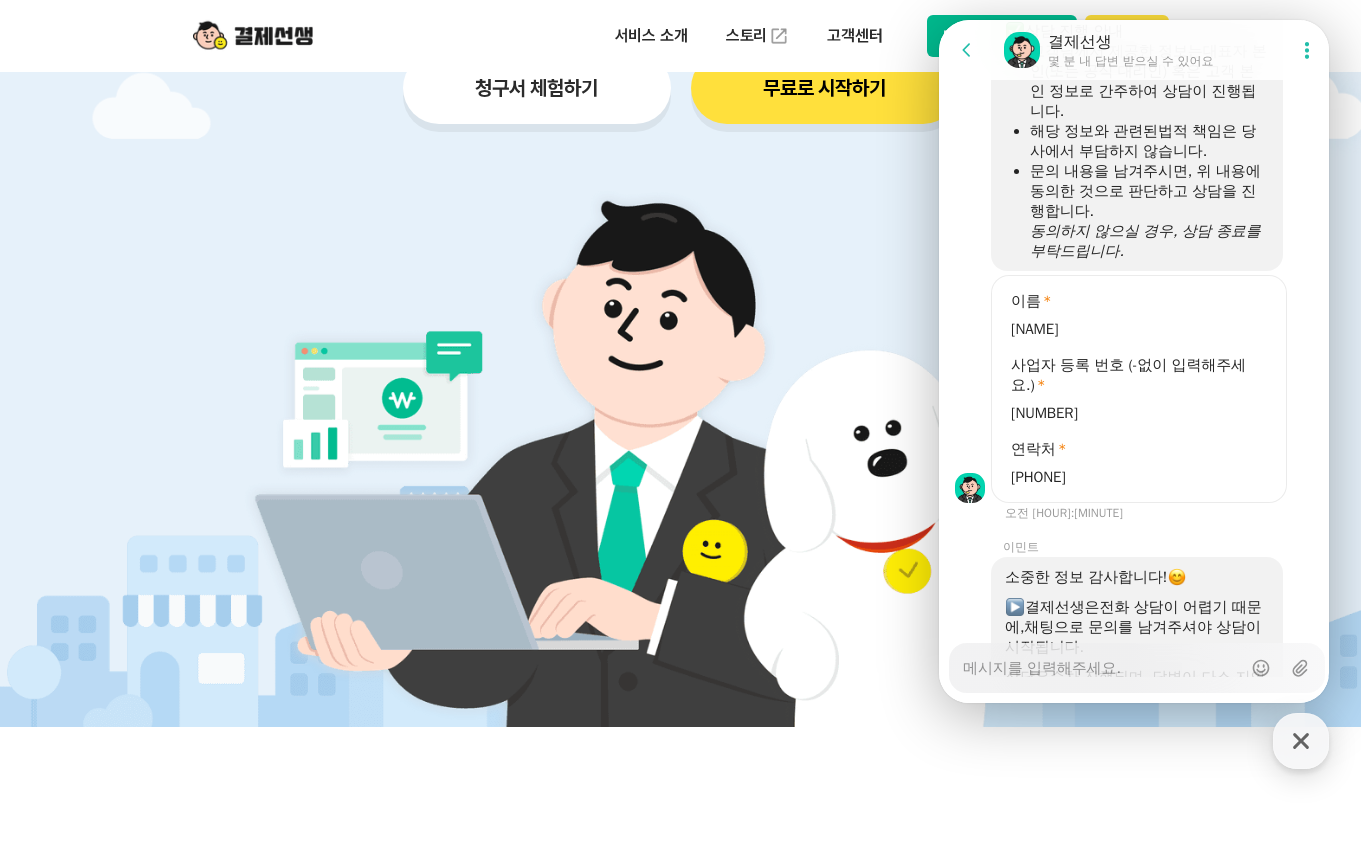 drag, startPoint x: 1049, startPoint y: 430, endPoint x: 1114, endPoint y: 430, distance: 65 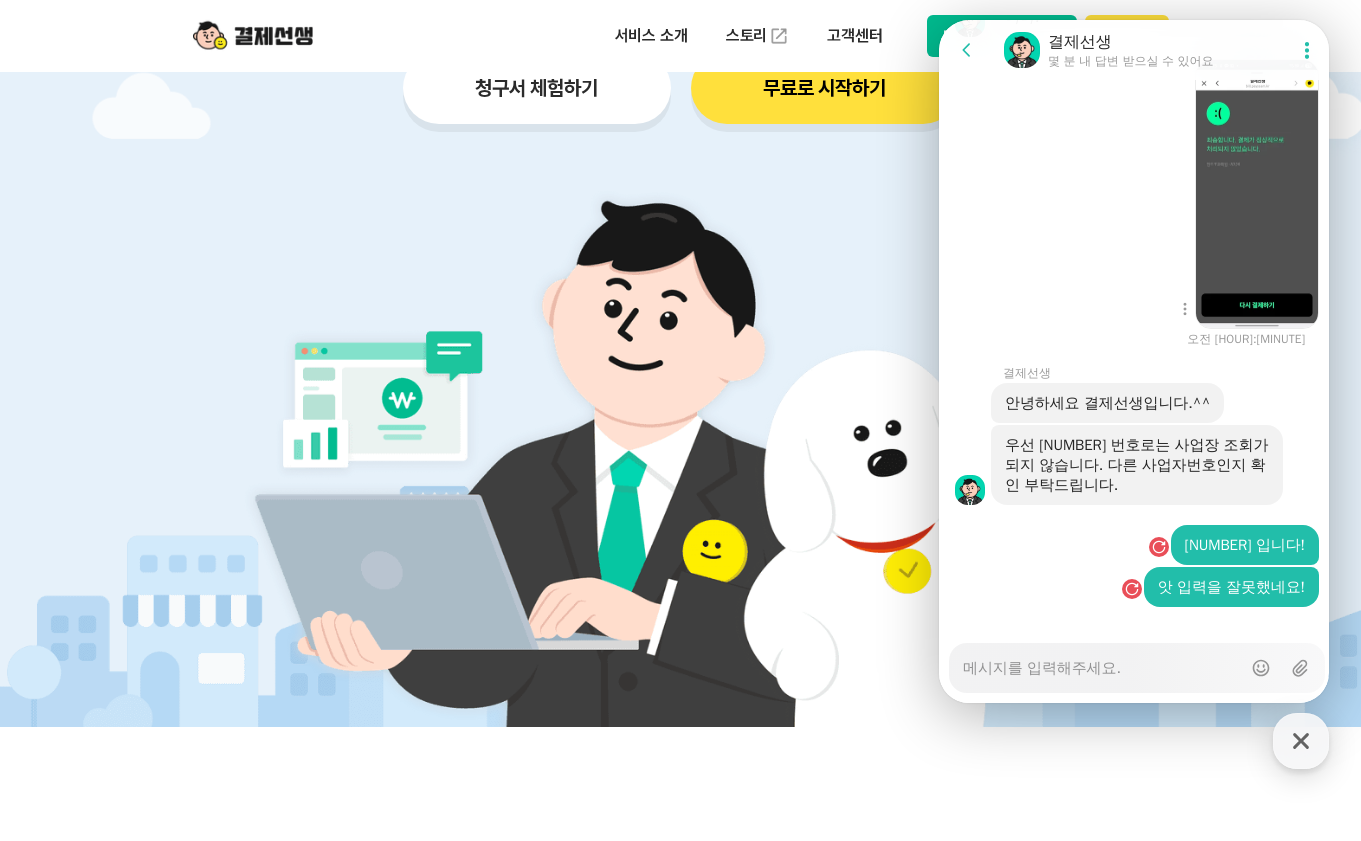 scroll, scrollTop: 3577, scrollLeft: 0, axis: vertical 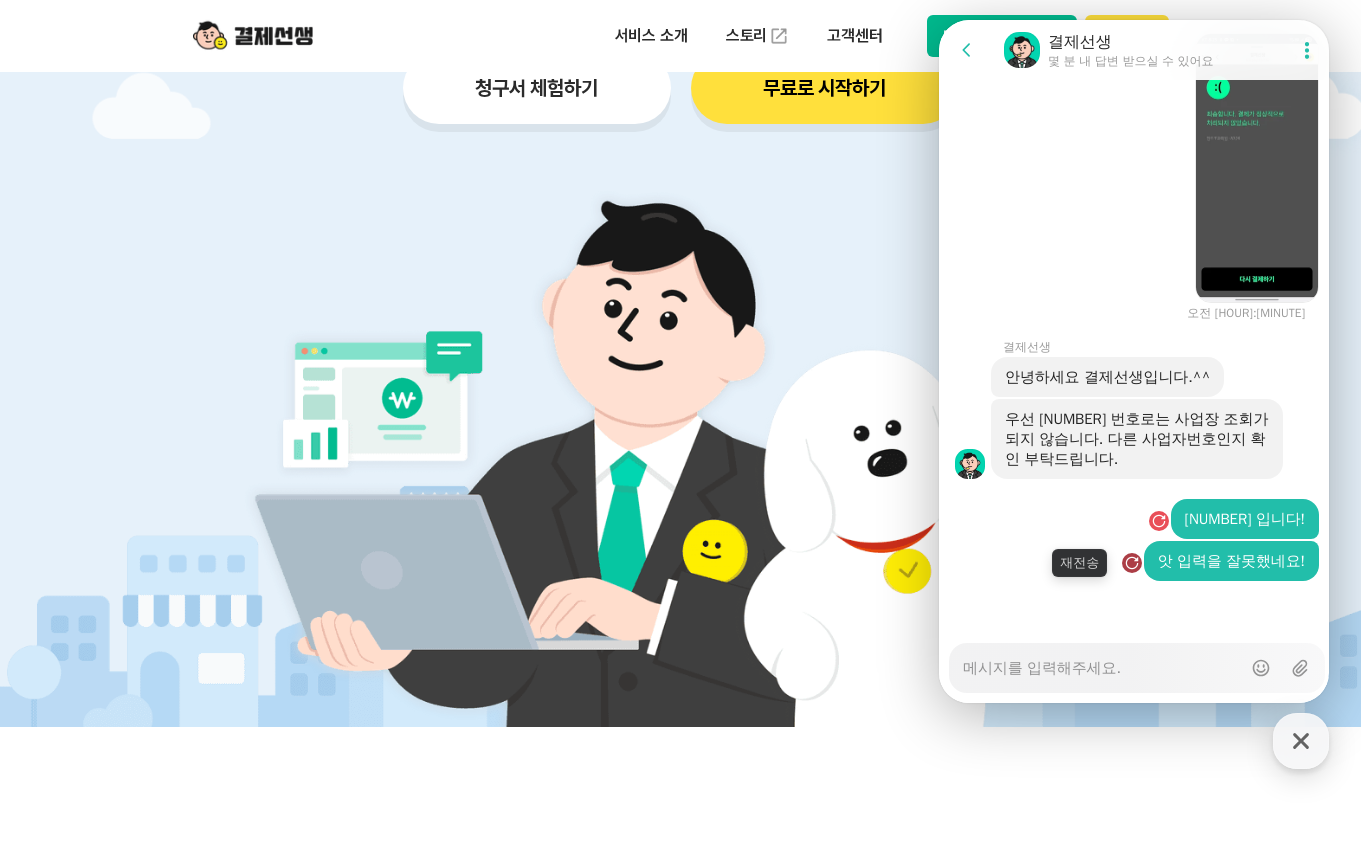 click at bounding box center [1132, 563] 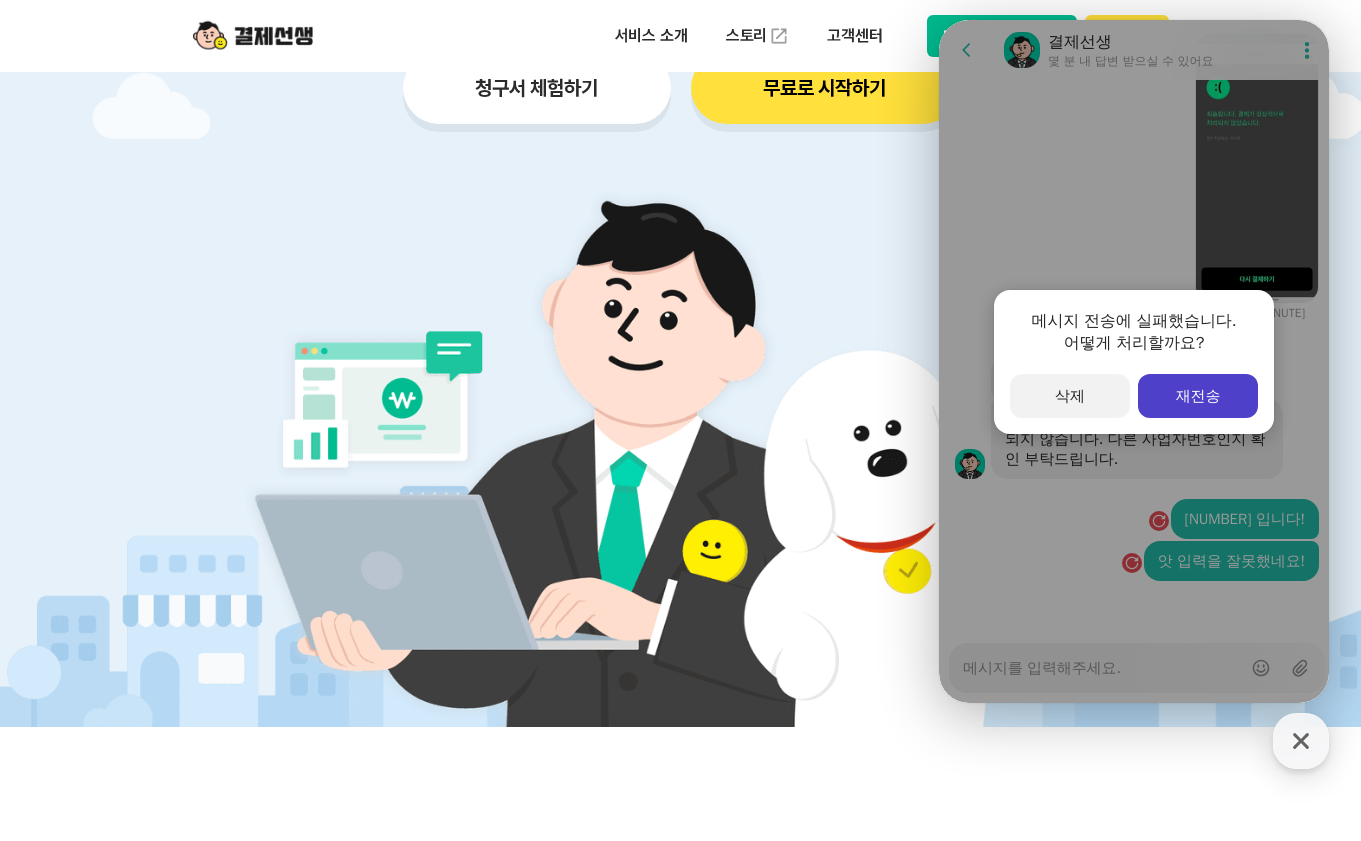 drag, startPoint x: 1195, startPoint y: 372, endPoint x: 1193, endPoint y: 382, distance: 10.198039 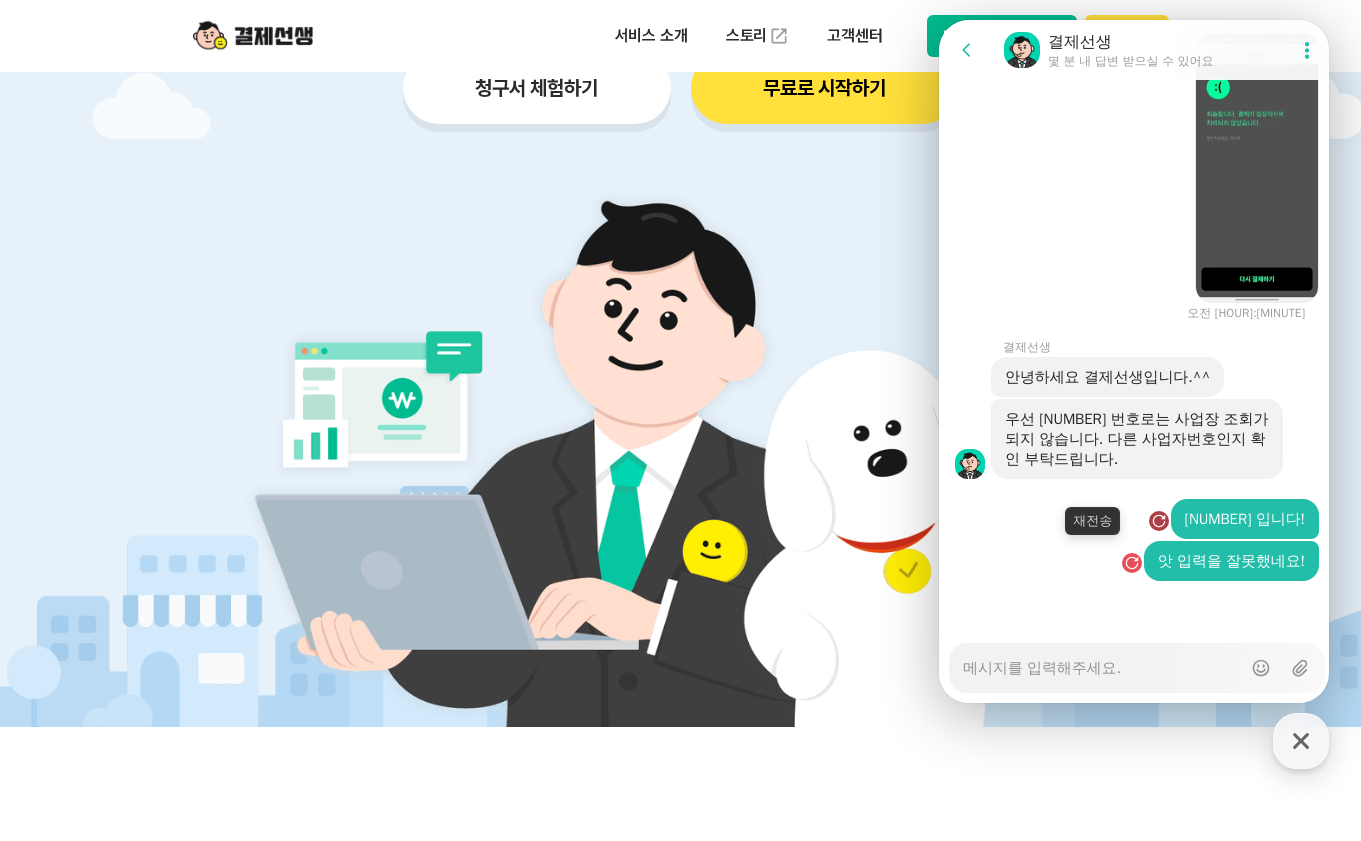 click at bounding box center (1159, 521) 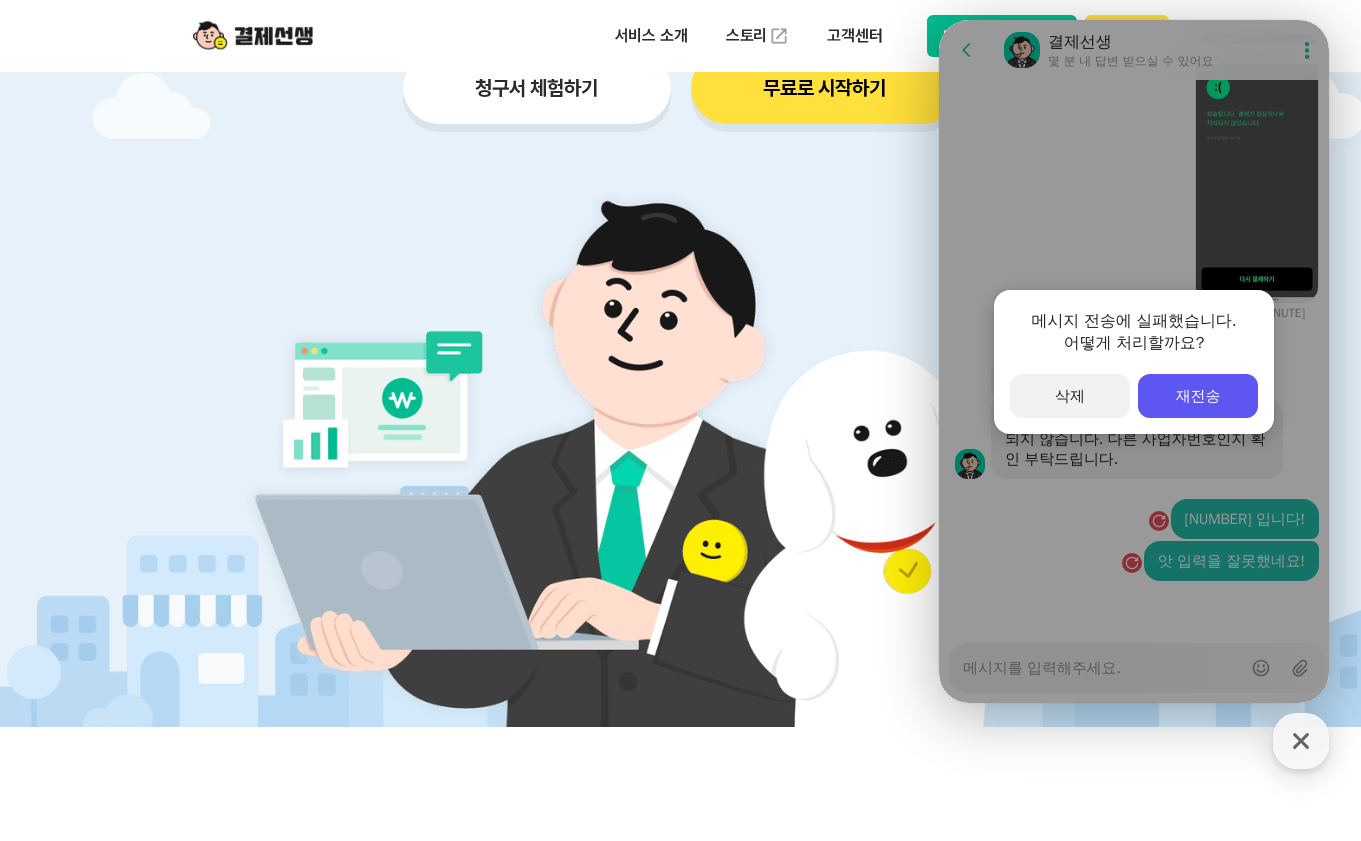click on "primary  Button  재전송" at bounding box center [1198, 396] 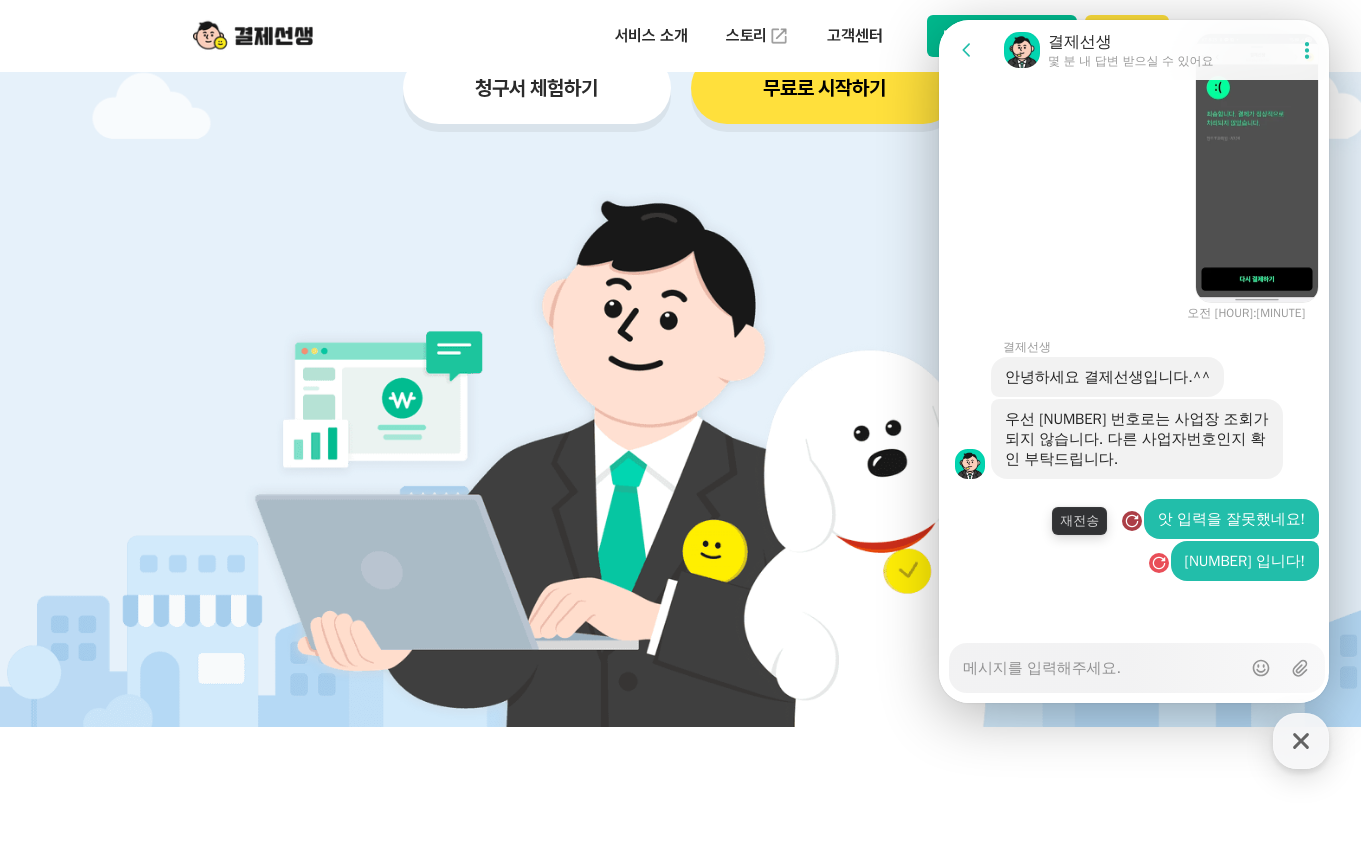 click at bounding box center (1132, 521) 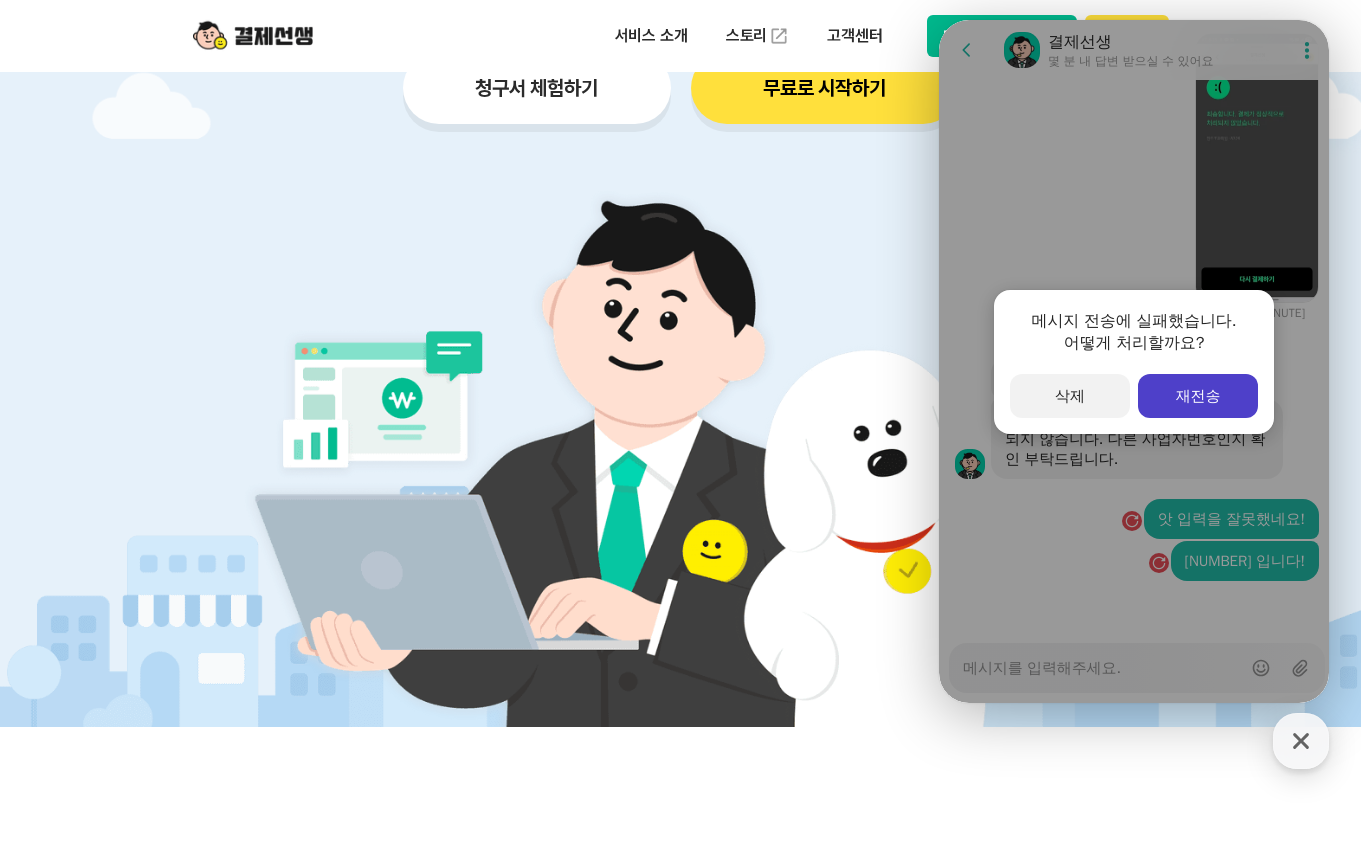 click on "재전송" at bounding box center (1198, 396) 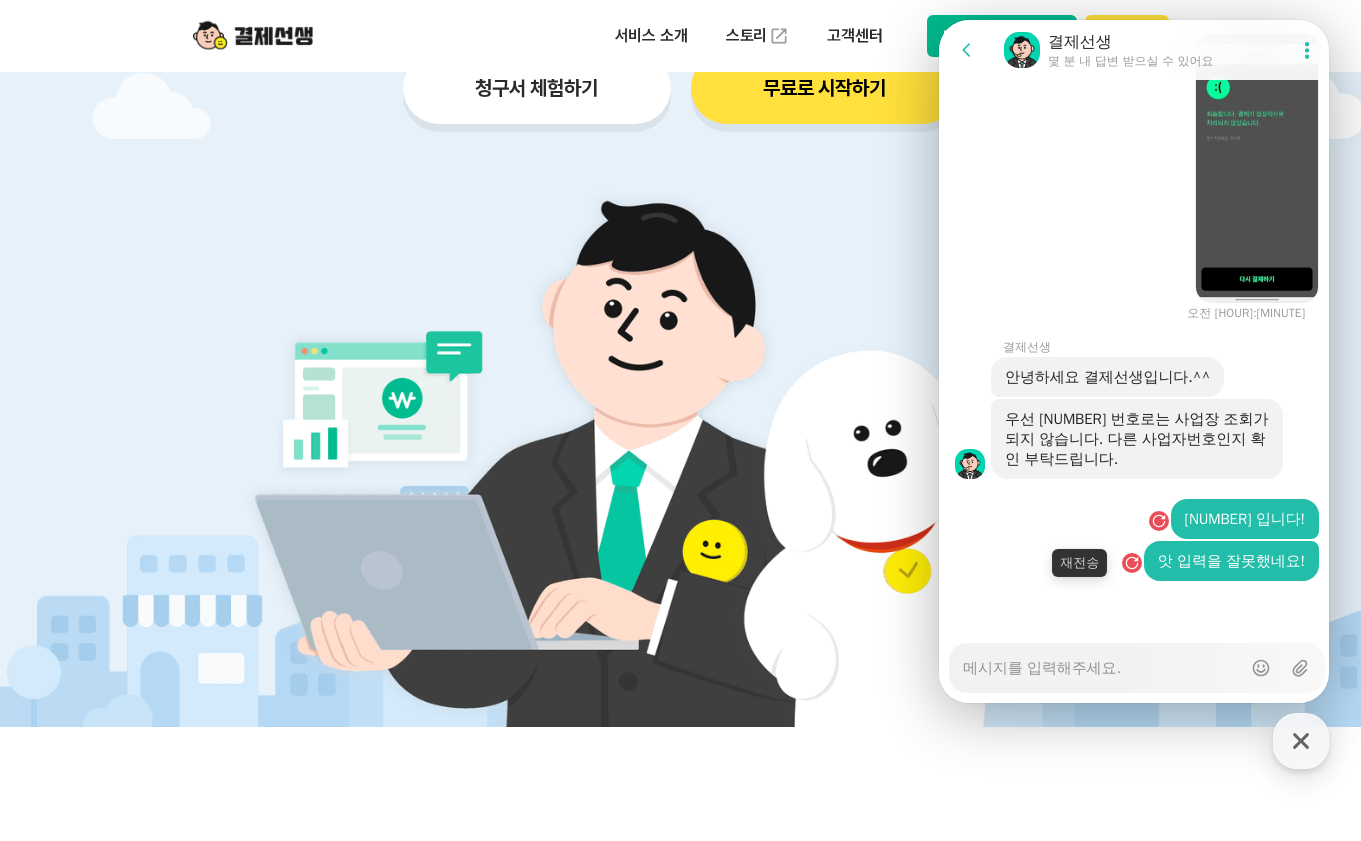 click on "Failed to send message    , Resend message" at bounding box center (1135, 563) 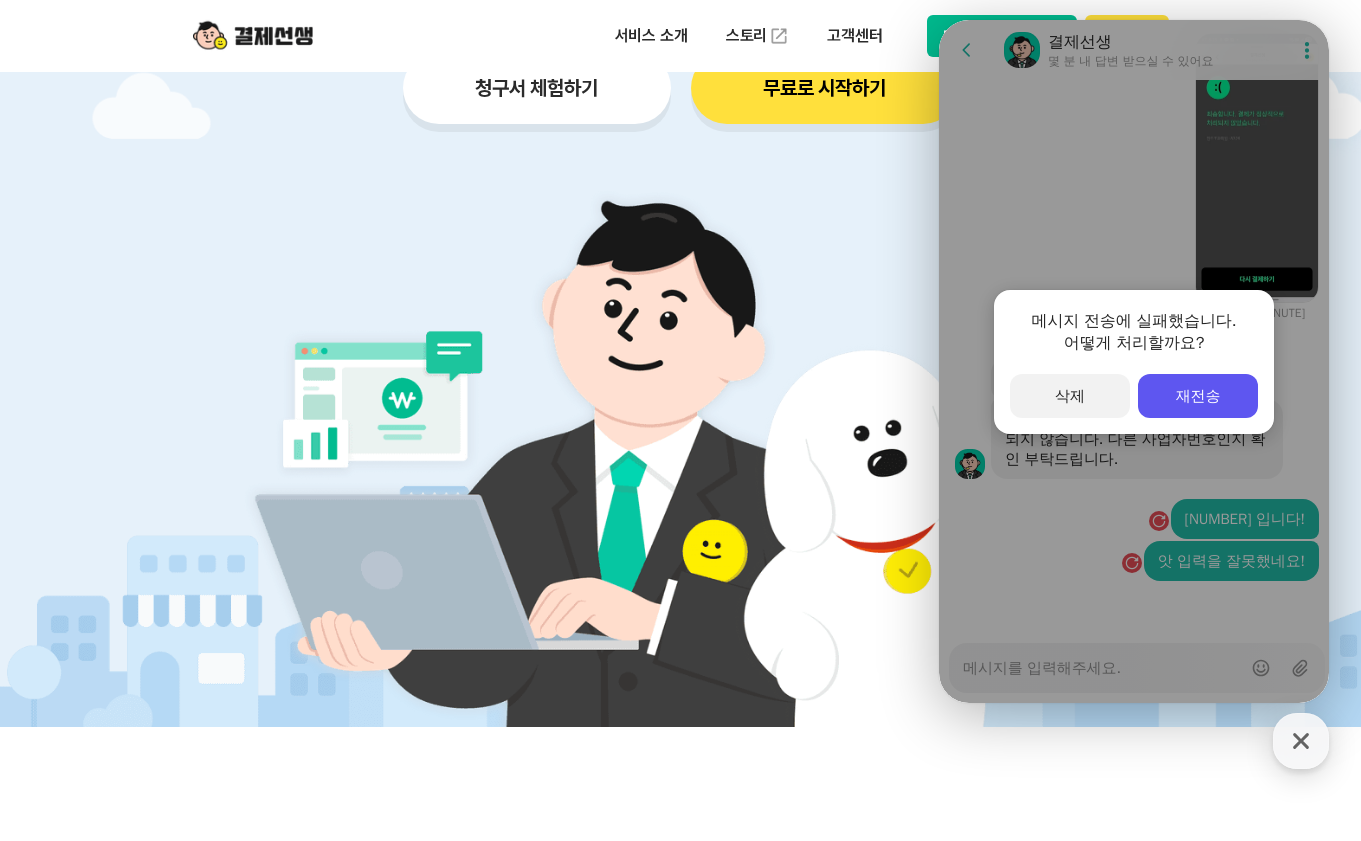click on "메시지 전송에 실패했습니다.
어떻게 처리할까요?   secondary  Button  삭제   primary  Button  재전송" at bounding box center (1134, 361) 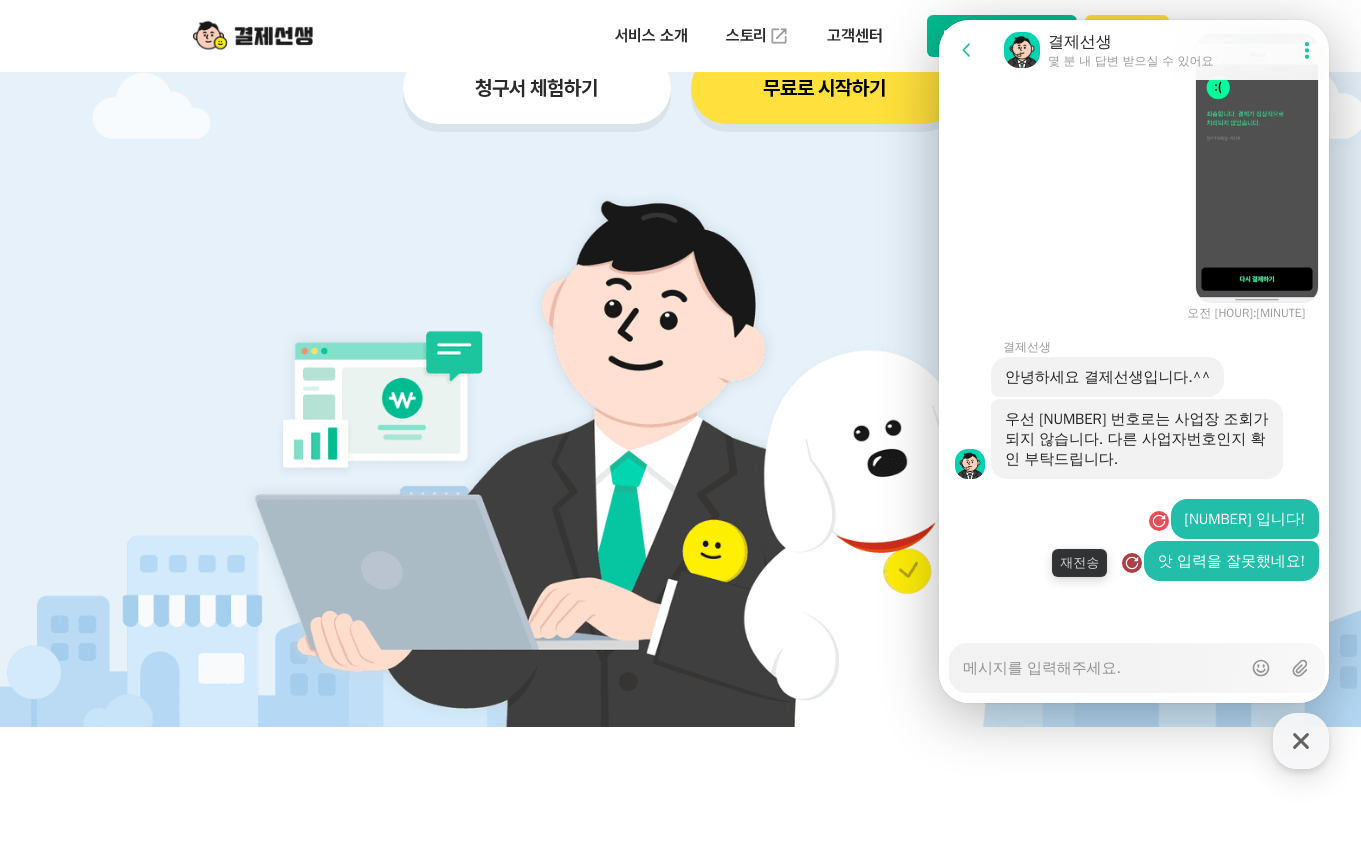 click at bounding box center (1132, 563) 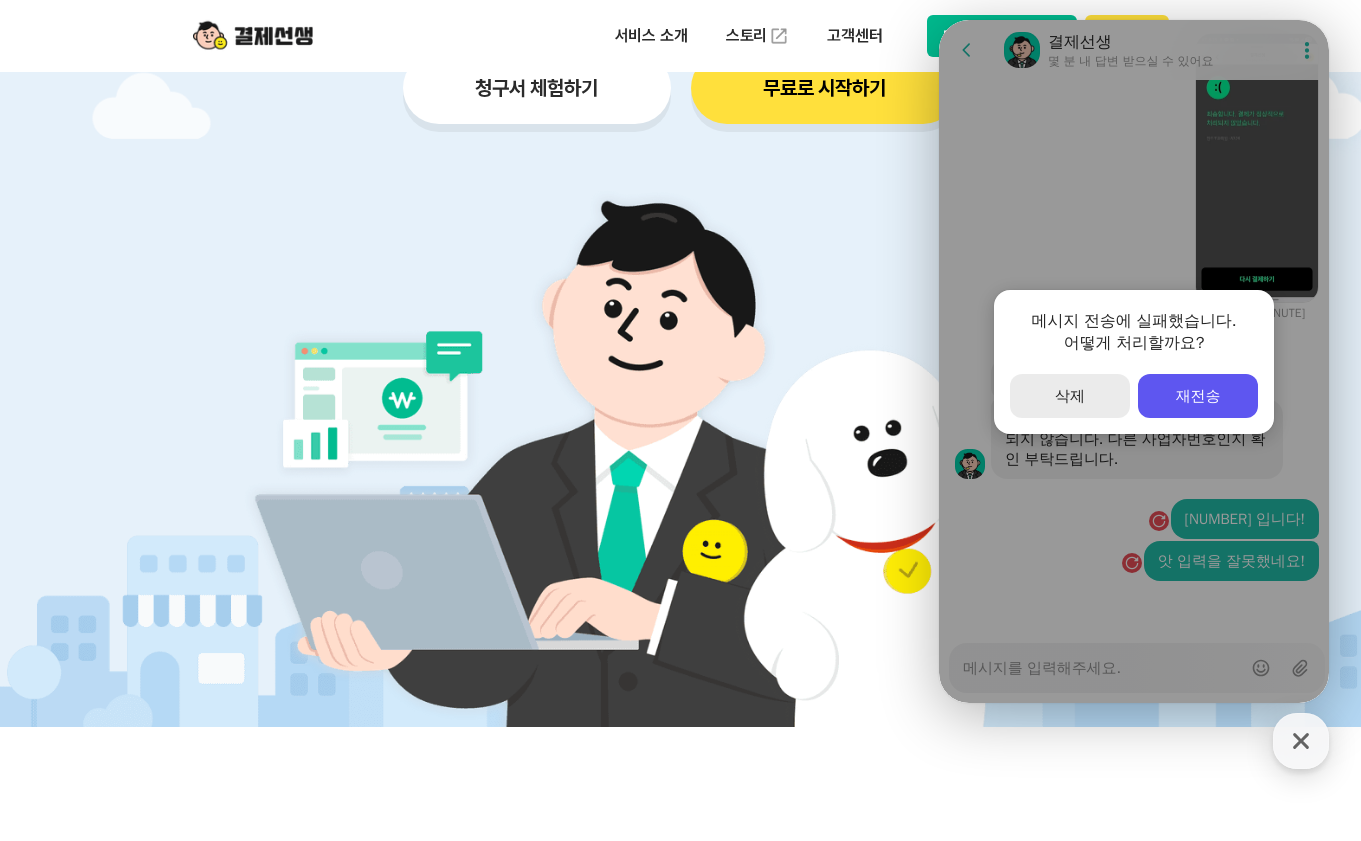 click on "secondary  Button  삭제" at bounding box center [1070, 396] 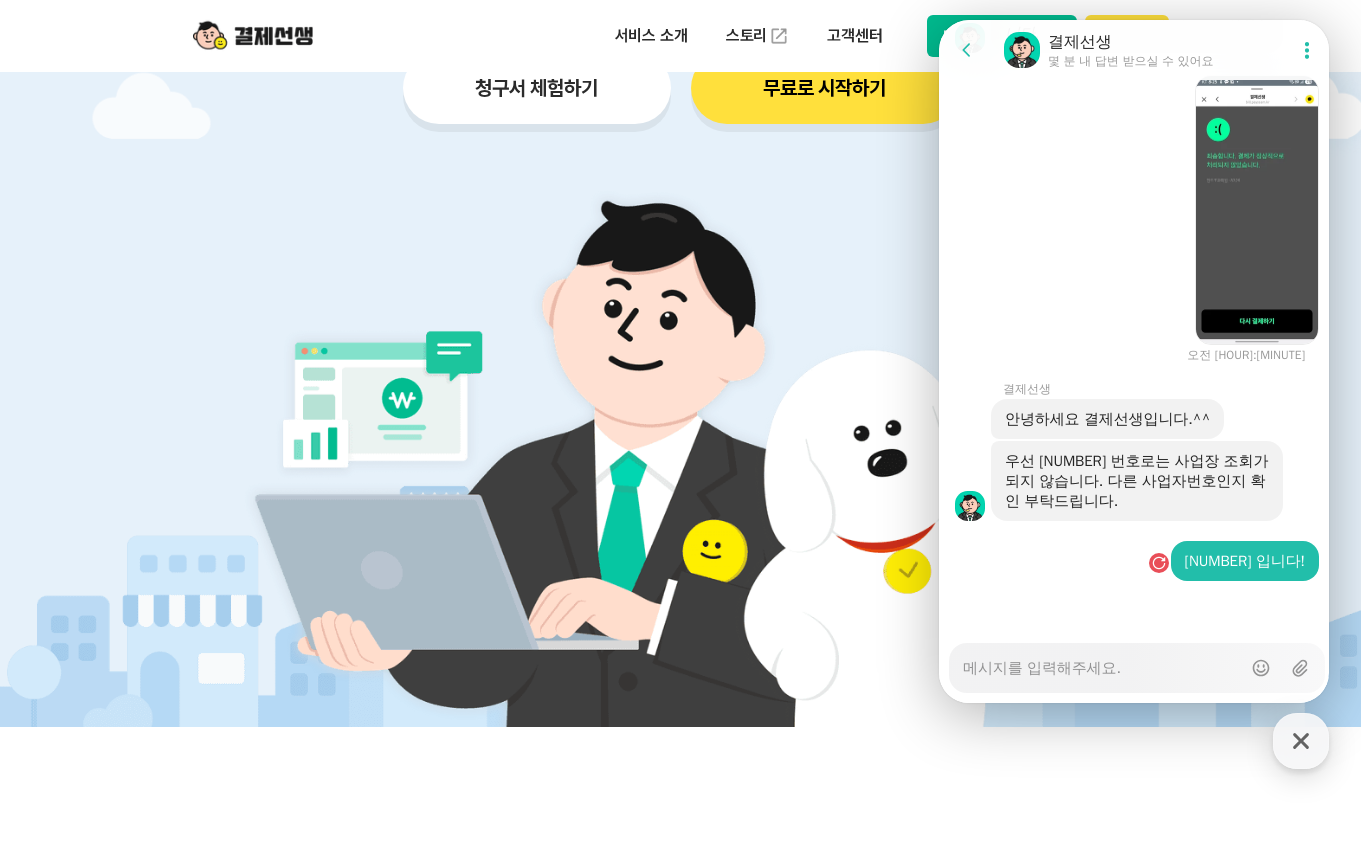 scroll, scrollTop: 3535, scrollLeft: 0, axis: vertical 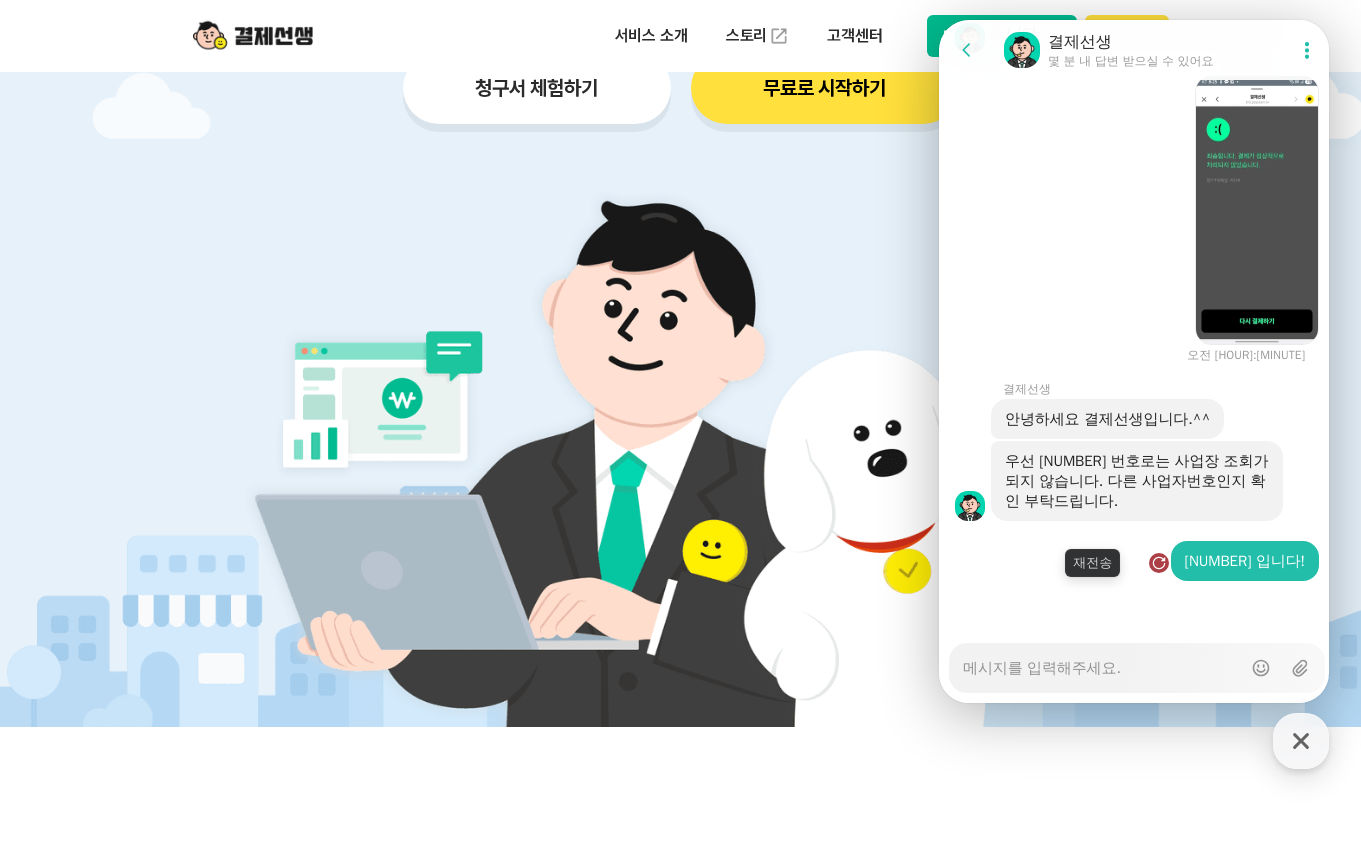 click at bounding box center (1159, 563) 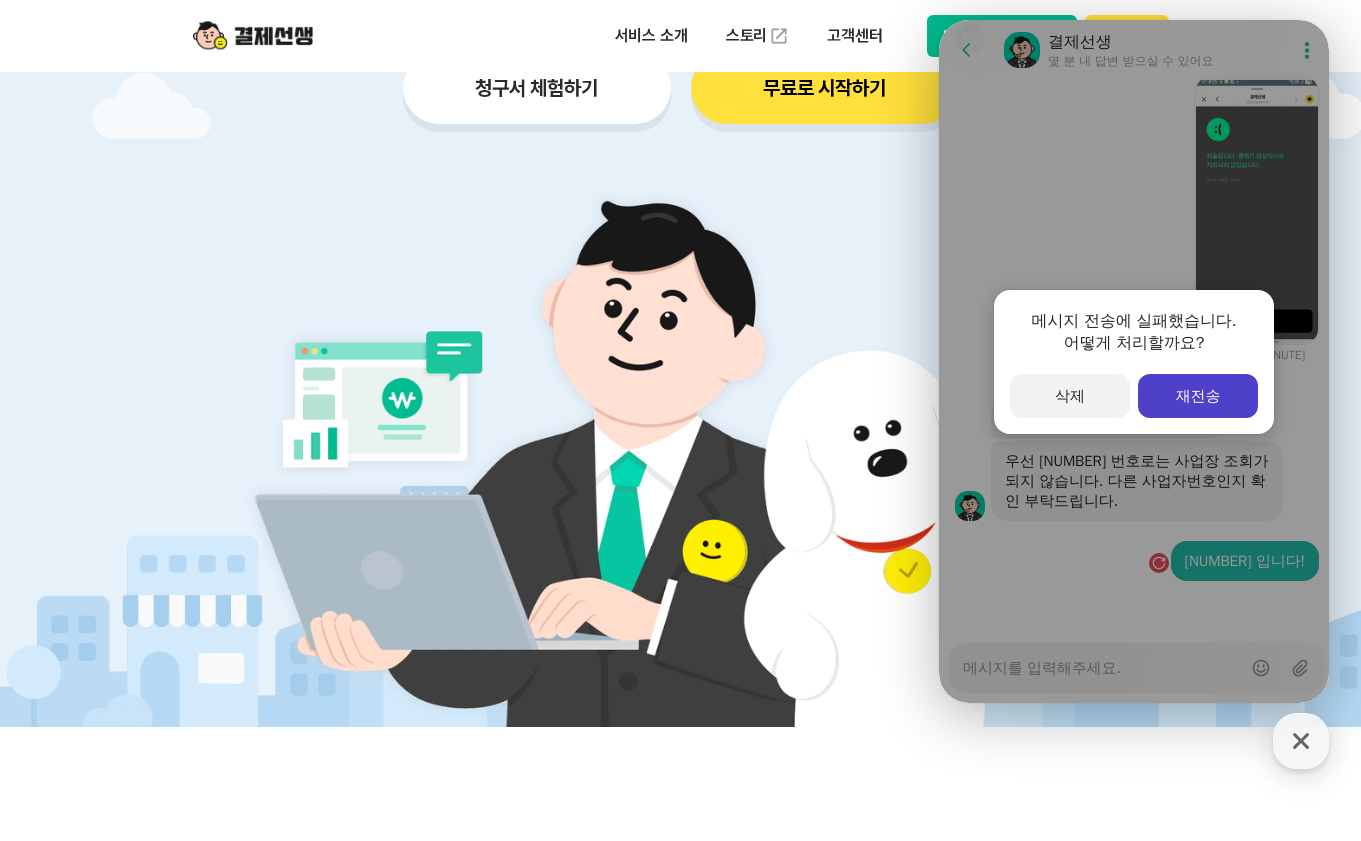click on "재전송" at bounding box center [1198, 396] 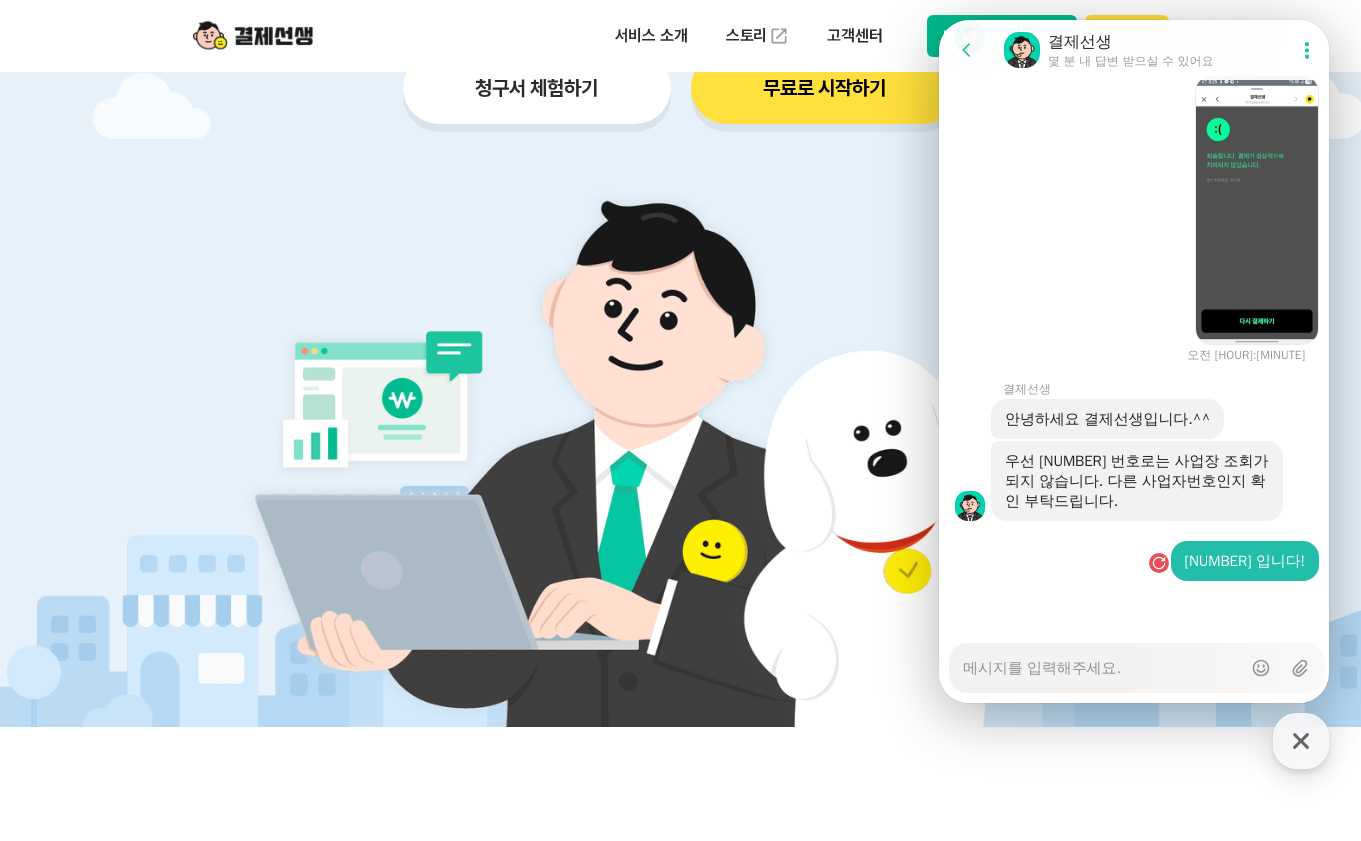 click on "[NUMBER] 입니다!" at bounding box center [1245, 561] 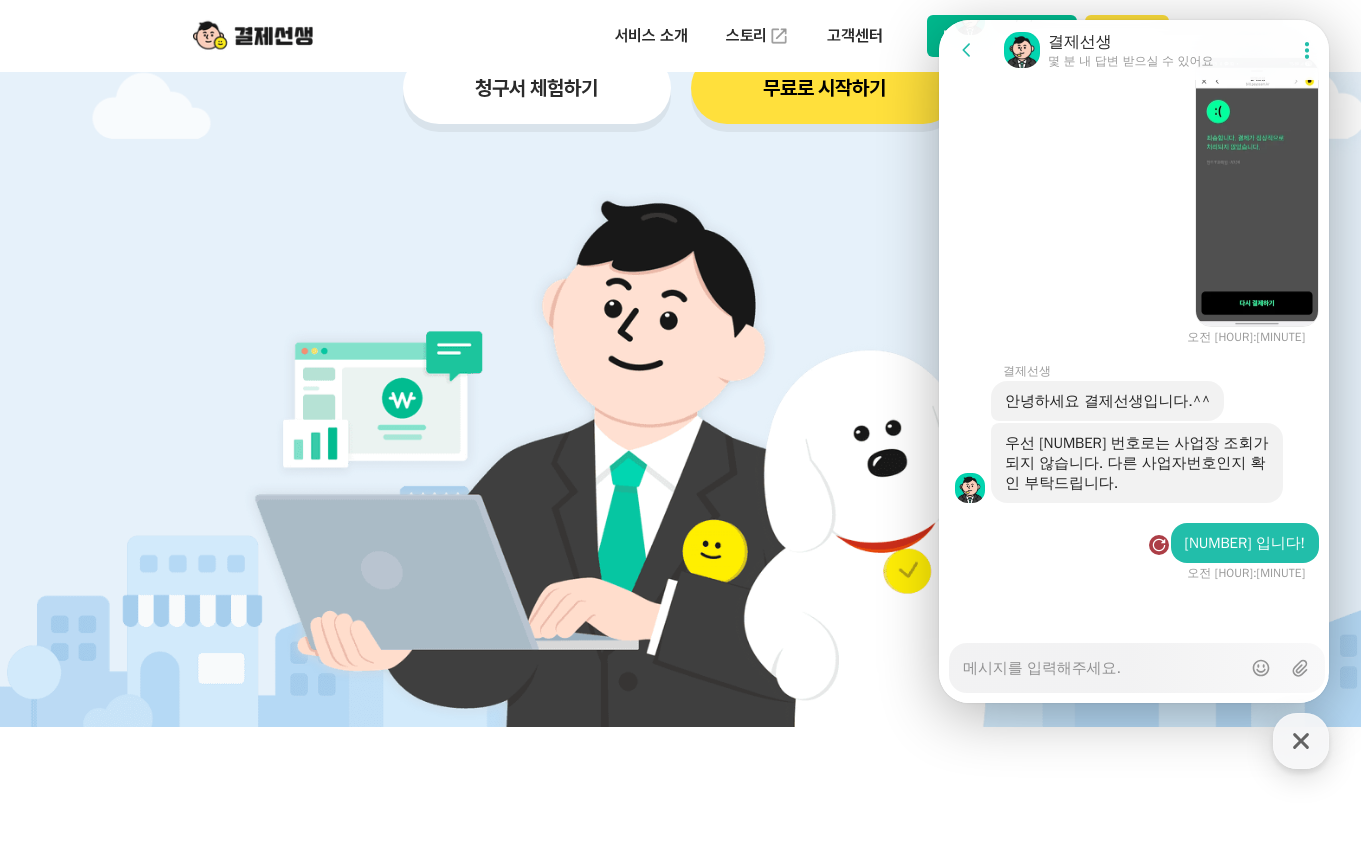 scroll, scrollTop: 3553, scrollLeft: 0, axis: vertical 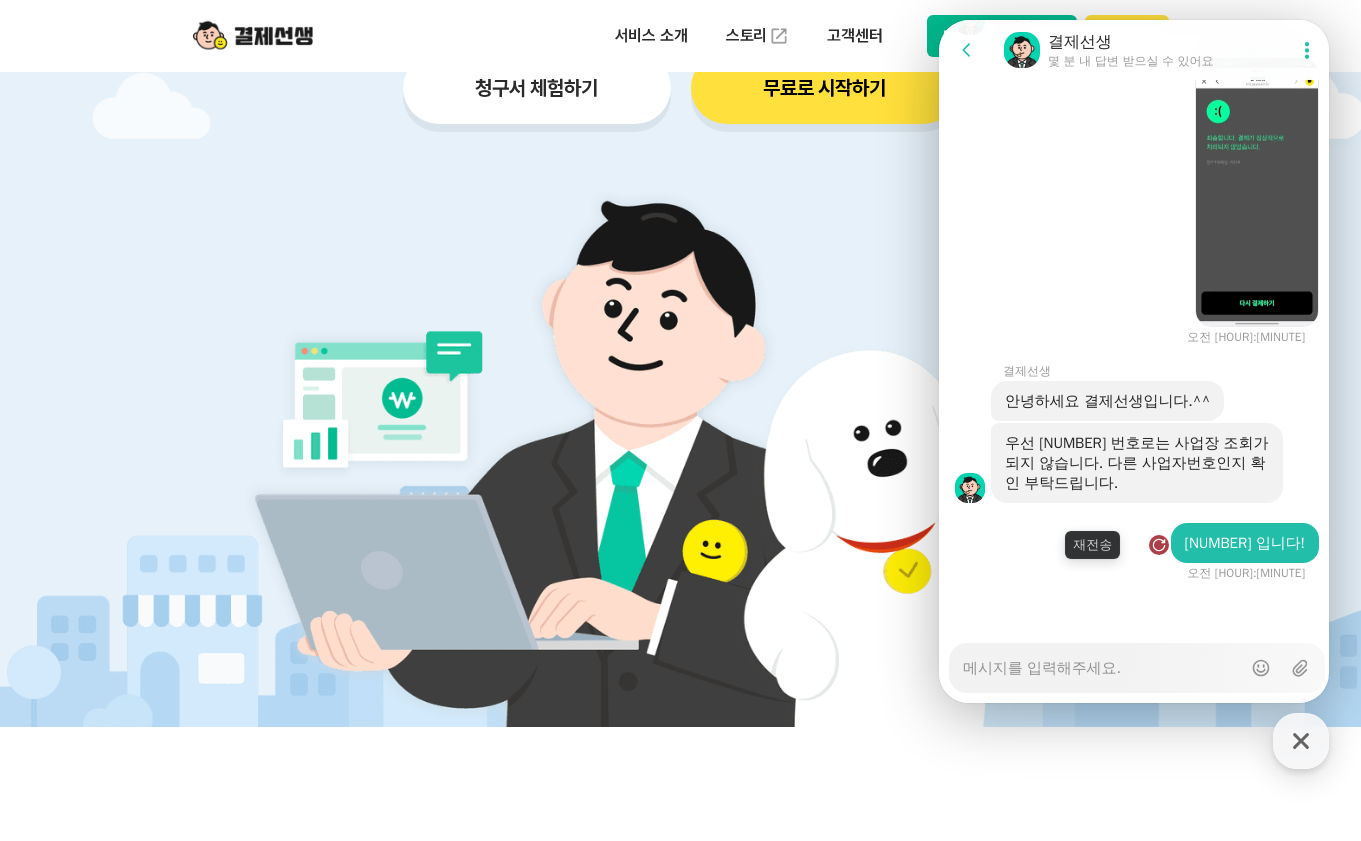 click at bounding box center [1159, 545] 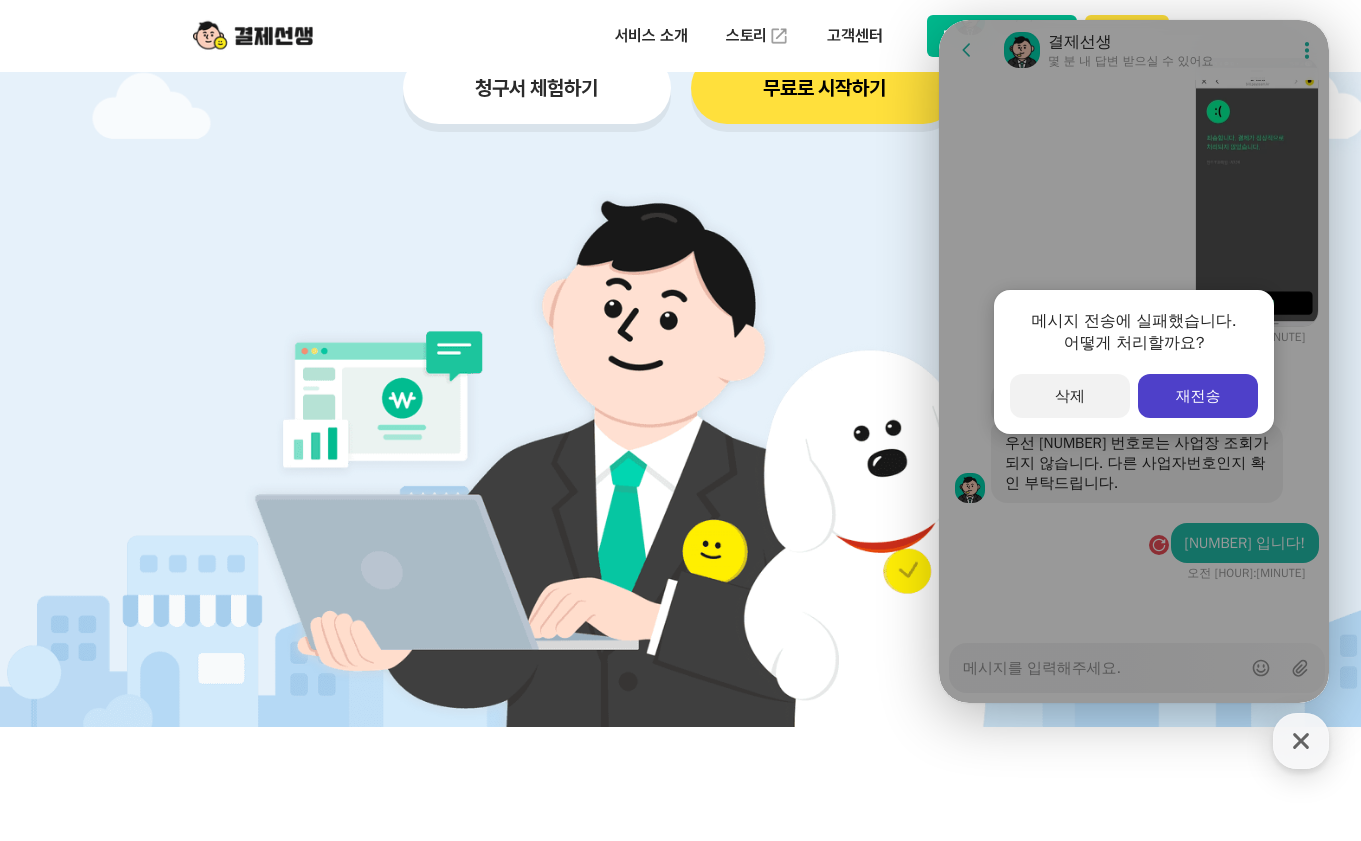 click on "재전송" at bounding box center [1198, 396] 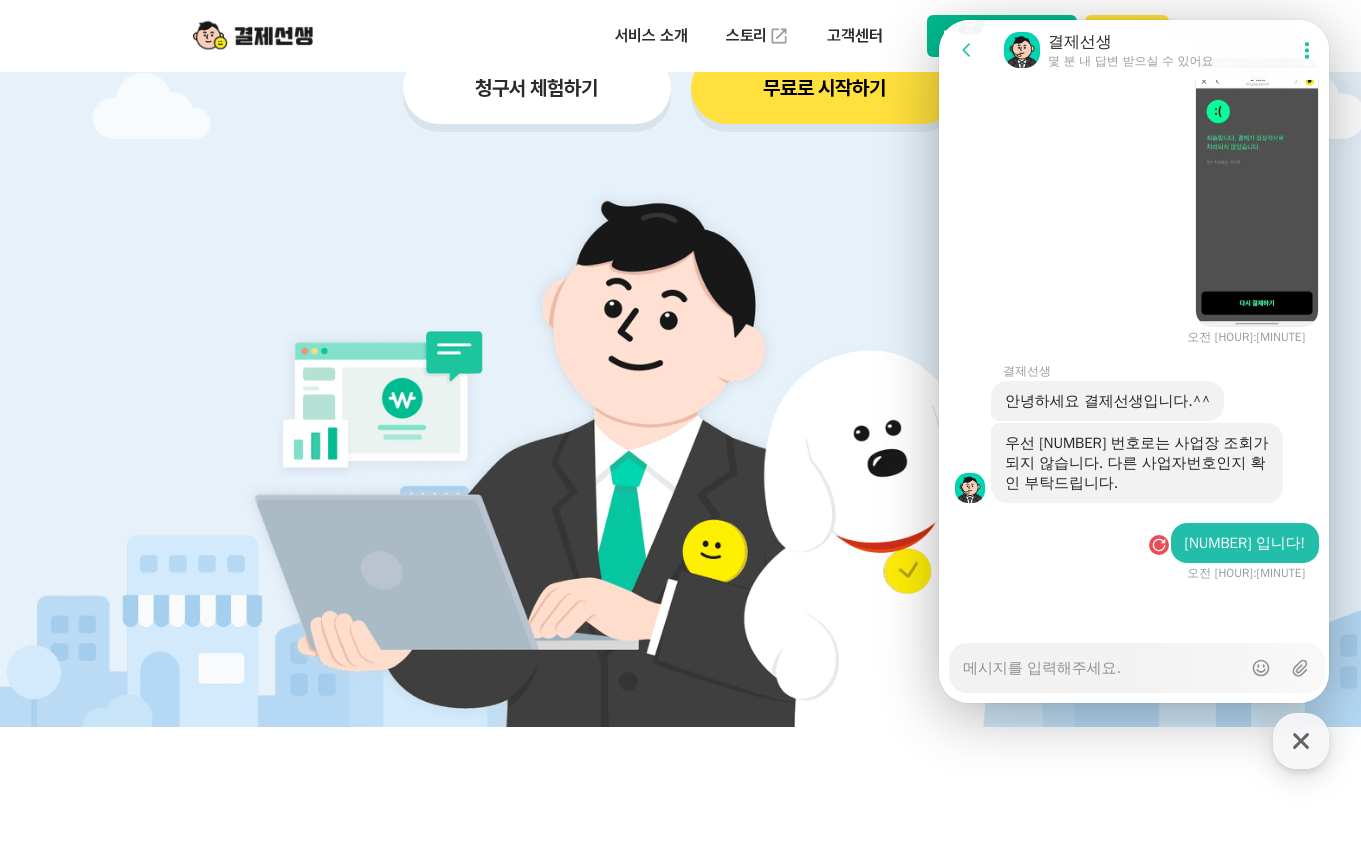 click on "Failed to send message    , Resend message [NUMBER] 입니다!" at bounding box center (1137, 543) 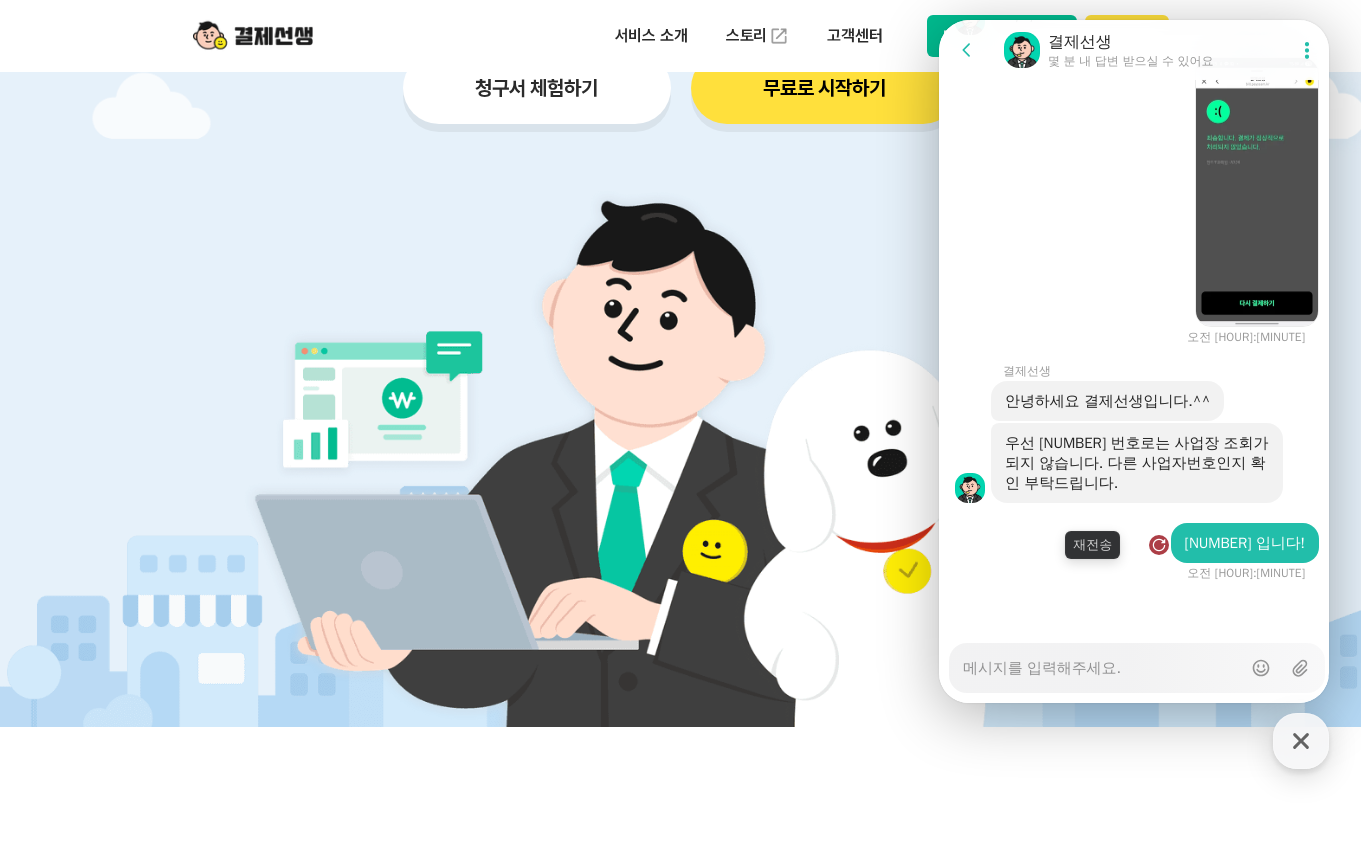 click at bounding box center (1159, 545) 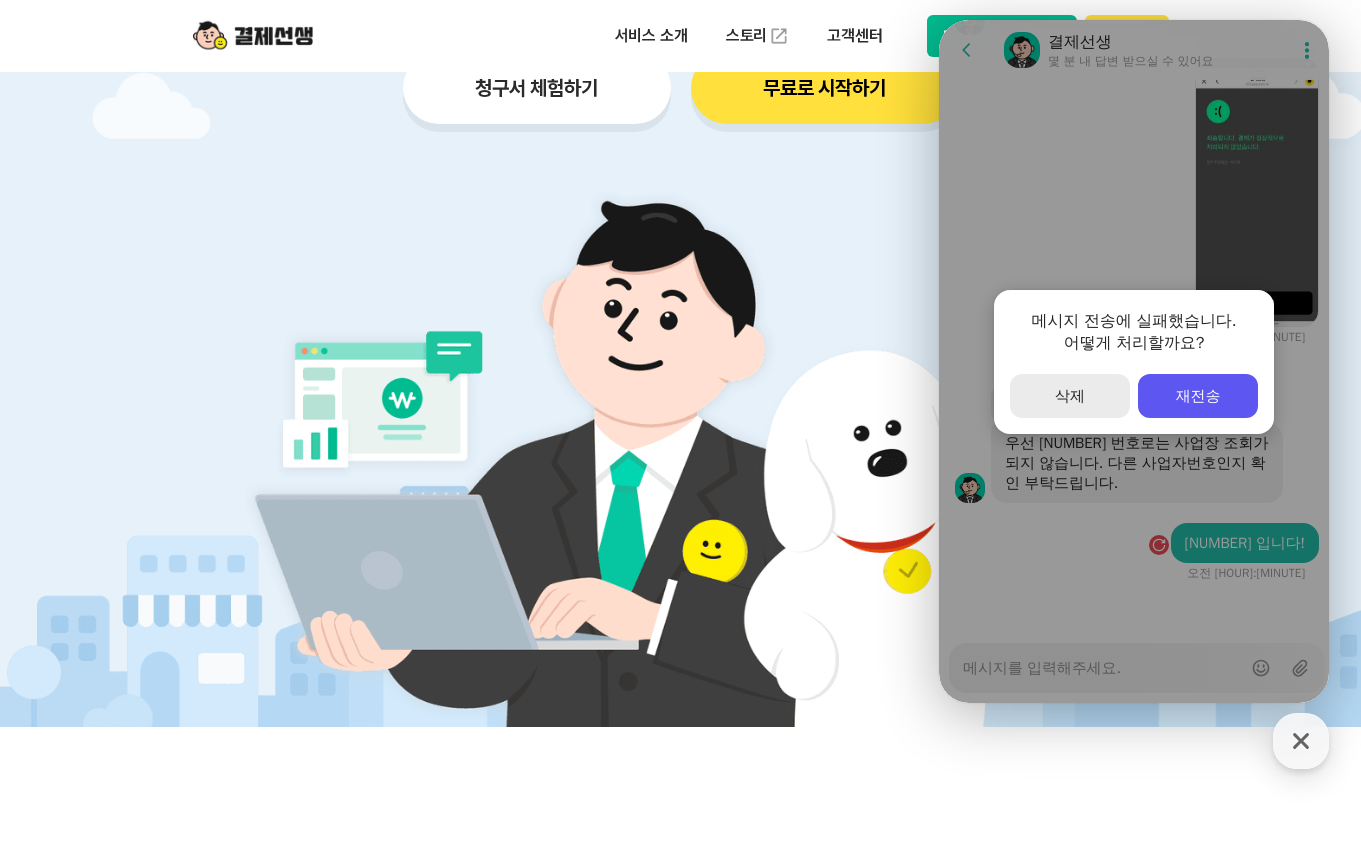 click on "secondary  Button  삭제" at bounding box center [1070, 396] 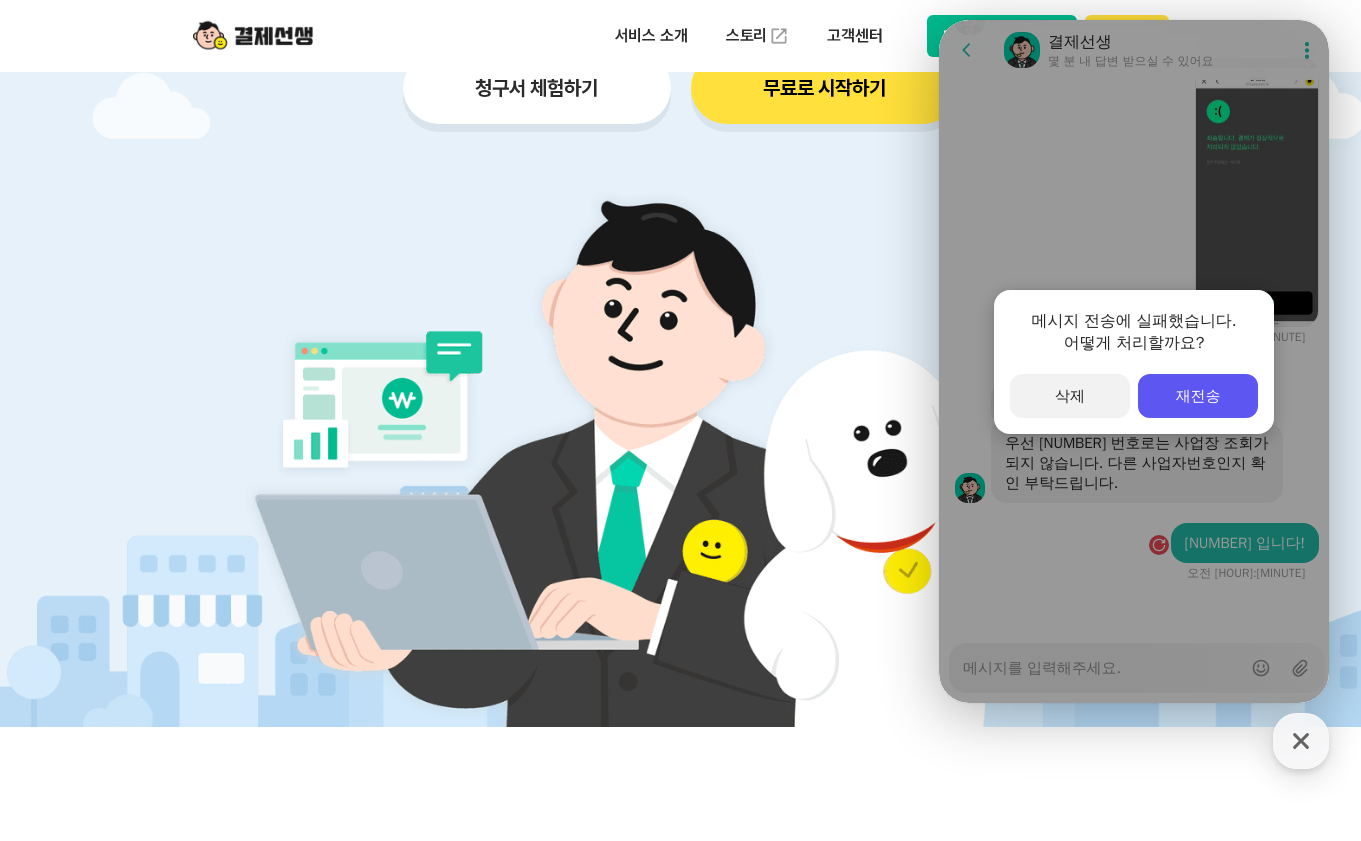 scroll, scrollTop: 3475, scrollLeft: 0, axis: vertical 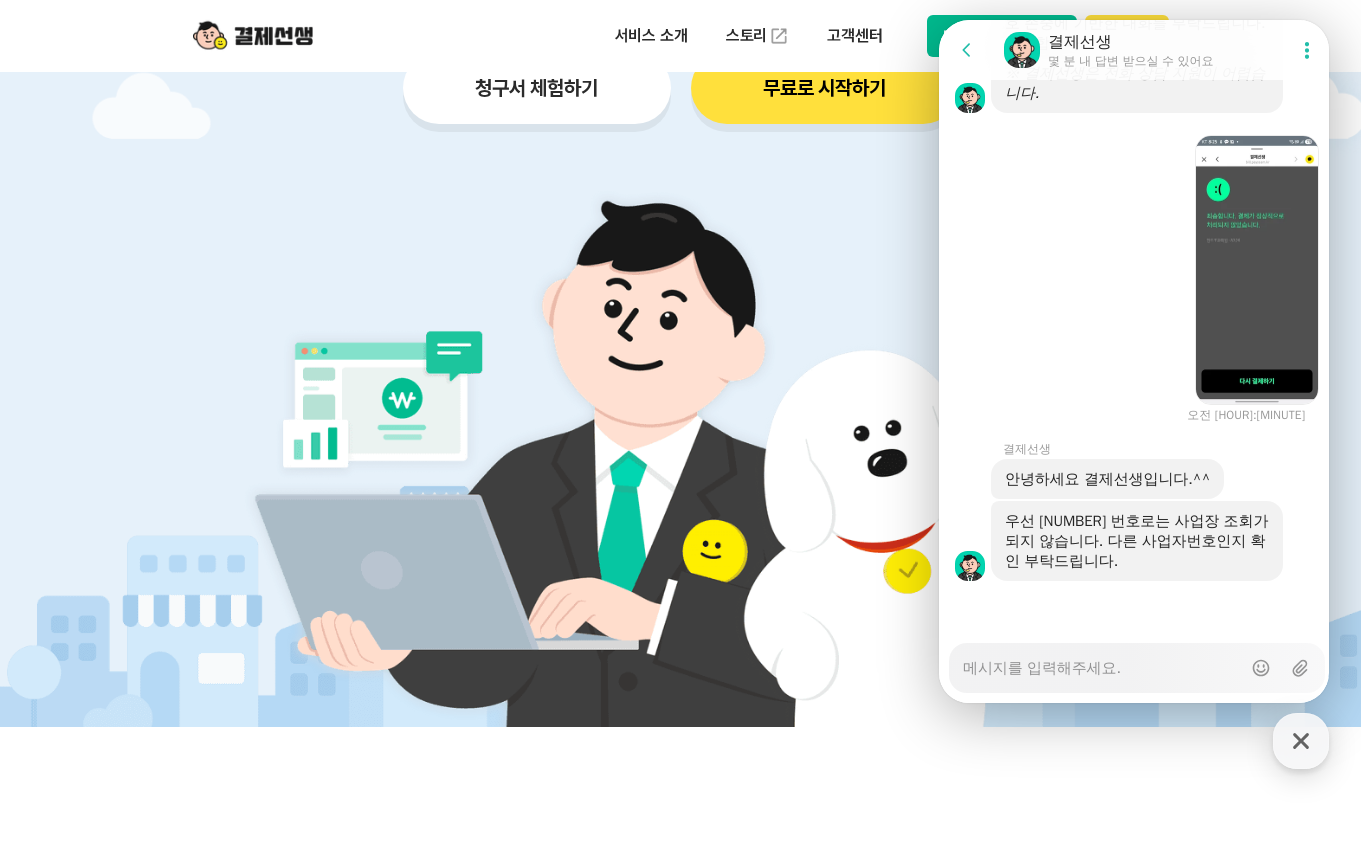 click on "Messenger Input Textarea" at bounding box center [1102, 661] 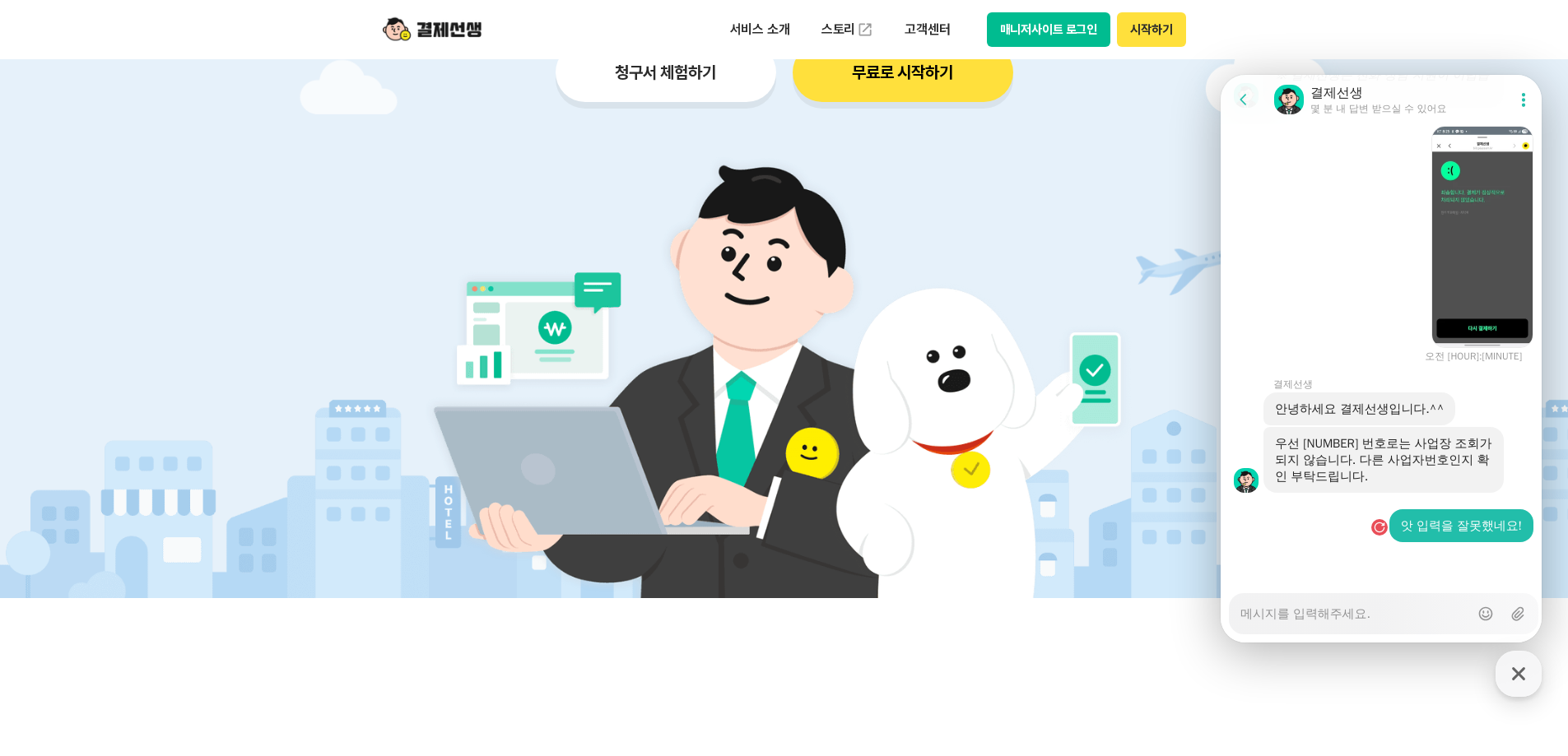 scroll, scrollTop: 2902, scrollLeft: 0, axis: vertical 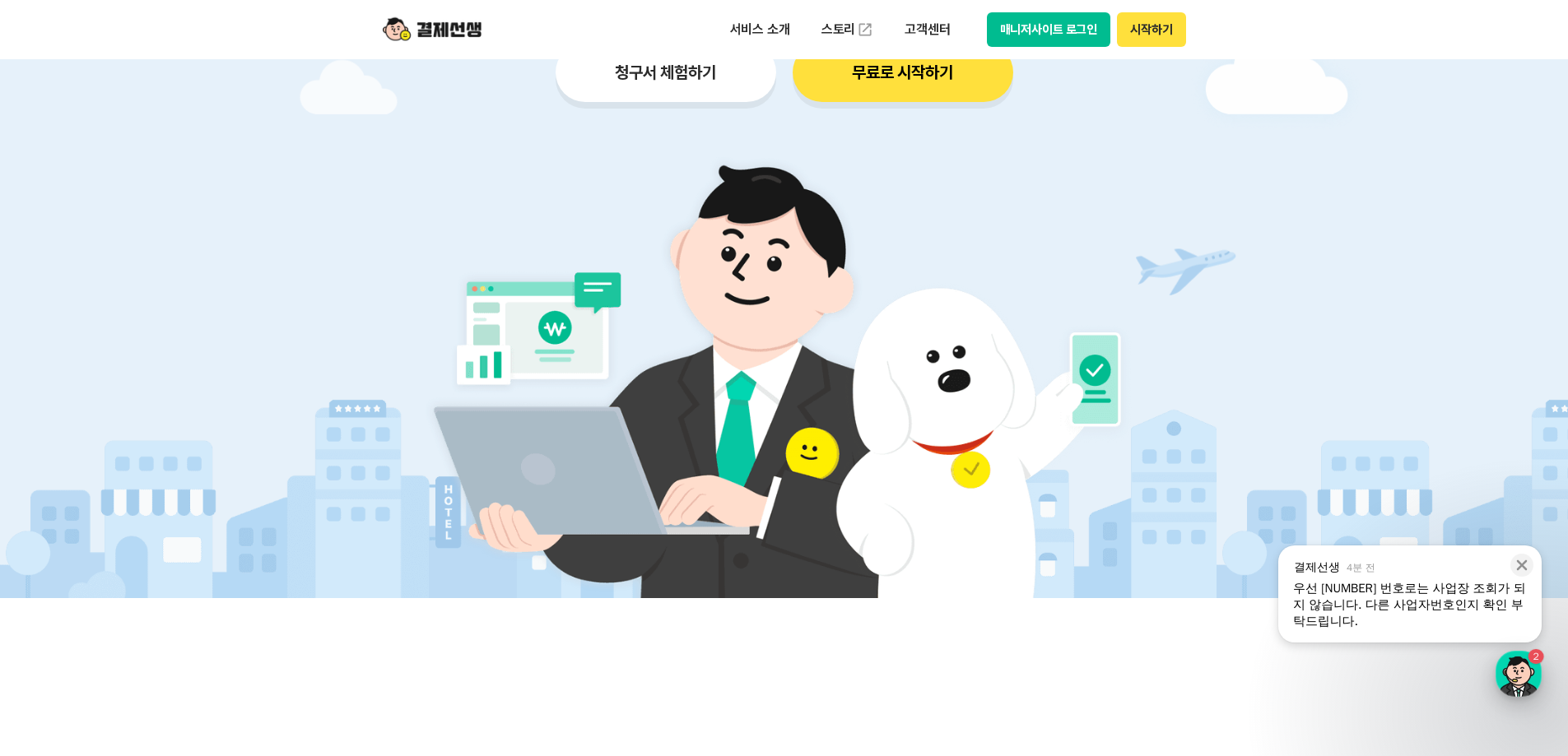 click at bounding box center (1519, 674) 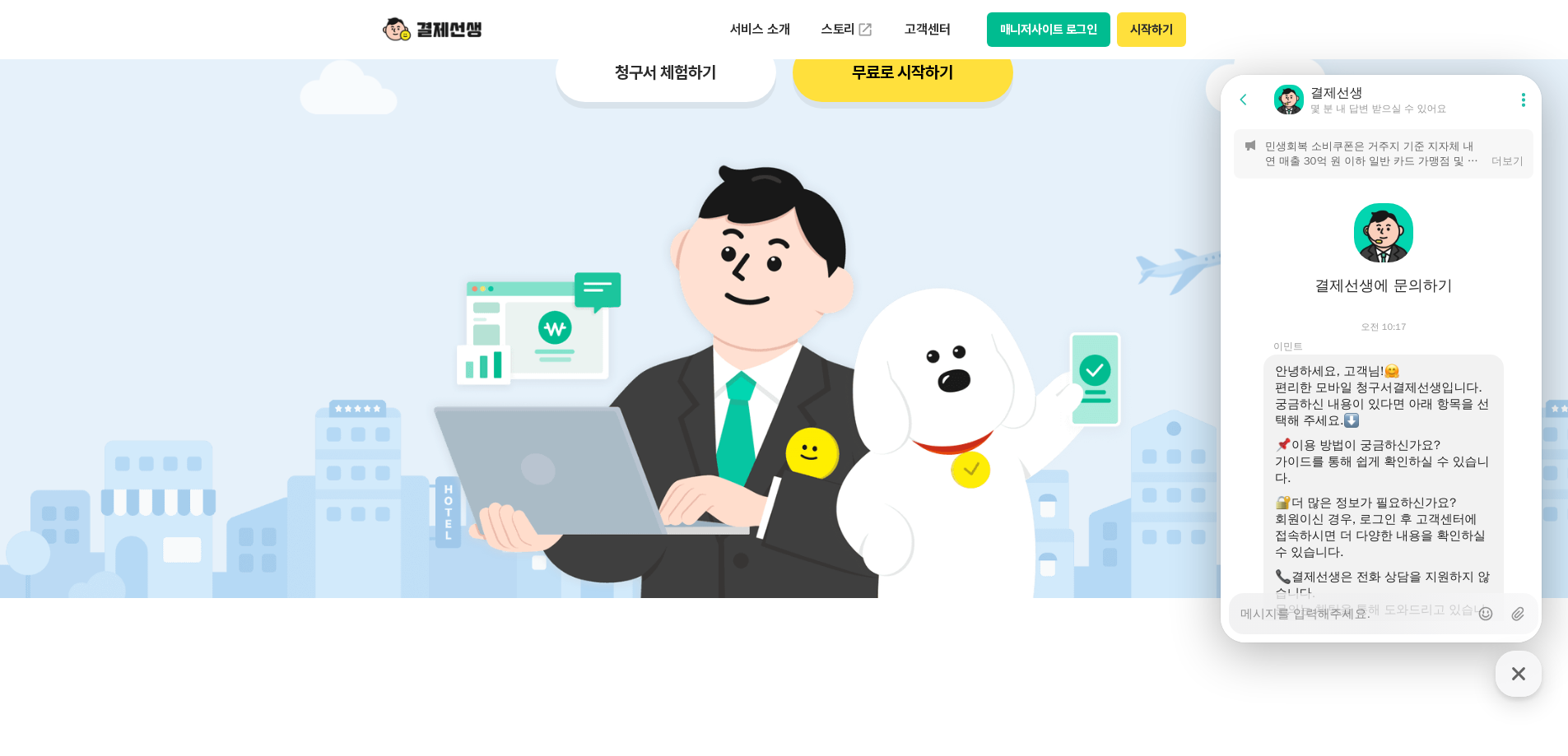 scroll, scrollTop: 2823, scrollLeft: 0, axis: vertical 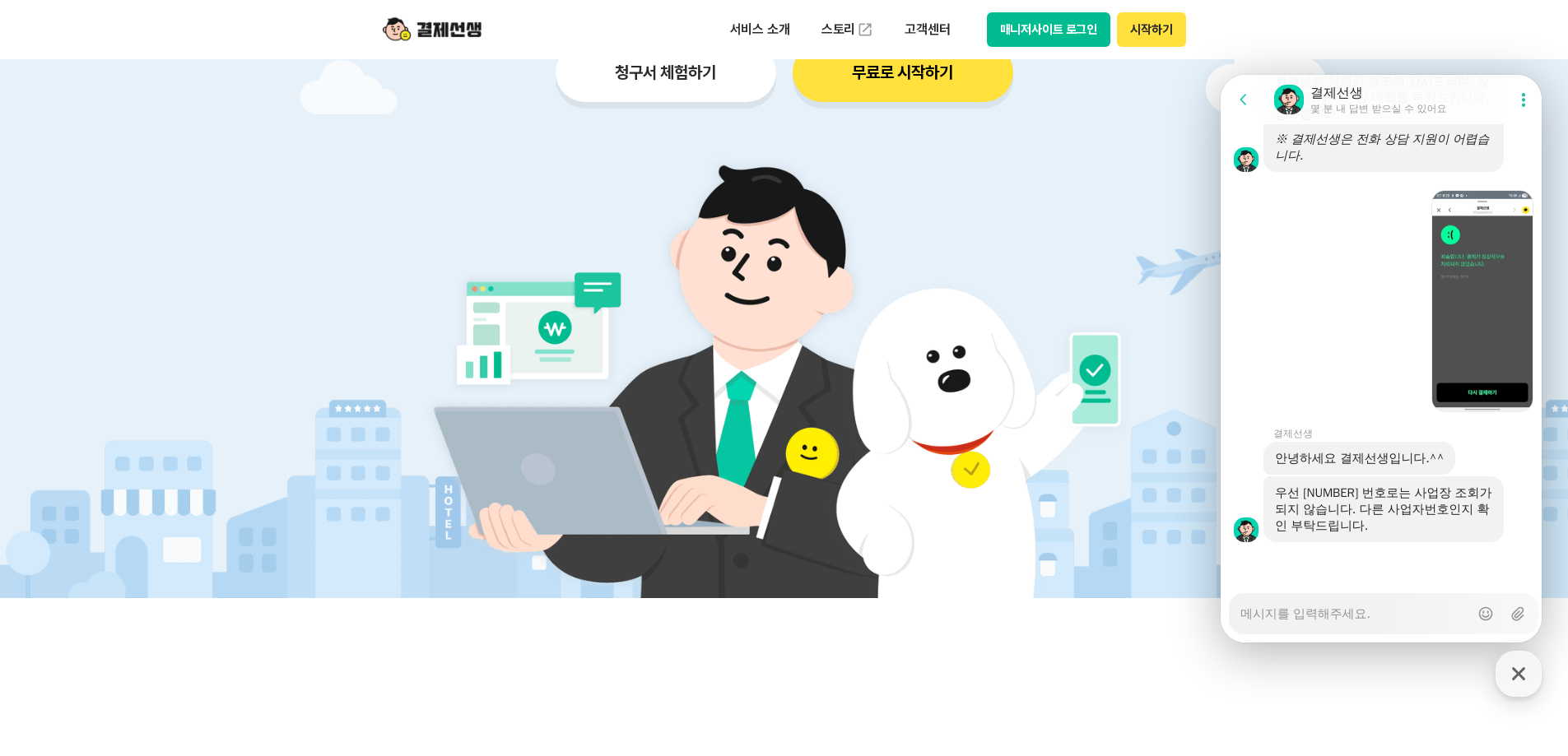 click on "Messenger Input Textarea" at bounding box center (1355, 608) 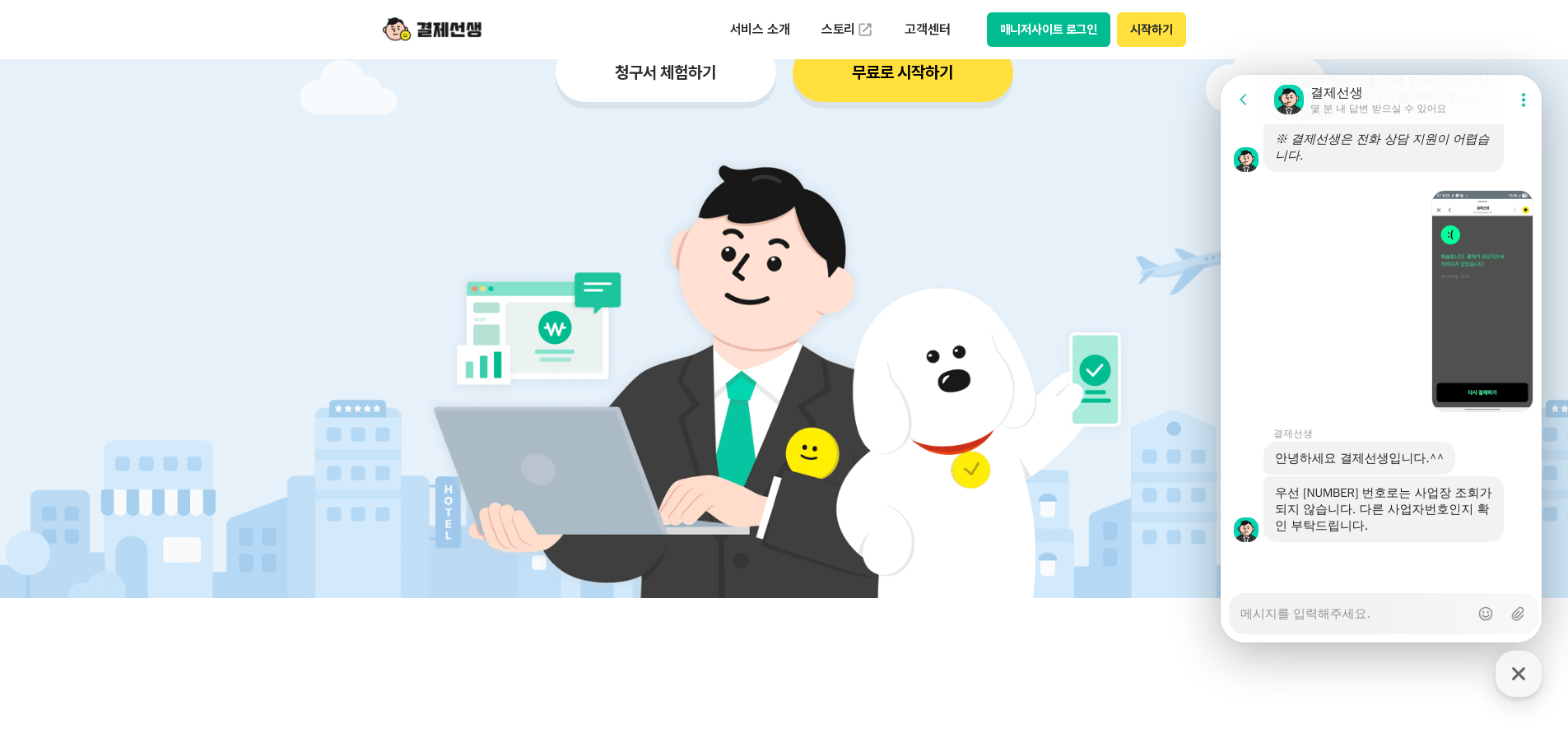 type on "x" 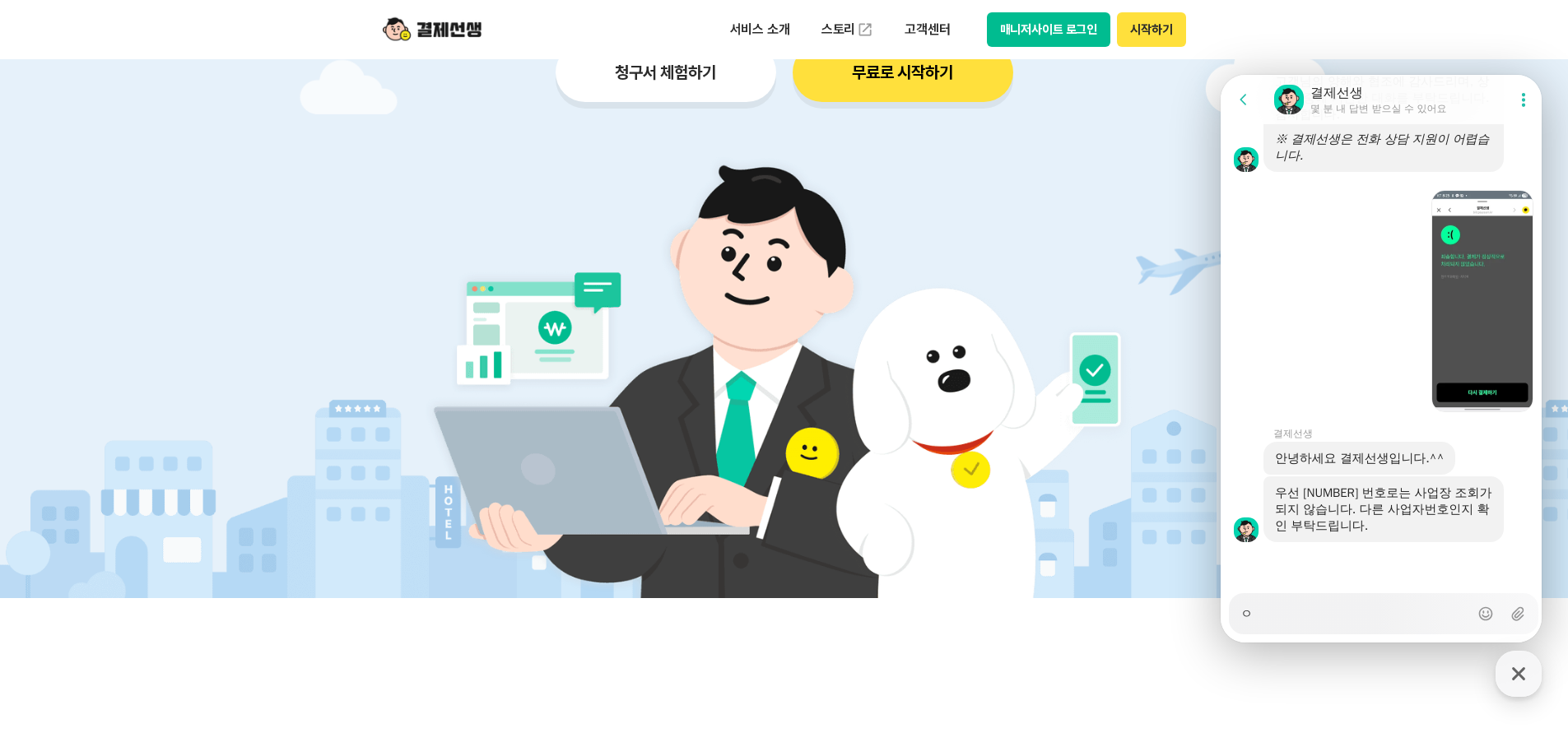 type on "x" 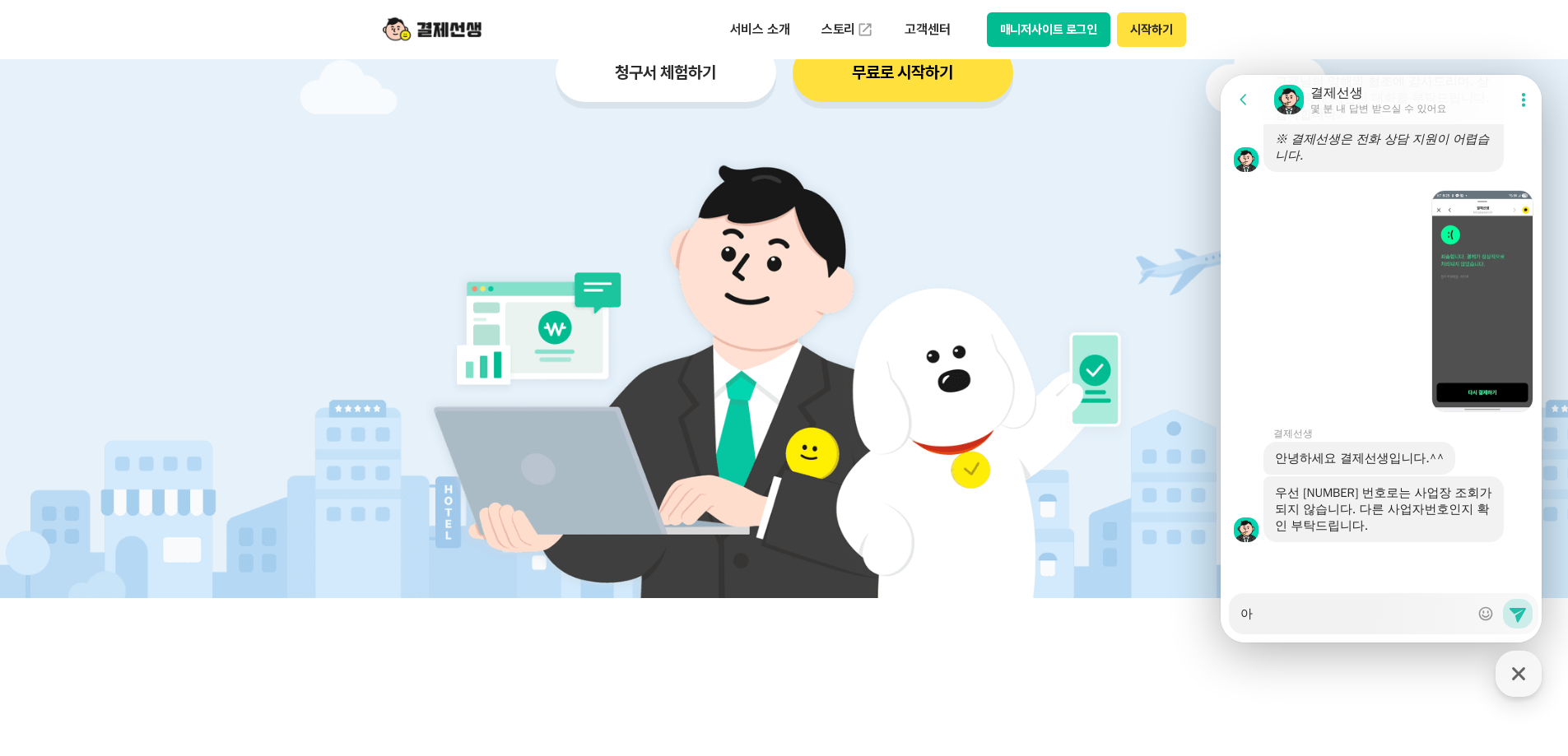 type on "x" 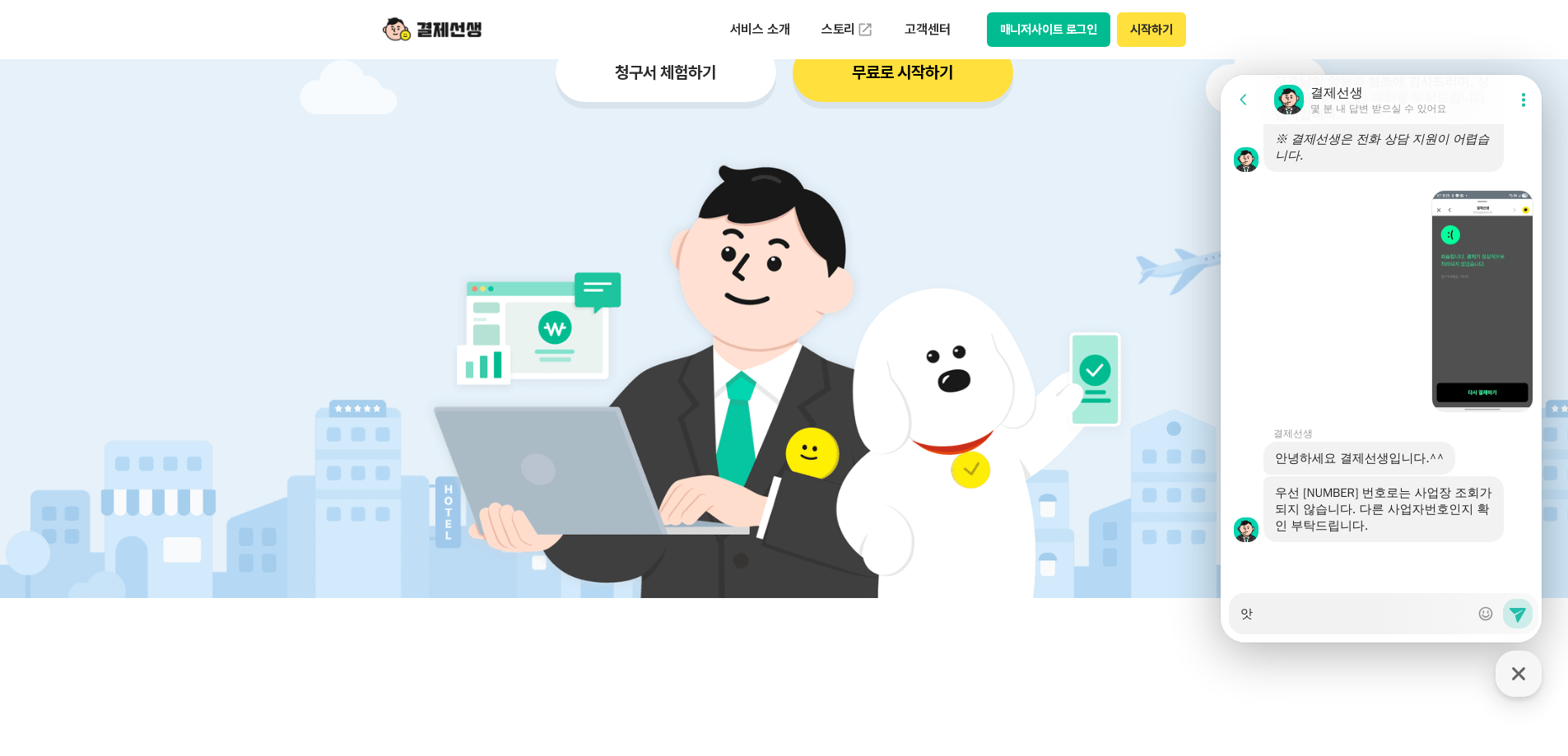 type on "x" 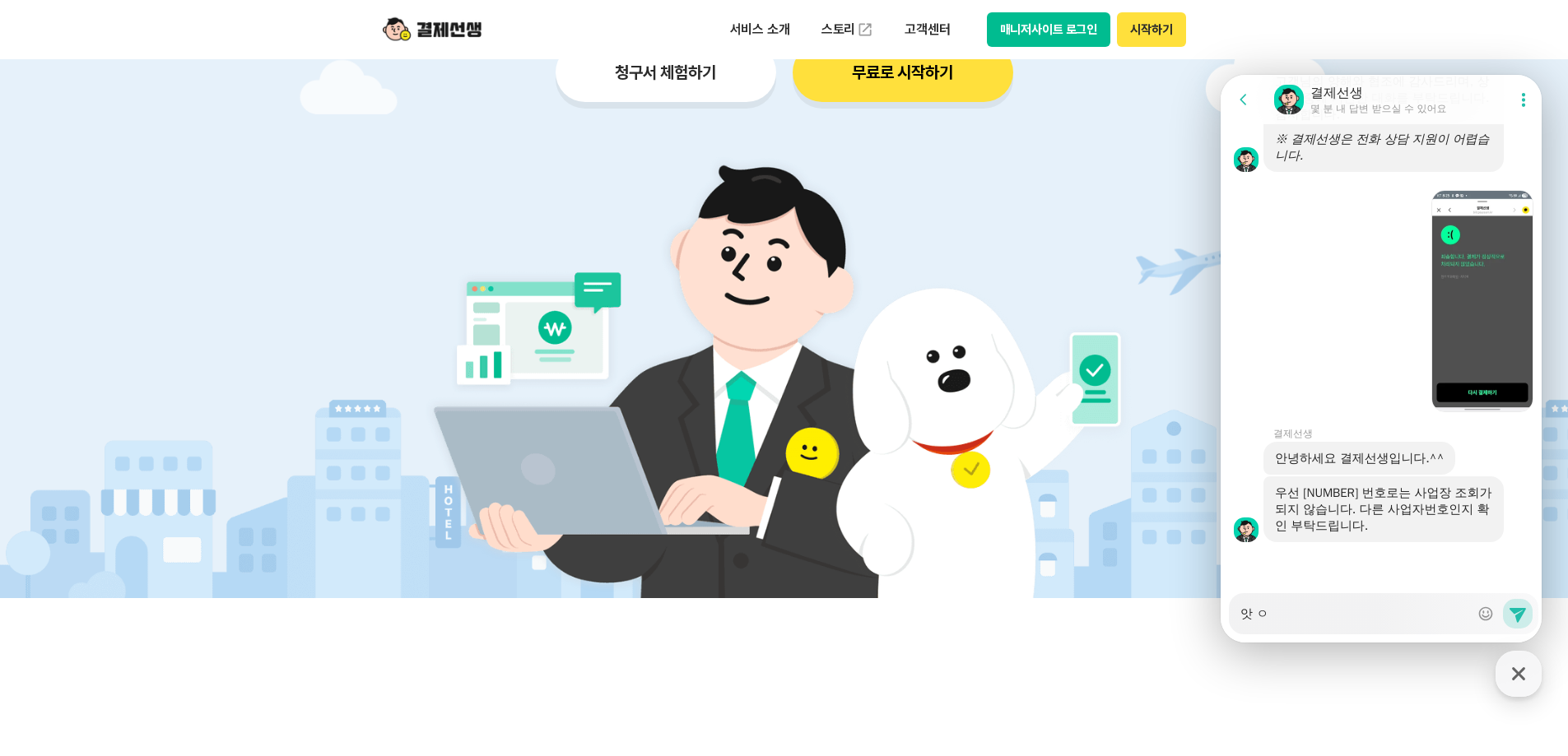 type on "x" 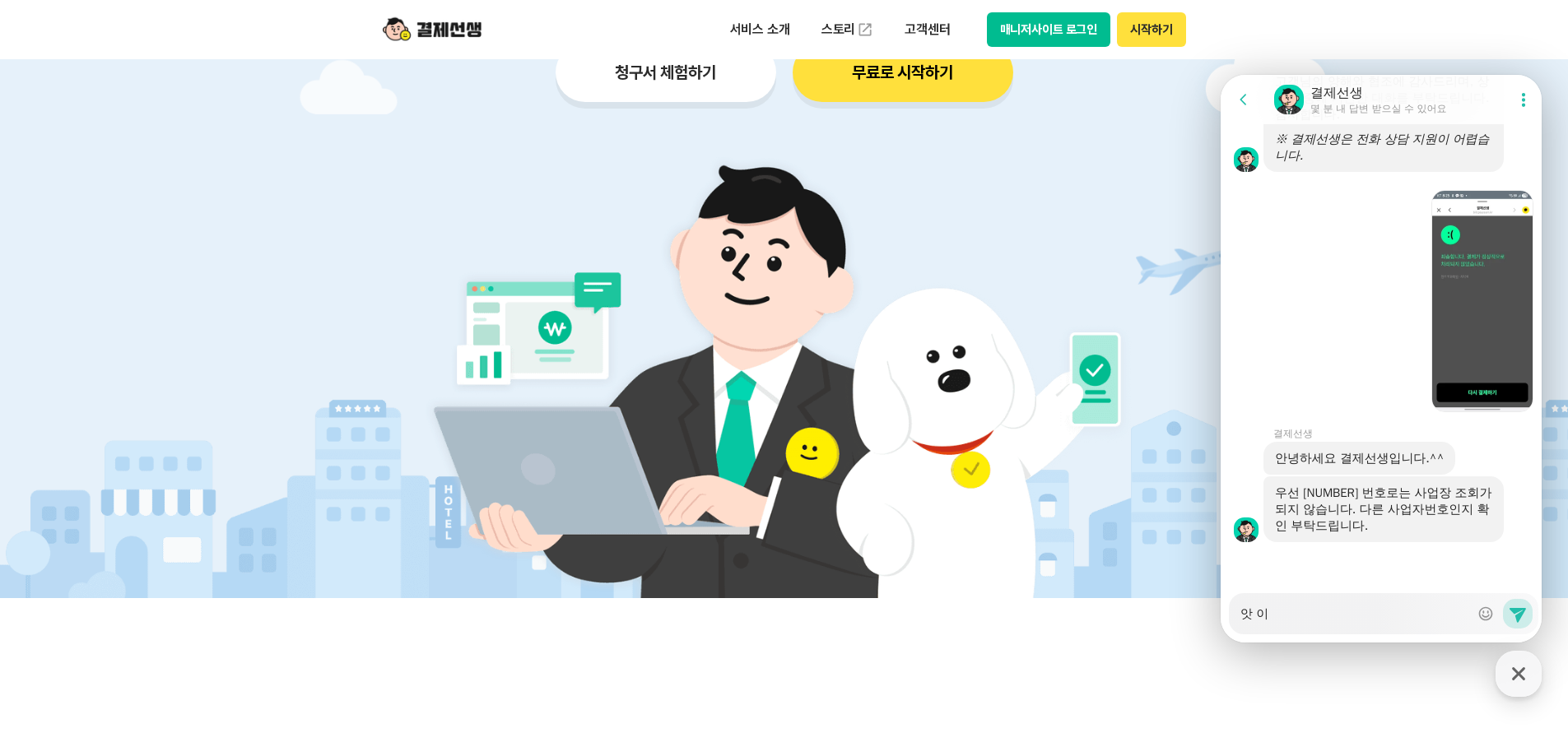 type on "x" 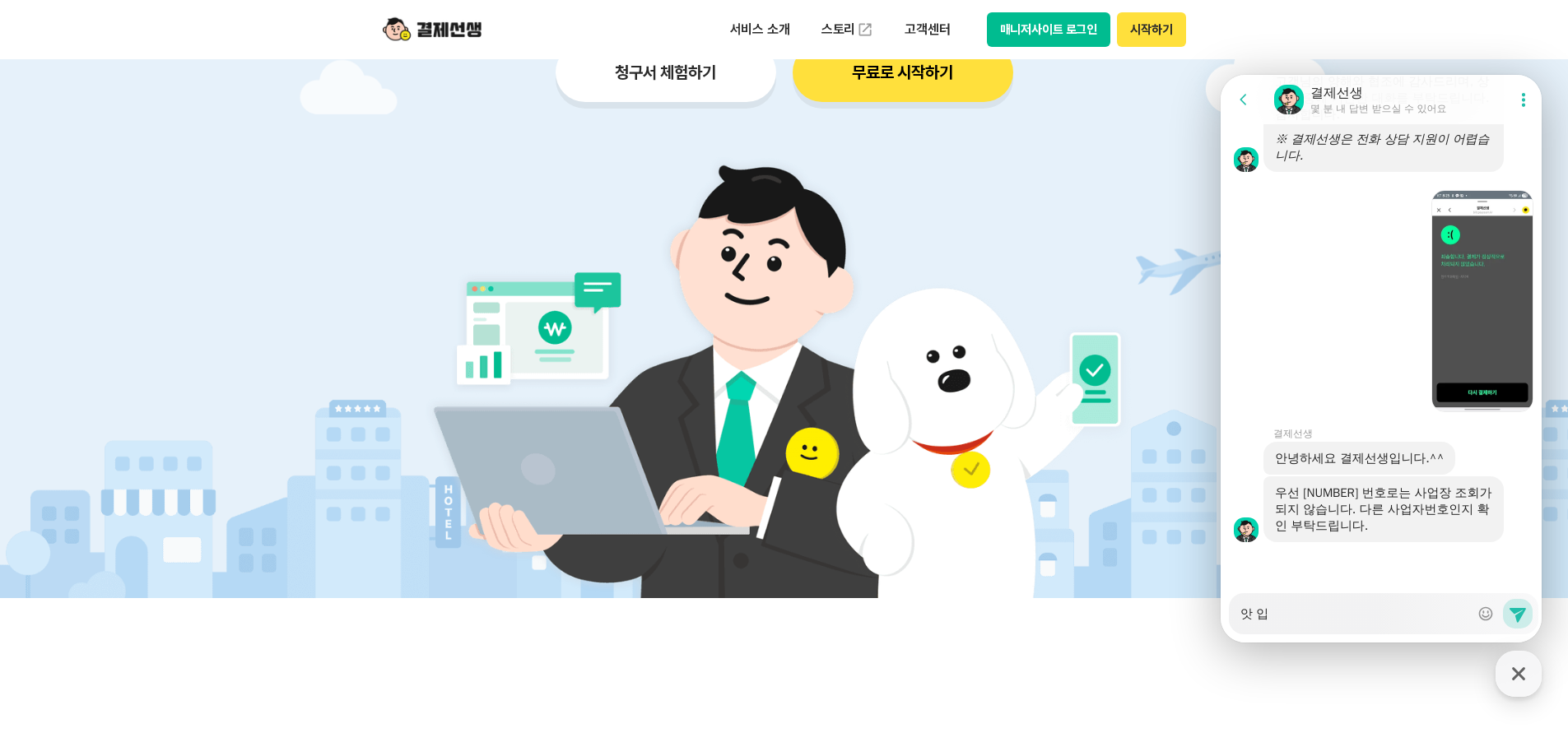 type on "x" 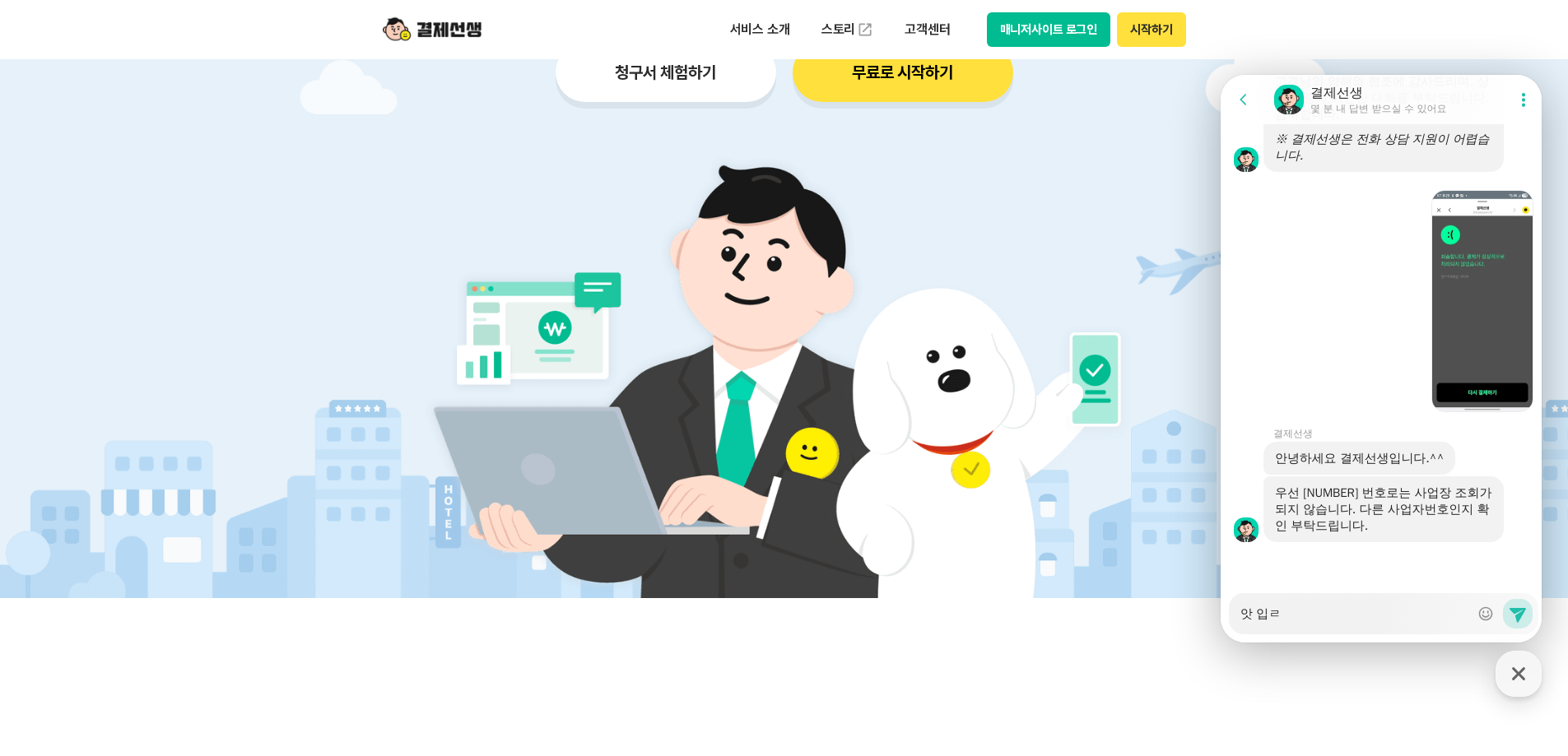 type on "x" 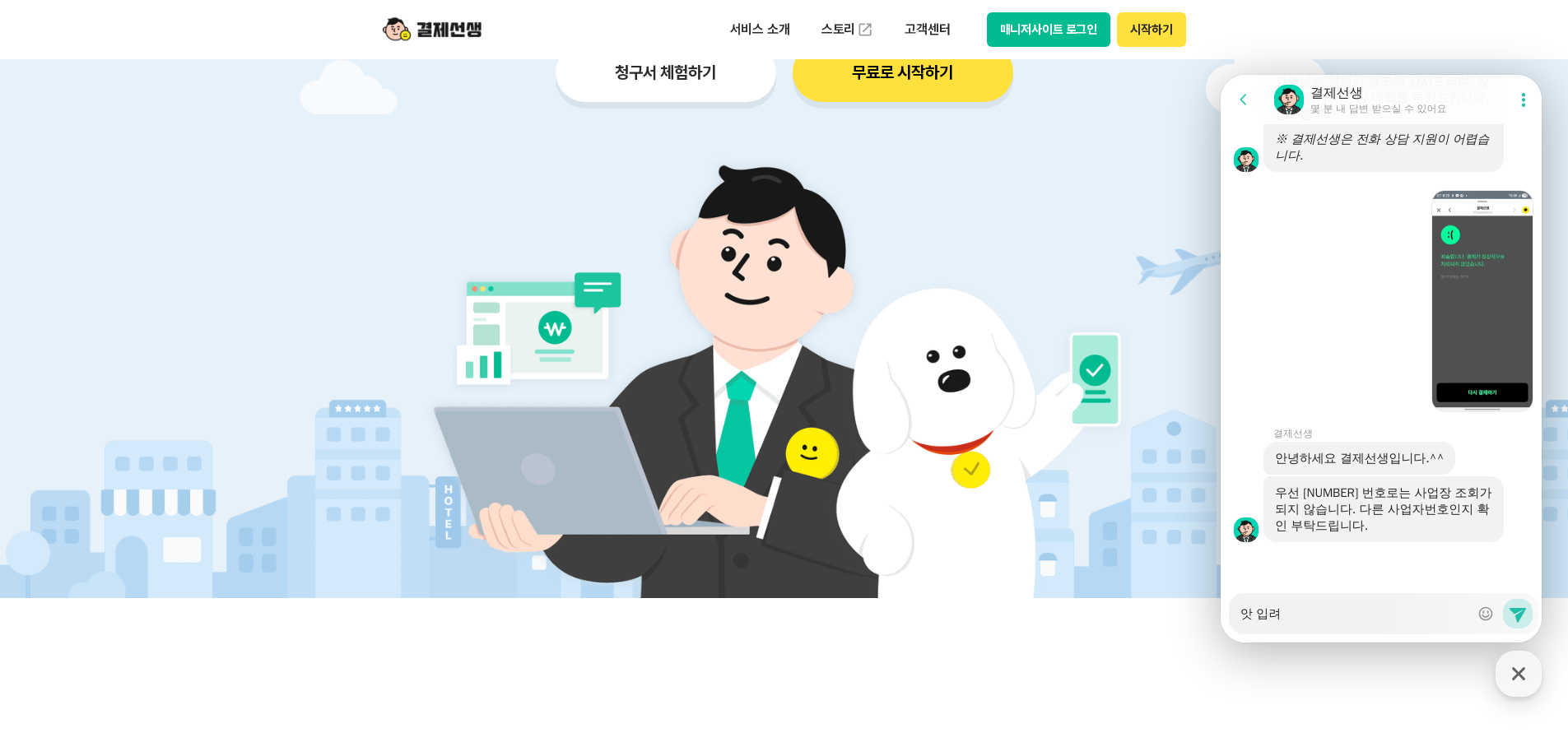 type on "x" 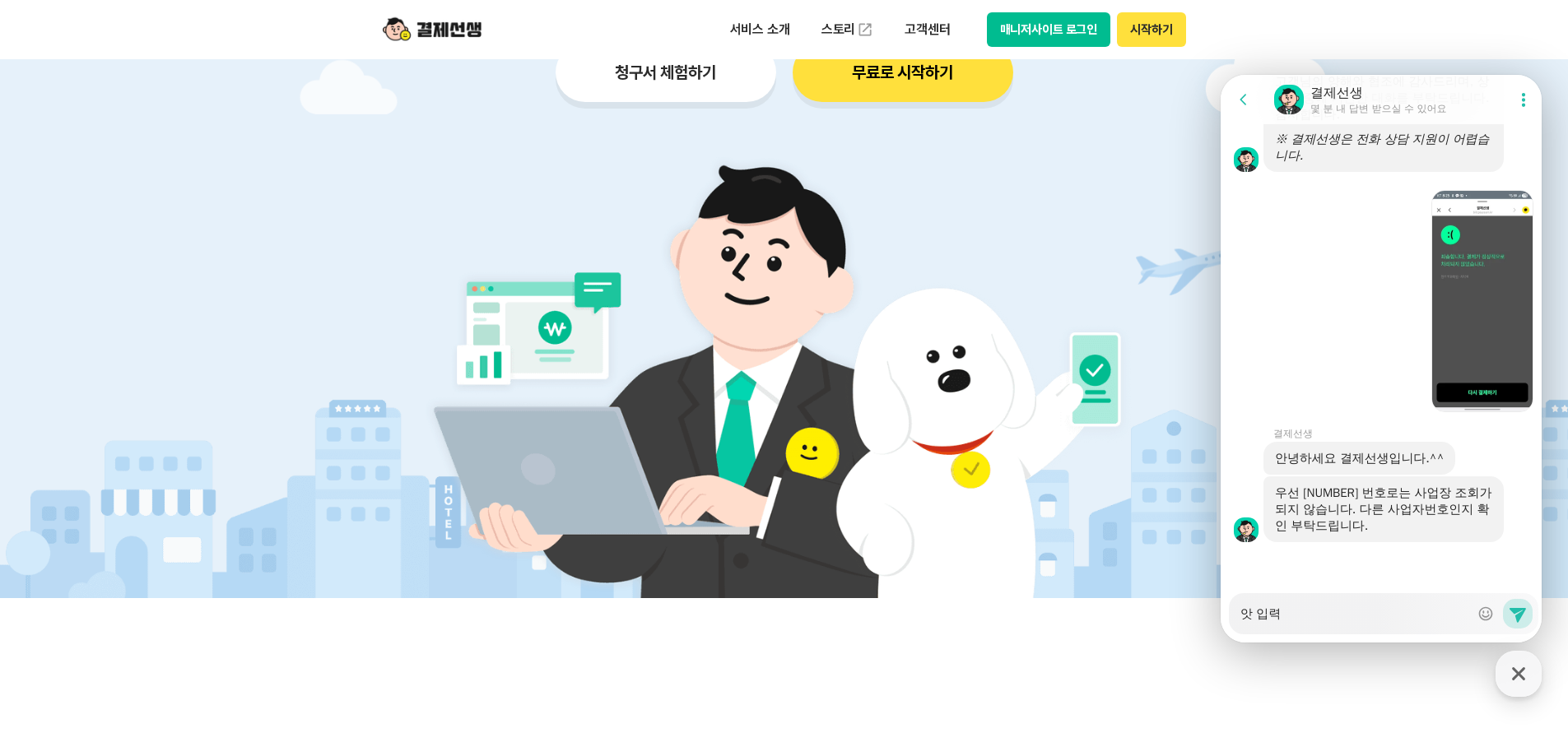 type on "x" 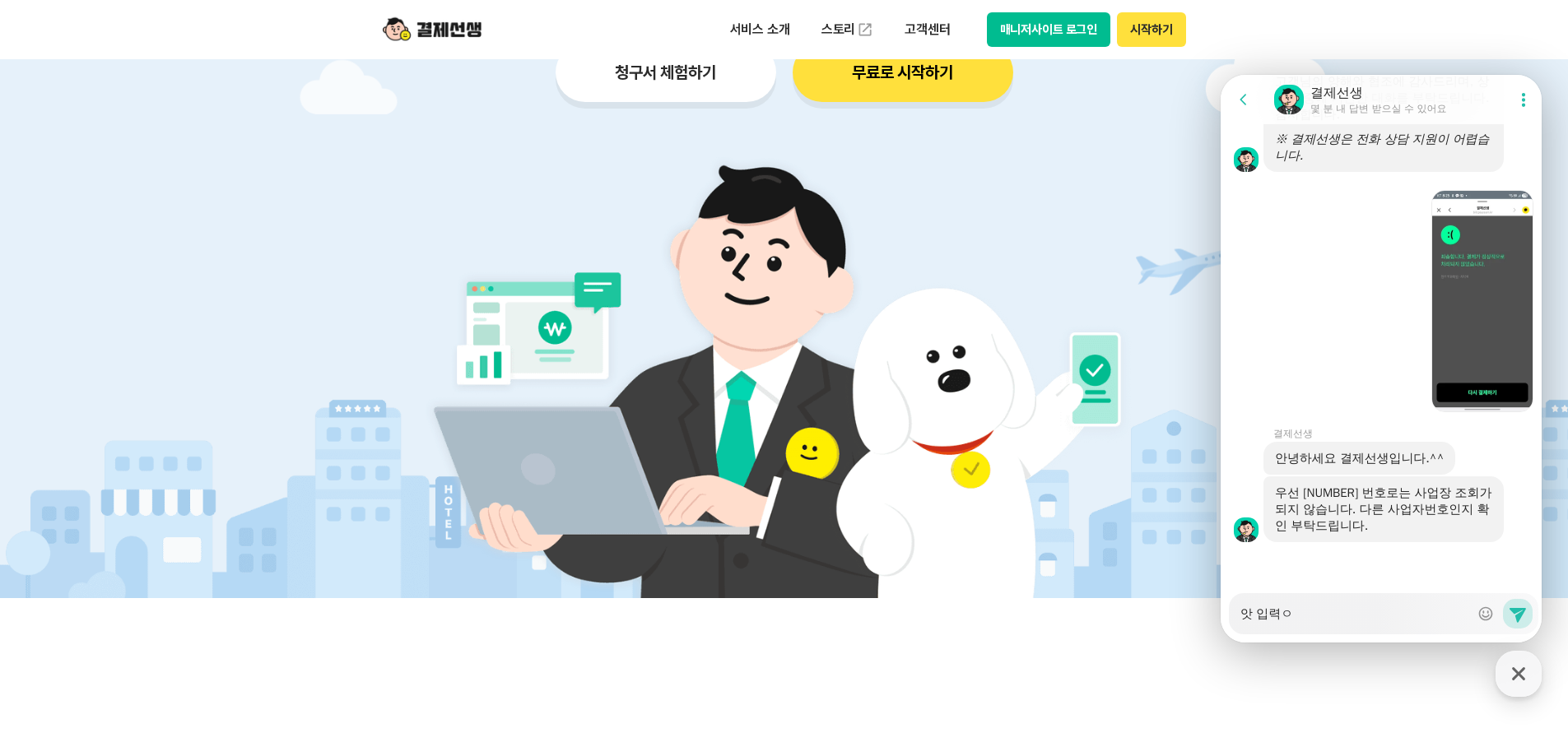 type on "앗 입력으" 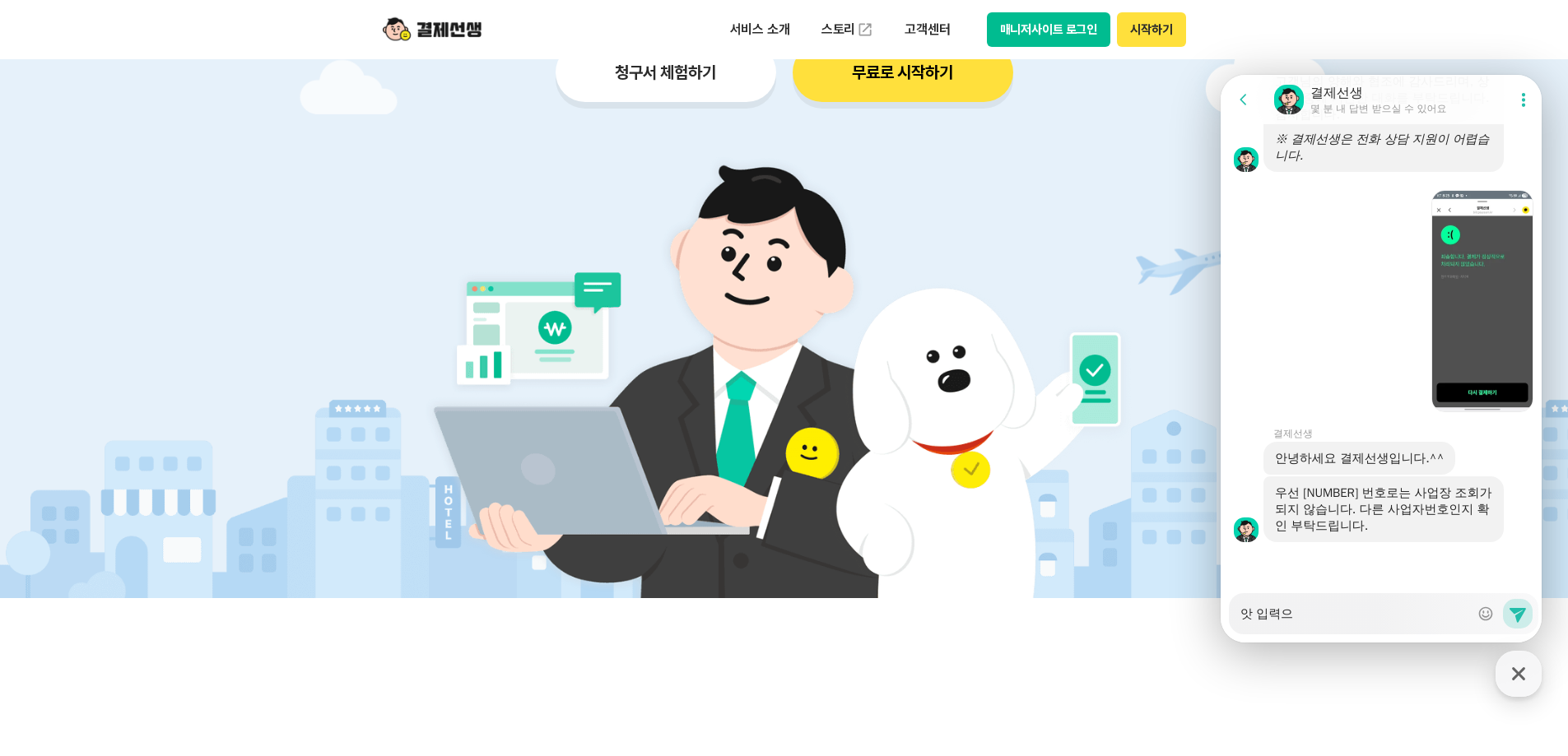 type on "x" 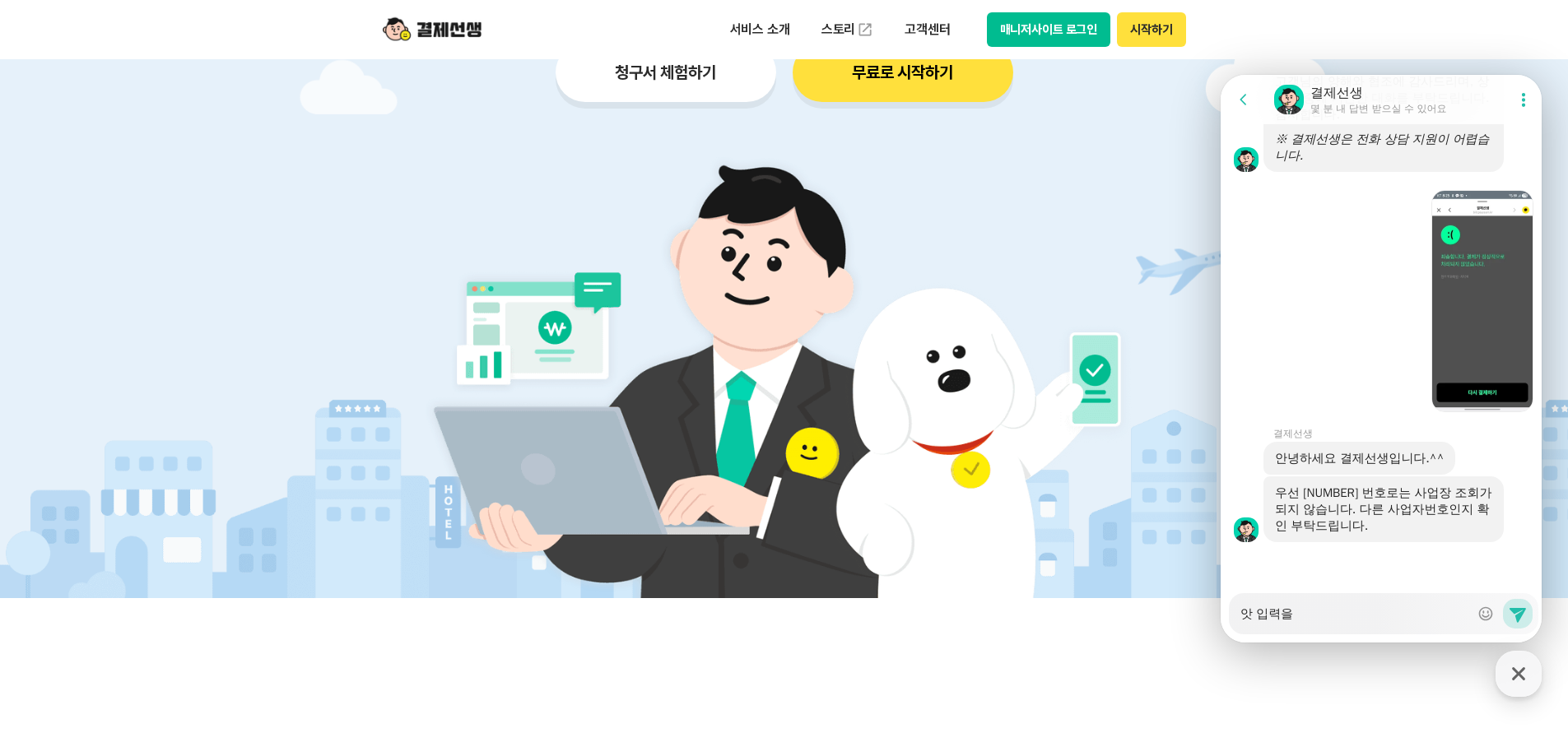 type on "x" 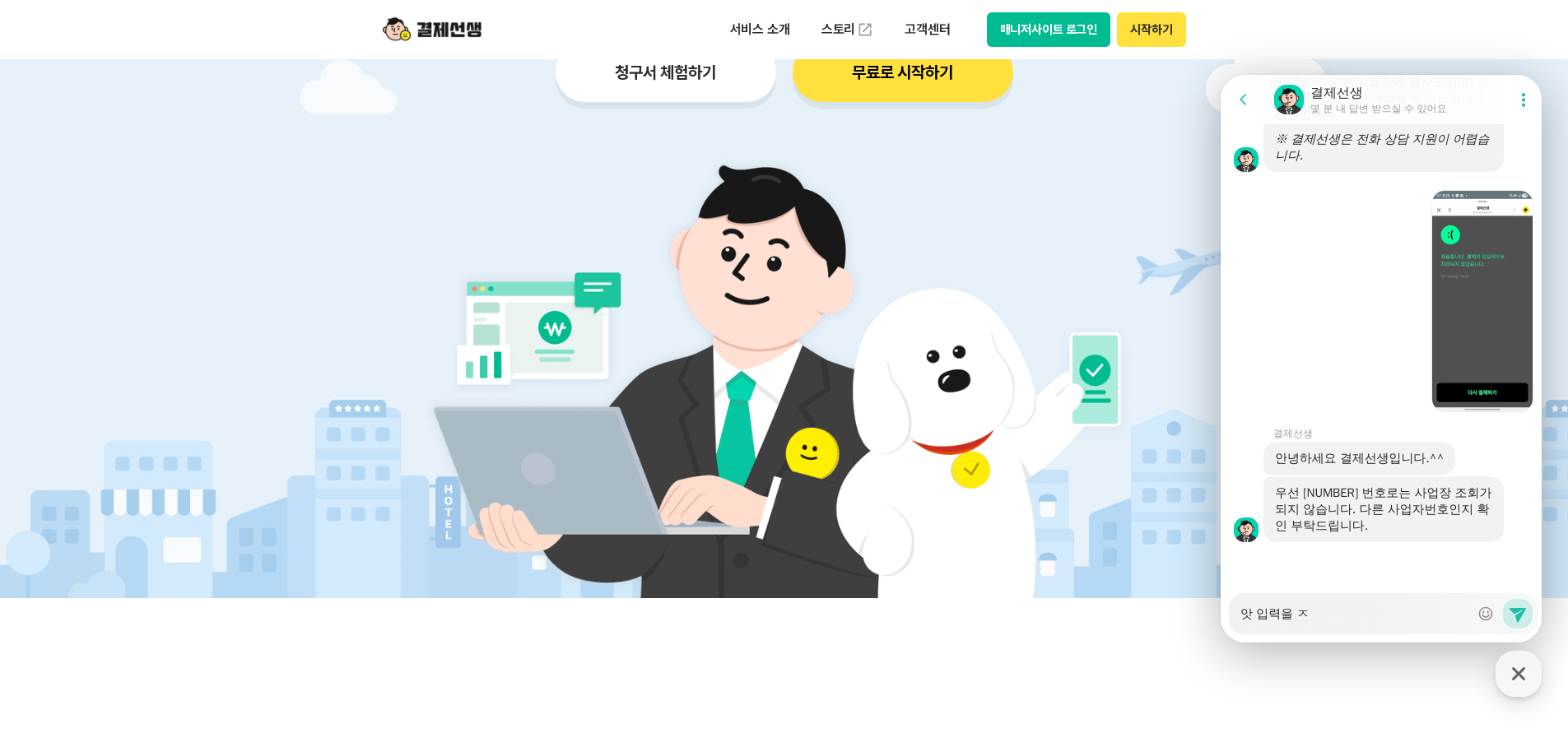 type on "x" 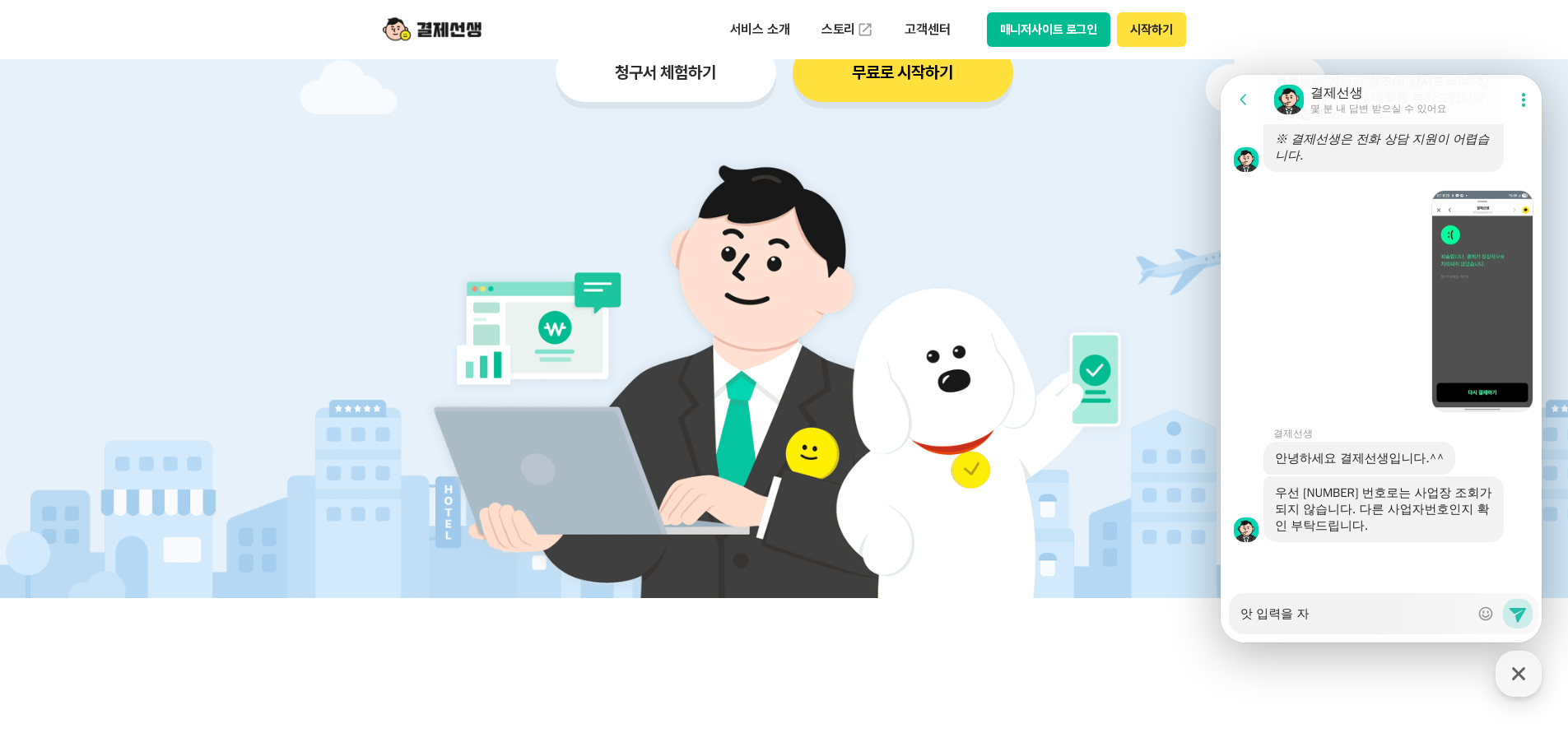 type on "앗 입력을 잘" 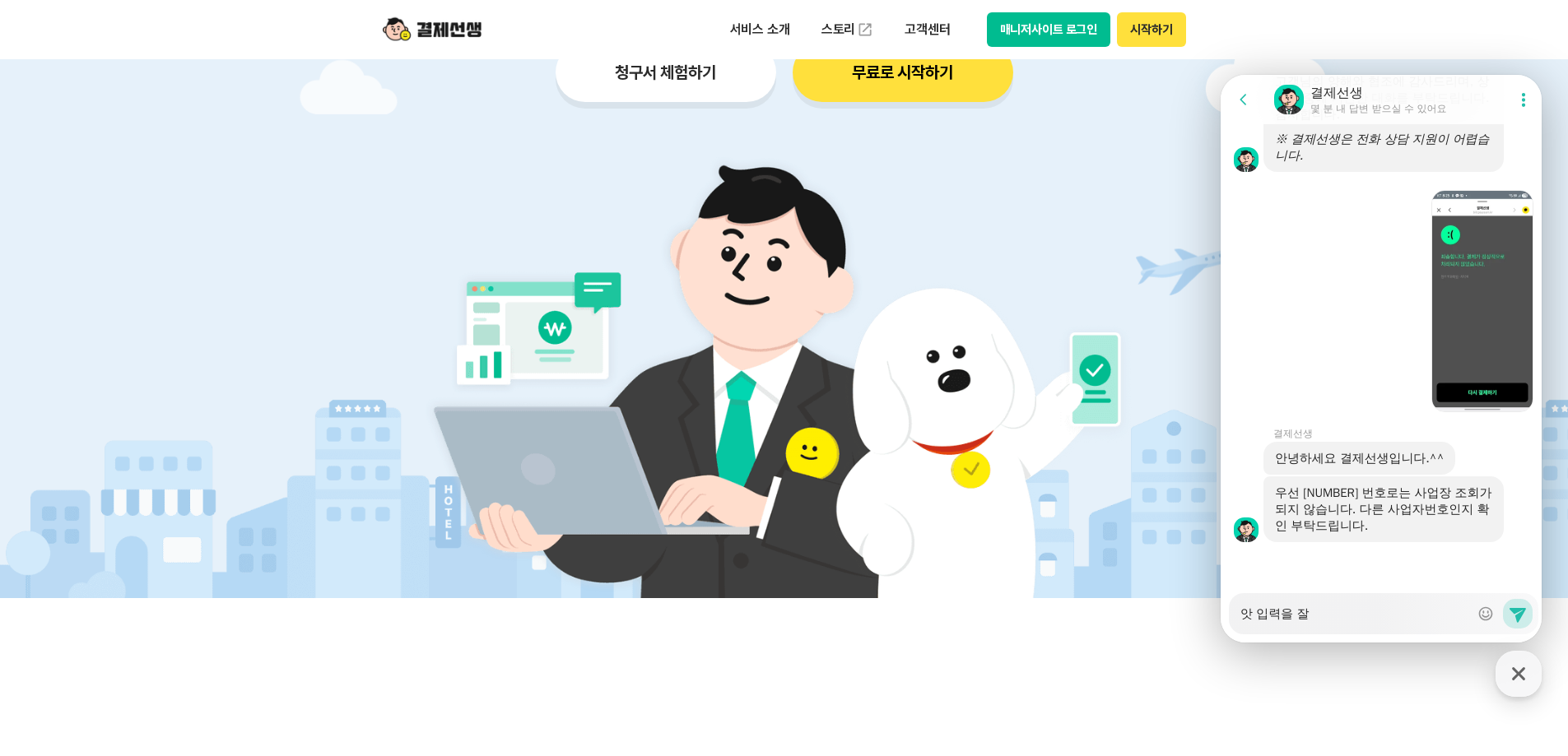 type on "x" 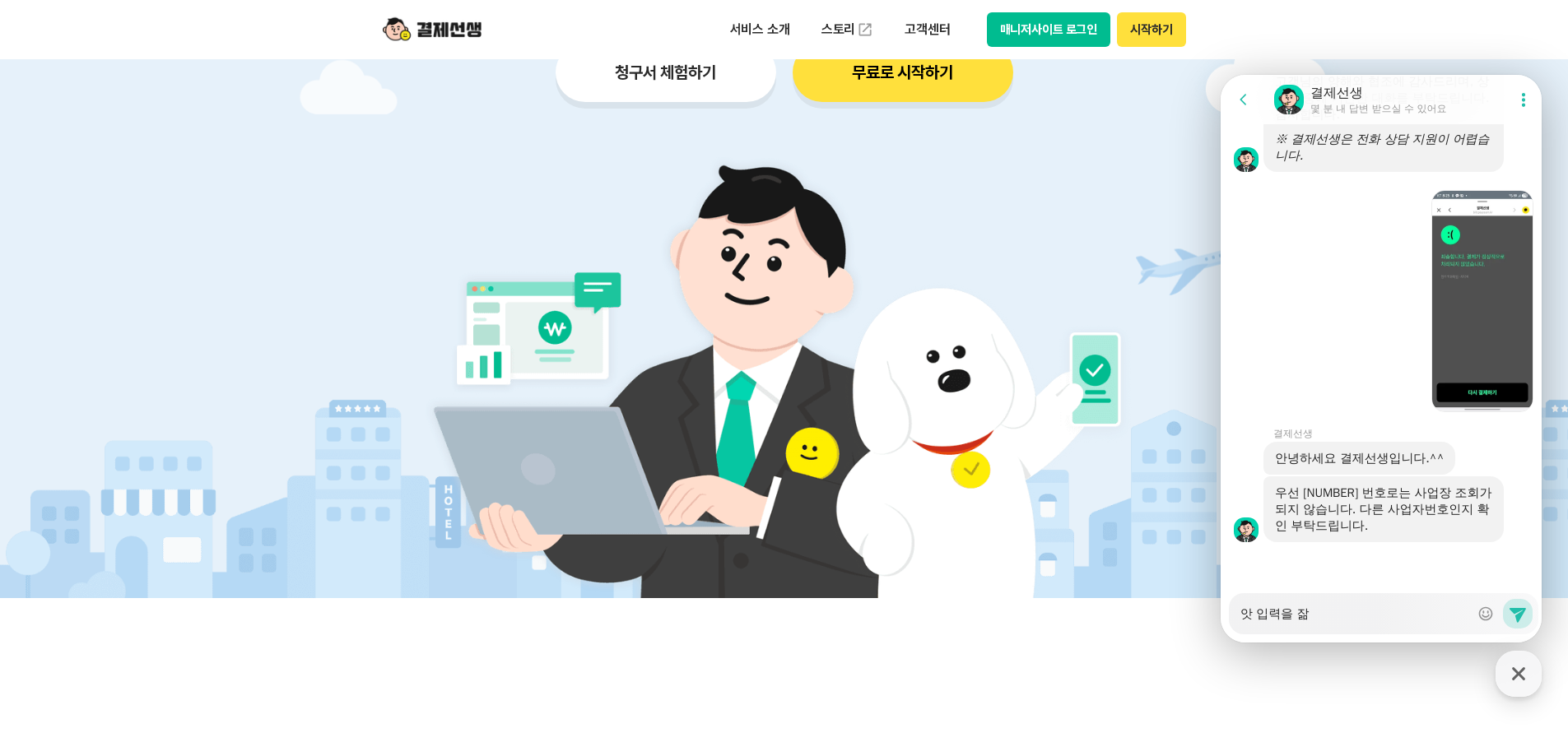 type on "x" 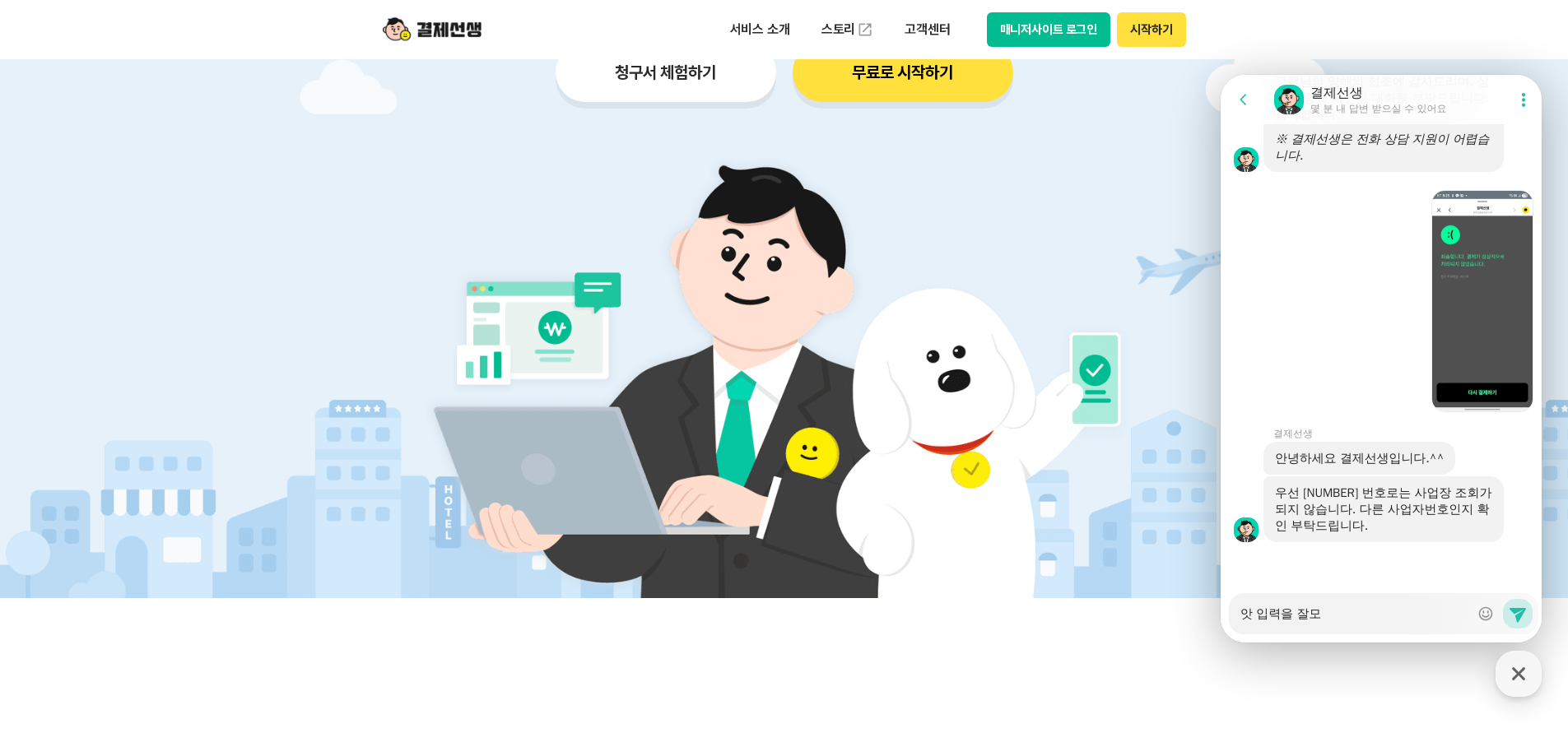 type on "x" 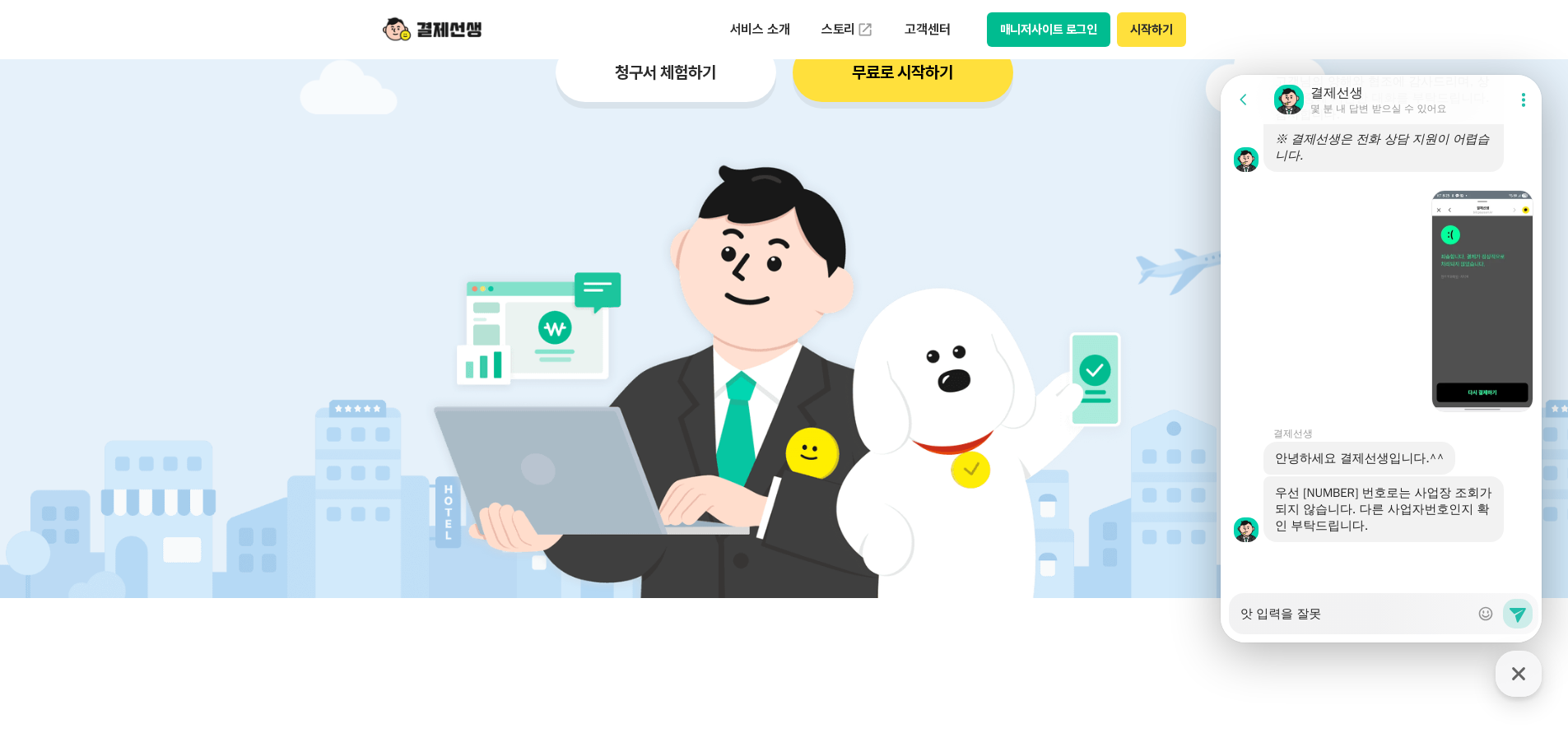 type on "x" 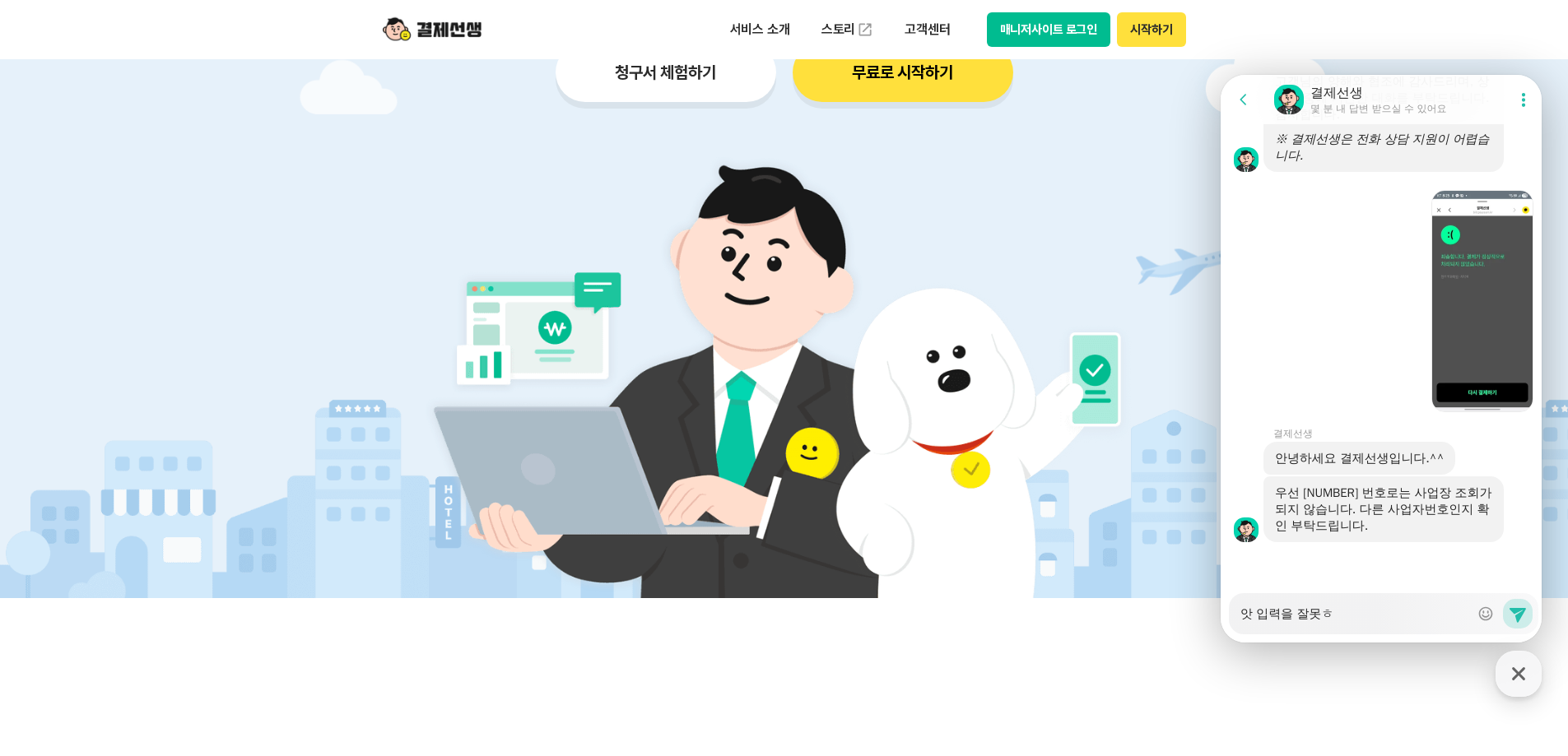 type on "x" 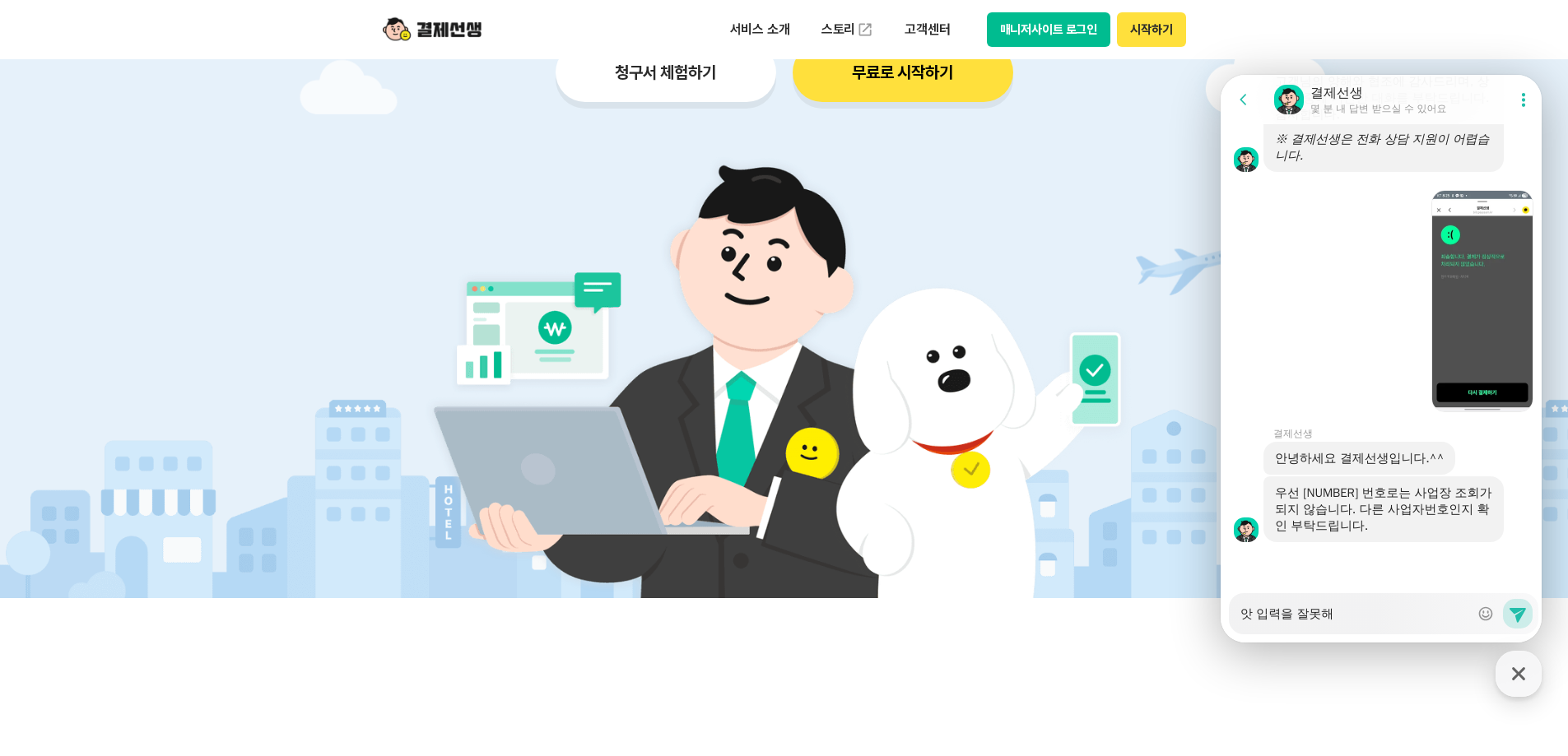 type on "x" 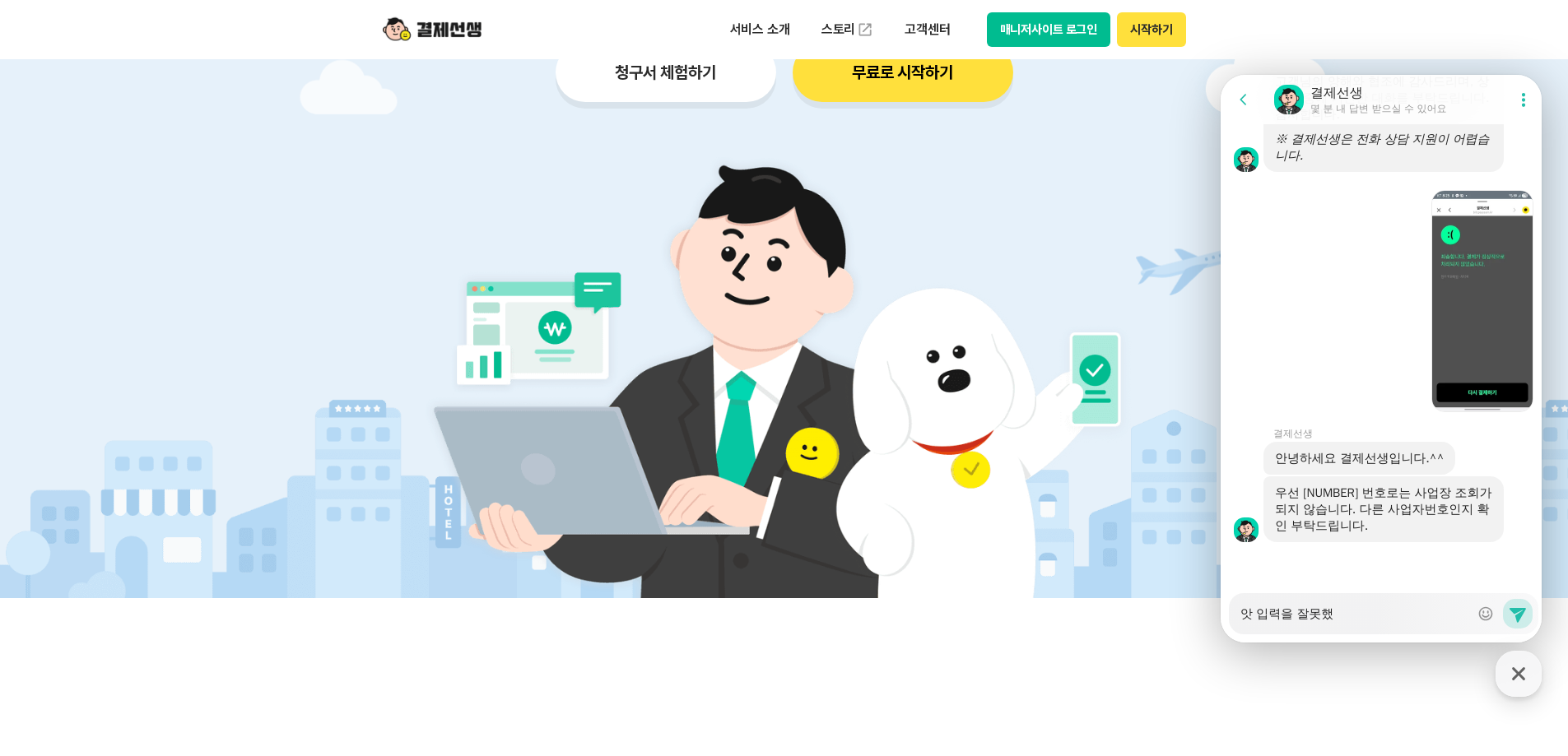 type on "x" 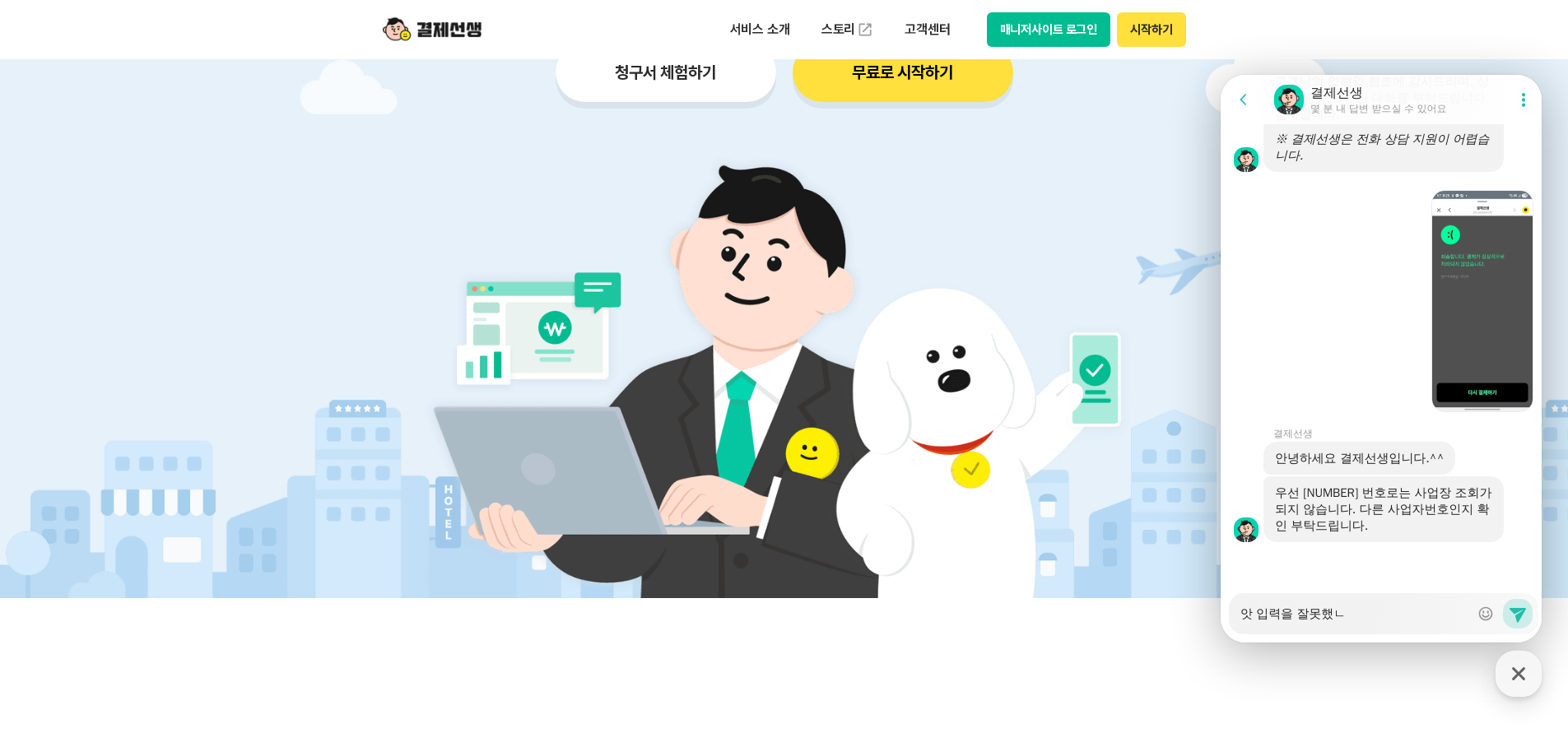 type on "앗 입력을 잘못했네" 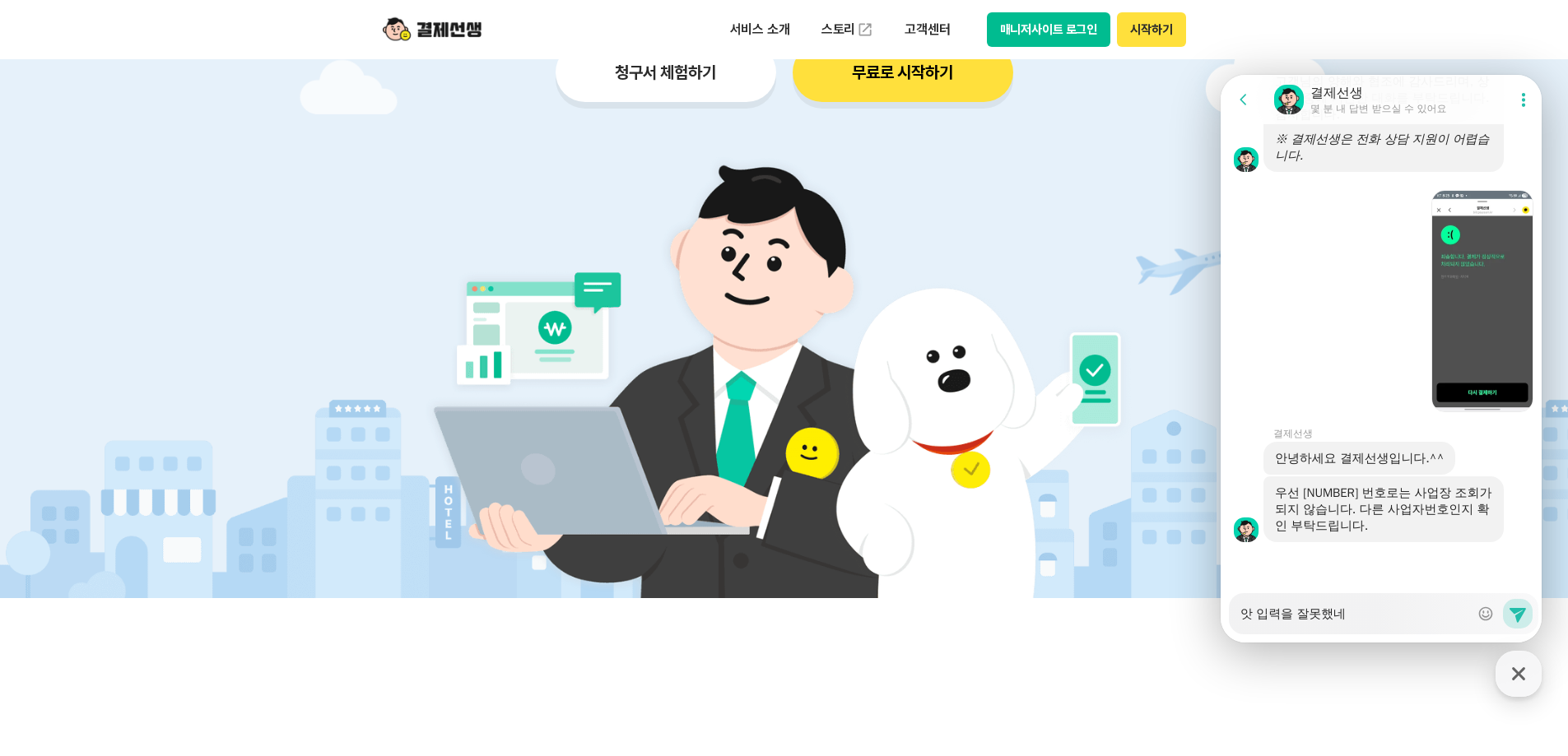type on "x" 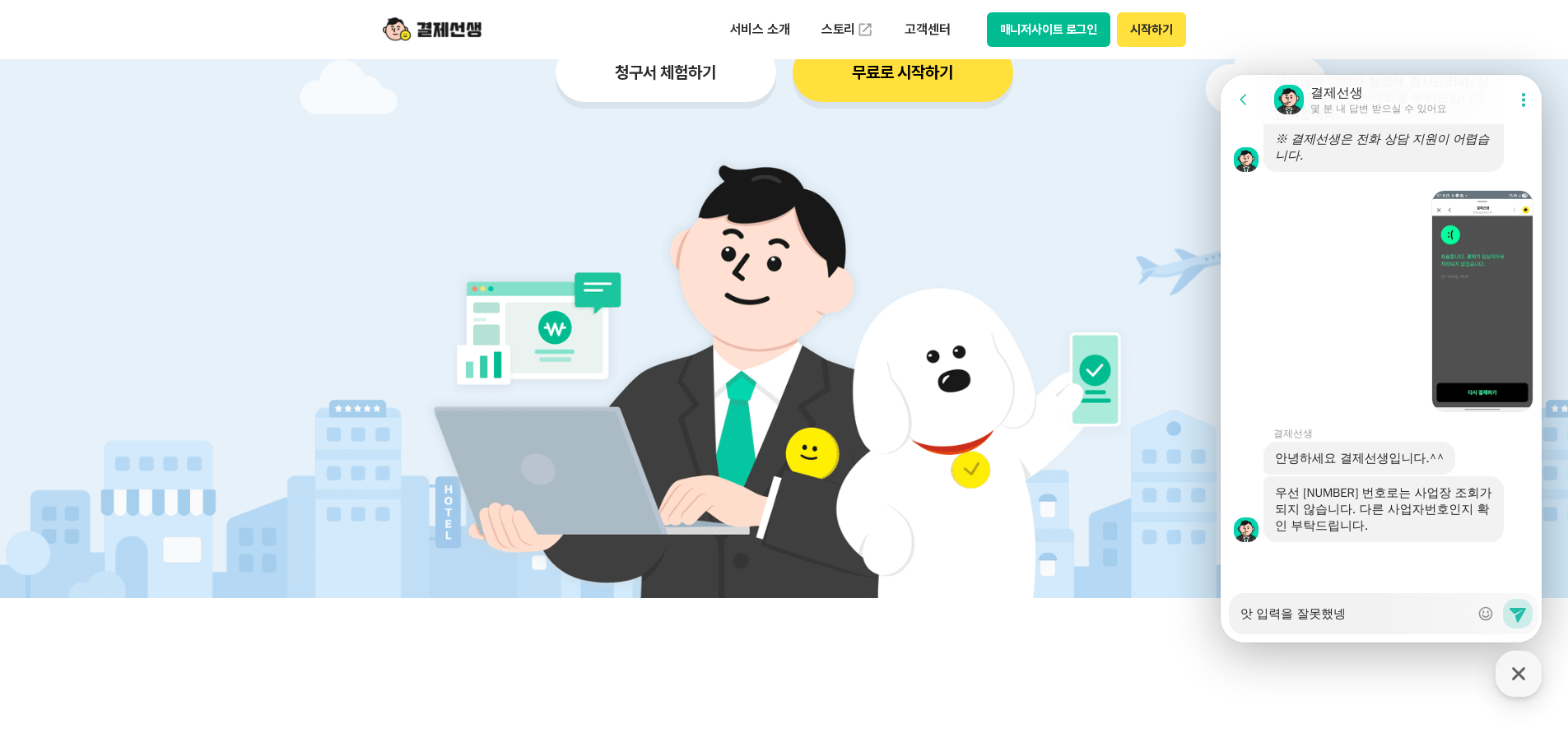 type on "x" 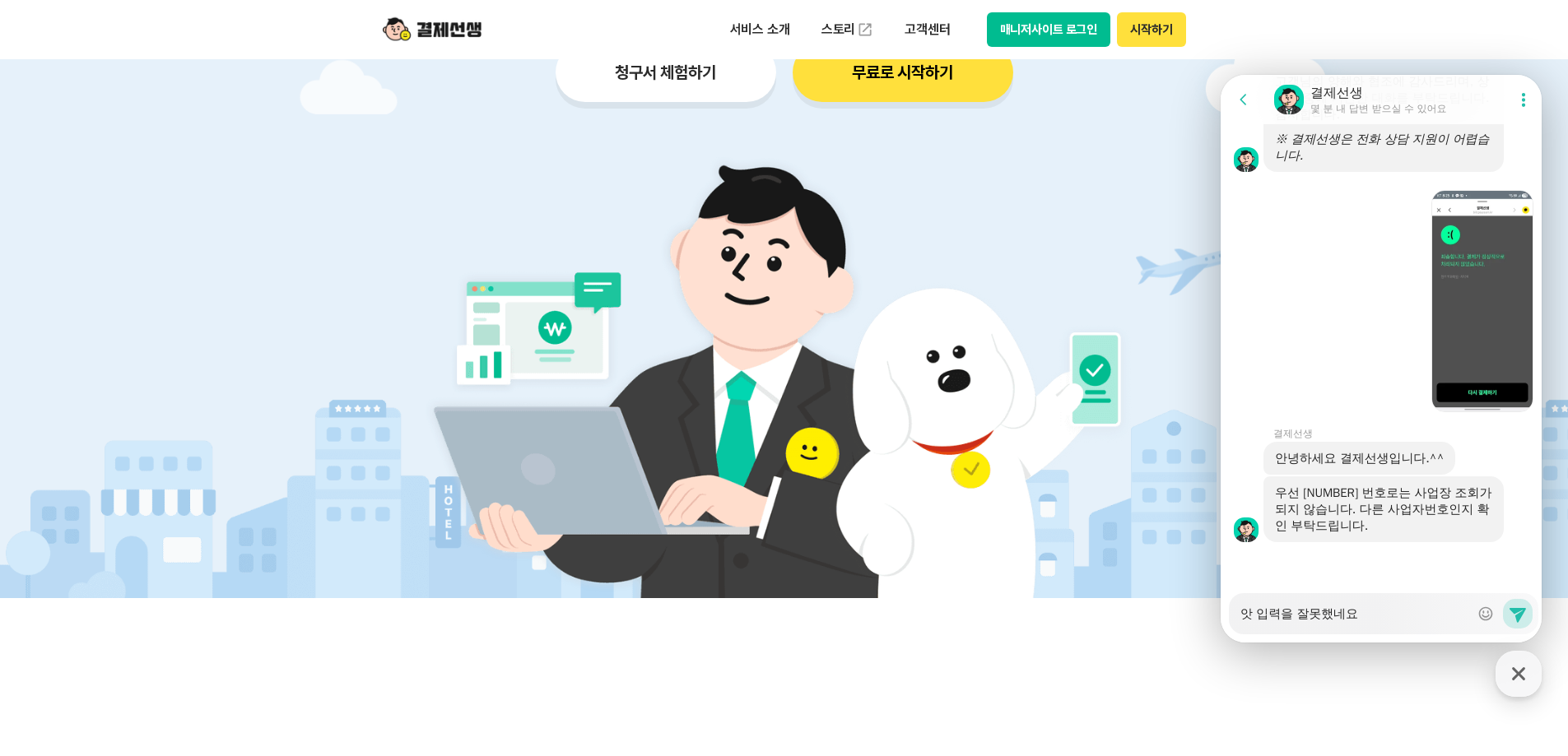type on "x" 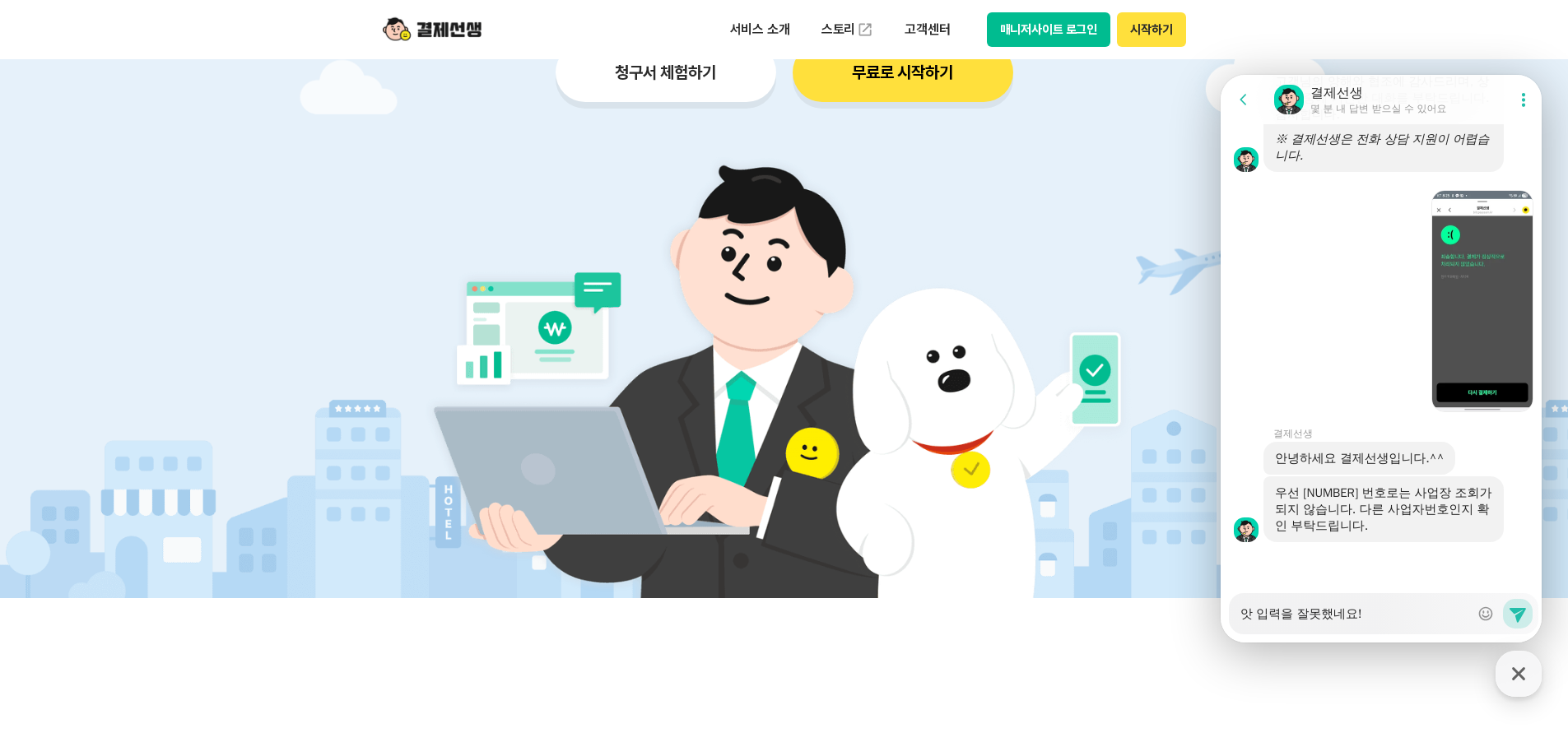 type on "x" 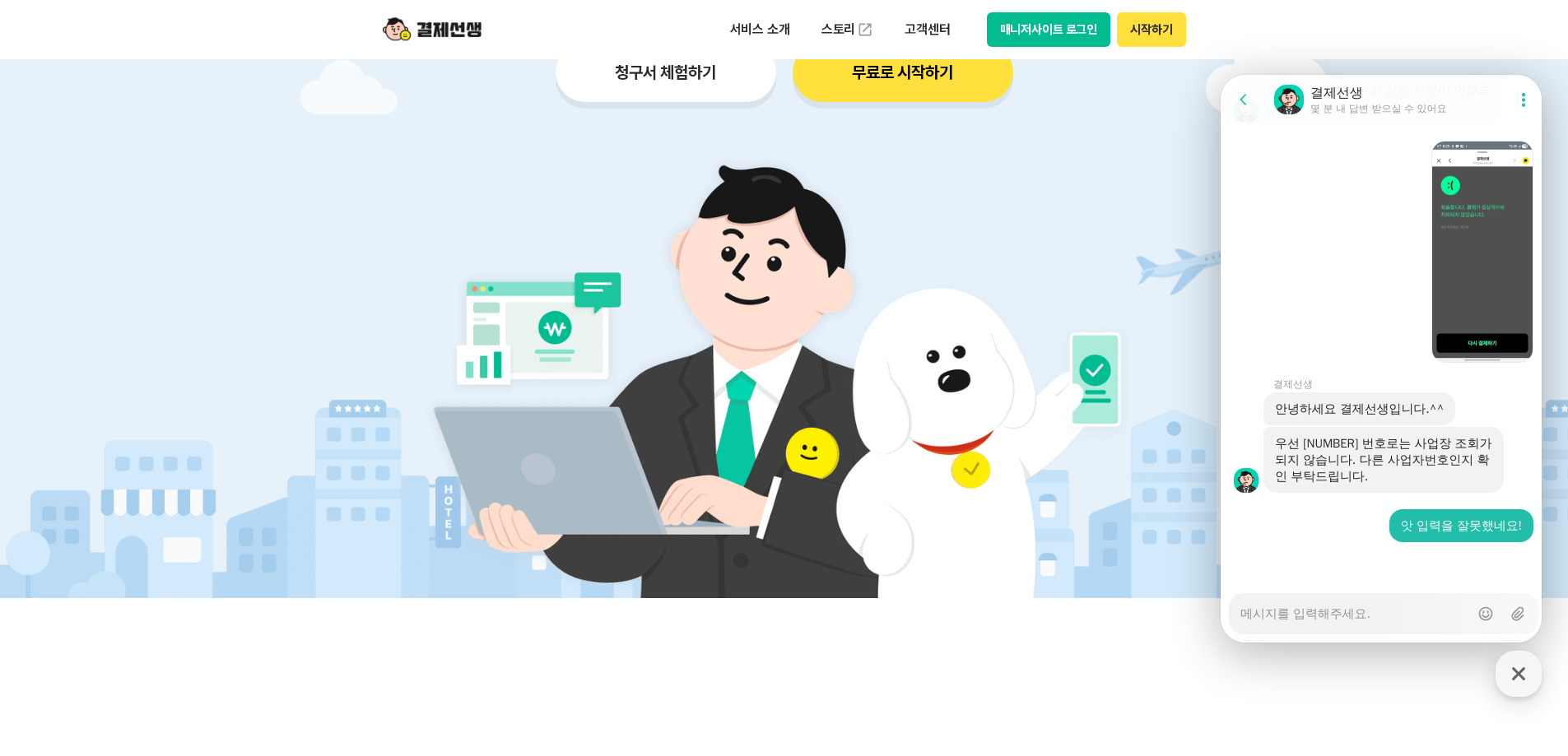 scroll, scrollTop: 2873, scrollLeft: 0, axis: vertical 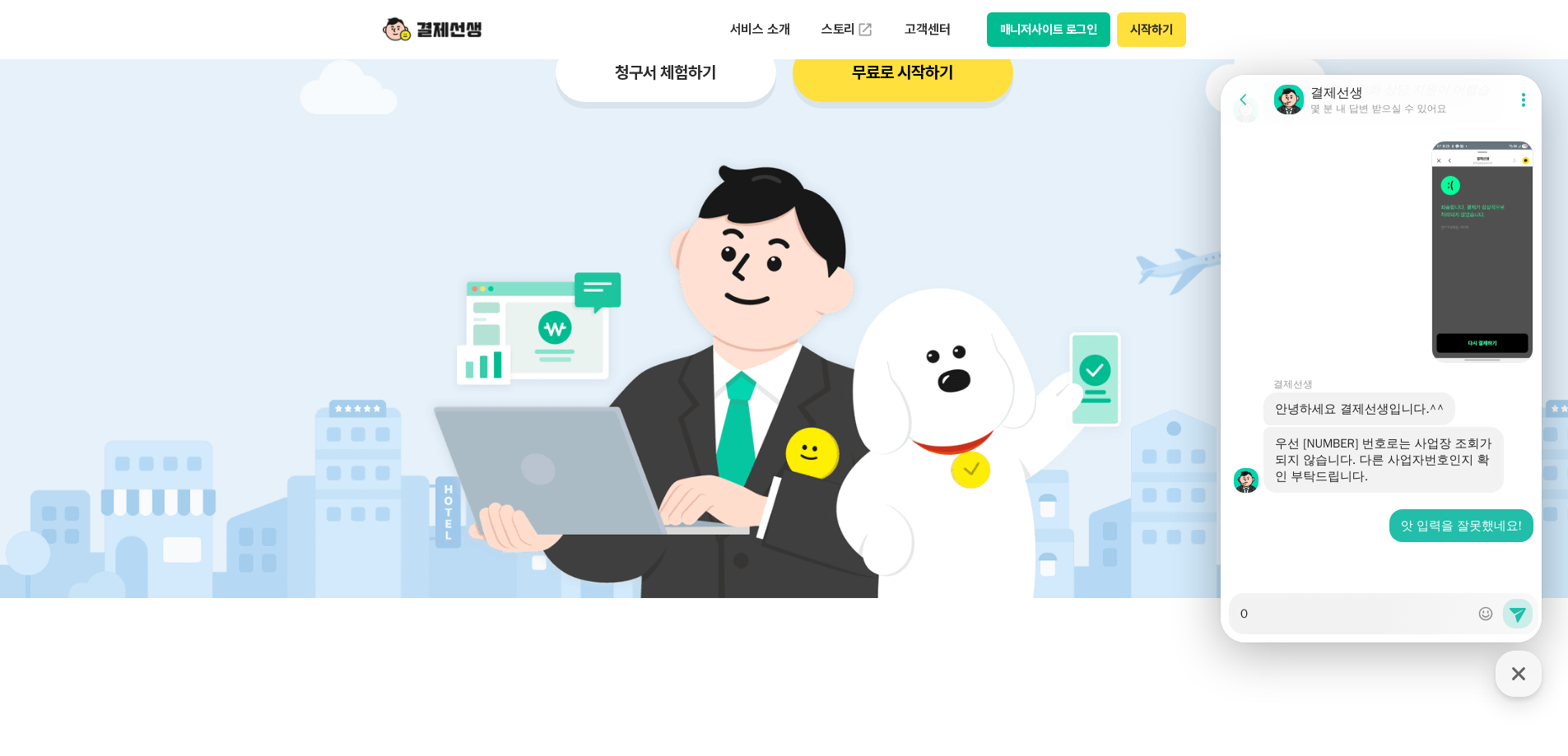 type on "x" 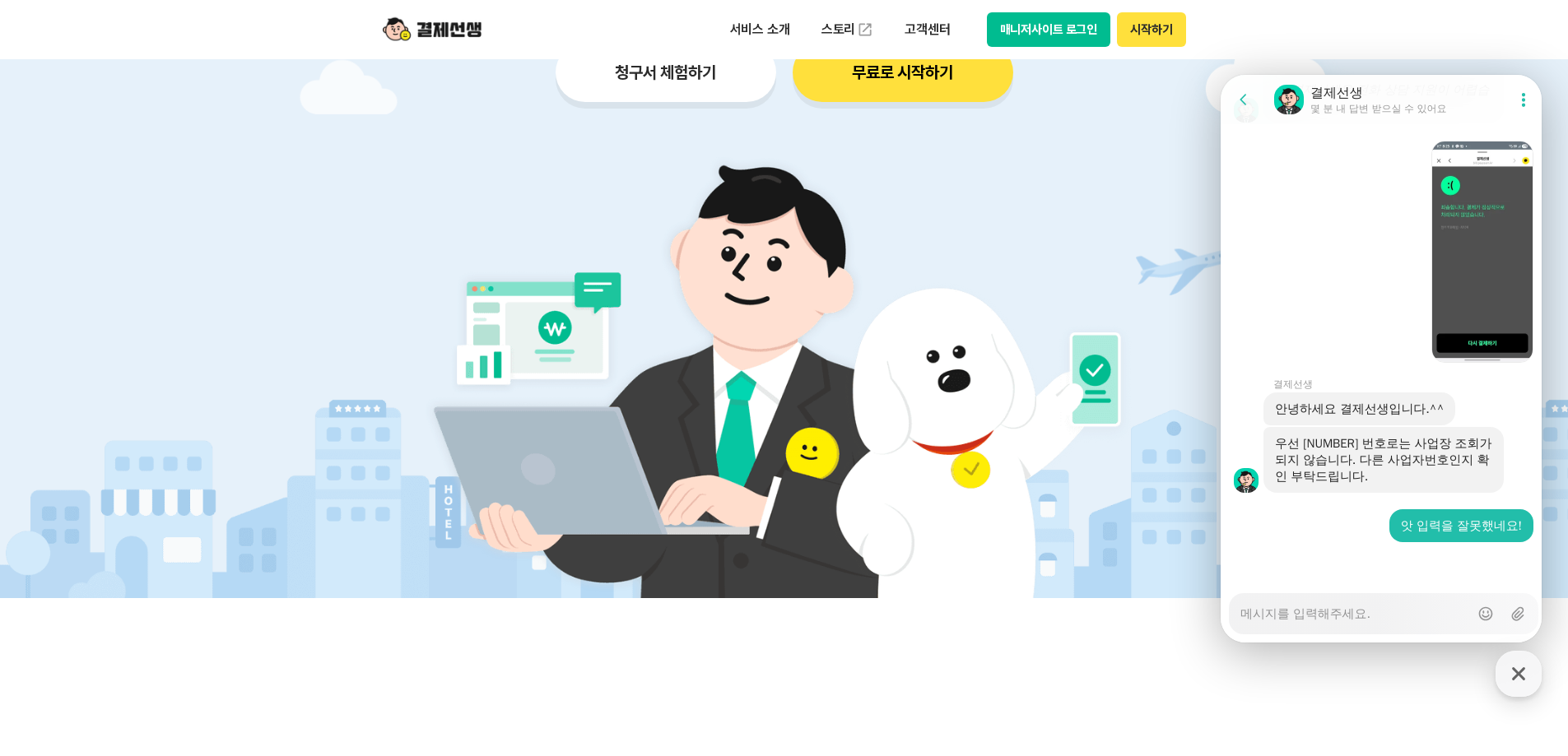 type on "x" 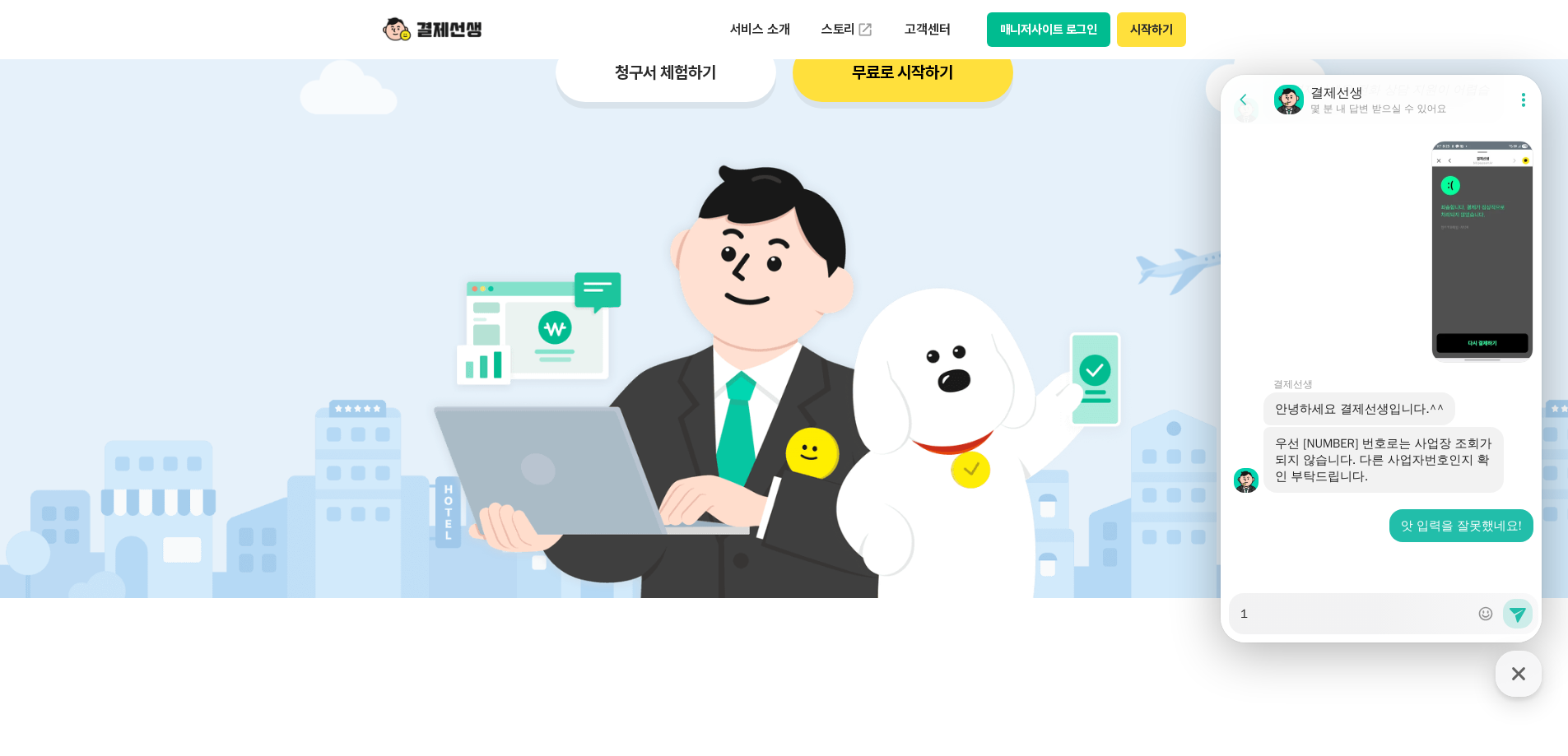 type on "x" 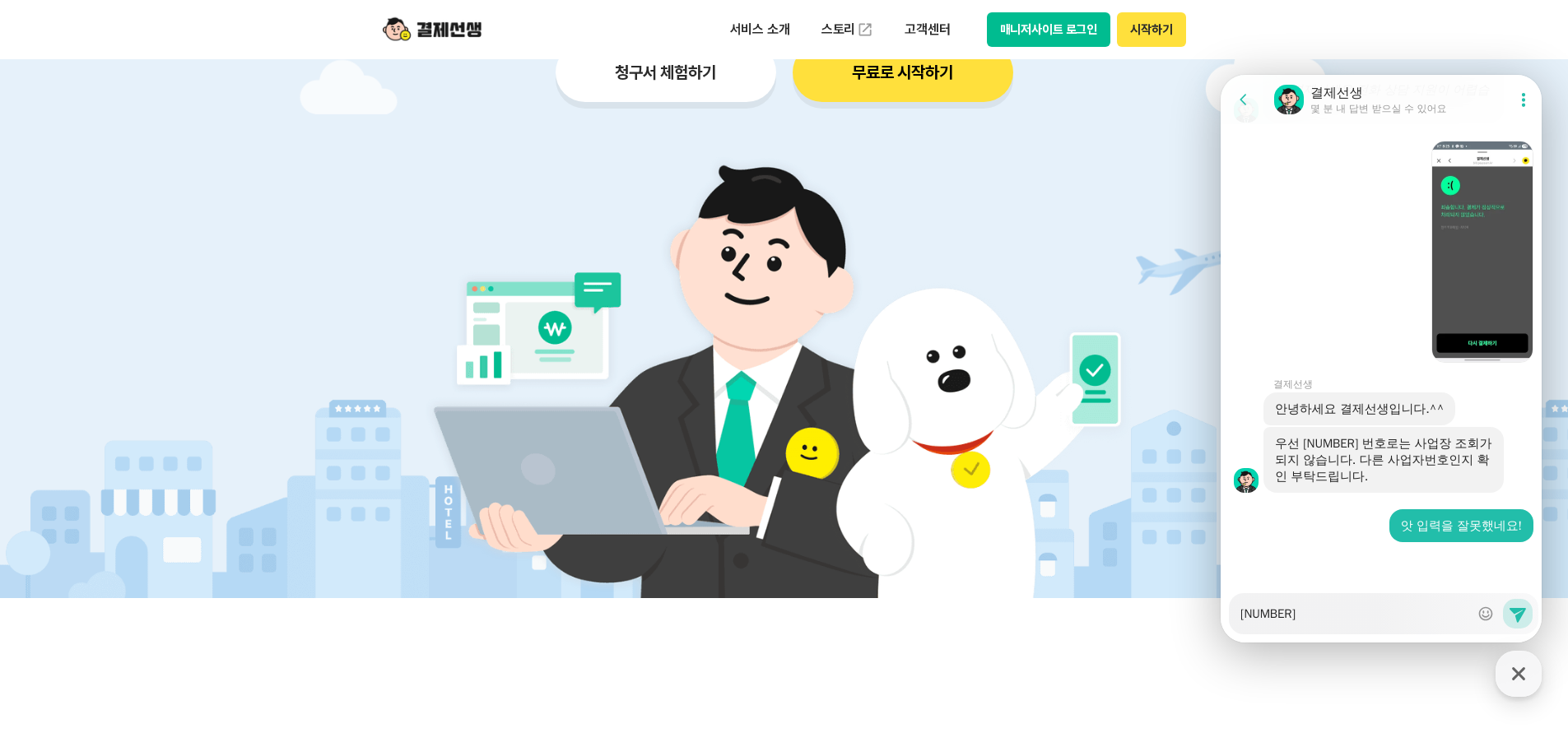 type on "x" 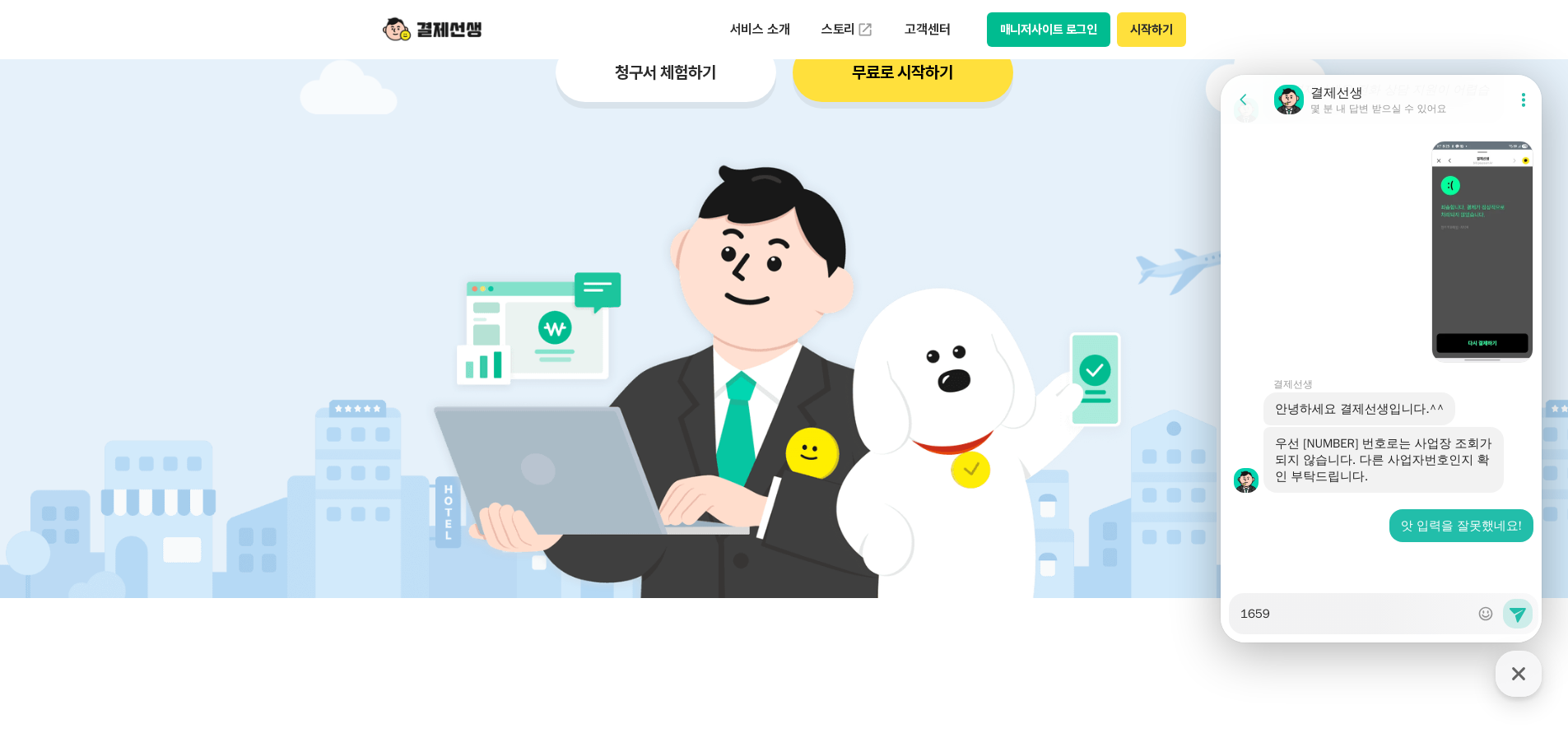 type on "x" 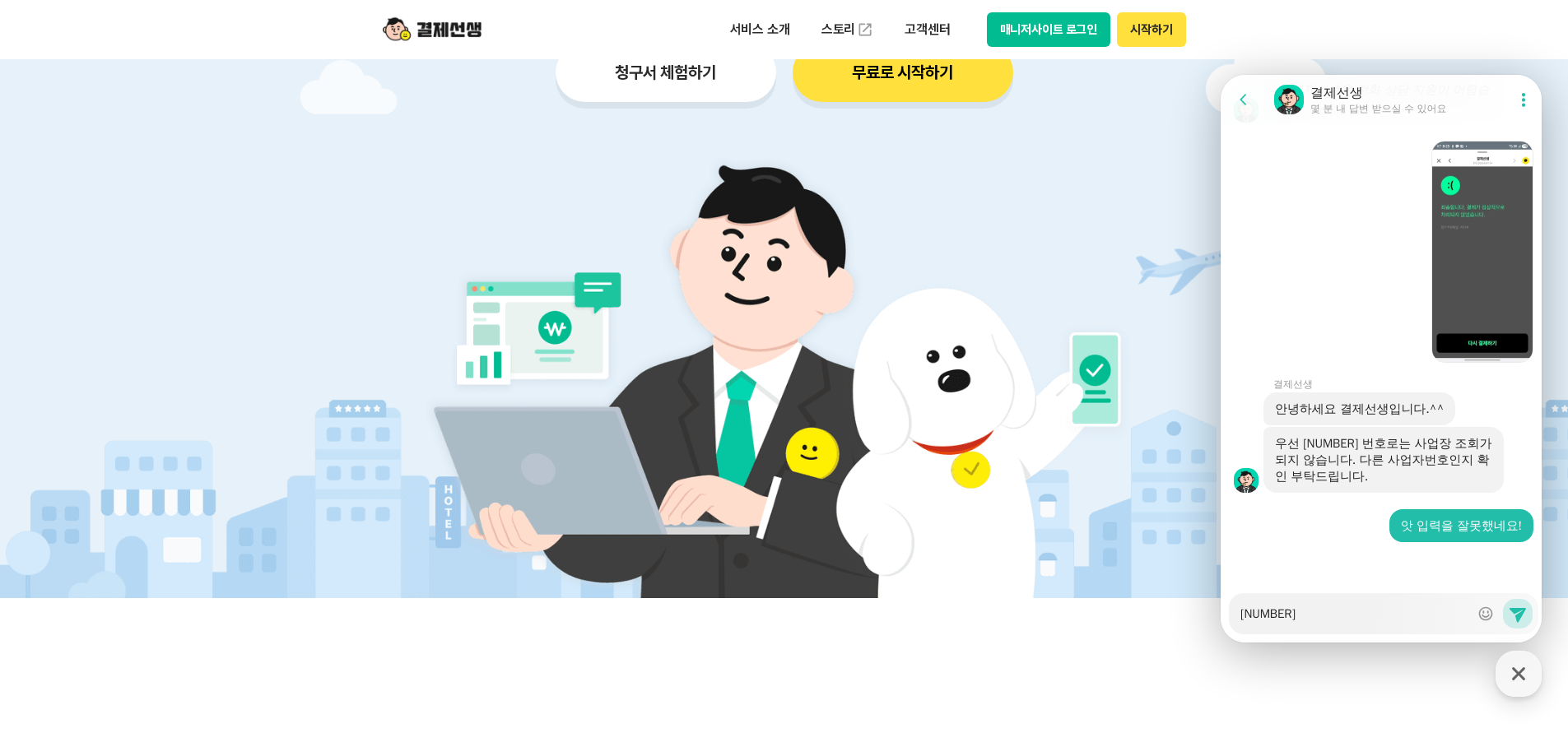 type on "x" 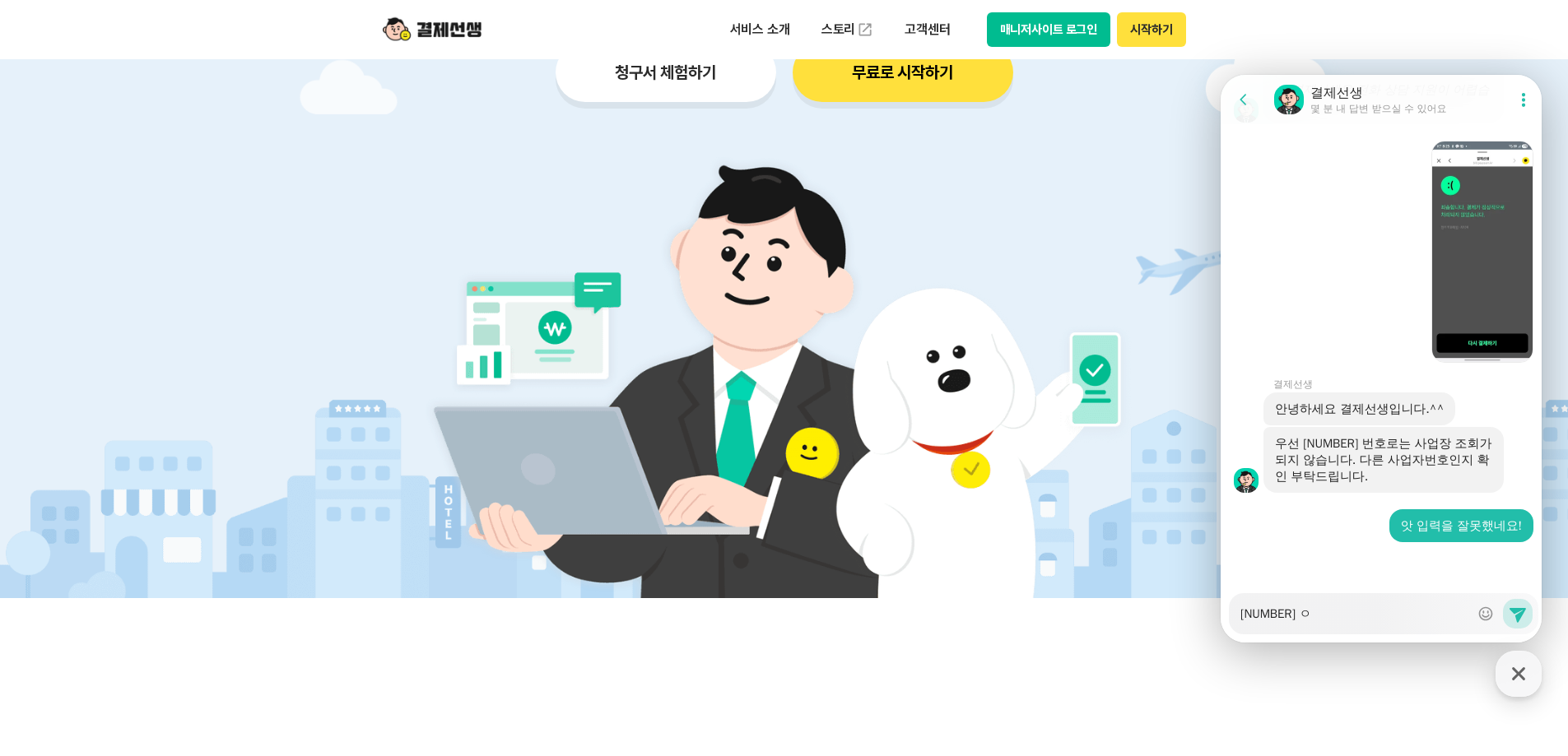 type on "x" 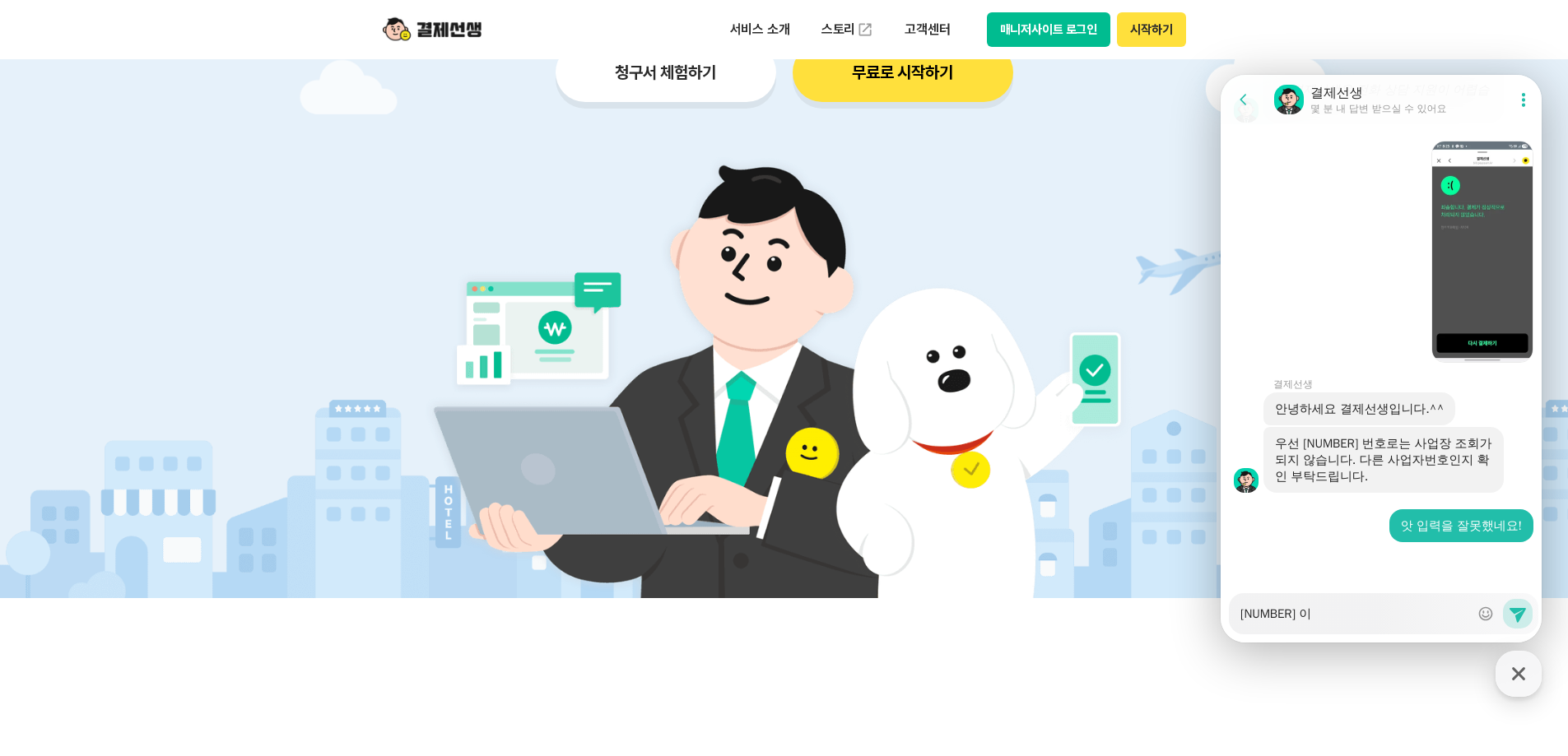 type on "x" 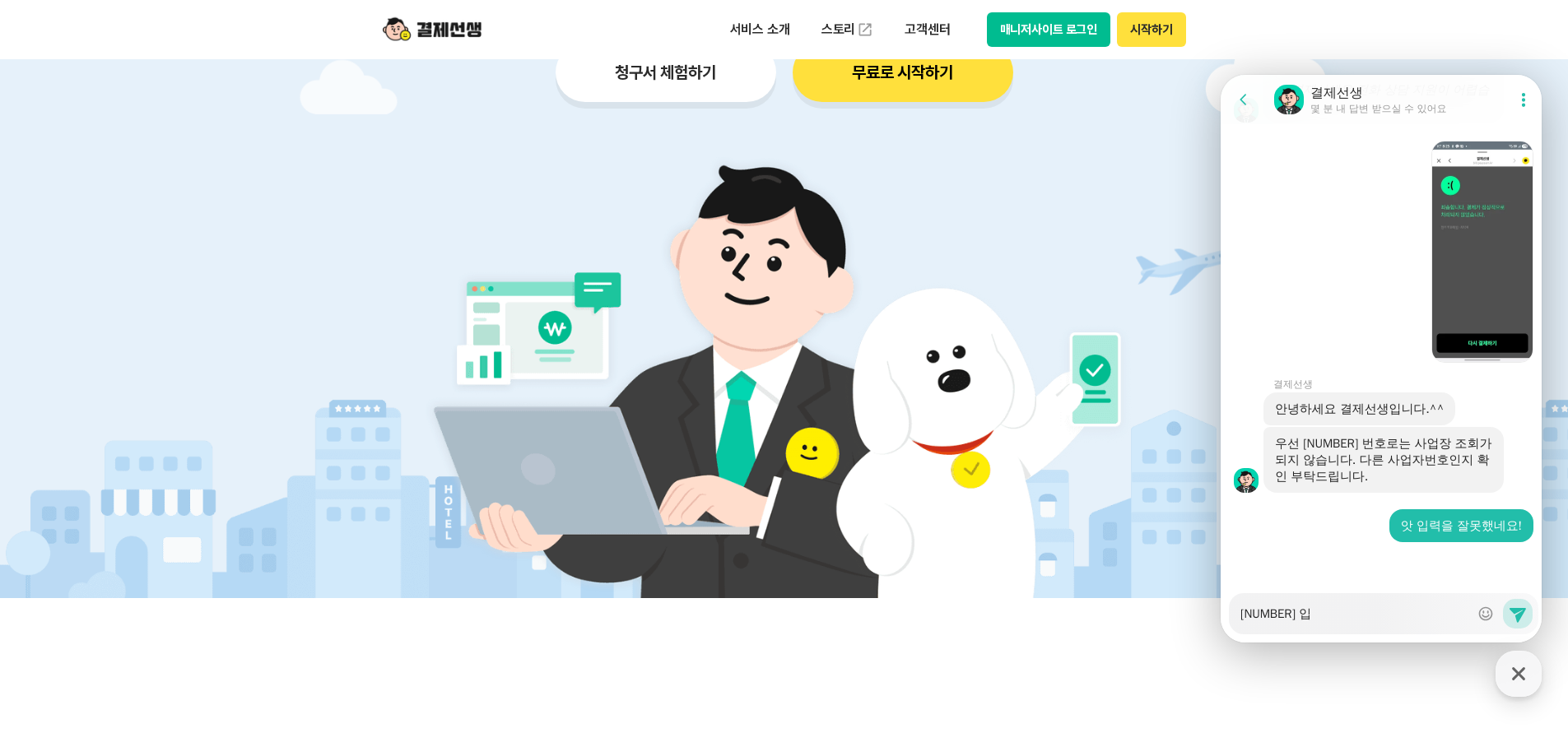 type on "x" 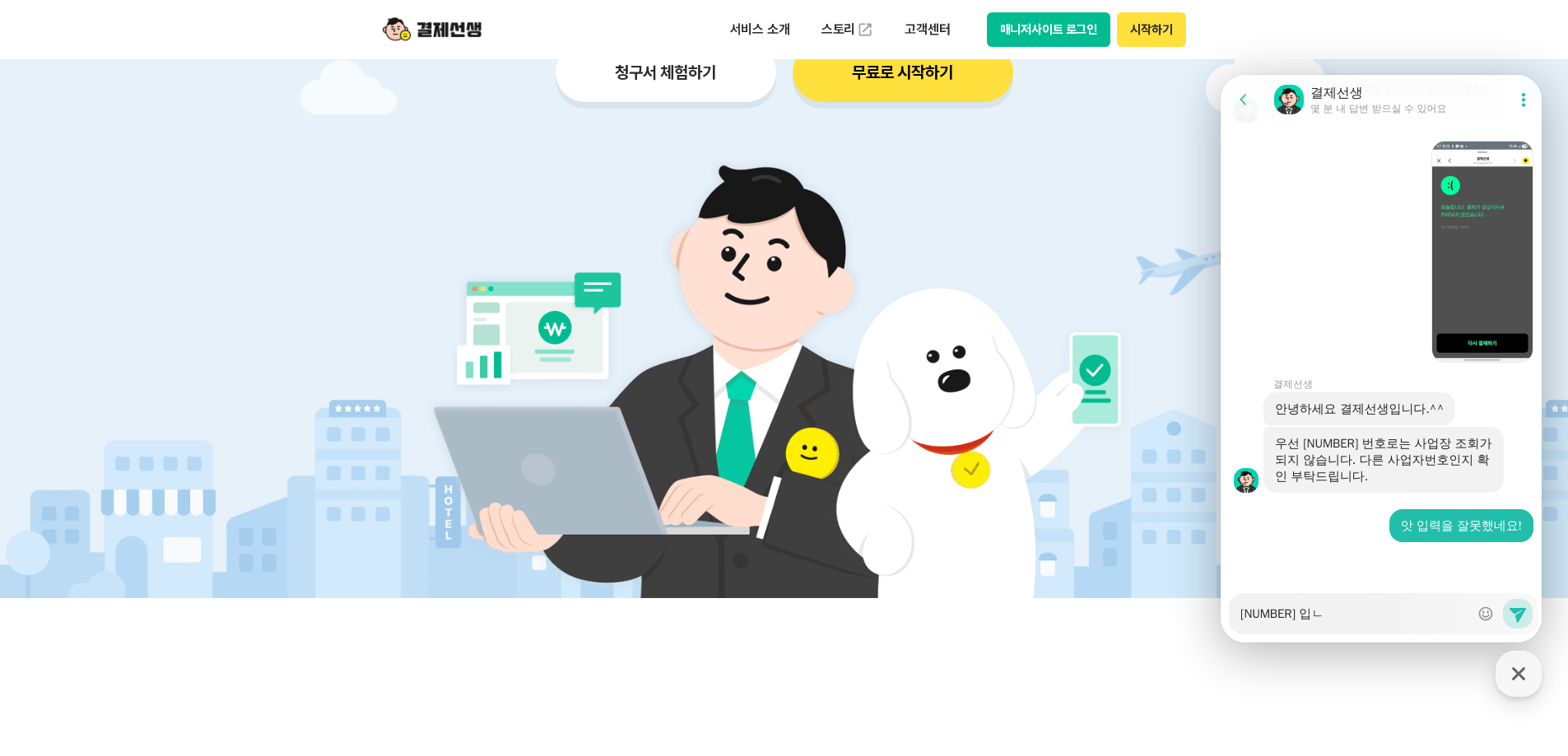 type on "x" 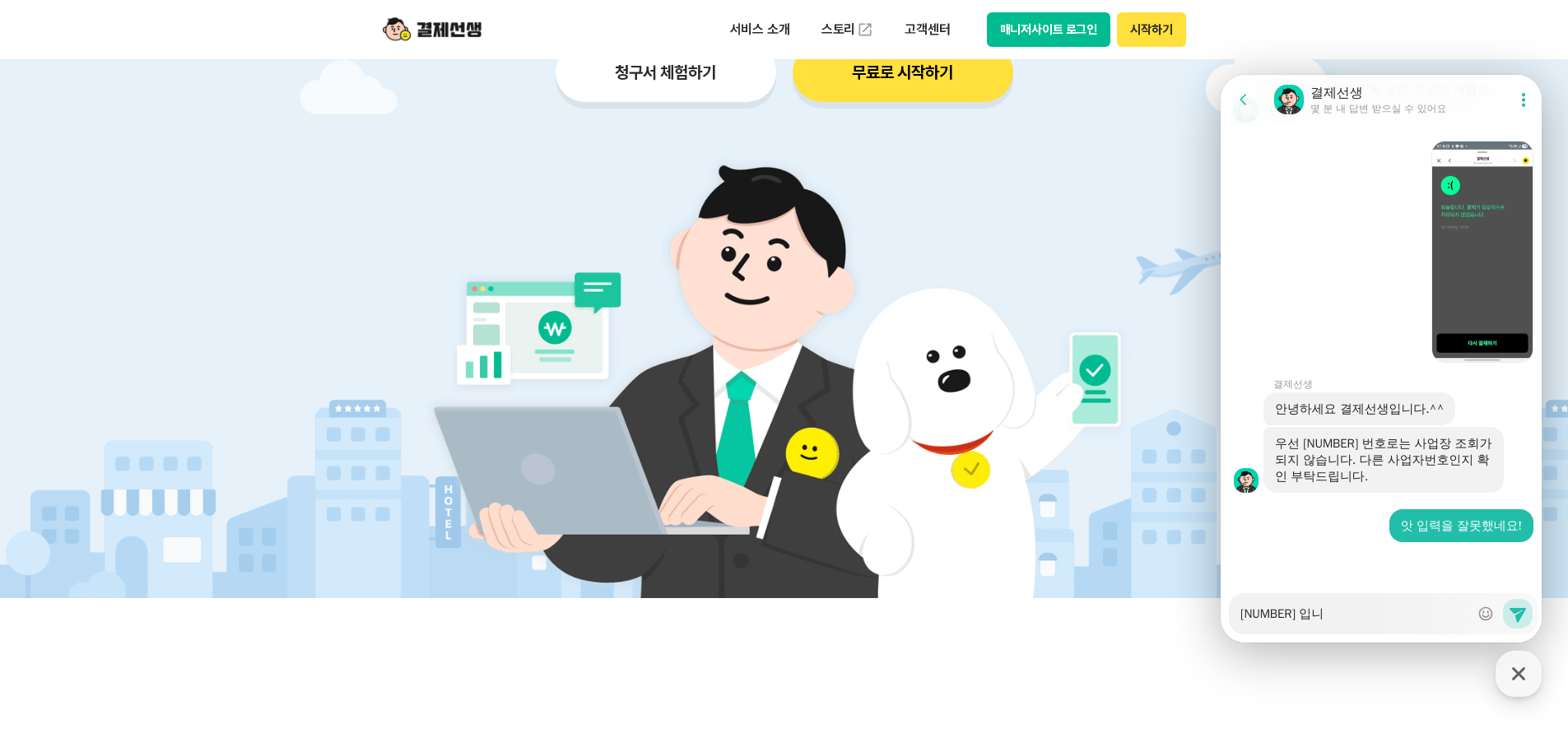 type on "x" 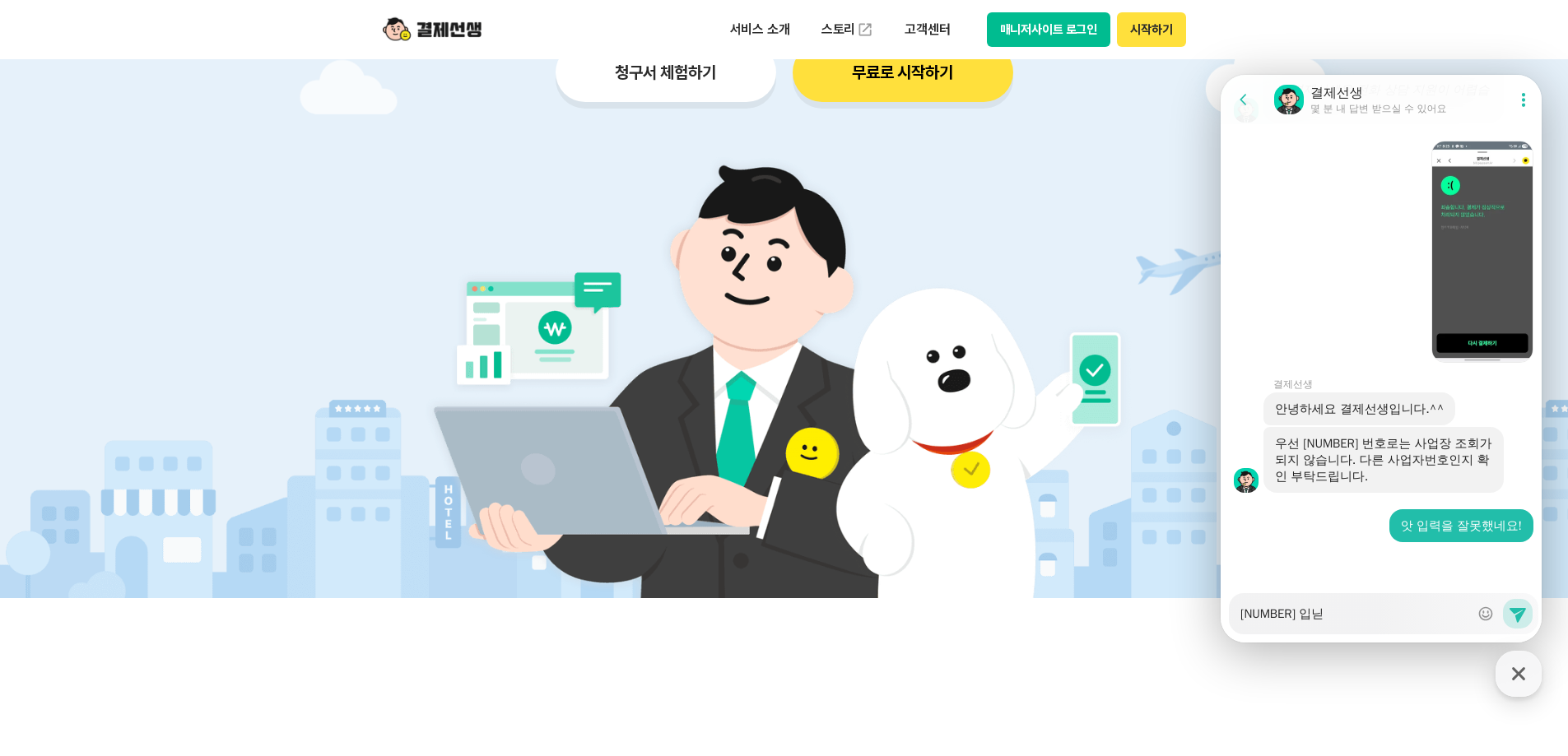 type on "x" 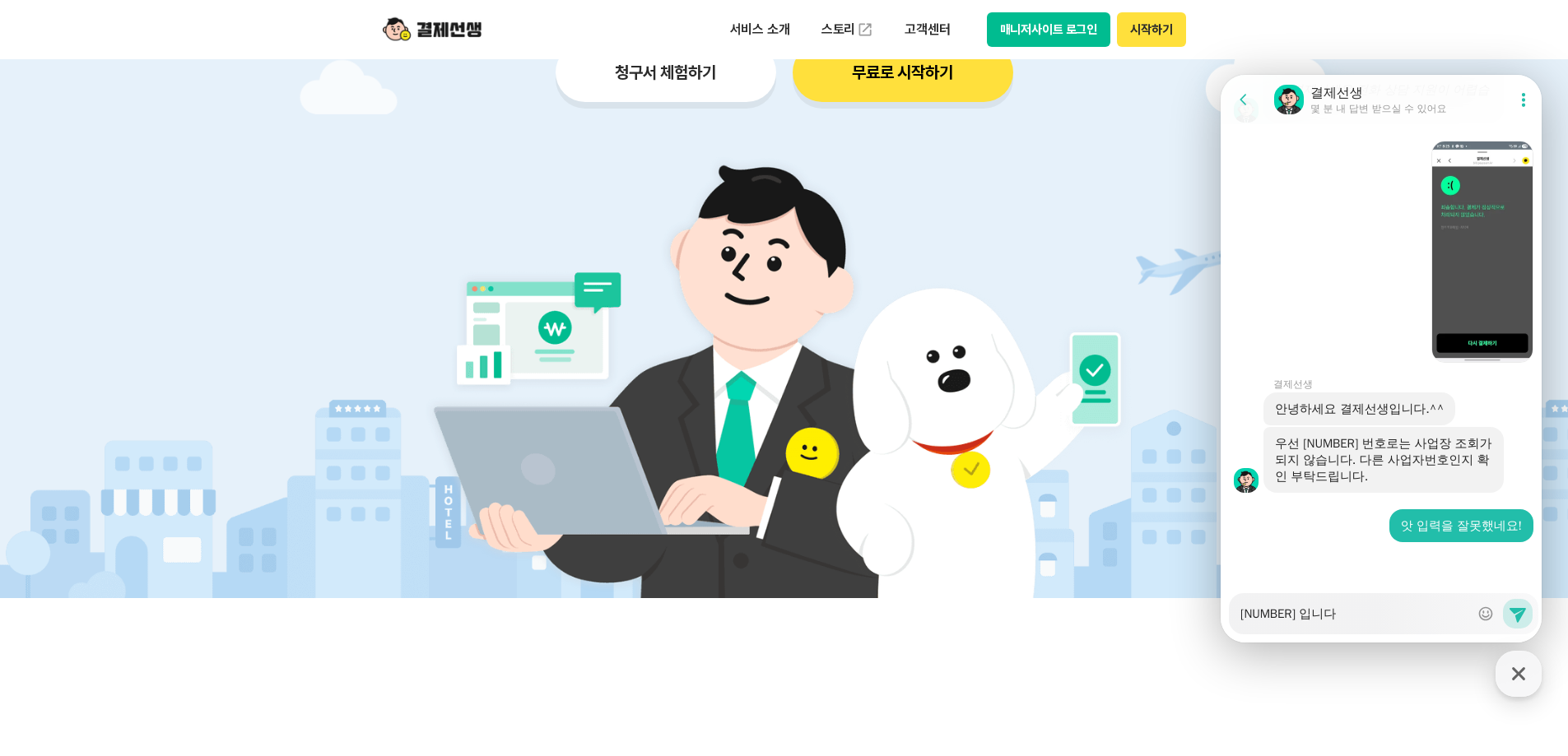 type on "x" 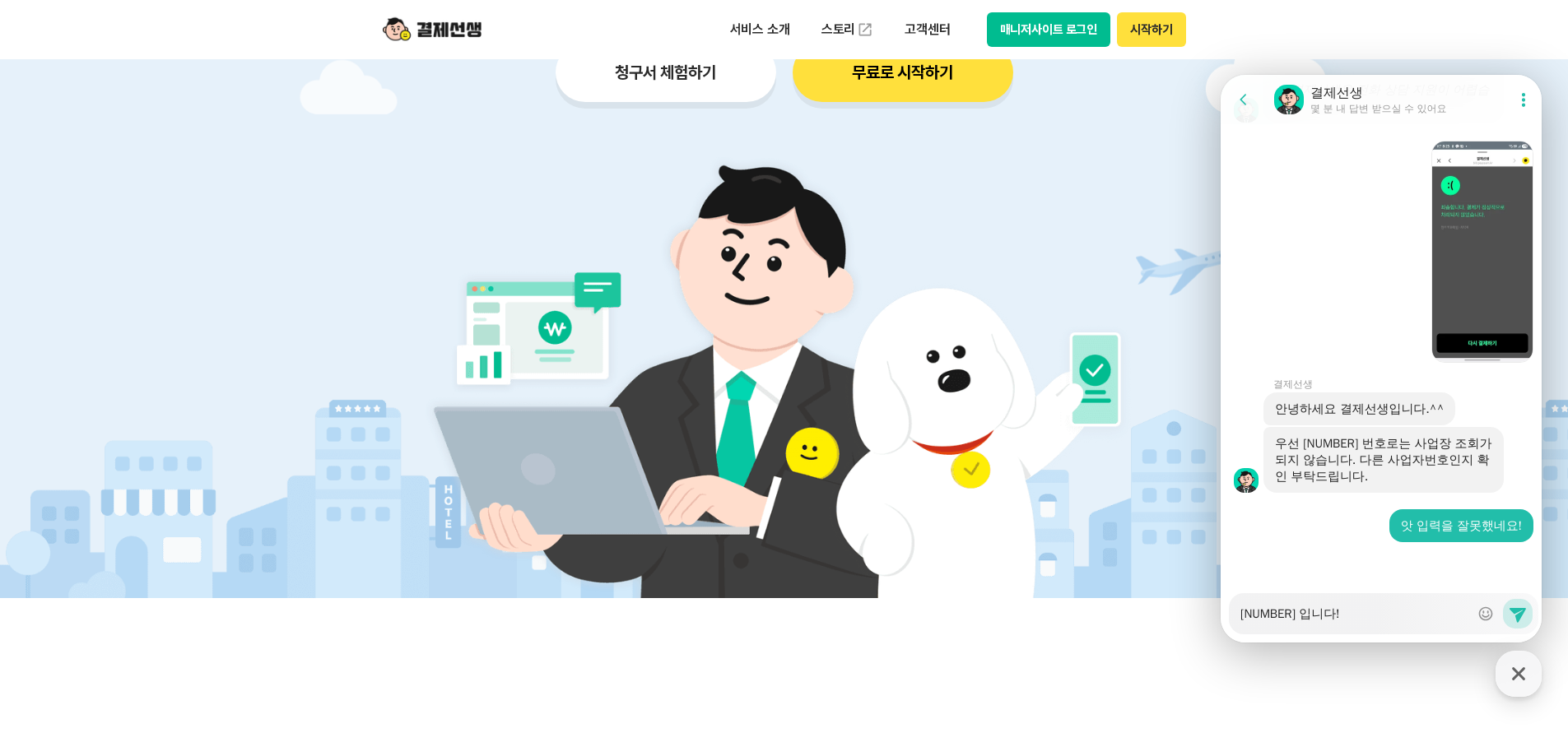 type on "x" 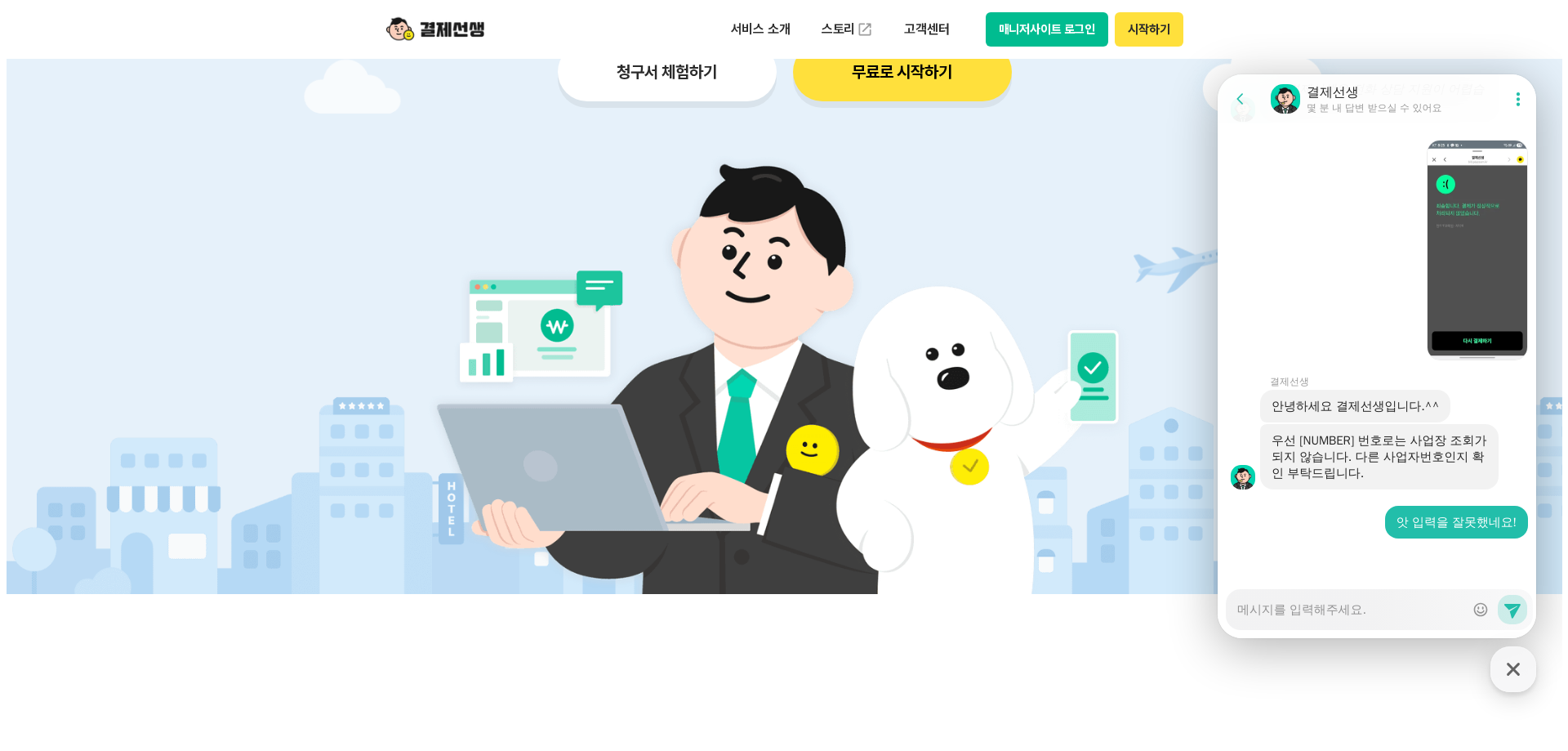scroll, scrollTop: 2888, scrollLeft: 0, axis: vertical 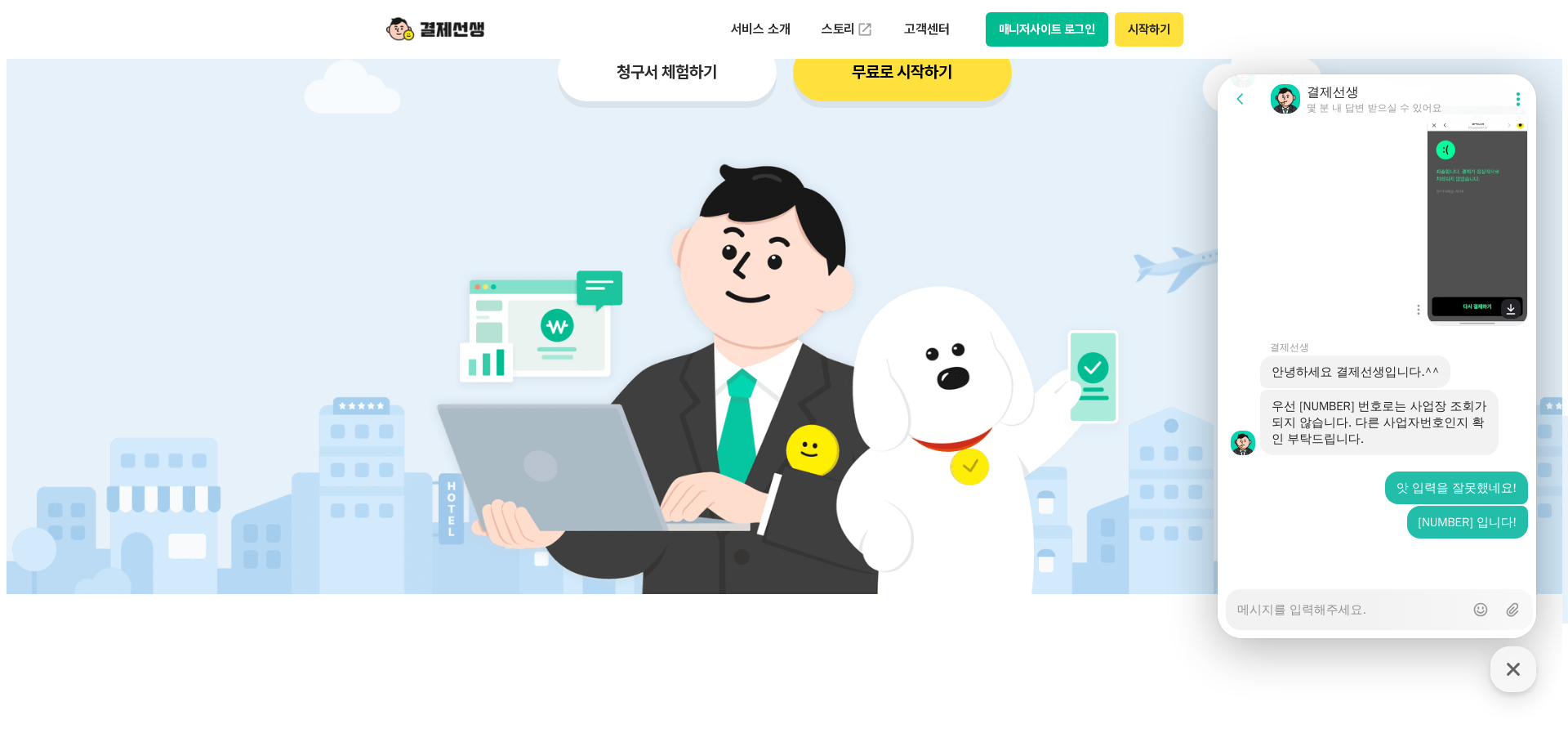 click at bounding box center (1477, 216) 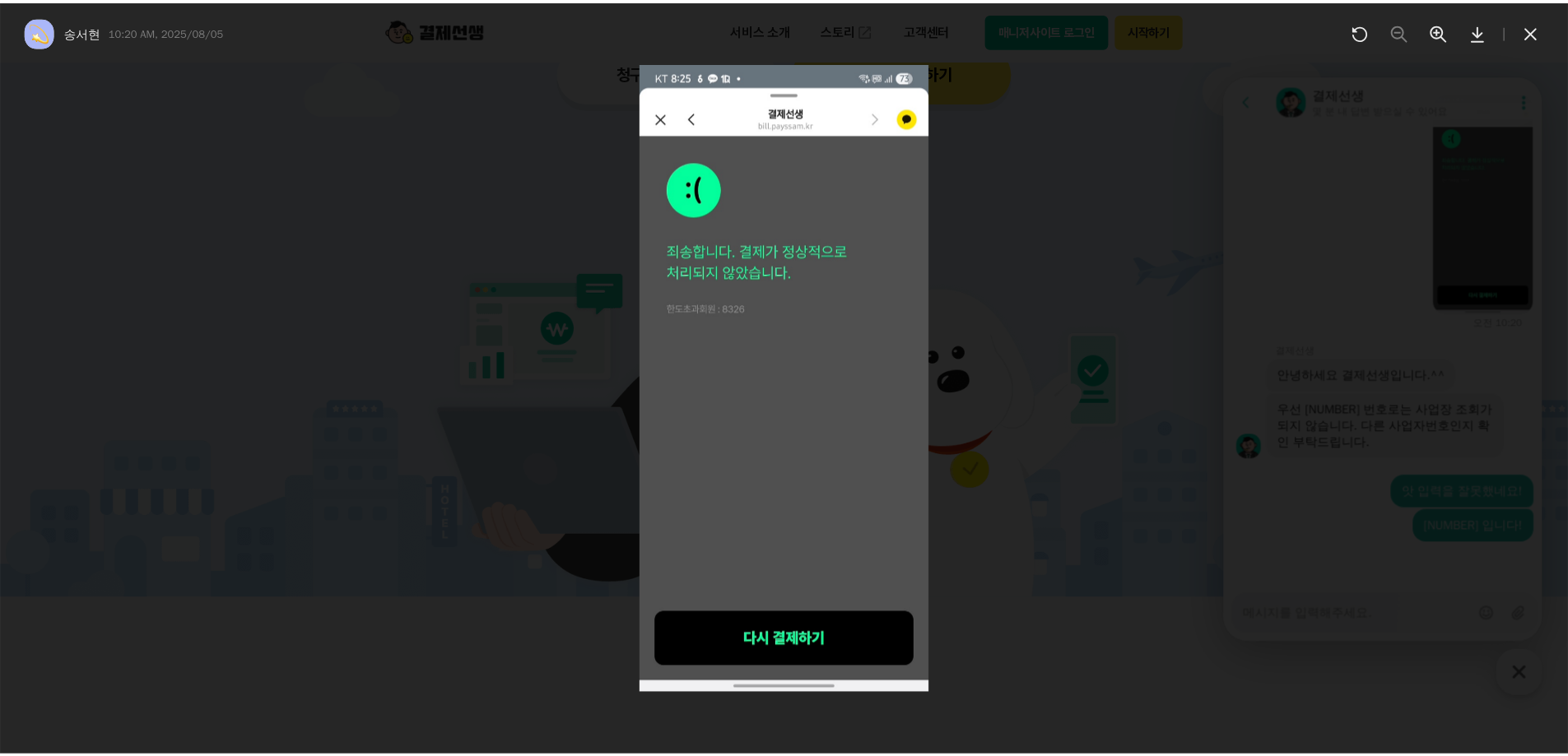 scroll, scrollTop: 2922, scrollLeft: 0, axis: vertical 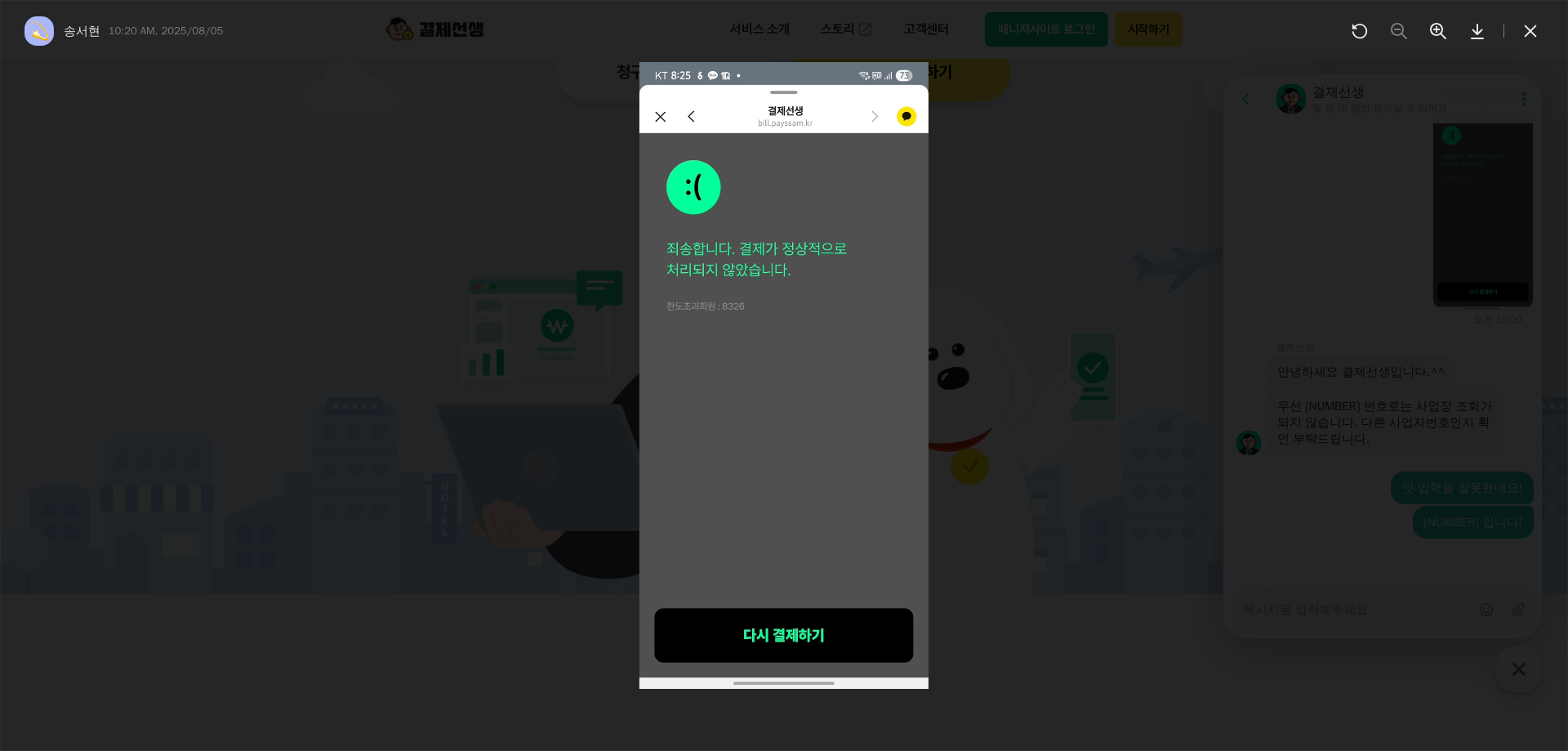 click at bounding box center (784, 375) 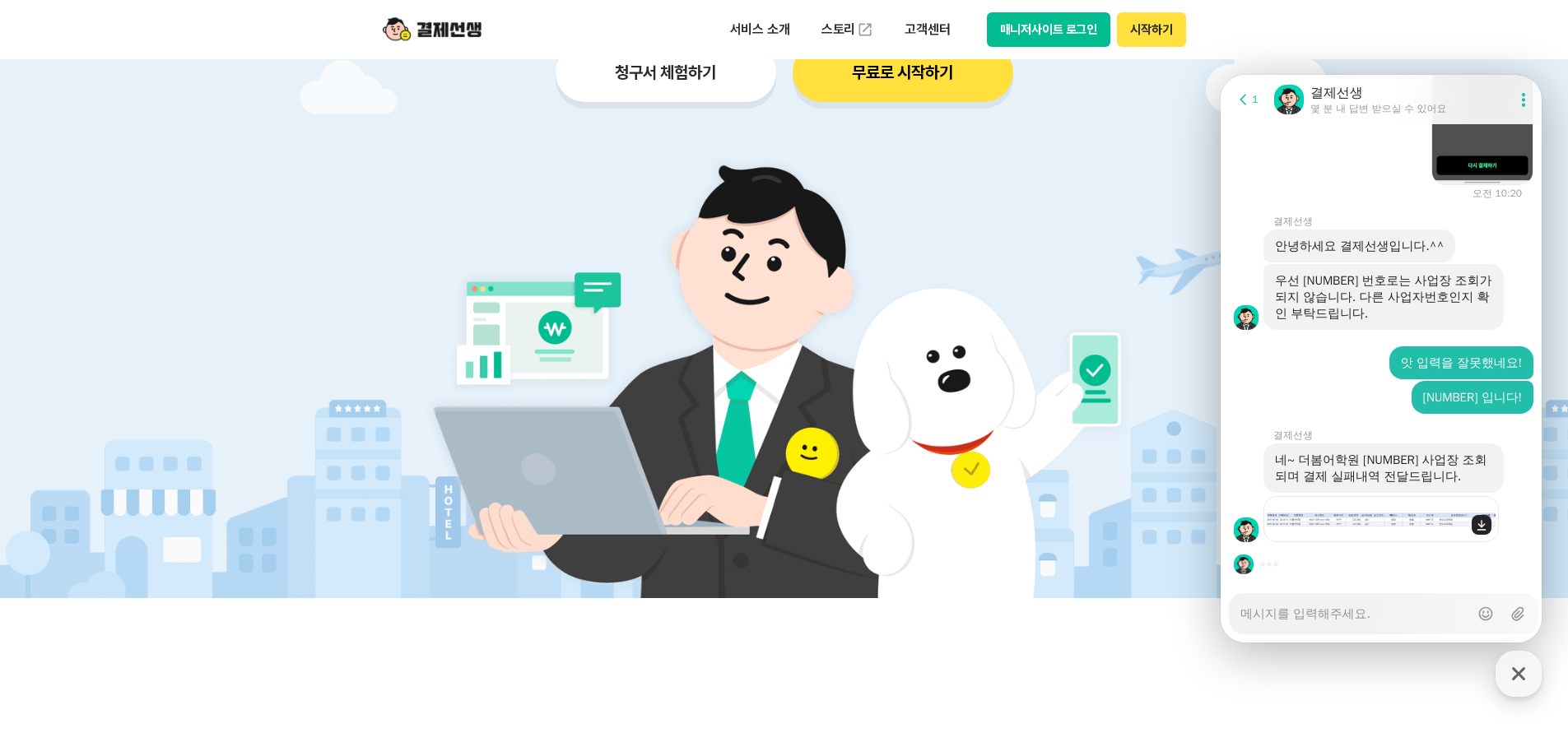 click at bounding box center (1381, 519) 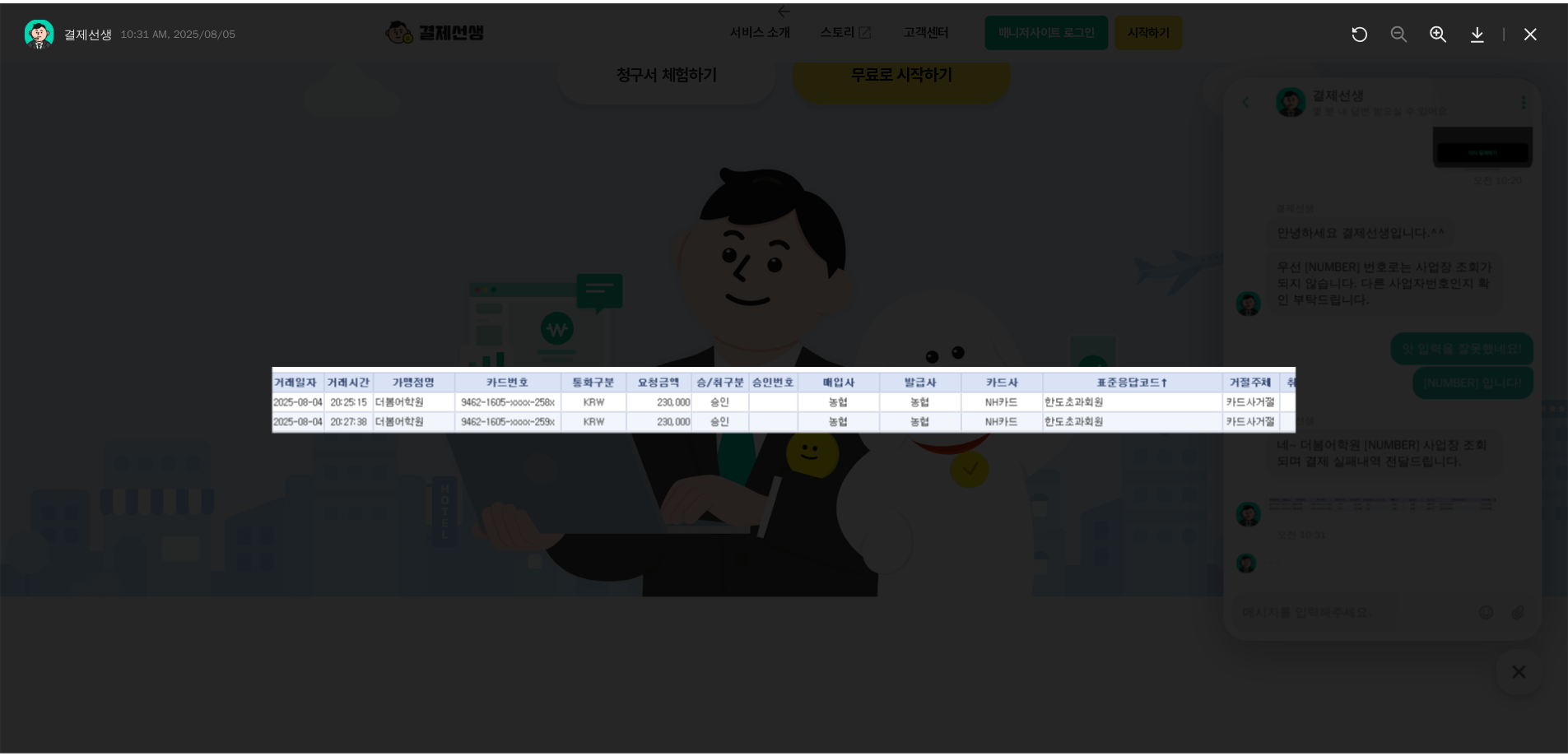 scroll, scrollTop: 3065, scrollLeft: 0, axis: vertical 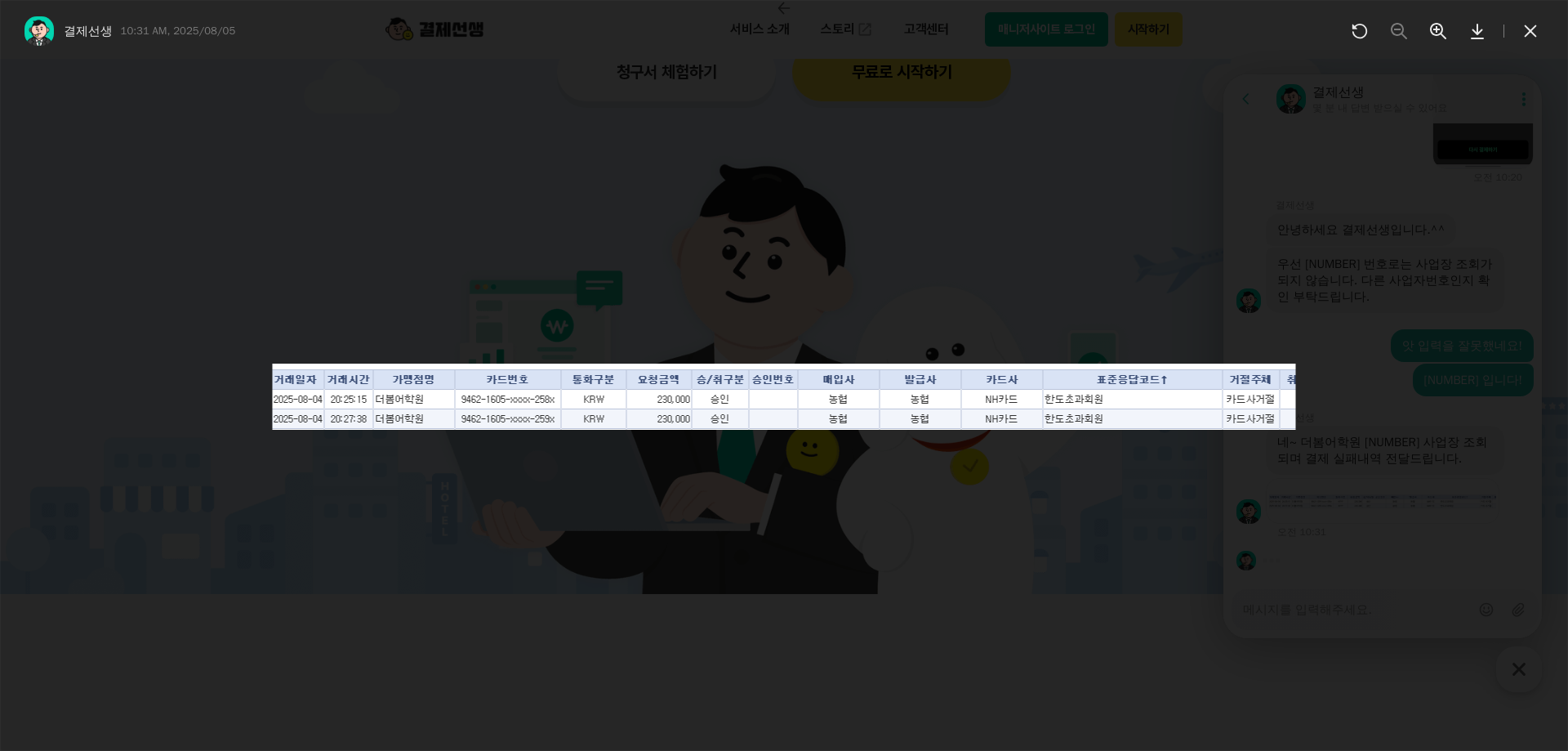 click at bounding box center (784, 386) 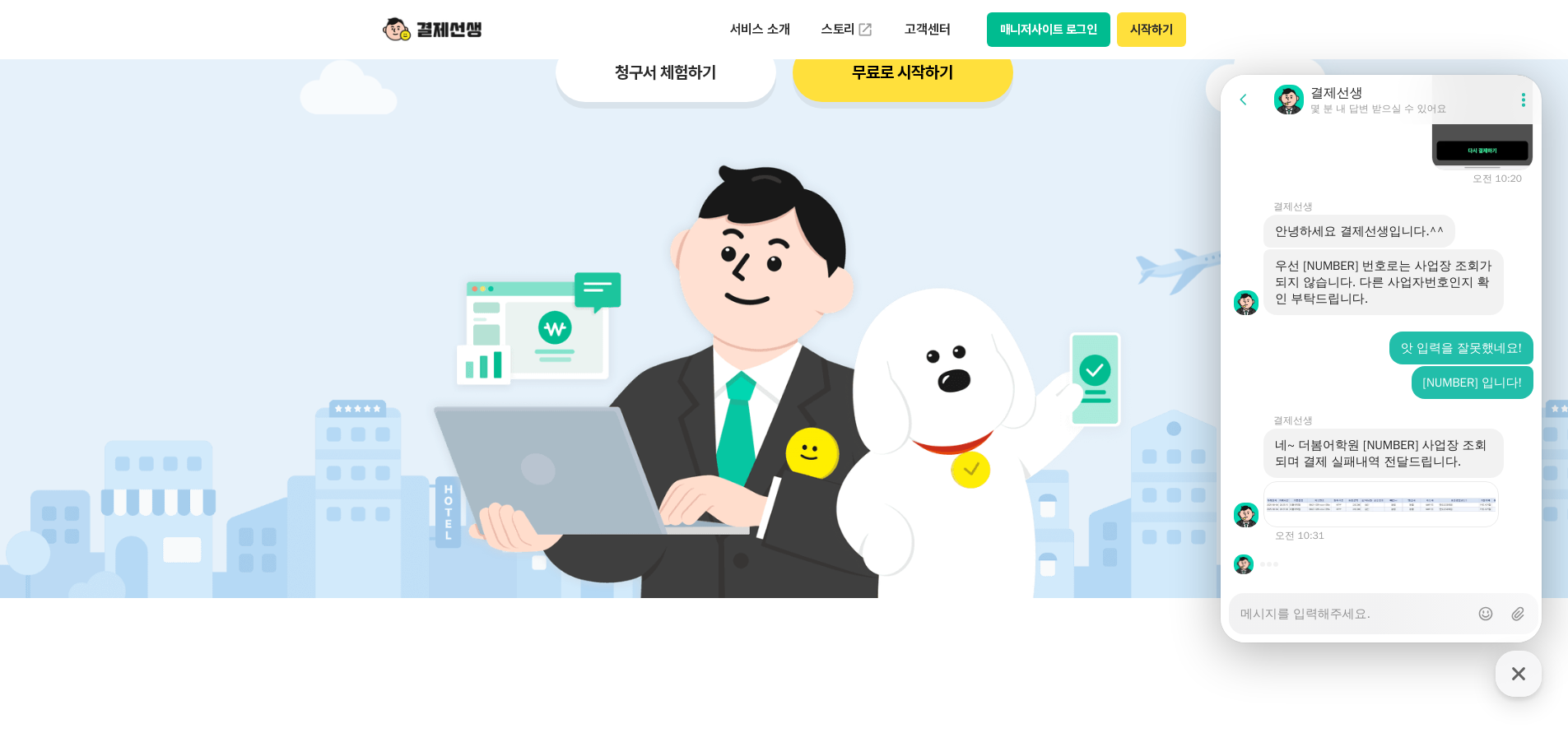 click at bounding box center (1384, 564) 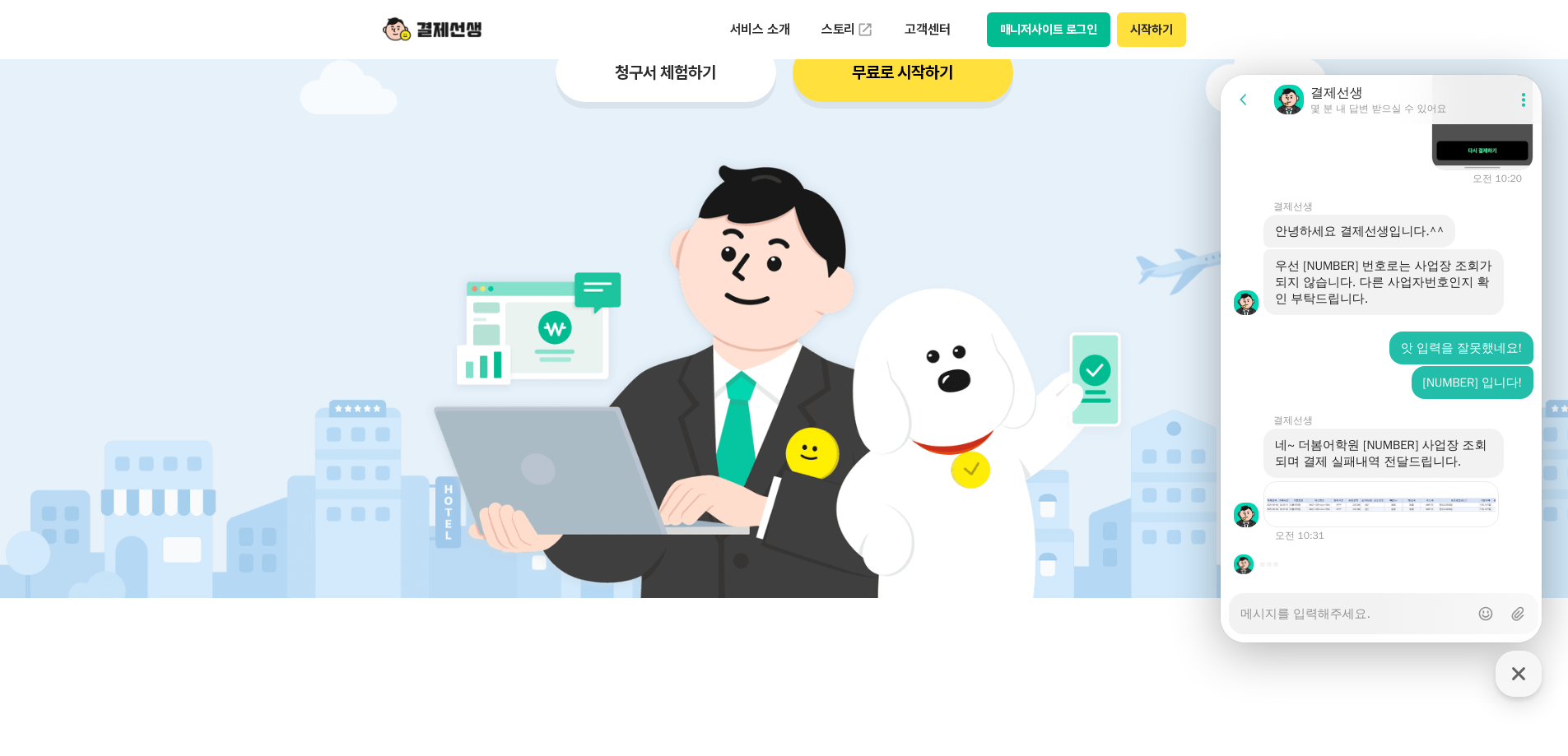 type on "x" 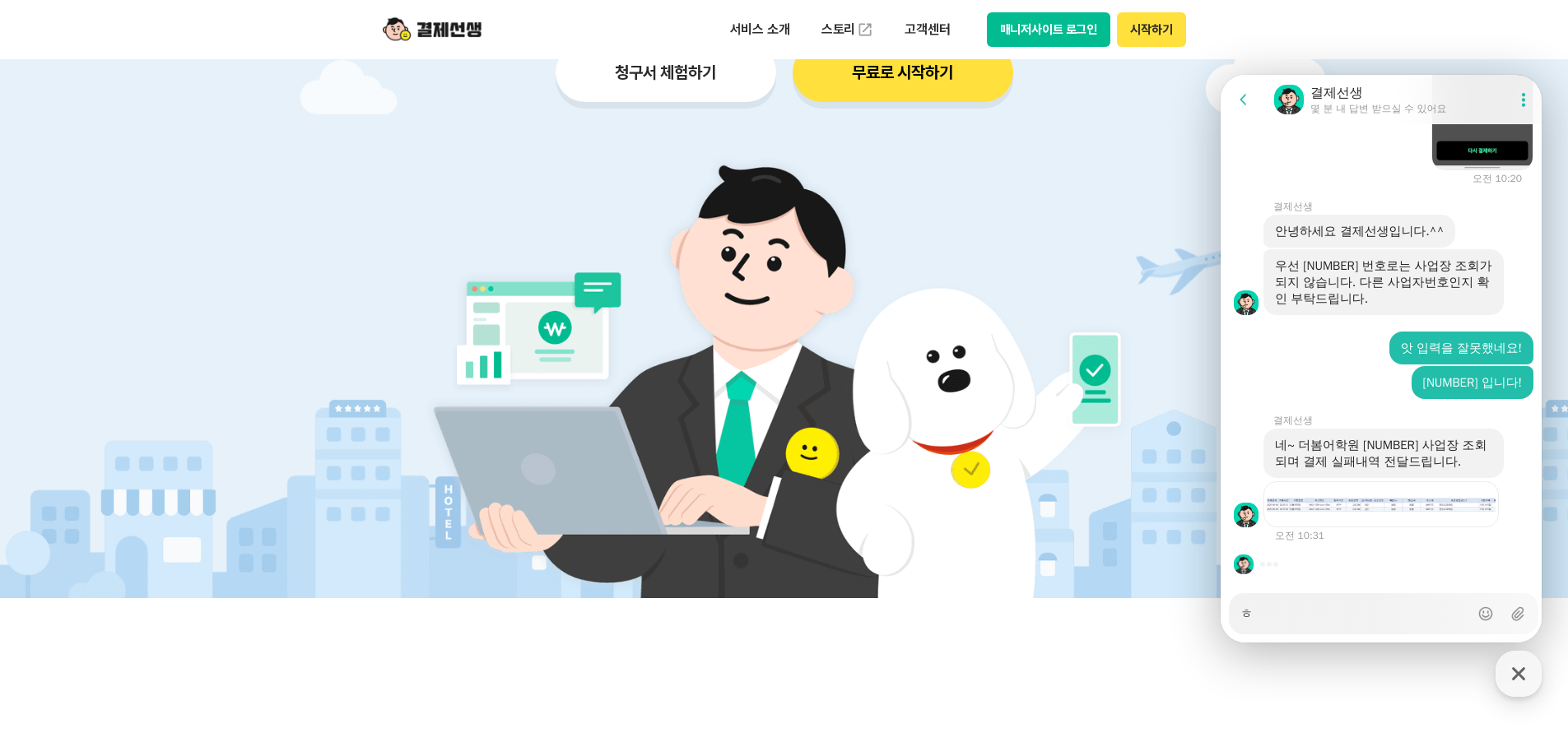 type on "x" 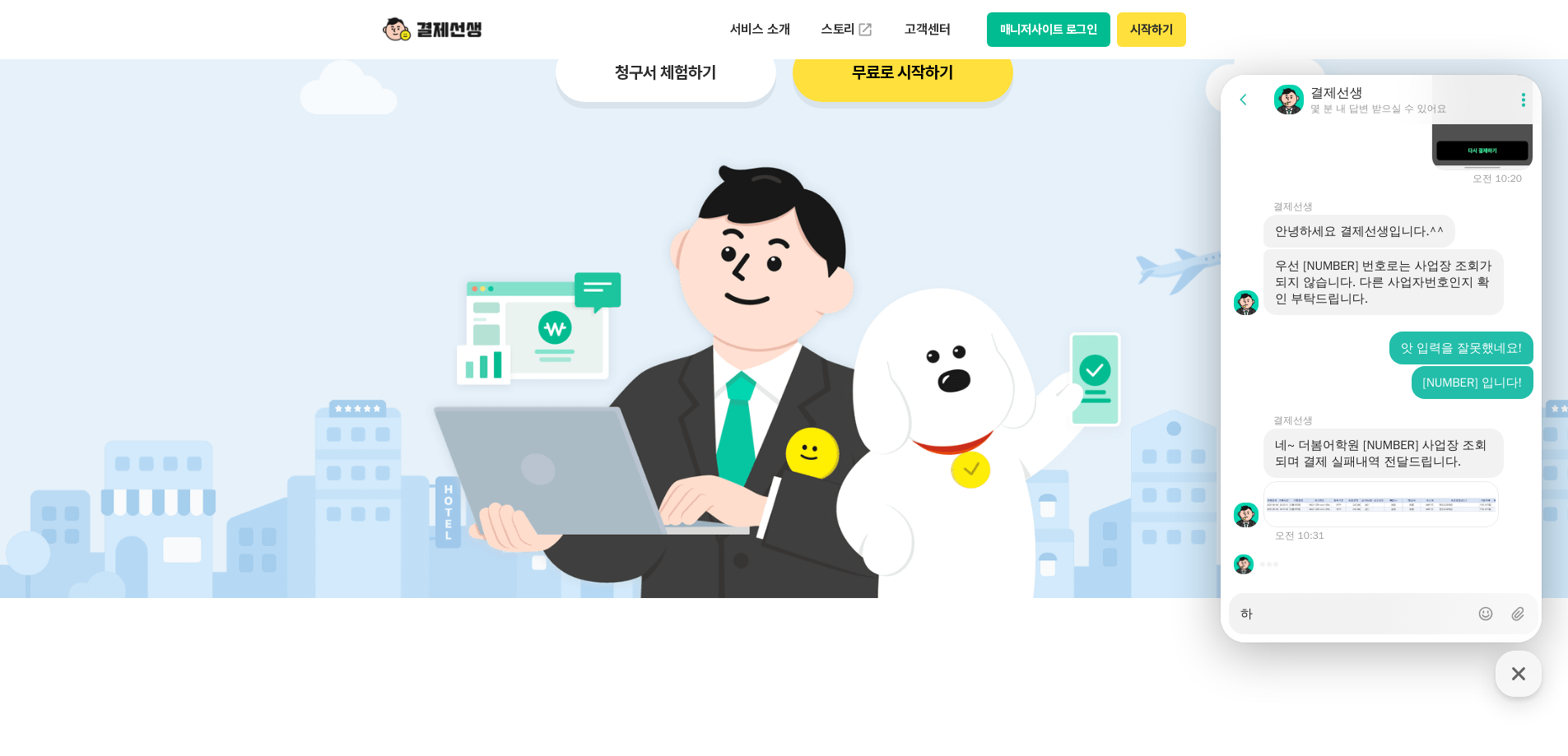 type on "x" 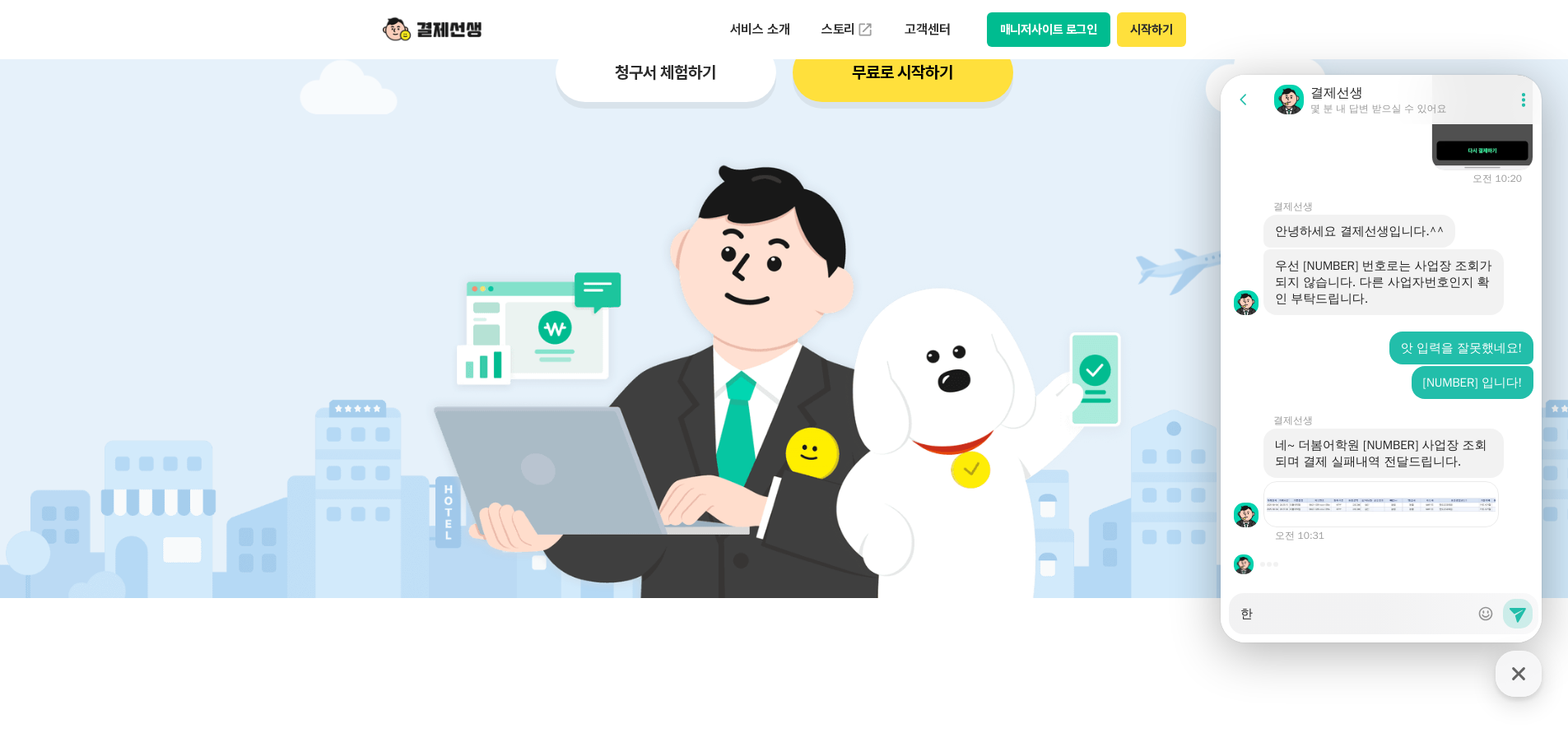 type on "x" 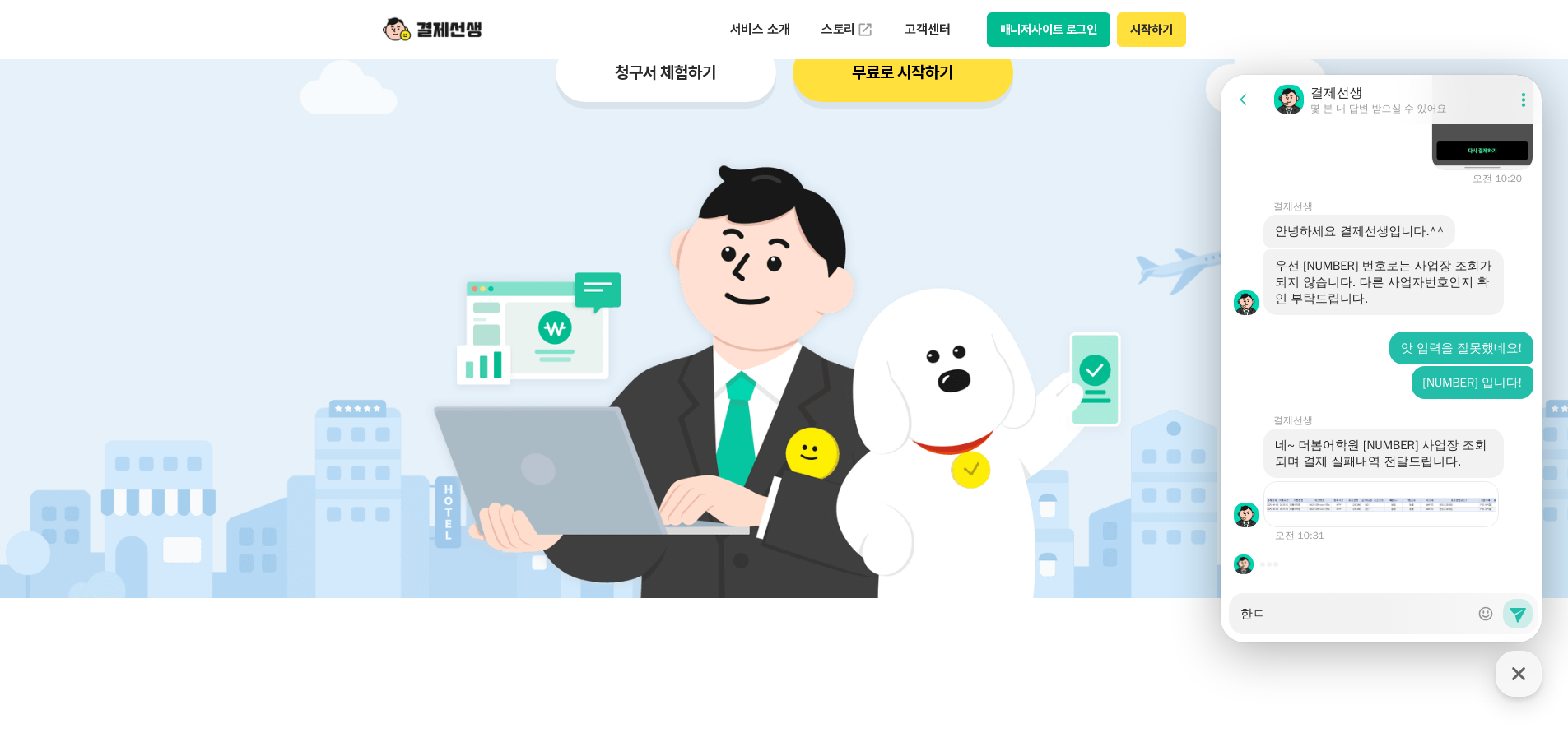 type on "x" 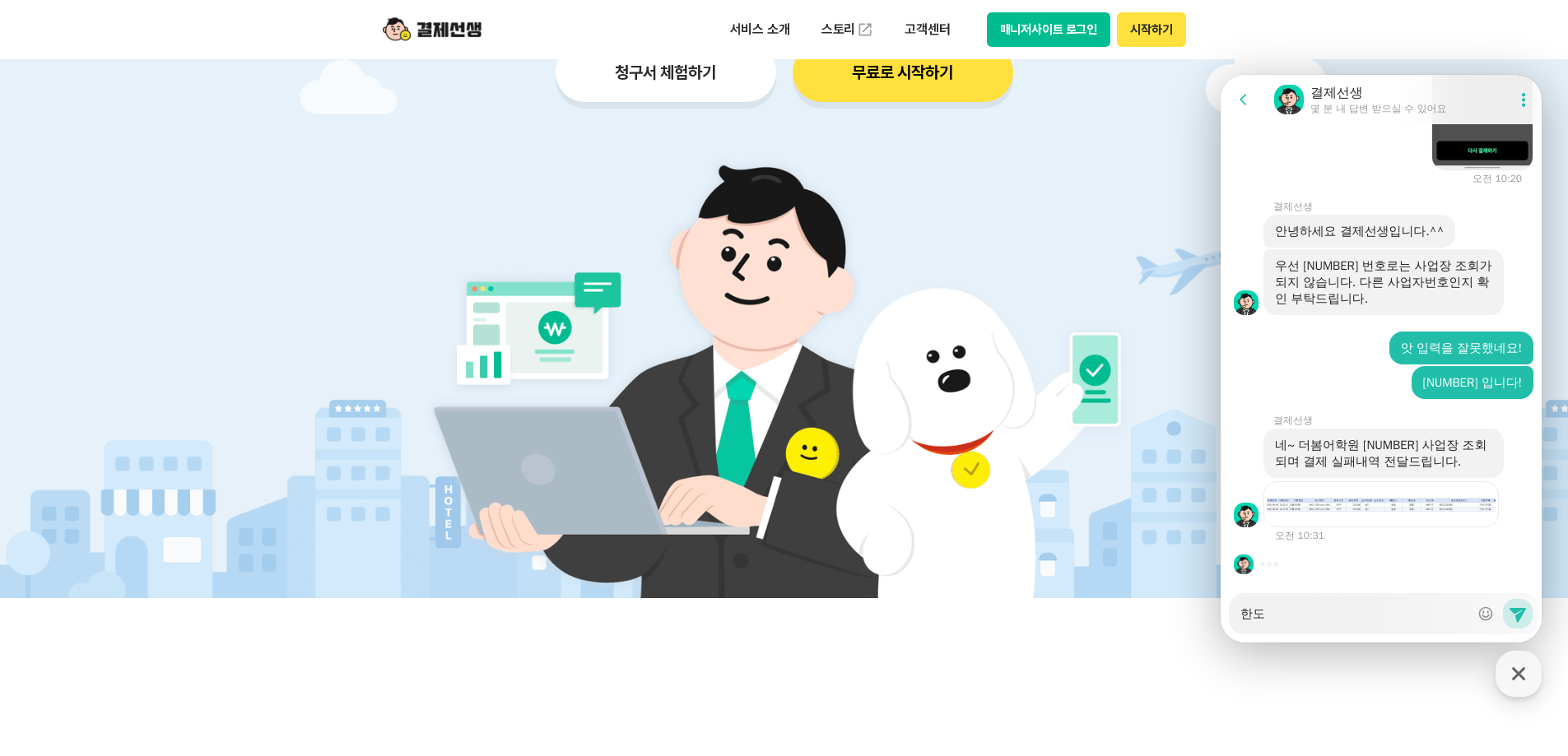 type on "x" 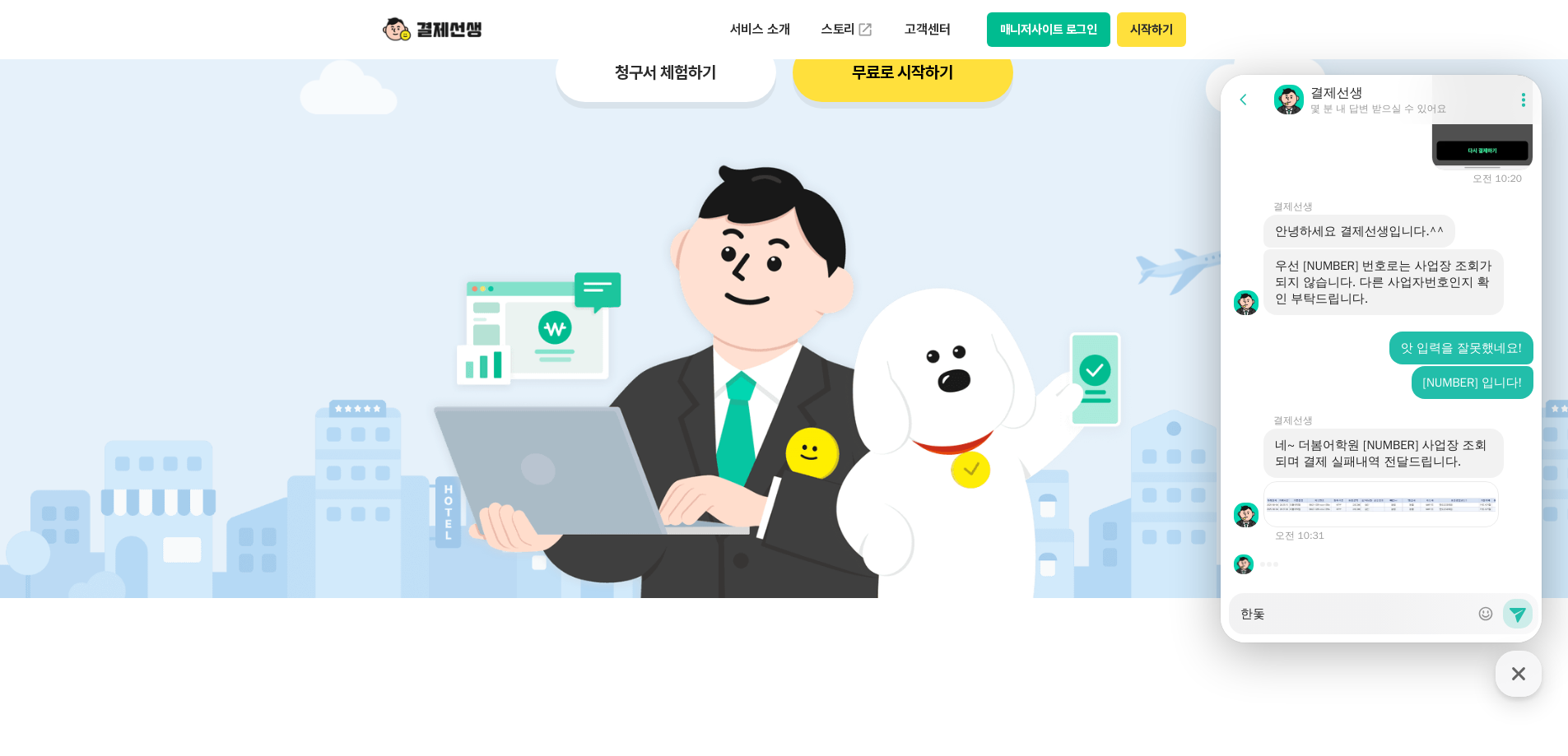 type on "x" 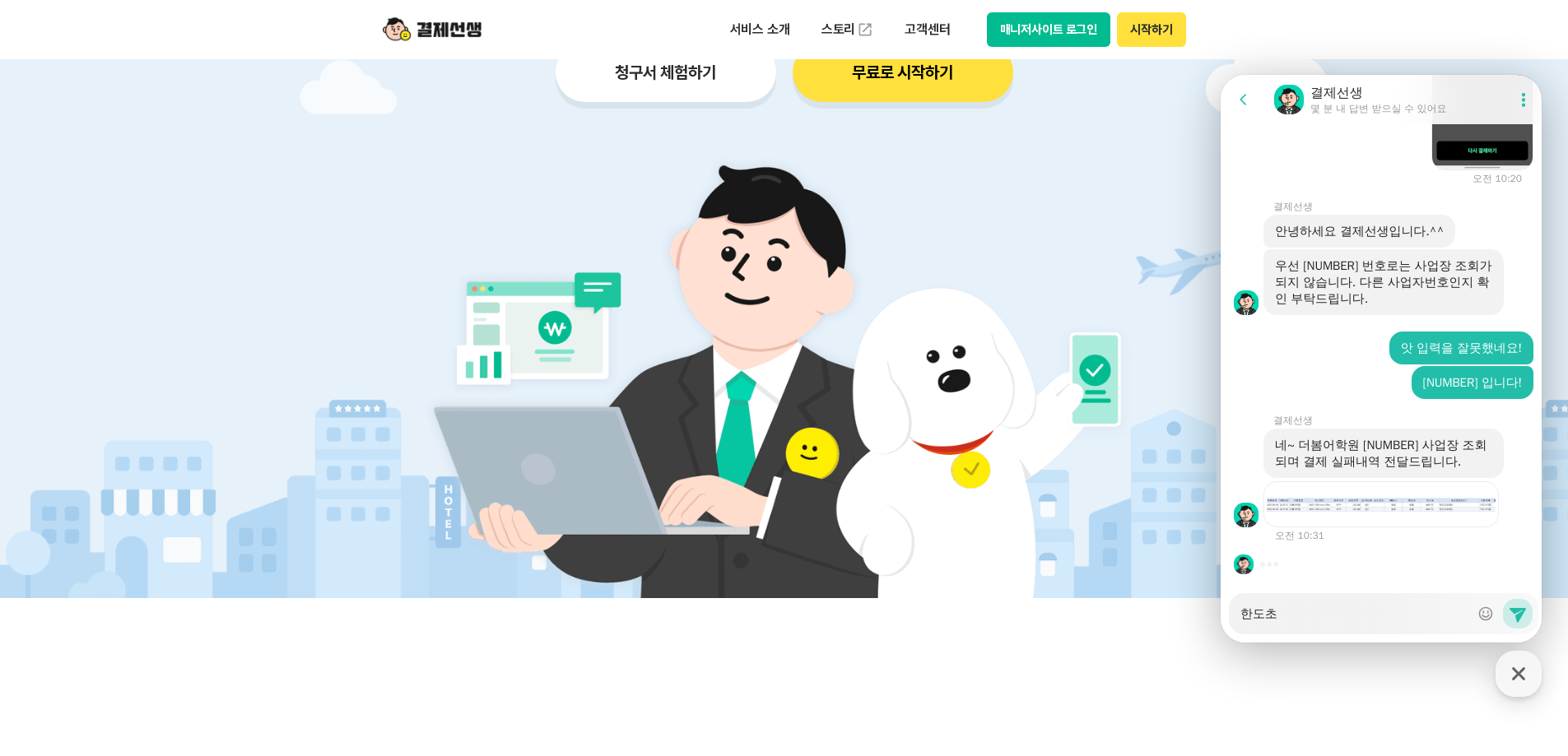 type on "x" 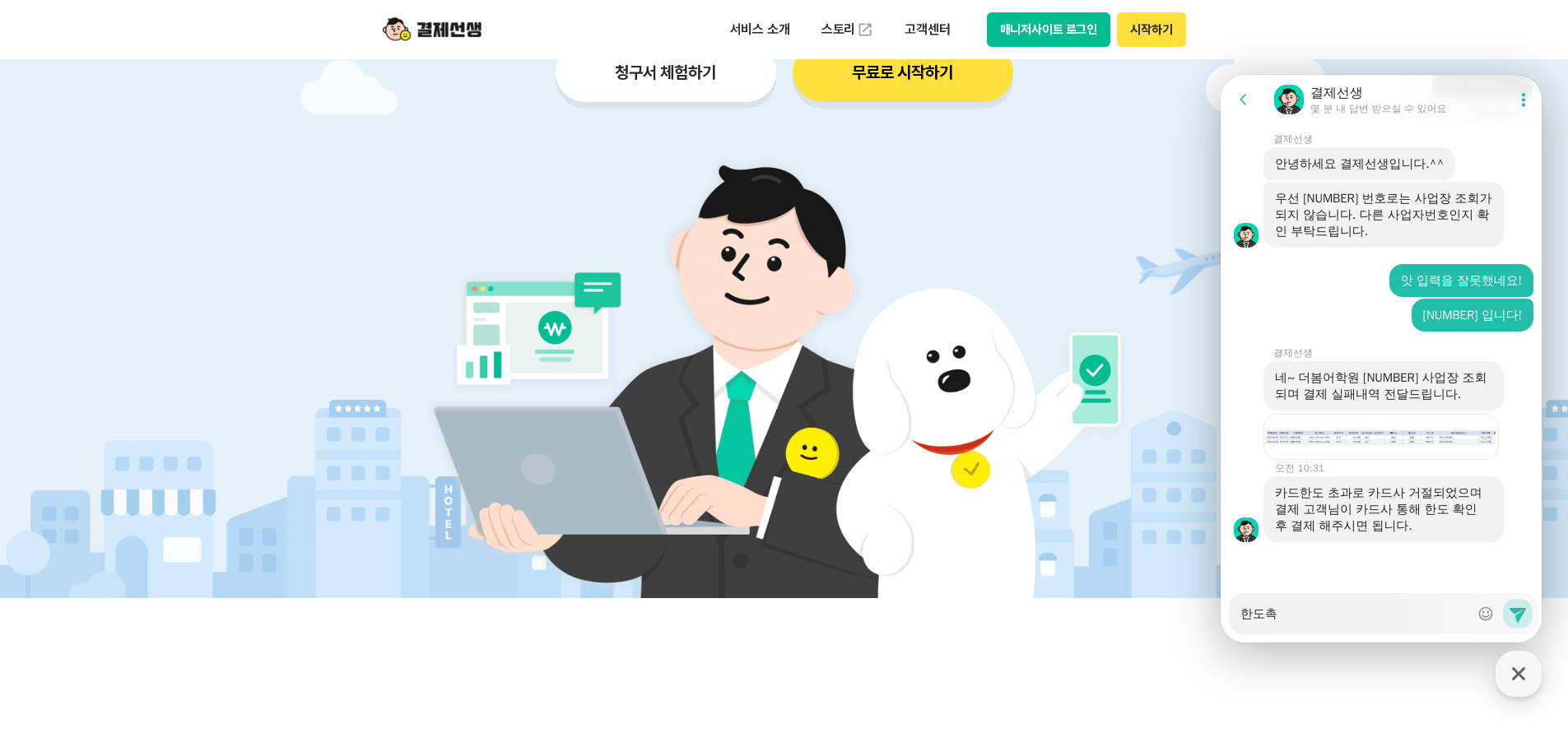 type on "x" 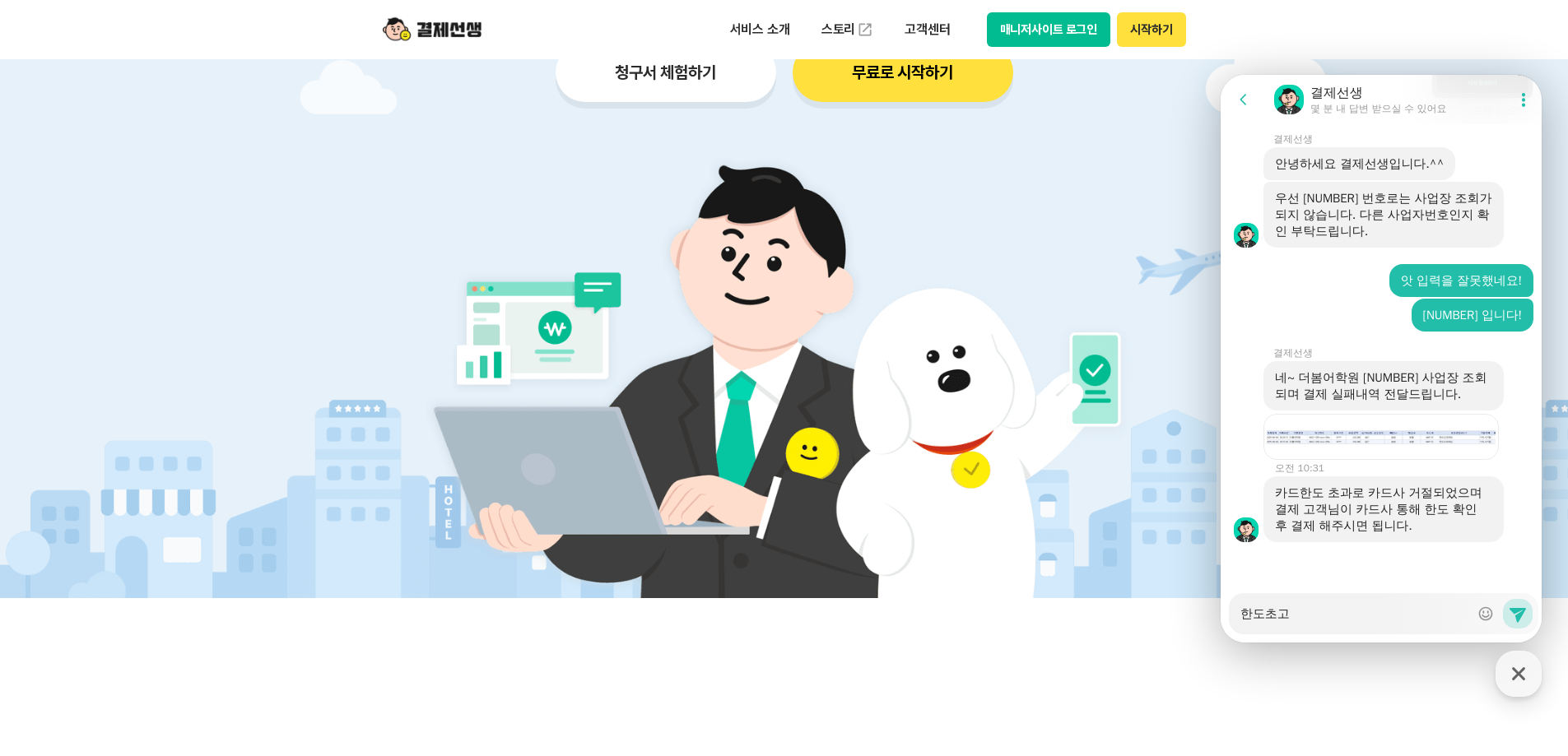 type on "x" 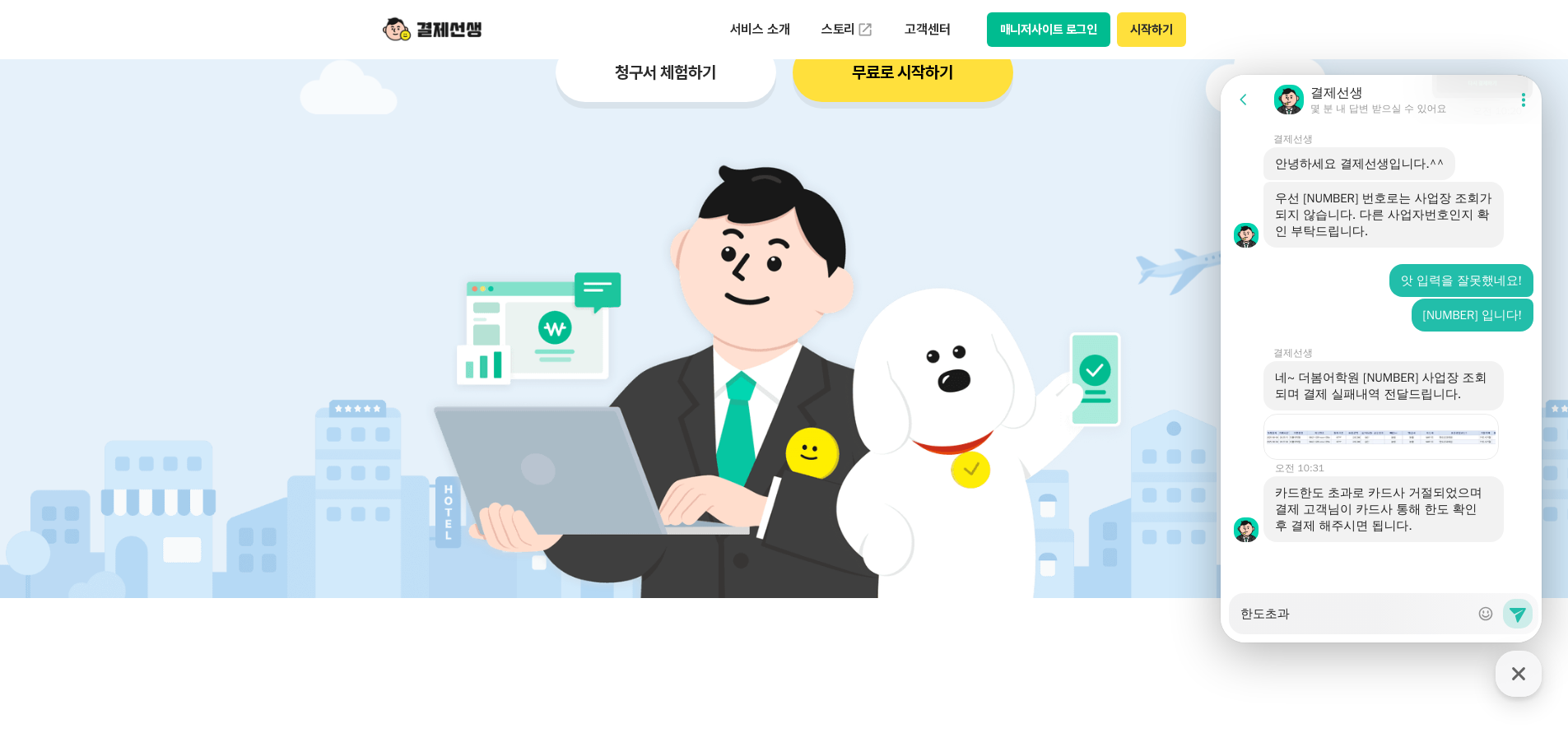 scroll, scrollTop: 3133, scrollLeft: 0, axis: vertical 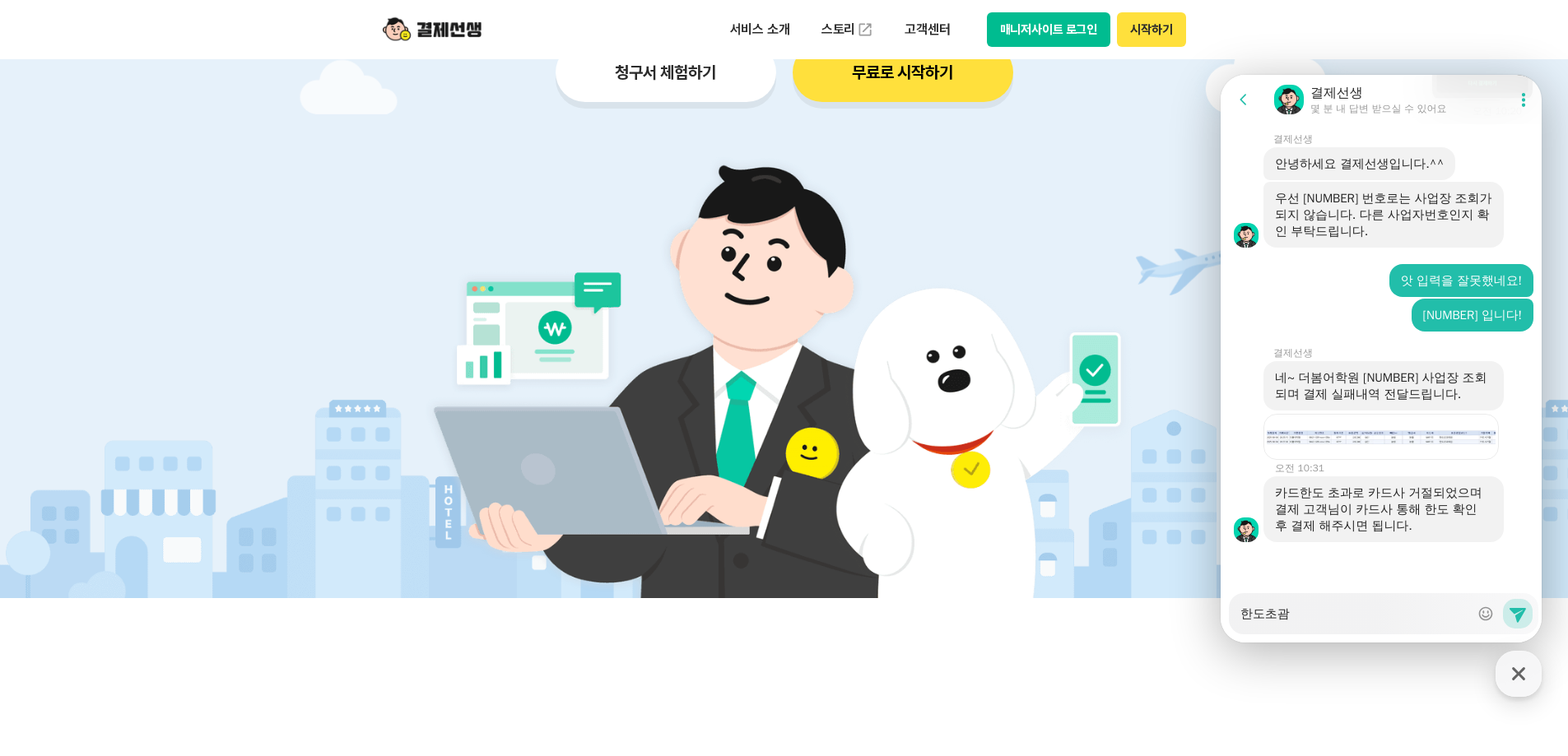 type on "x" 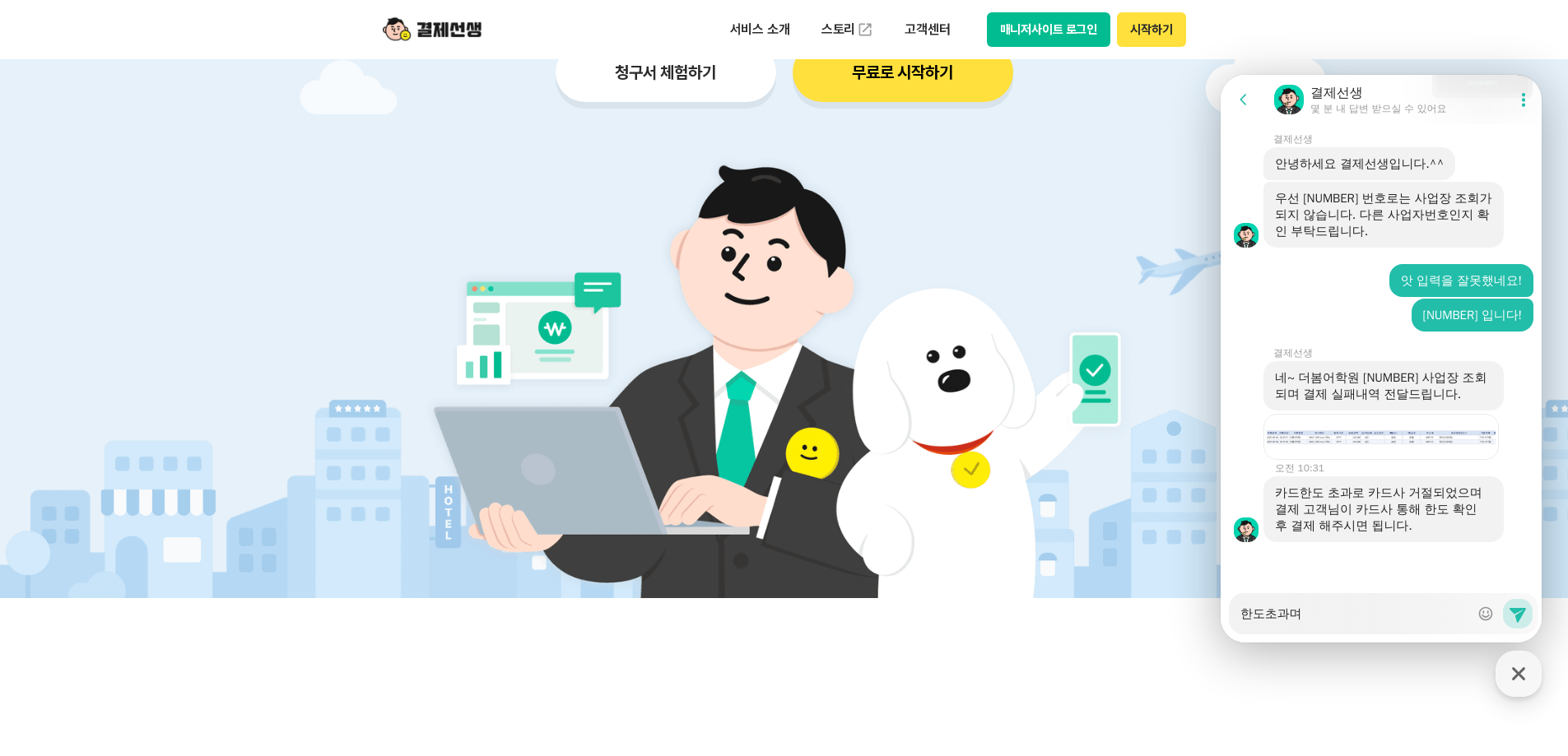 type on "x" 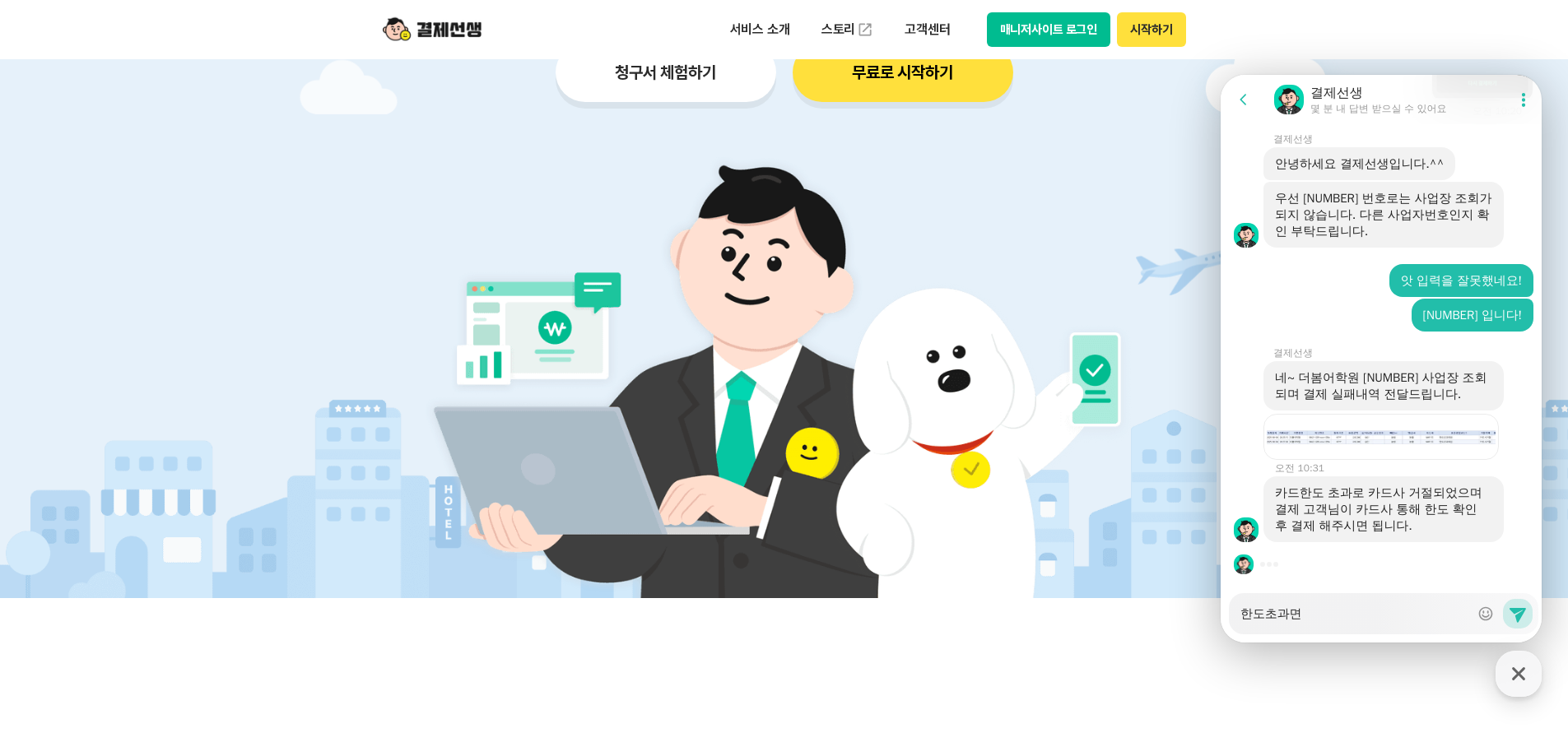 type on "x" 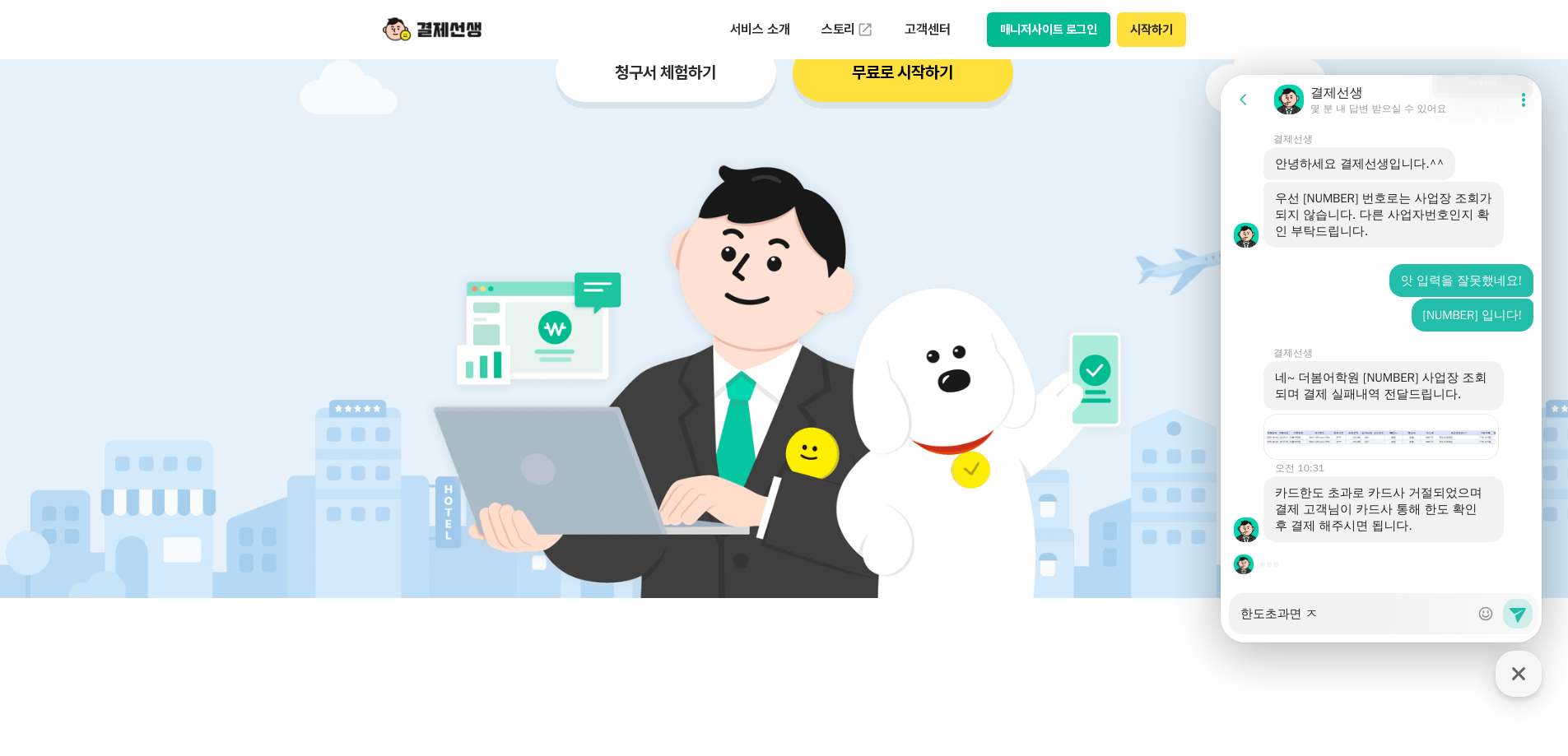 type on "x" 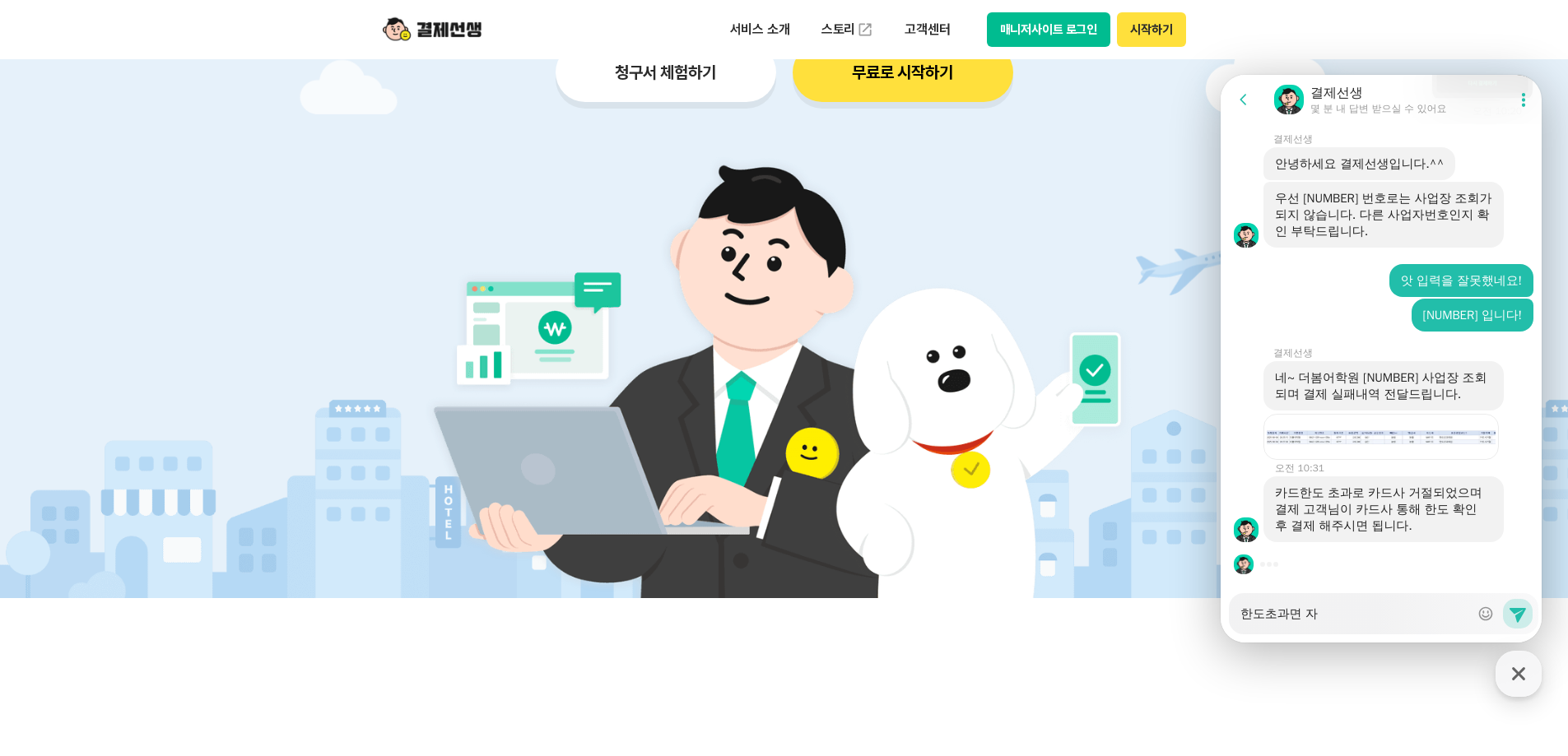 type on "x" 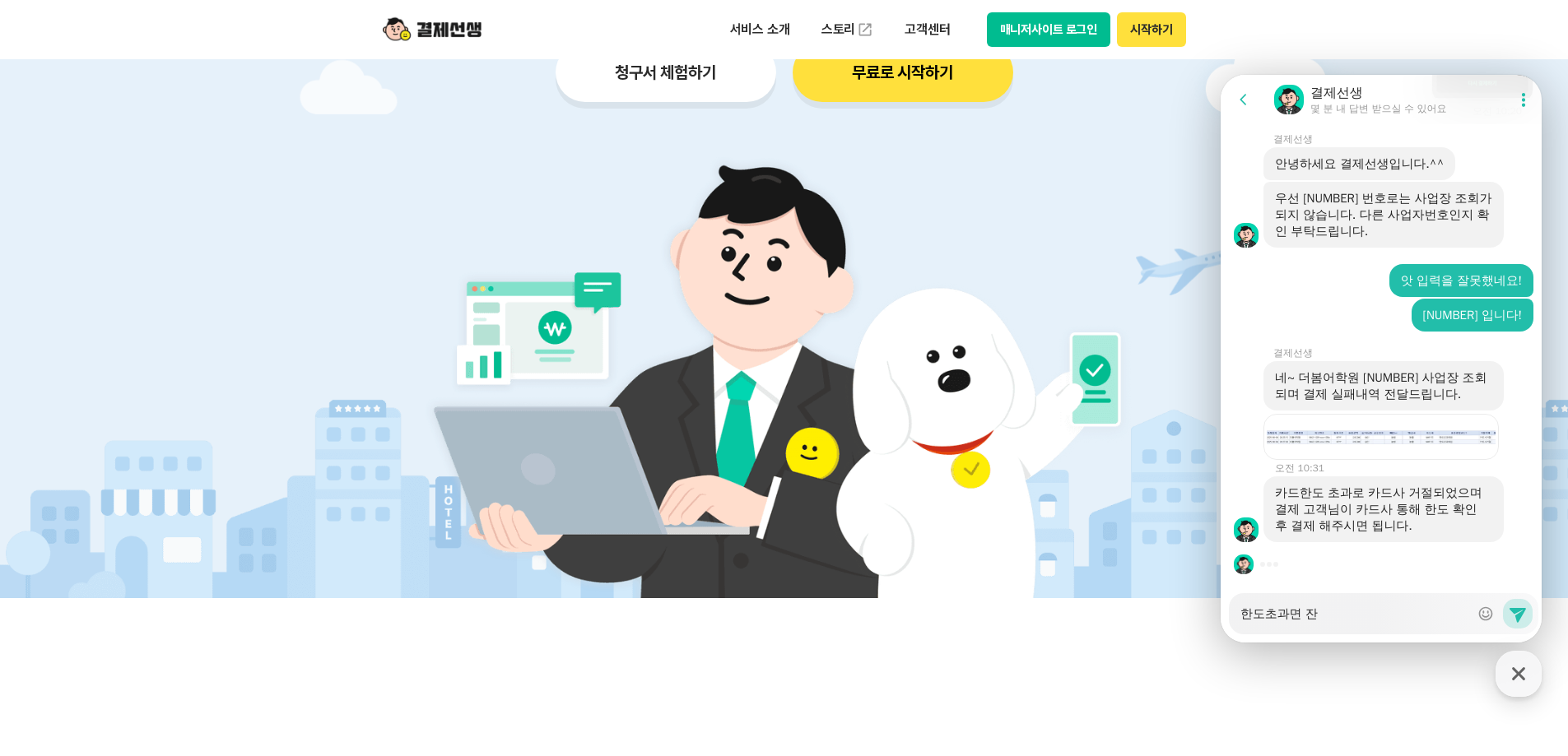 type on "x" 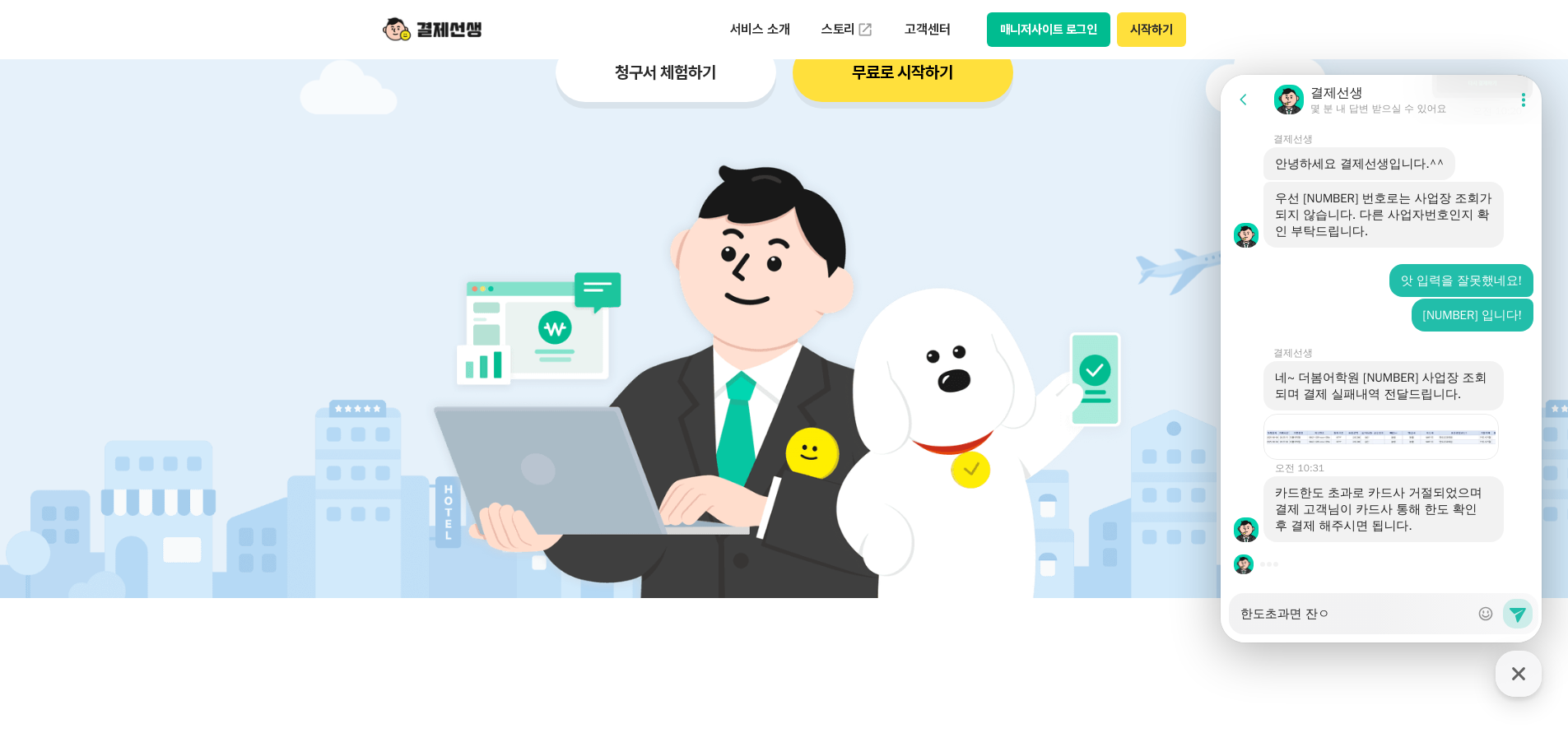 type on "x" 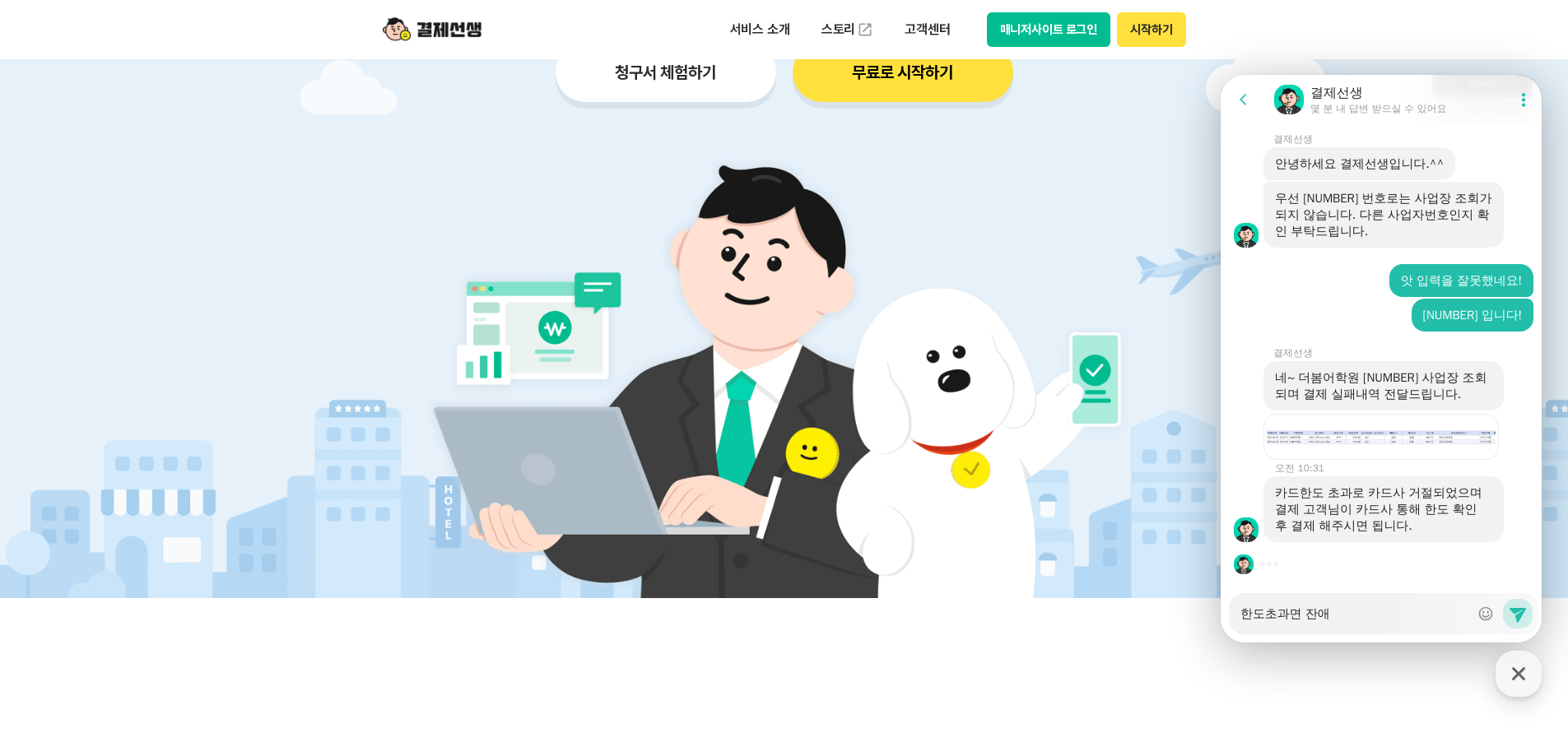 type on "한도초과면 잔액" 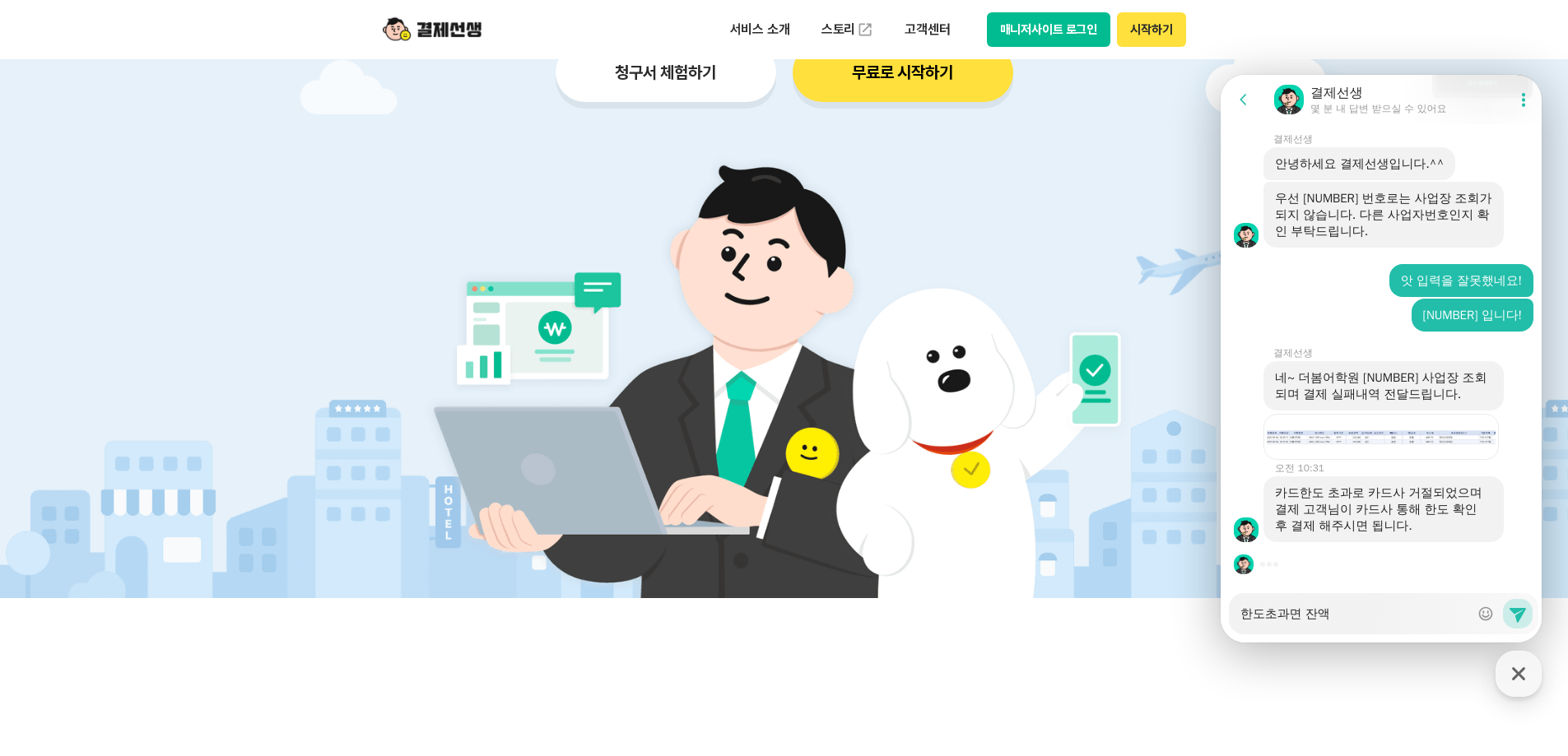type on "x" 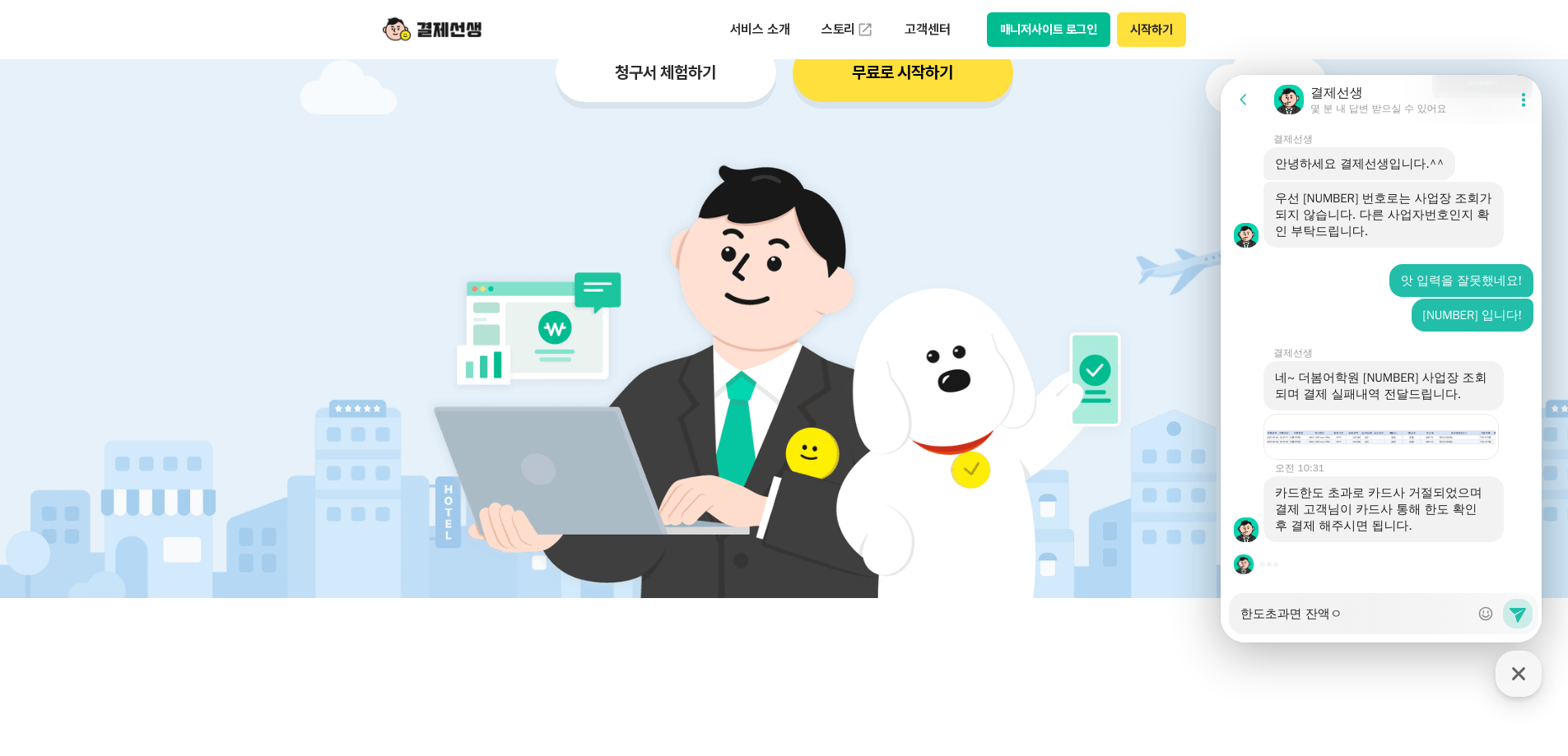 type on "x" 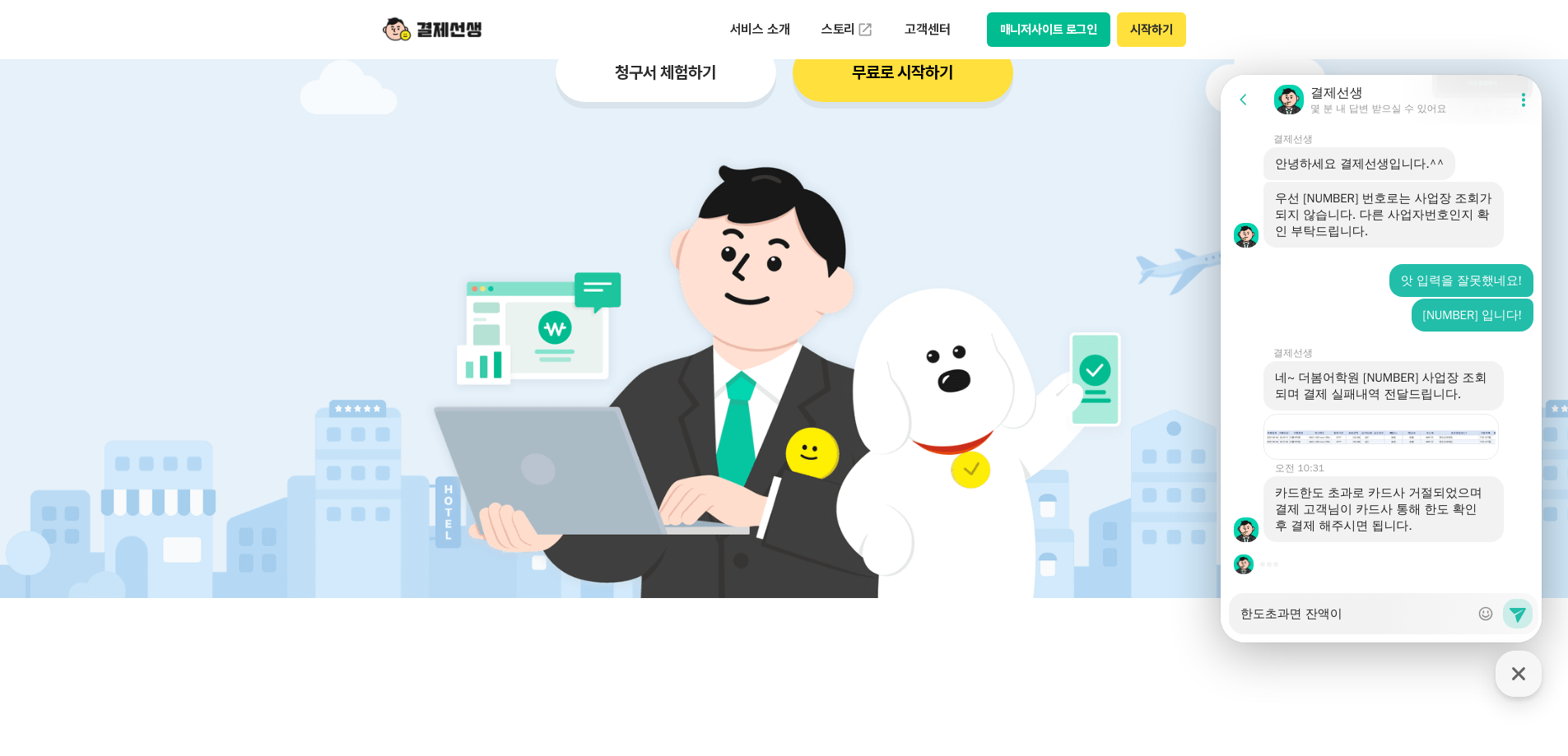 type on "x" 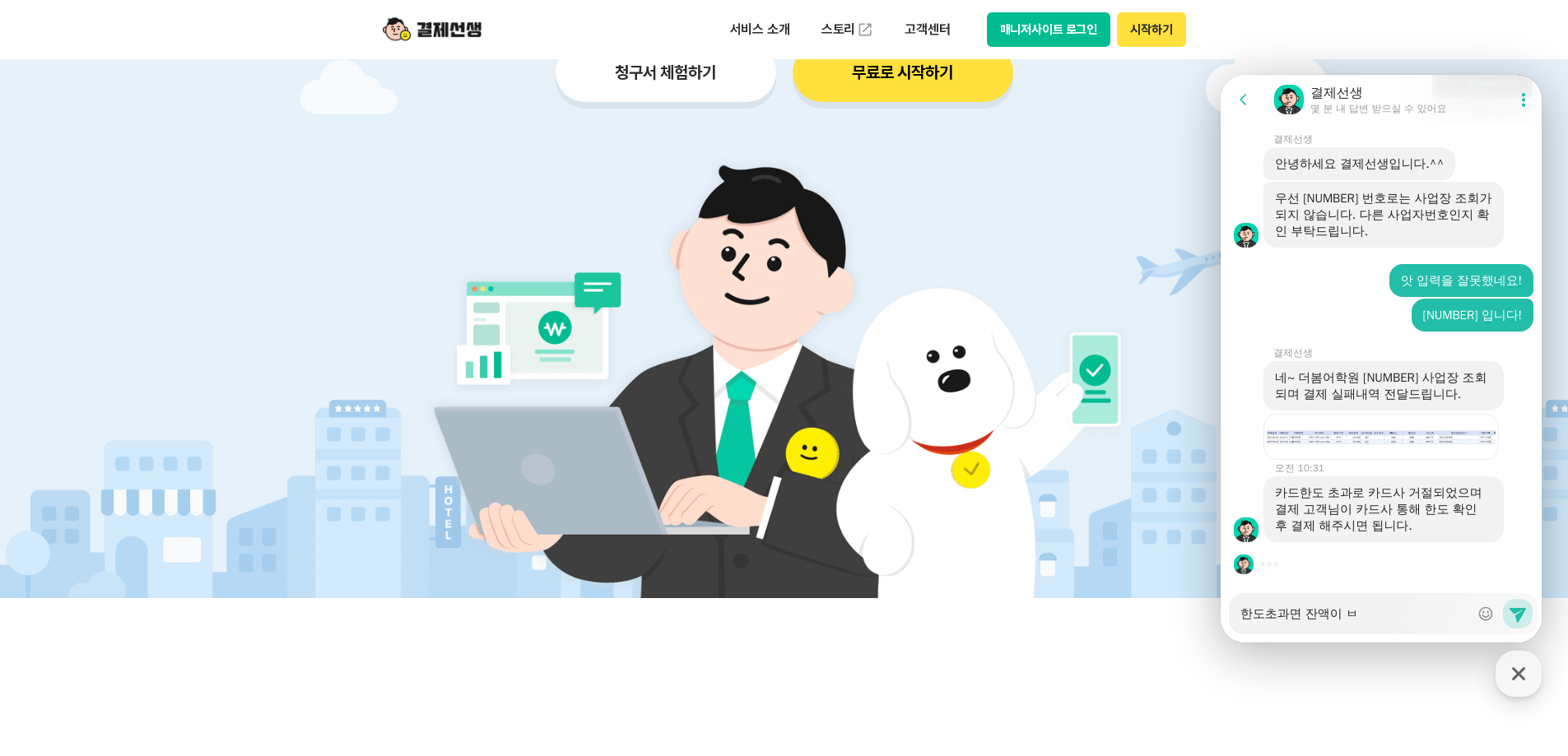 type on "x" 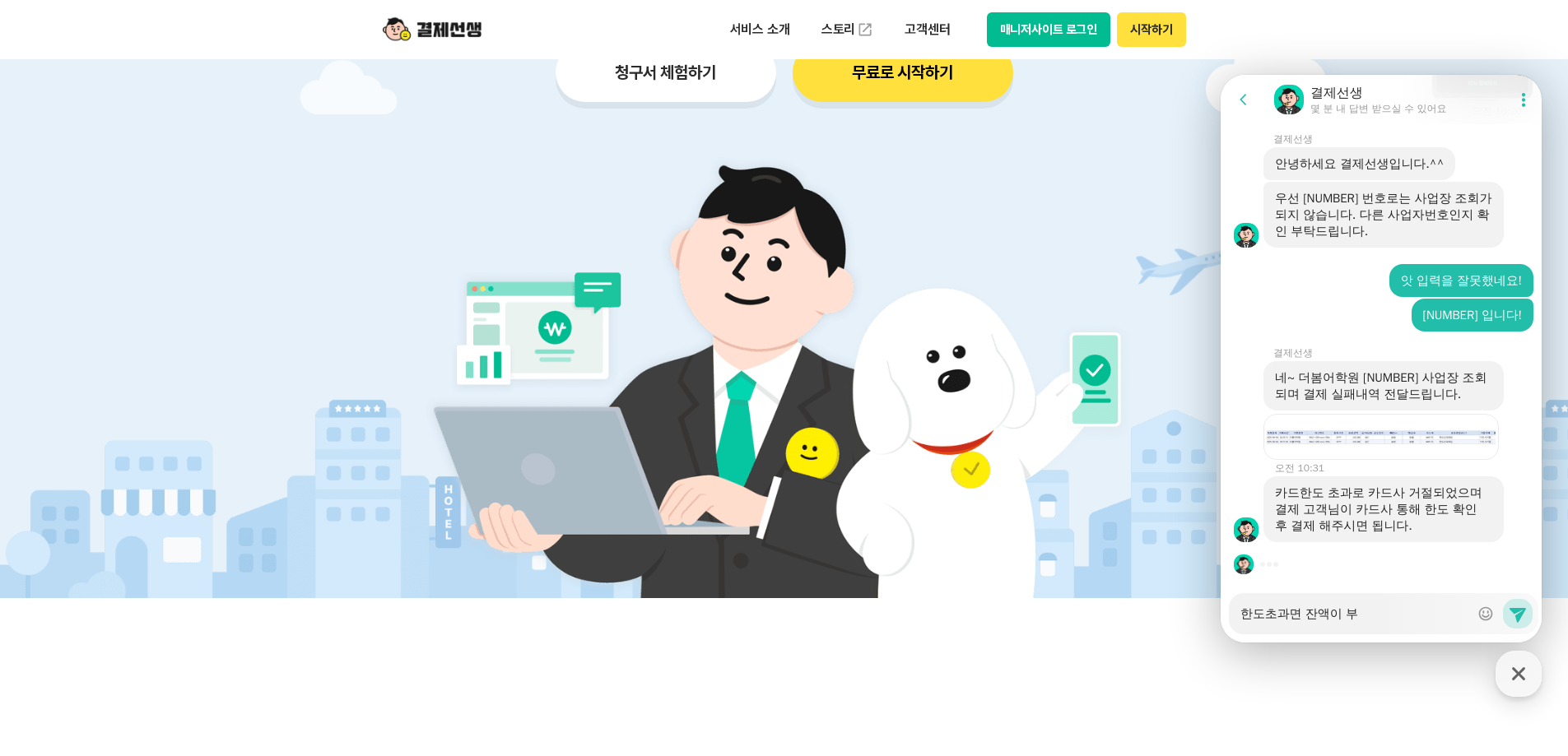 type on "x" 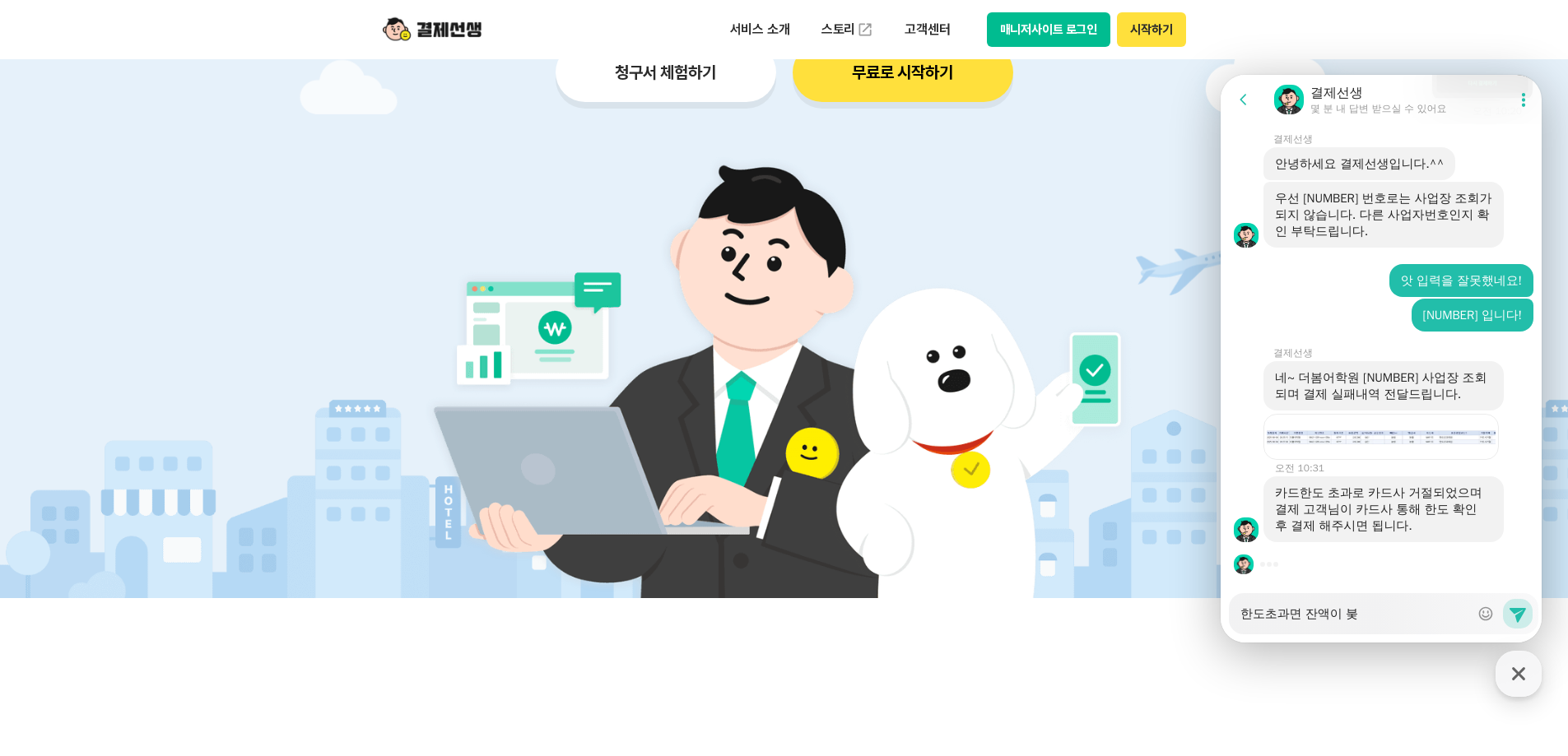 type on "x" 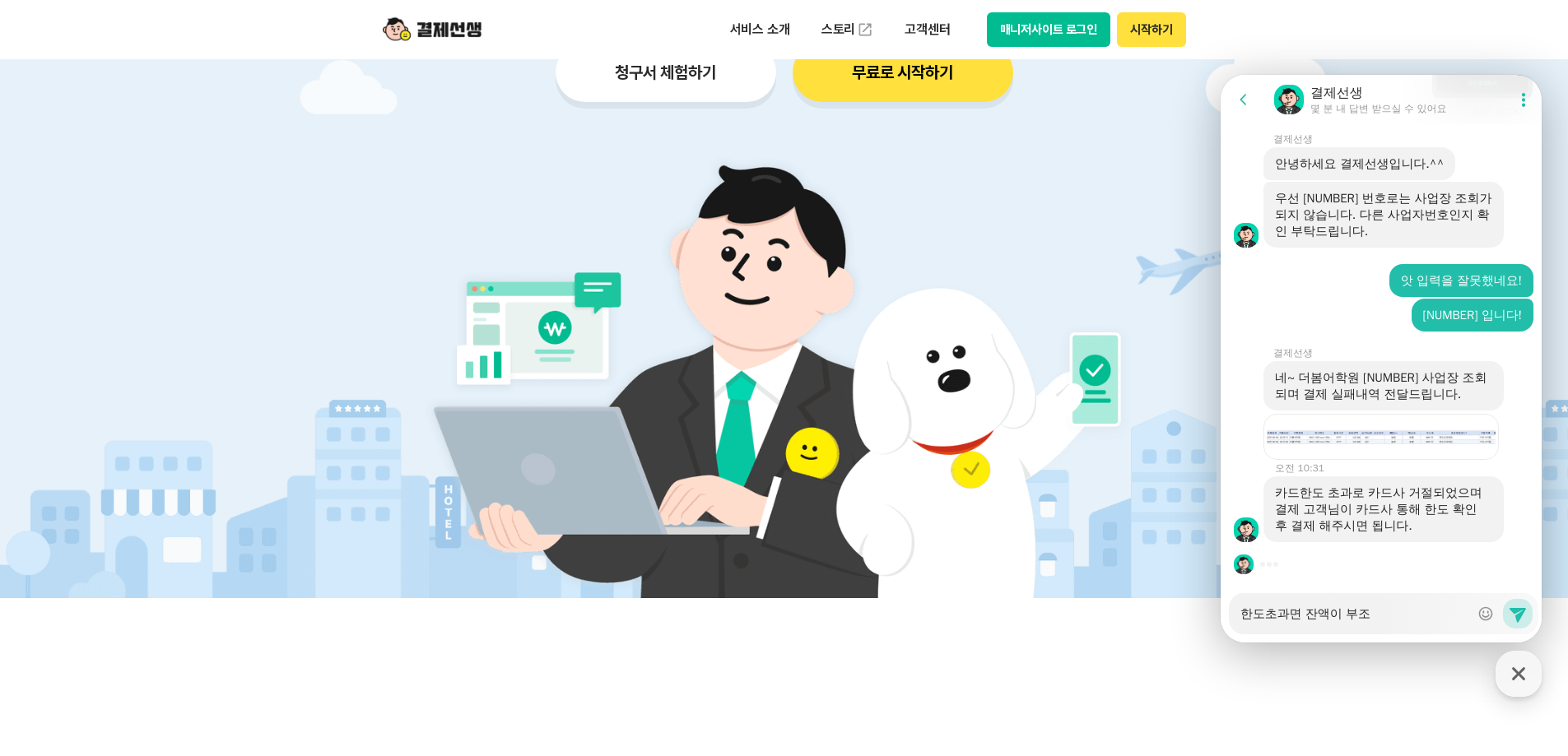 type on "x" 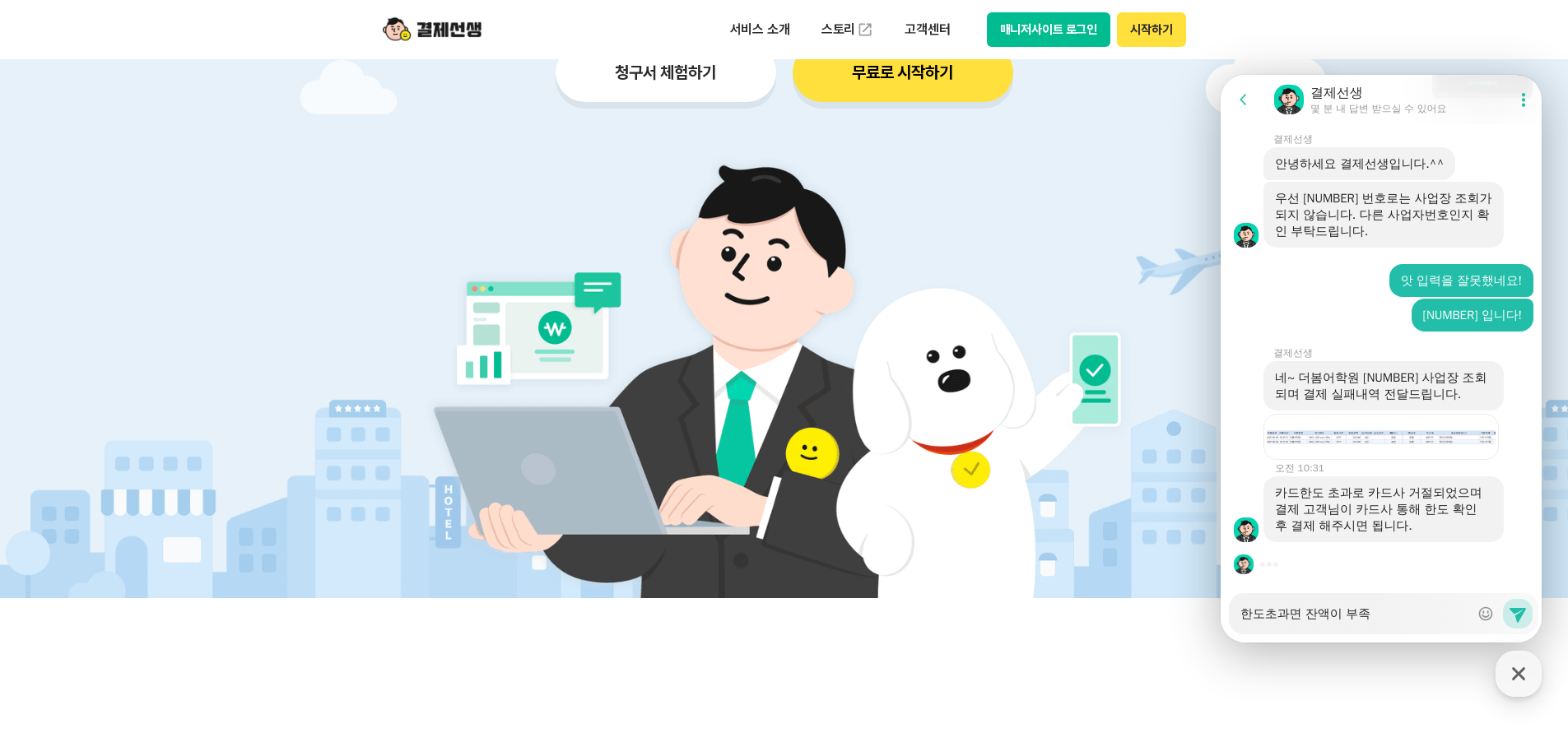 type on "x" 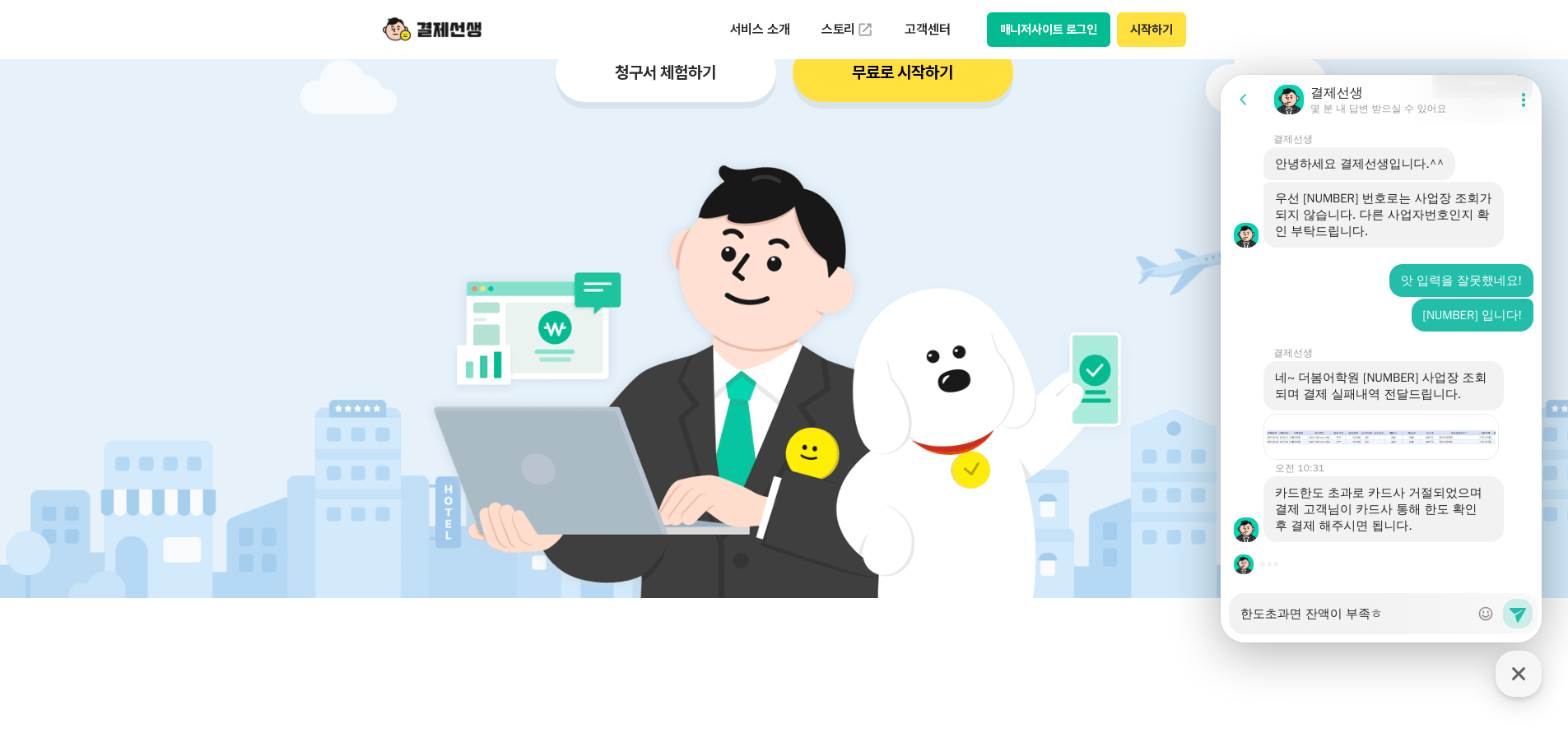 type on "x" 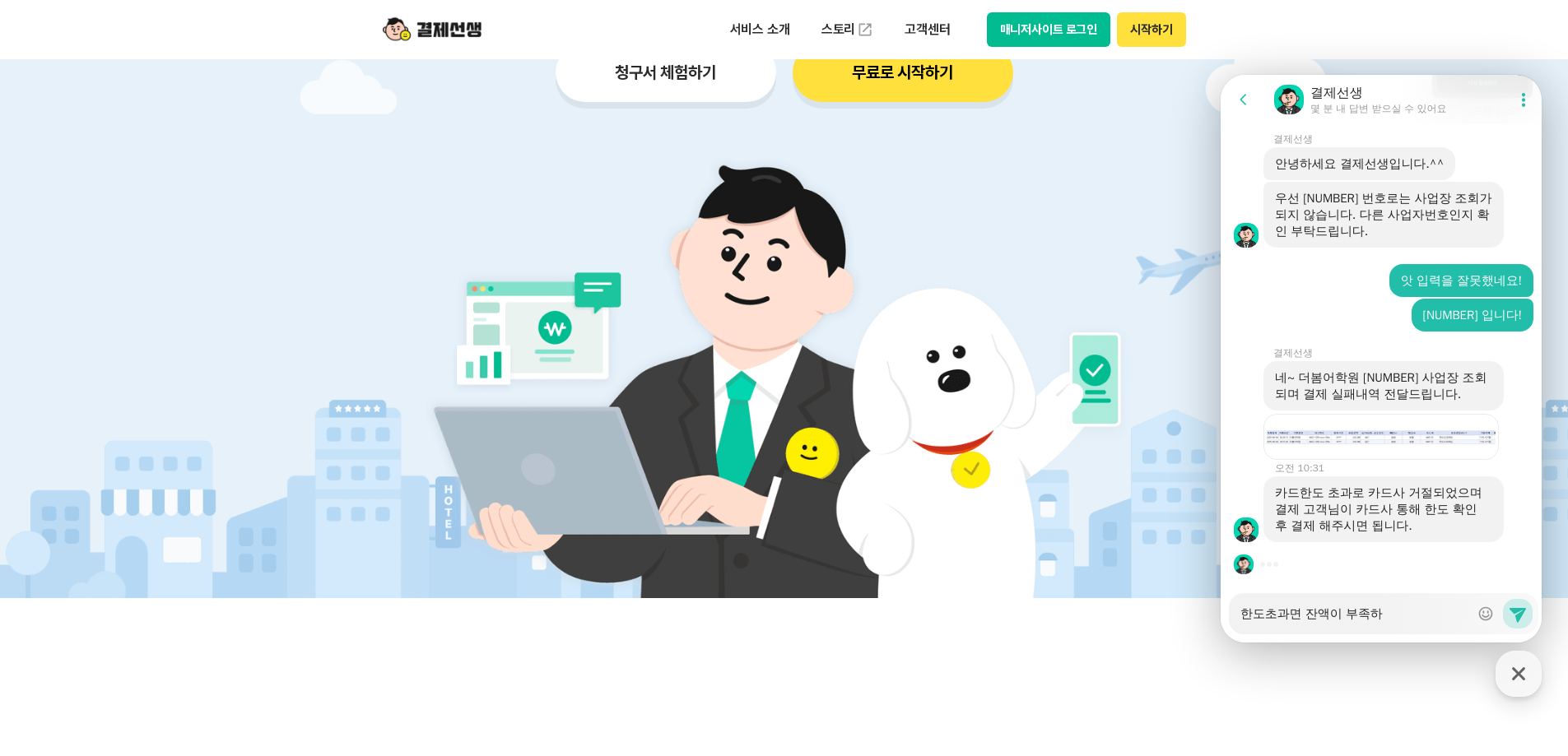 type on "x" 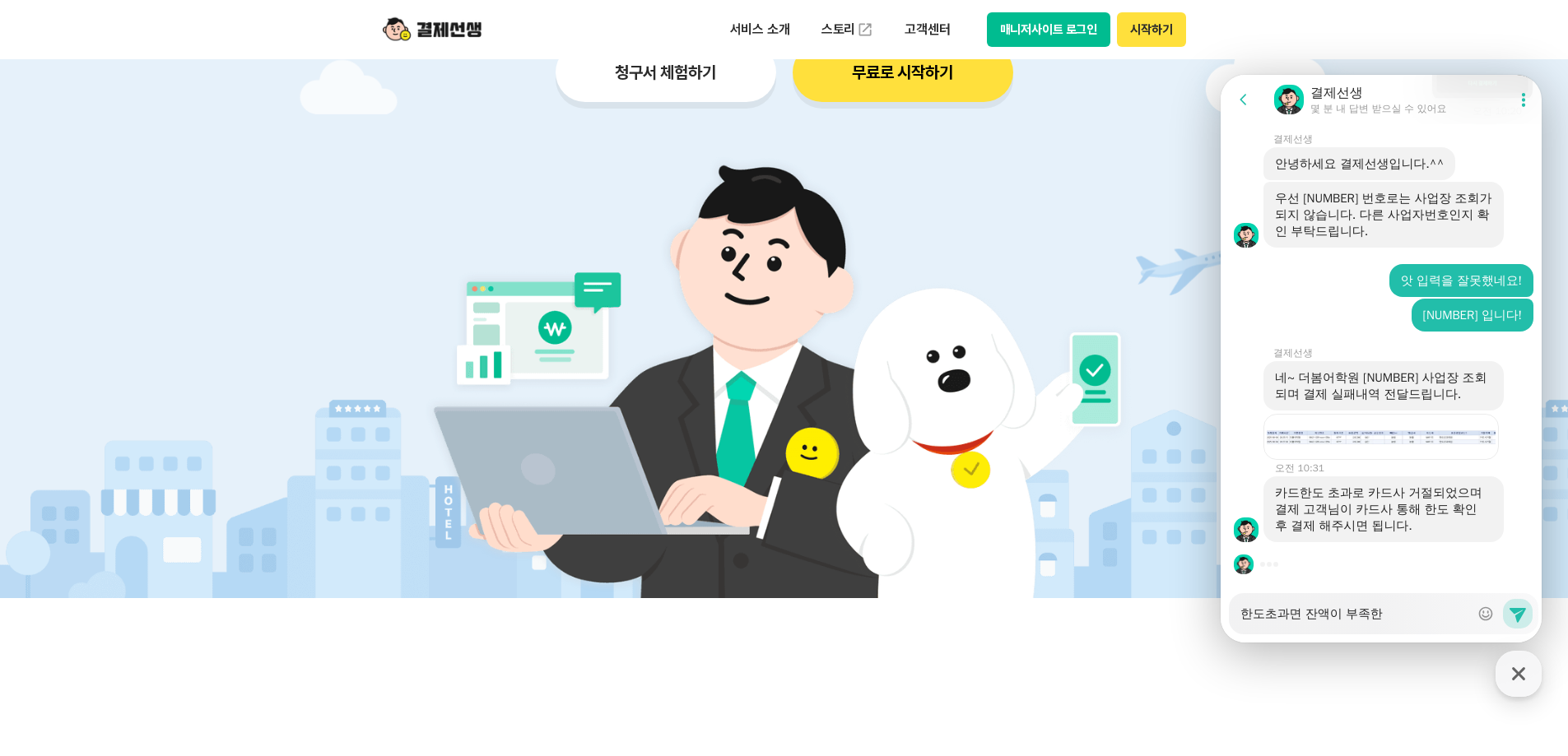 type on "x" 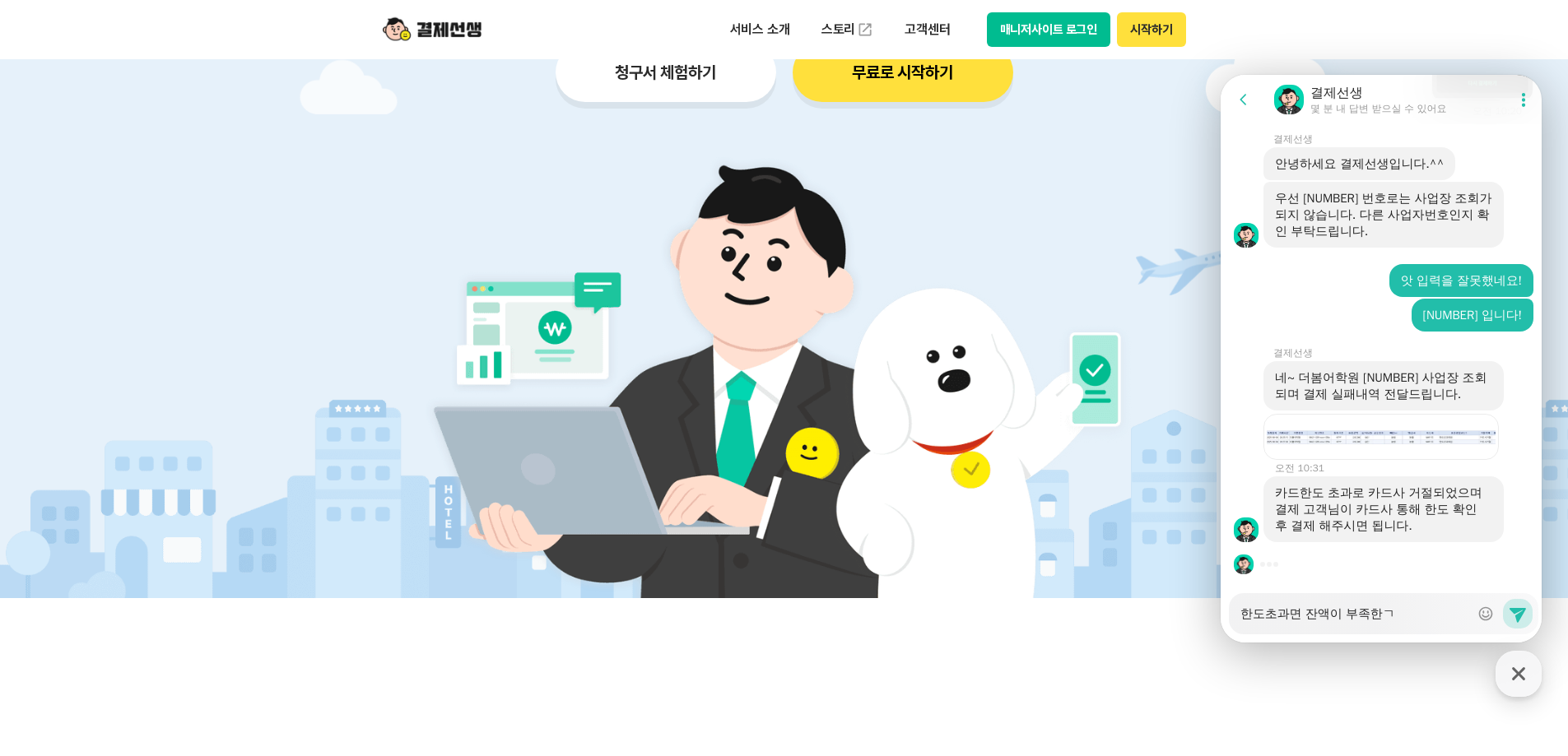type on "x" 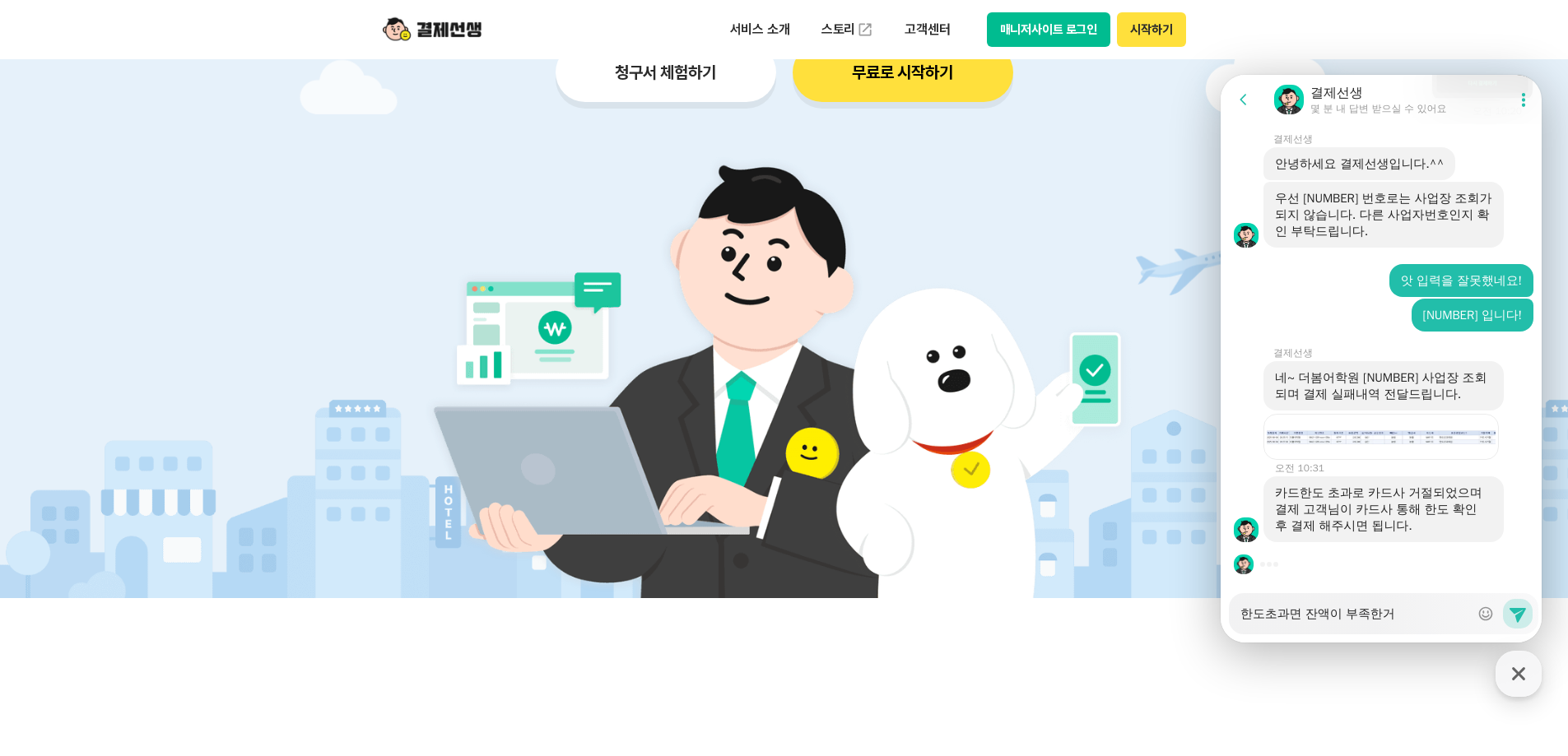 type on "x" 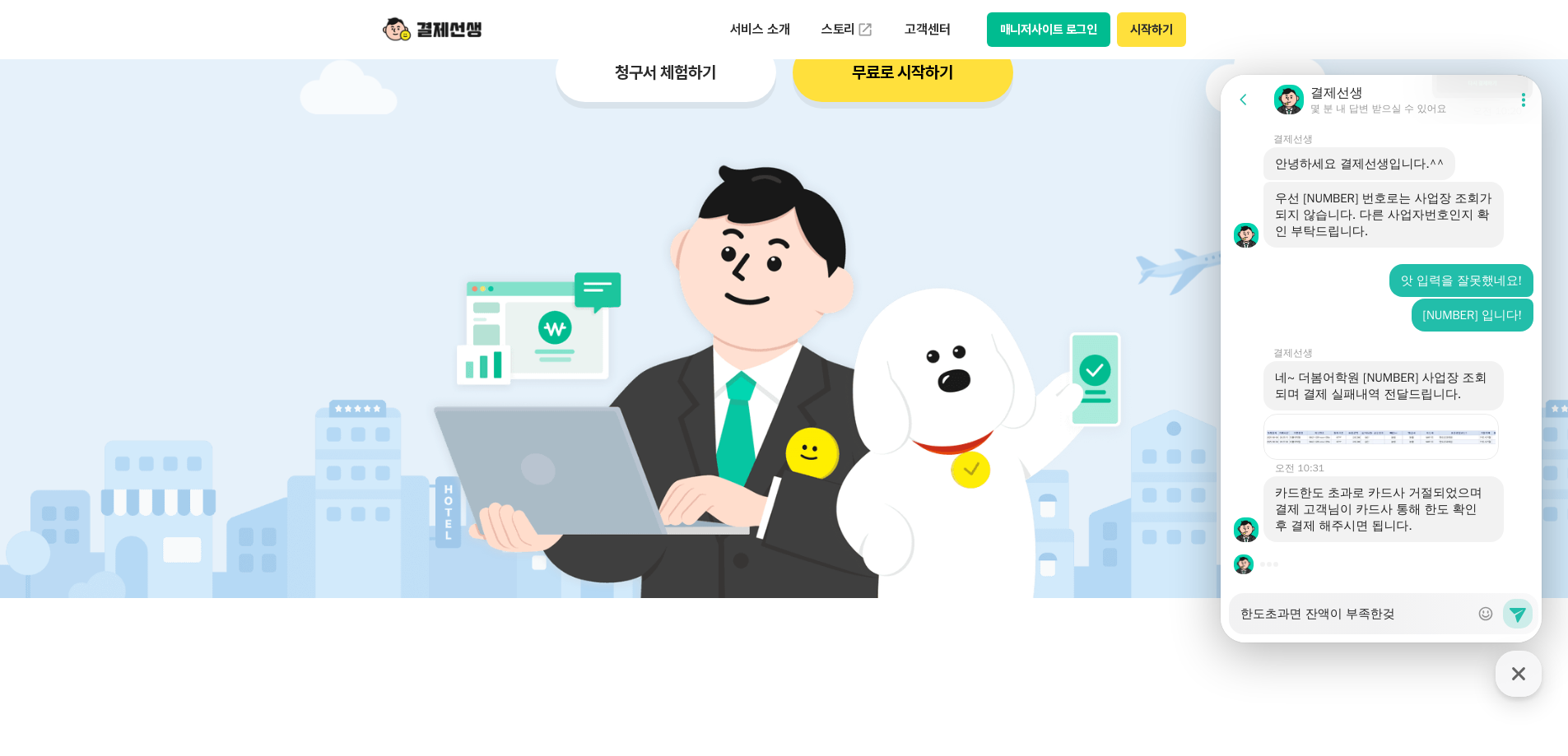 type on "x" 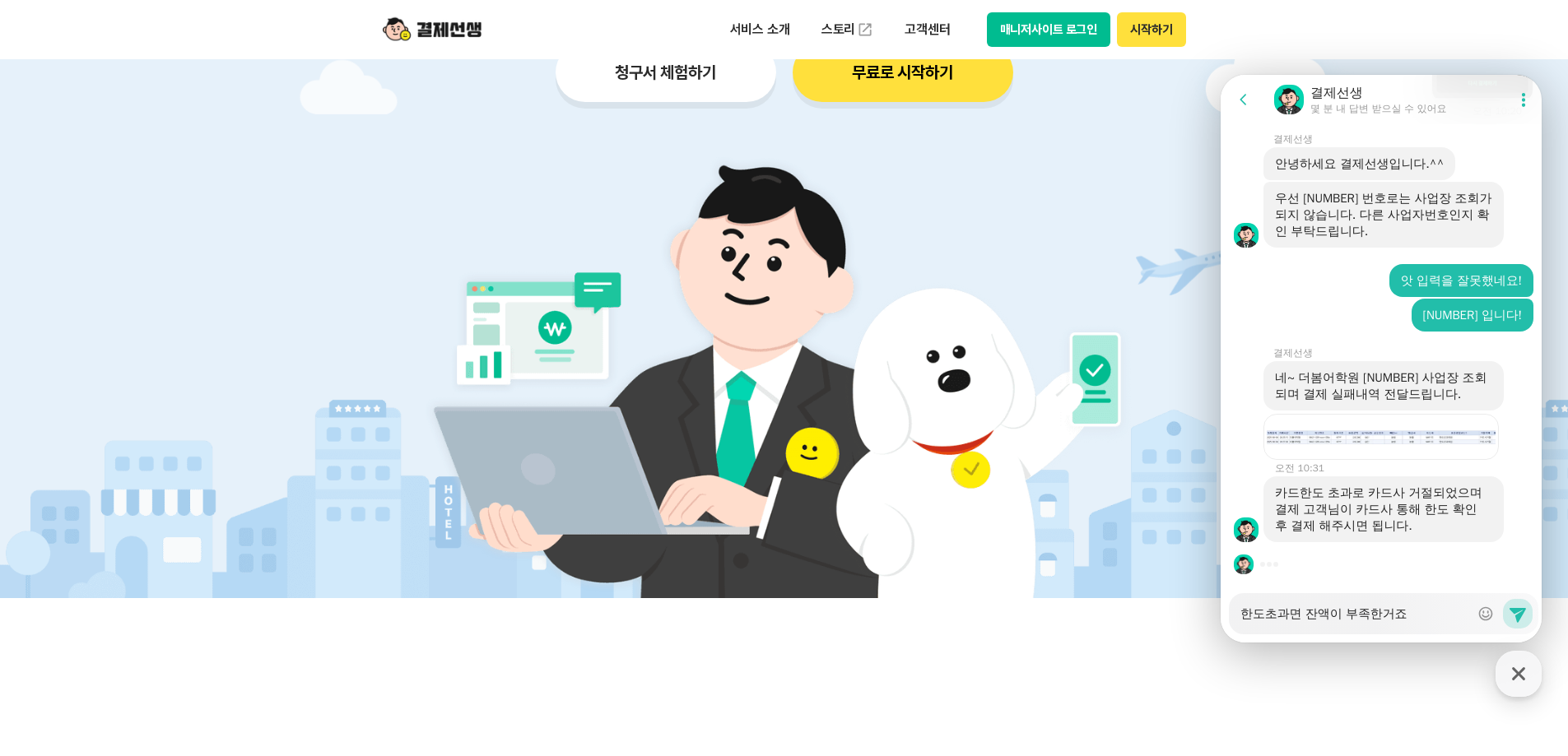 type on "x" 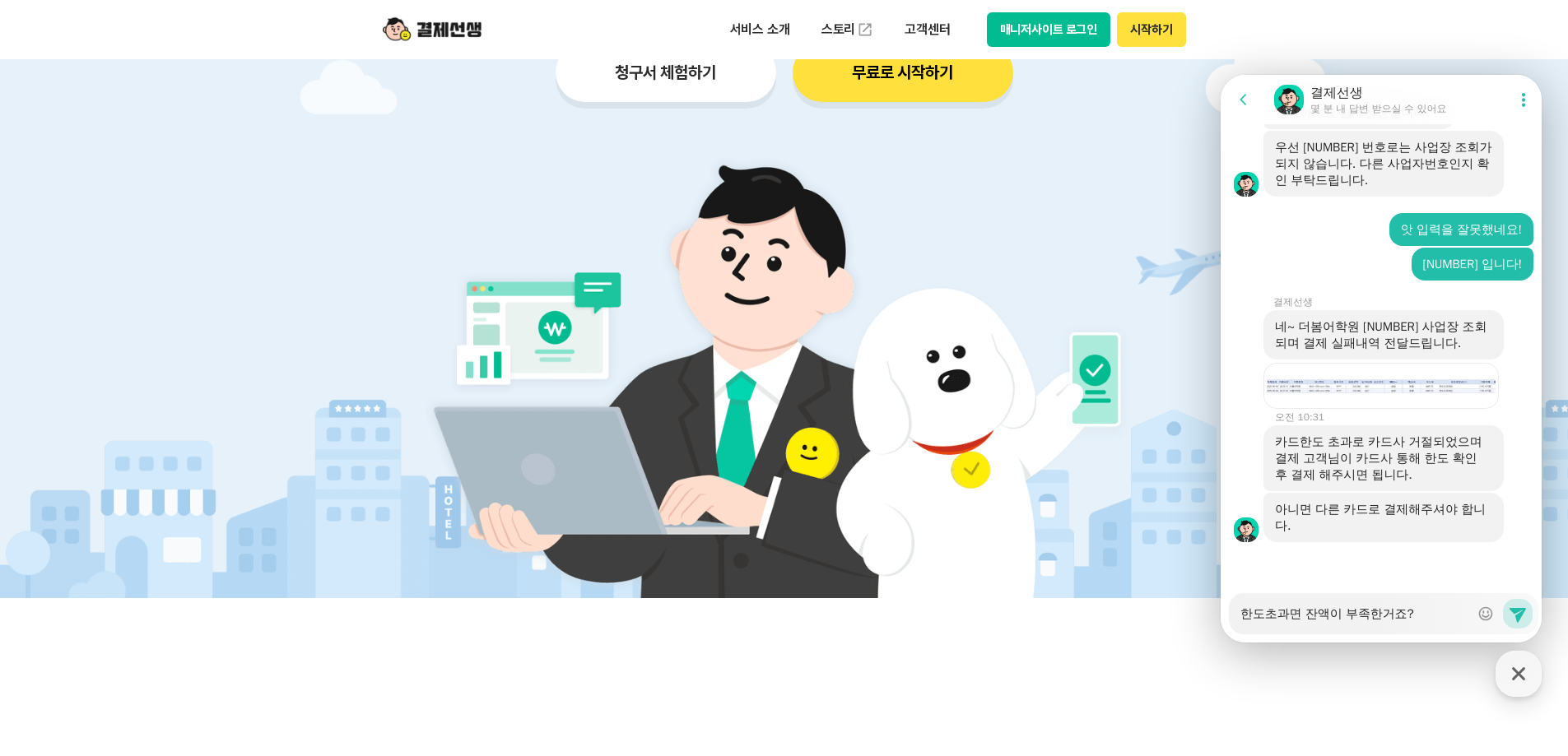 scroll, scrollTop: 3184, scrollLeft: 0, axis: vertical 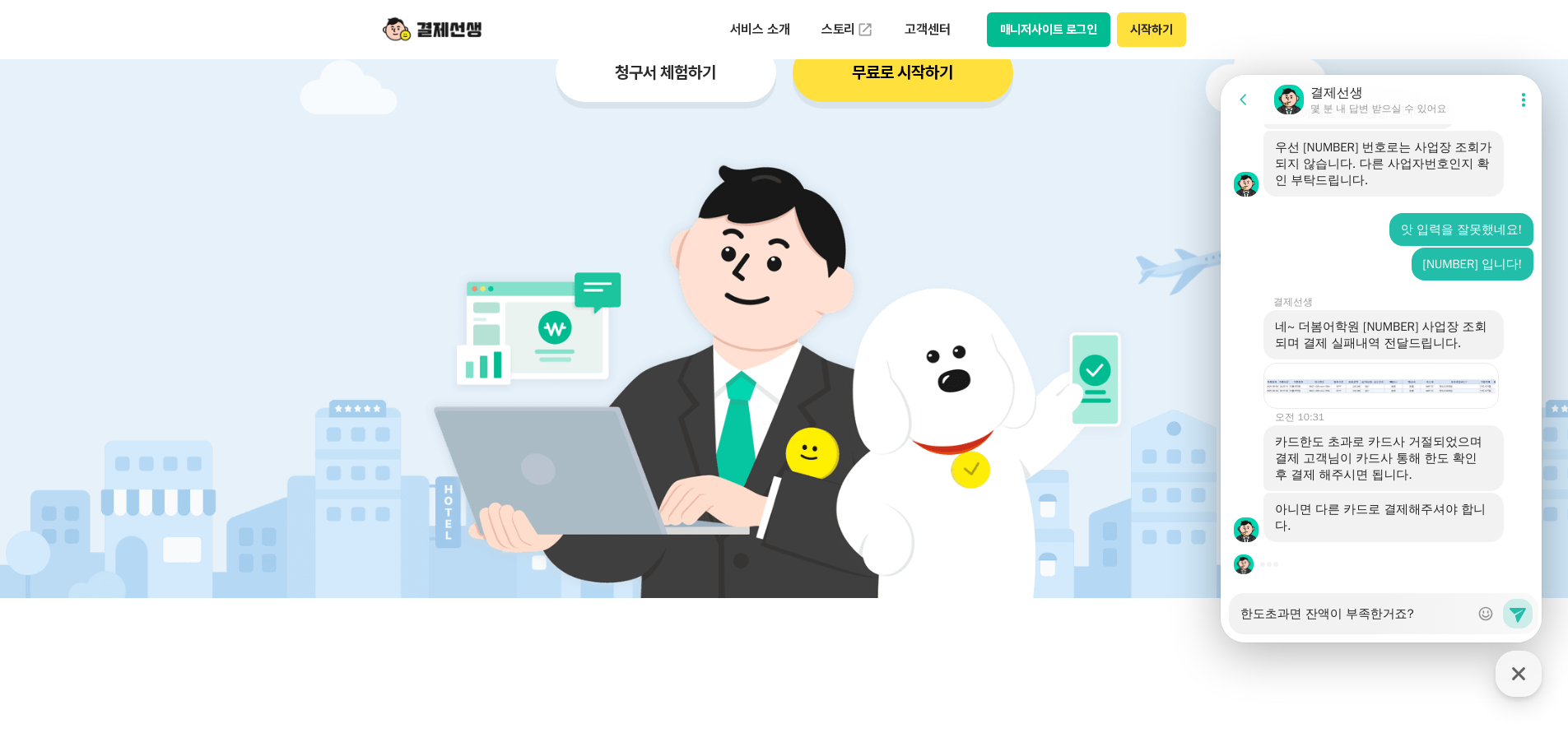 type on "x" 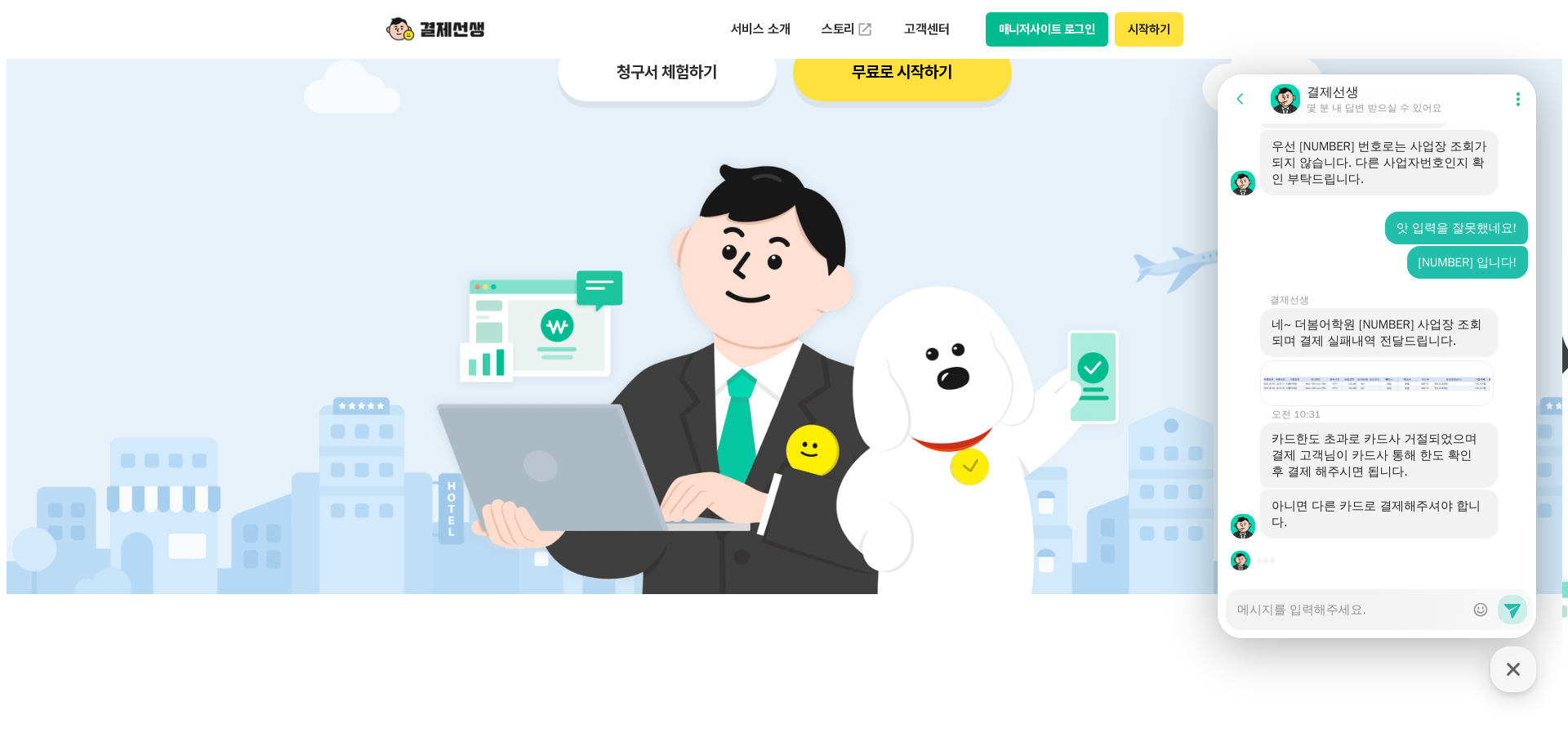 scroll, scrollTop: 3212, scrollLeft: 0, axis: vertical 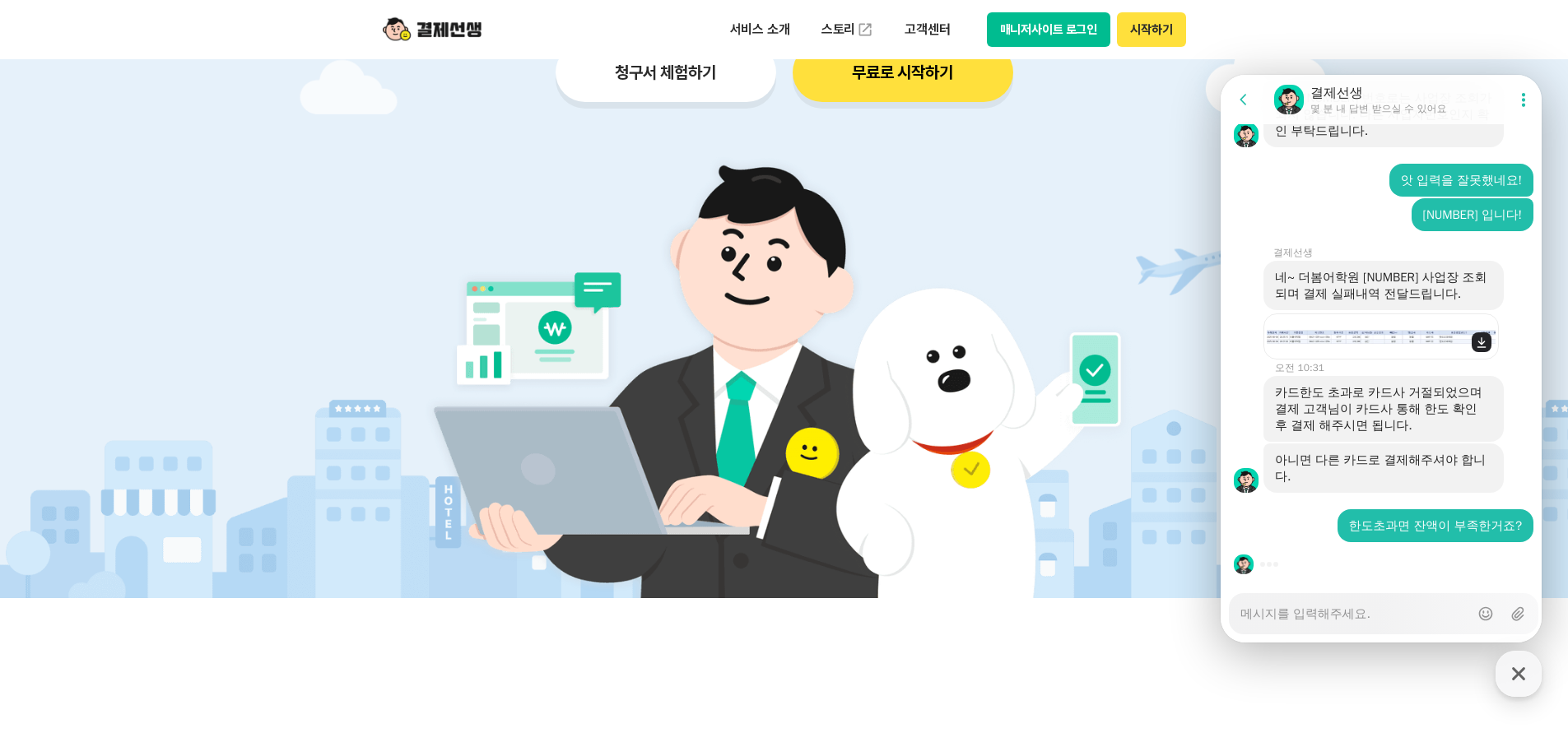 click on "Download file" at bounding box center (1381, 336) 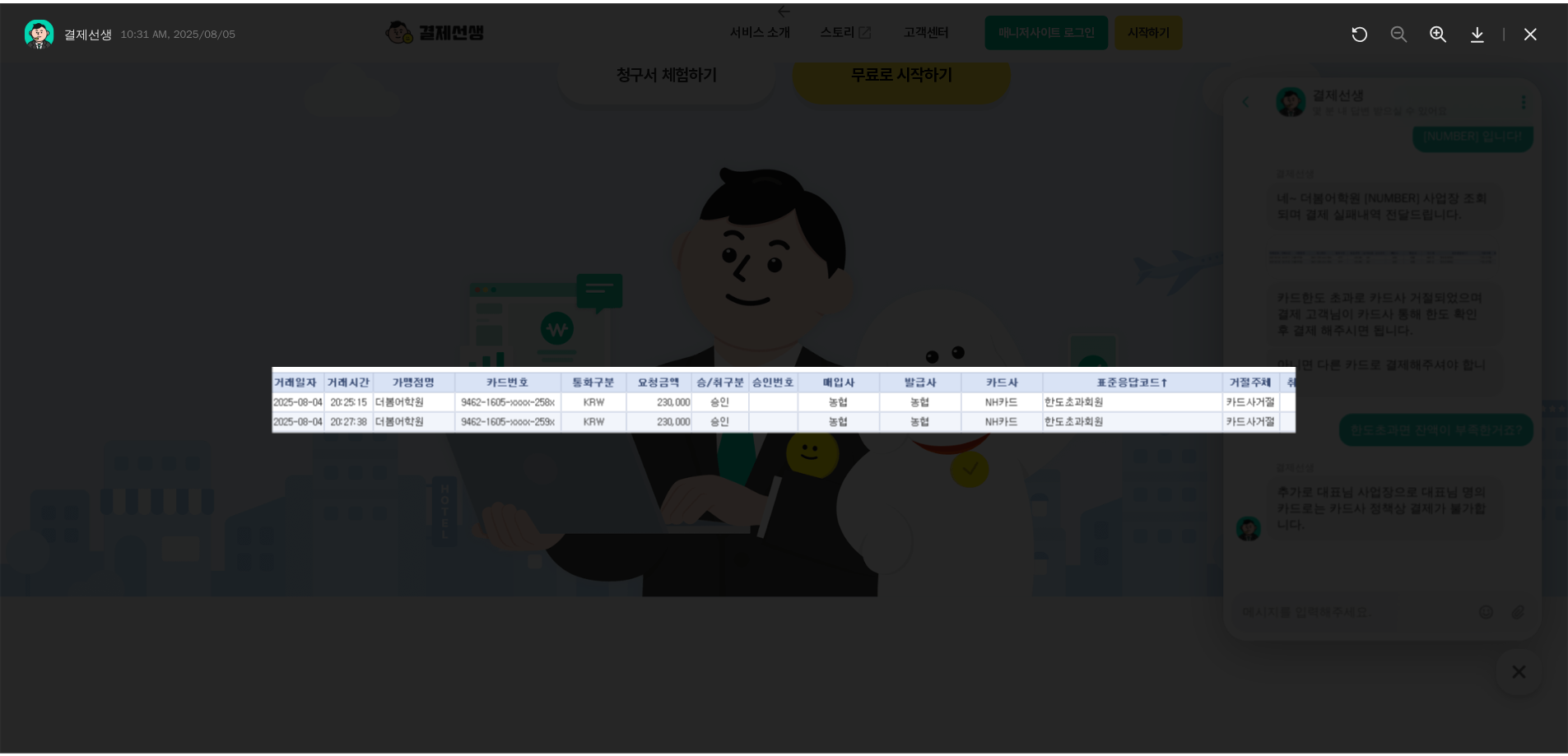 scroll, scrollTop: 3314, scrollLeft: 0, axis: vertical 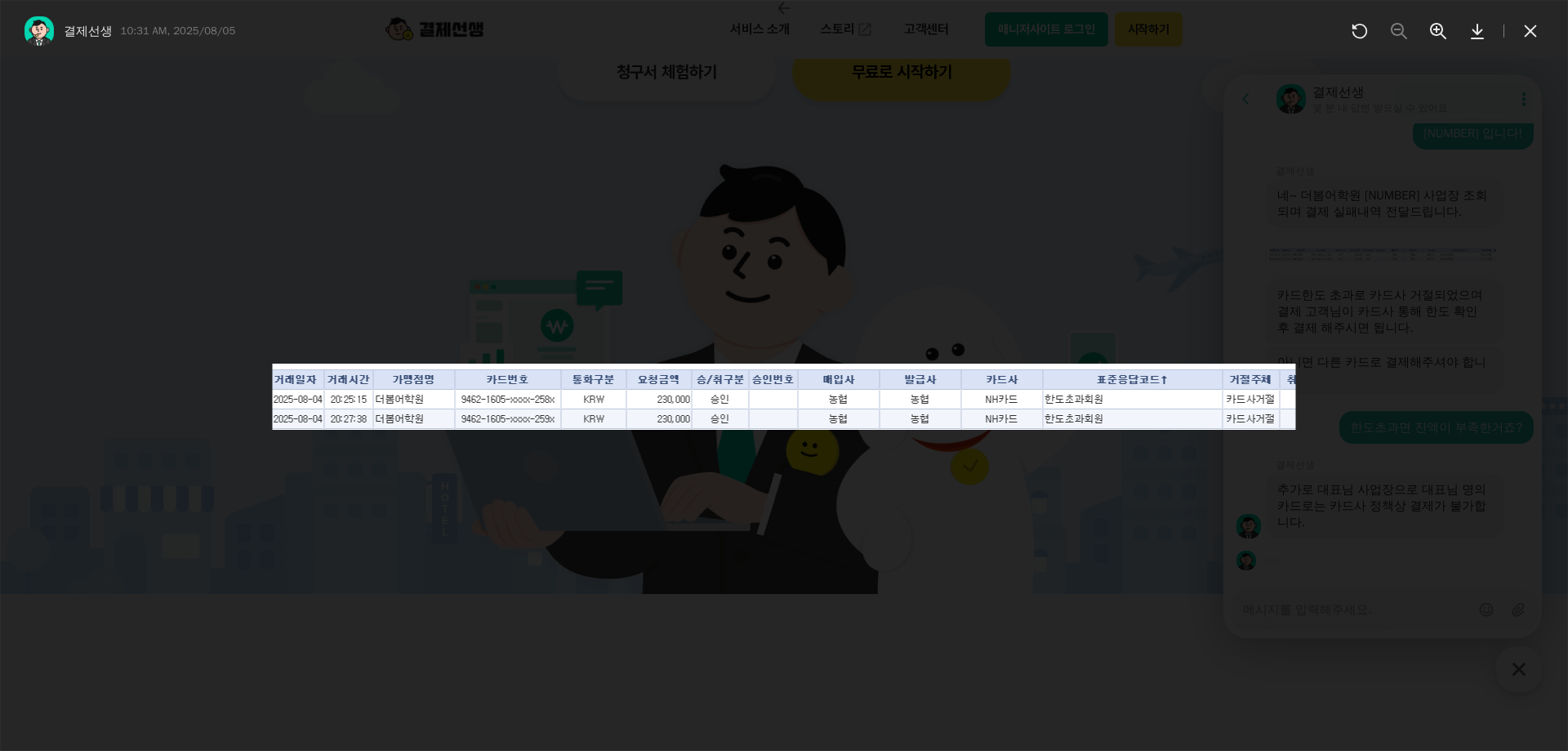 click at bounding box center (784, 386) 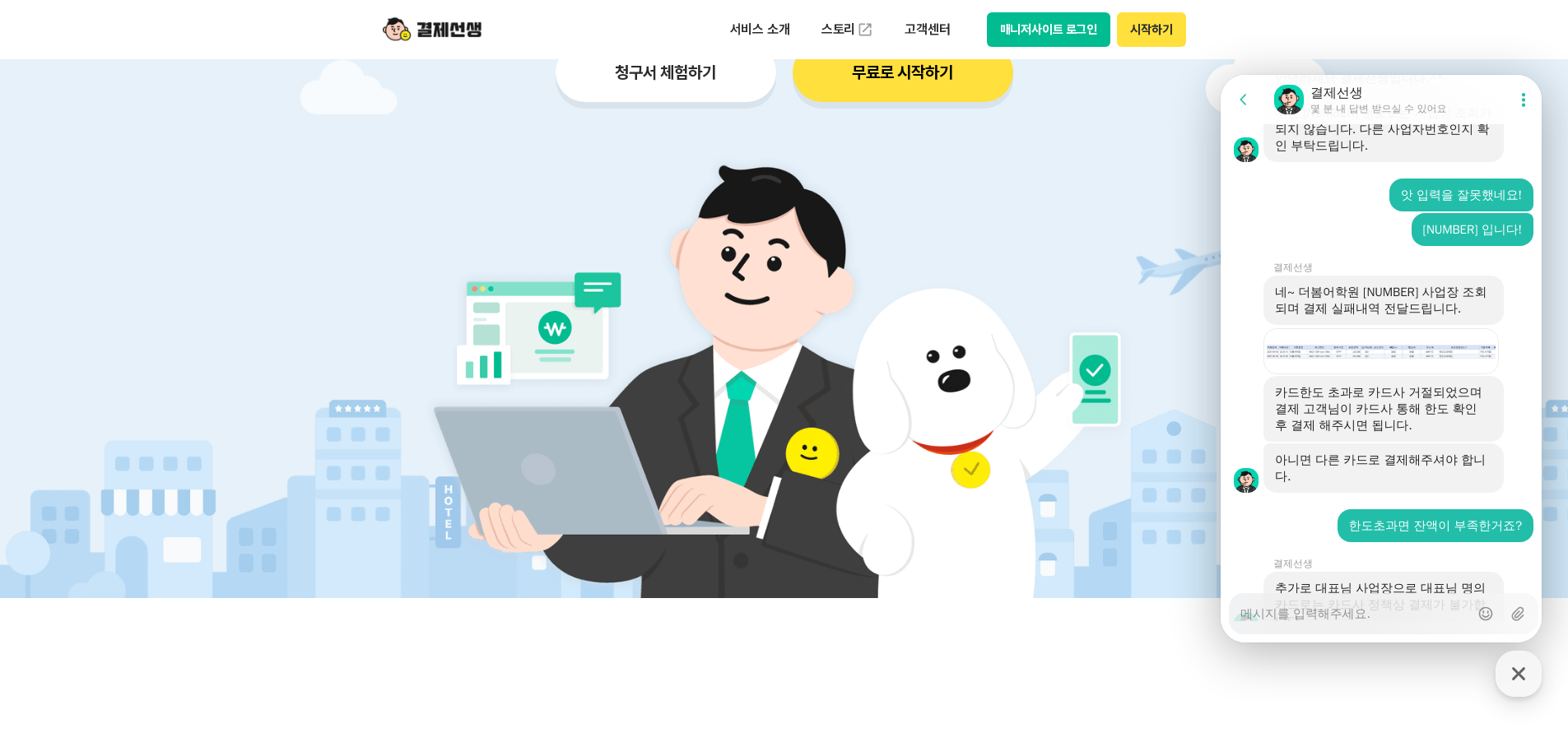 scroll, scrollTop: 3314, scrollLeft: 0, axis: vertical 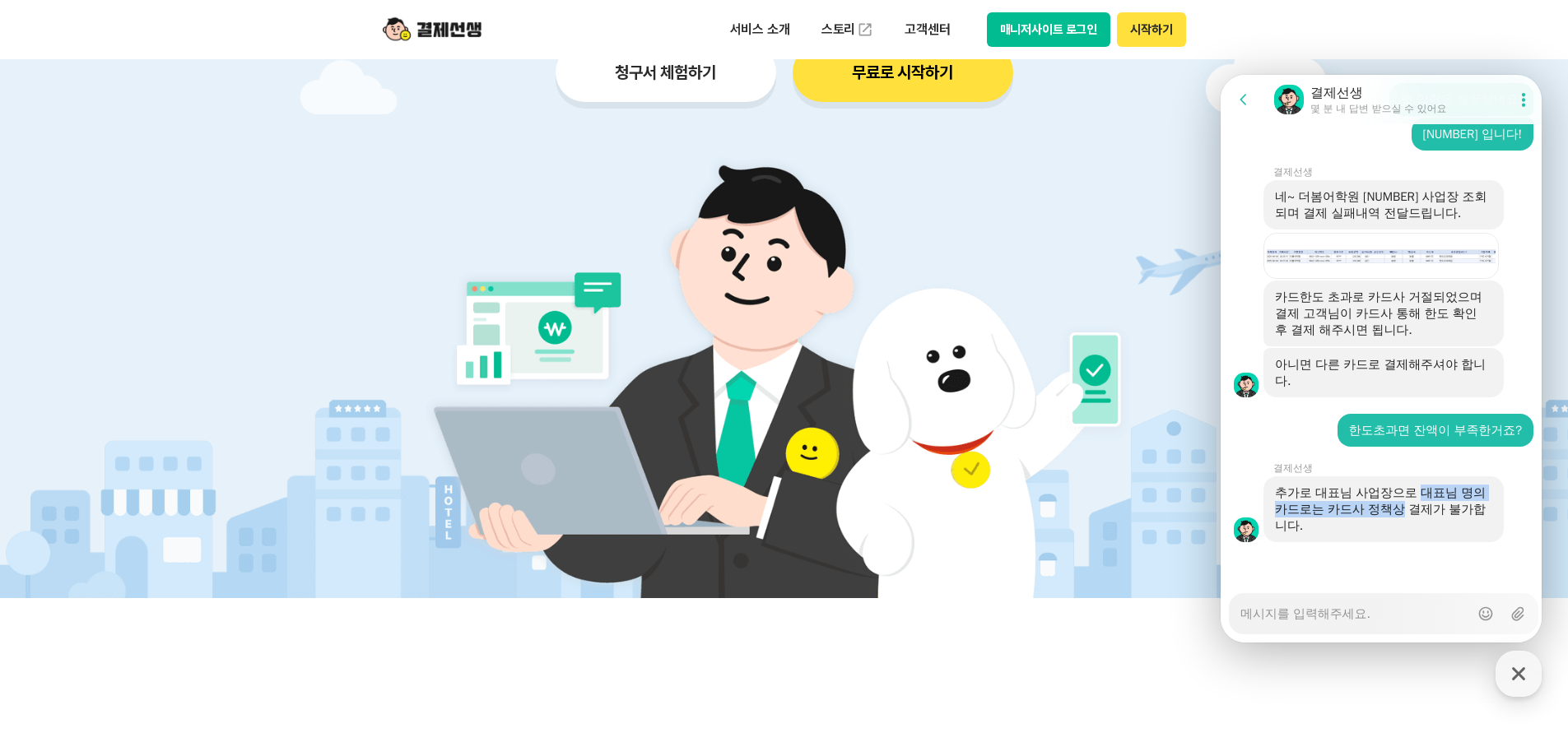 drag, startPoint x: 1421, startPoint y: 513, endPoint x: 1425, endPoint y: 478, distance: 35.22783 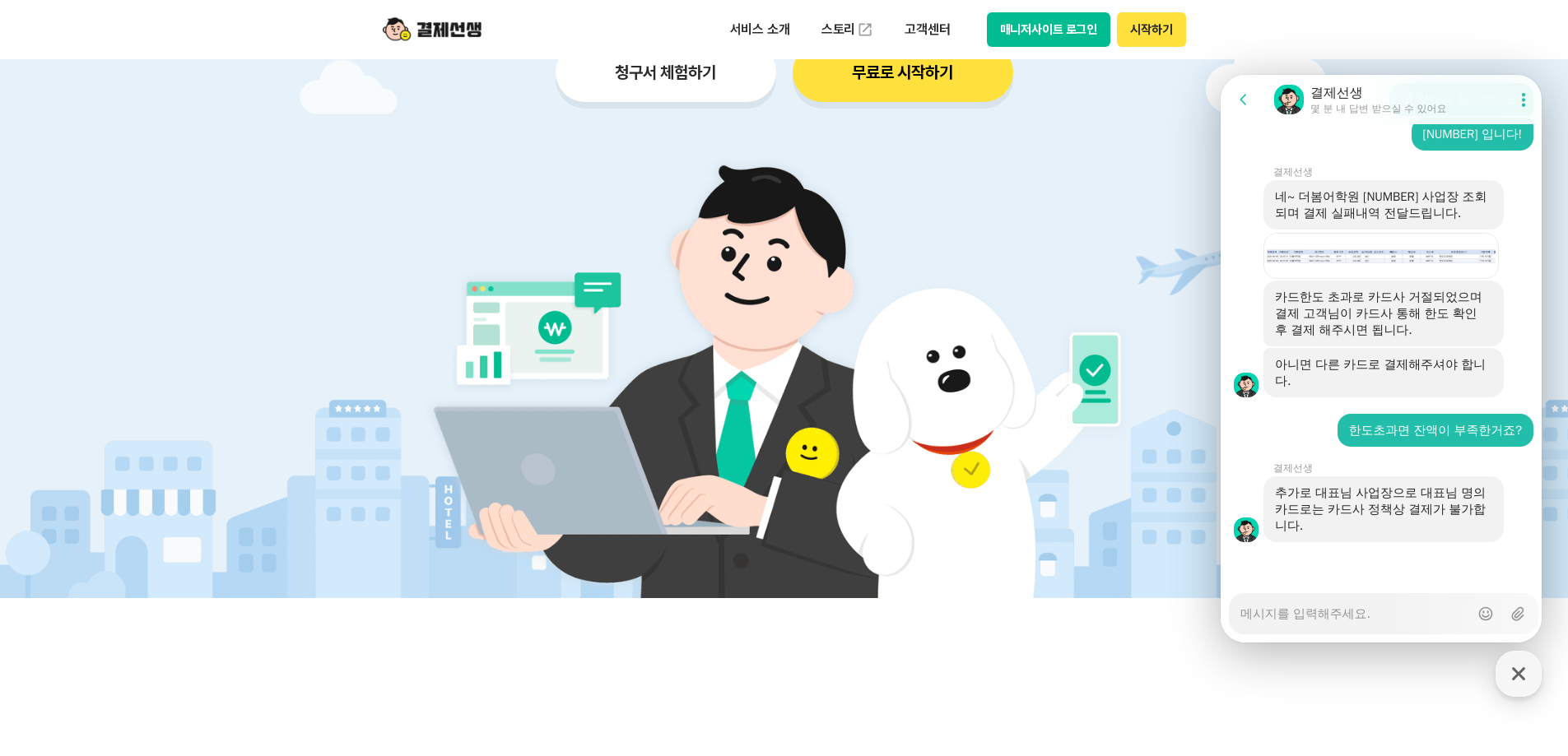 click on "Messenger Input Textarea" at bounding box center (1355, 608) 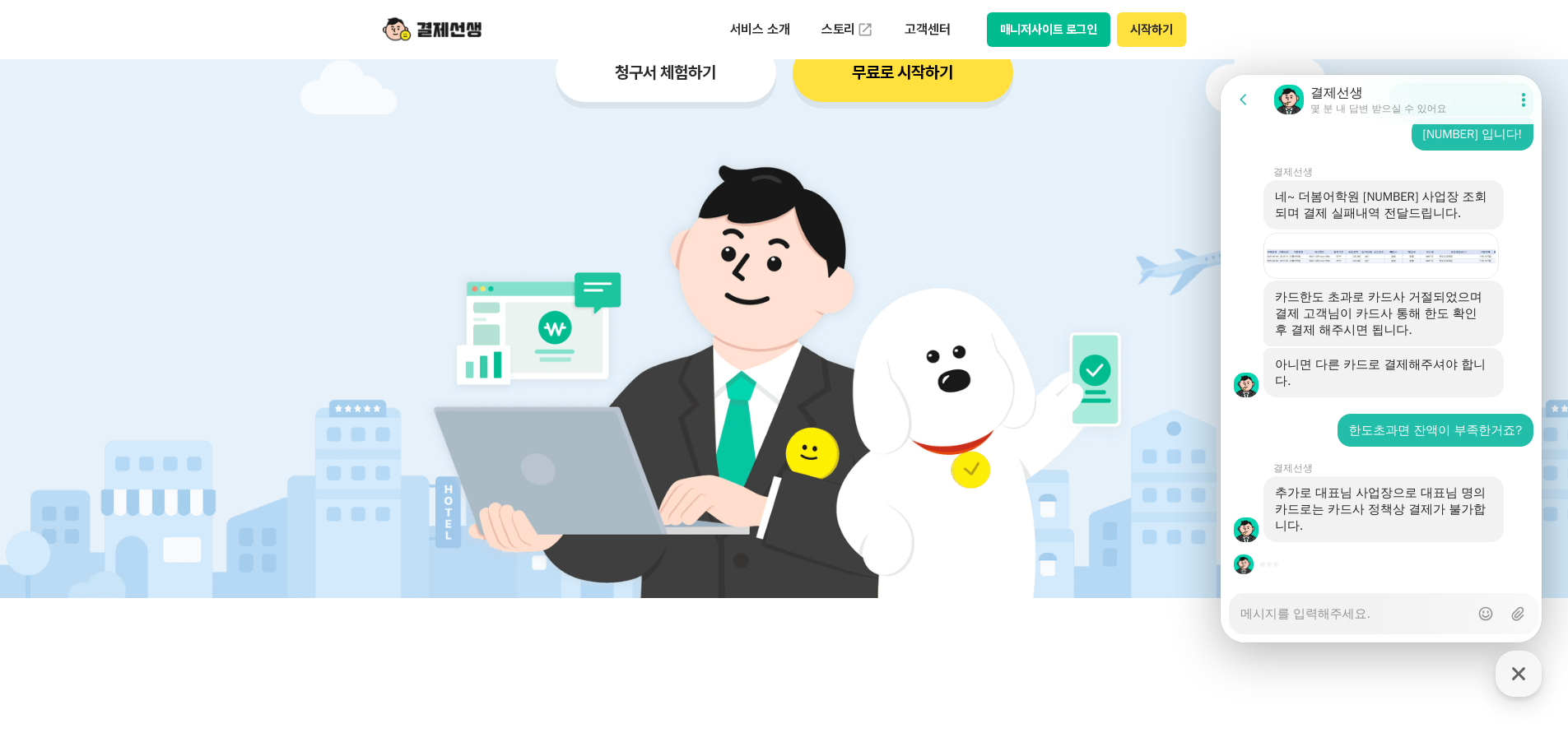 type on "x" 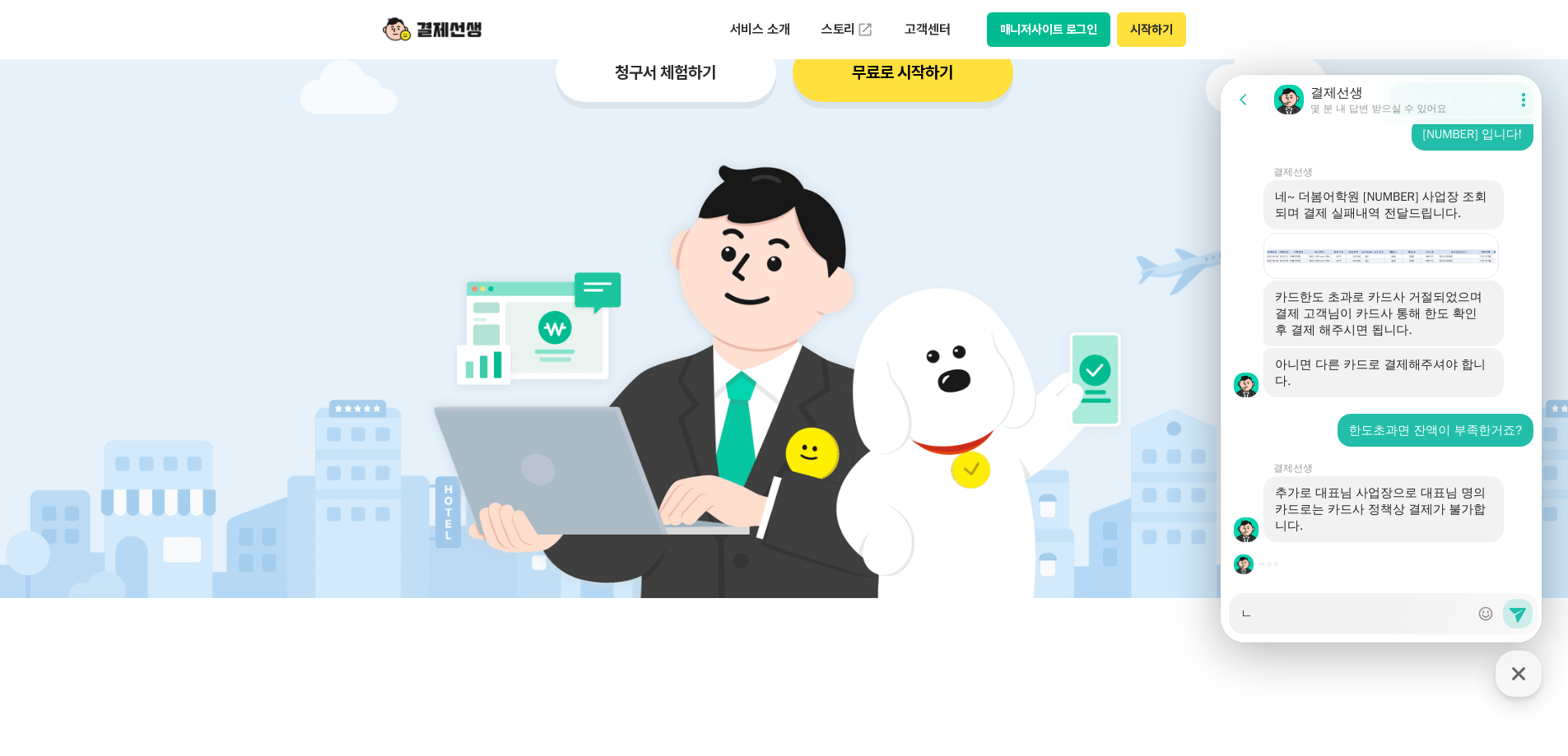 type on "x" 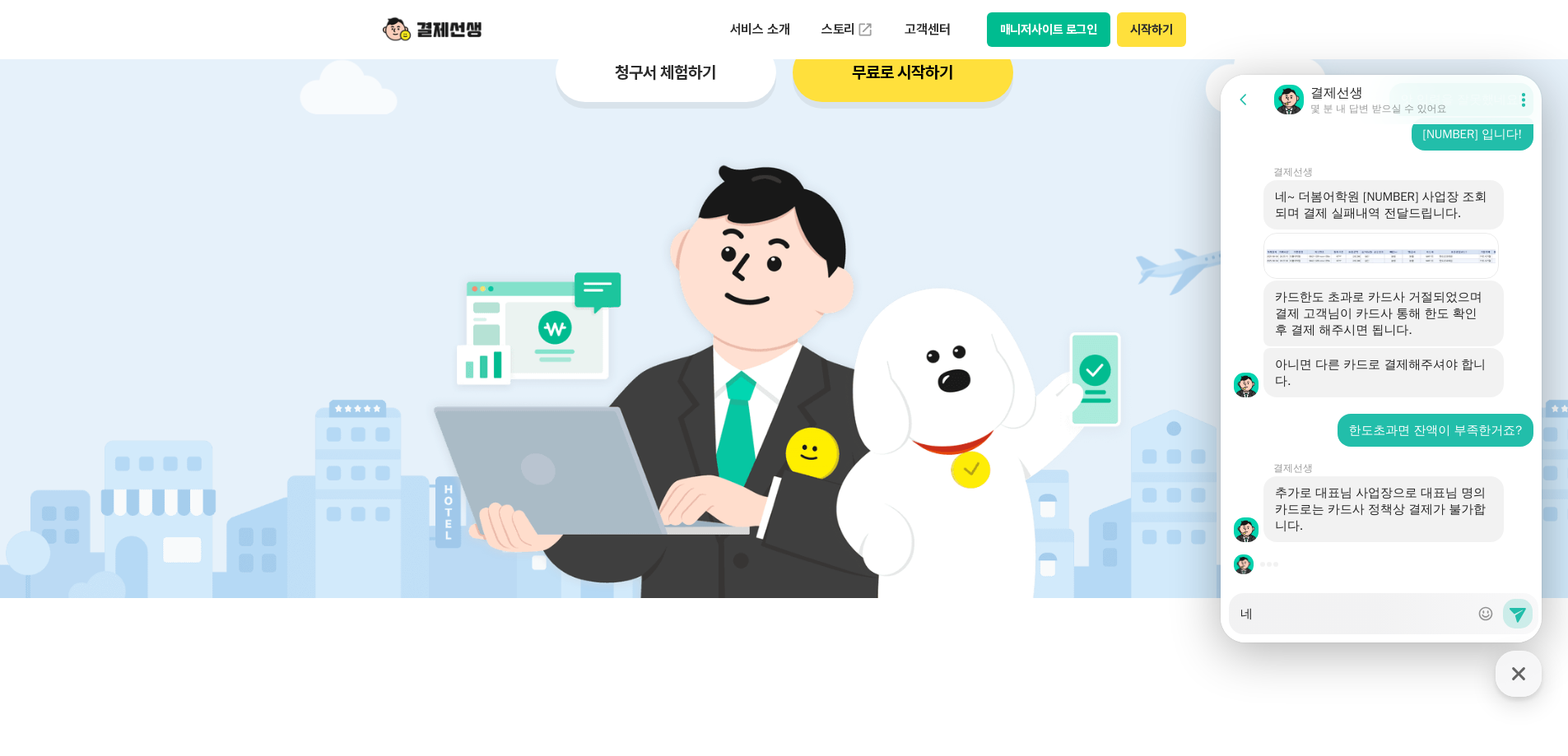 type on "x" 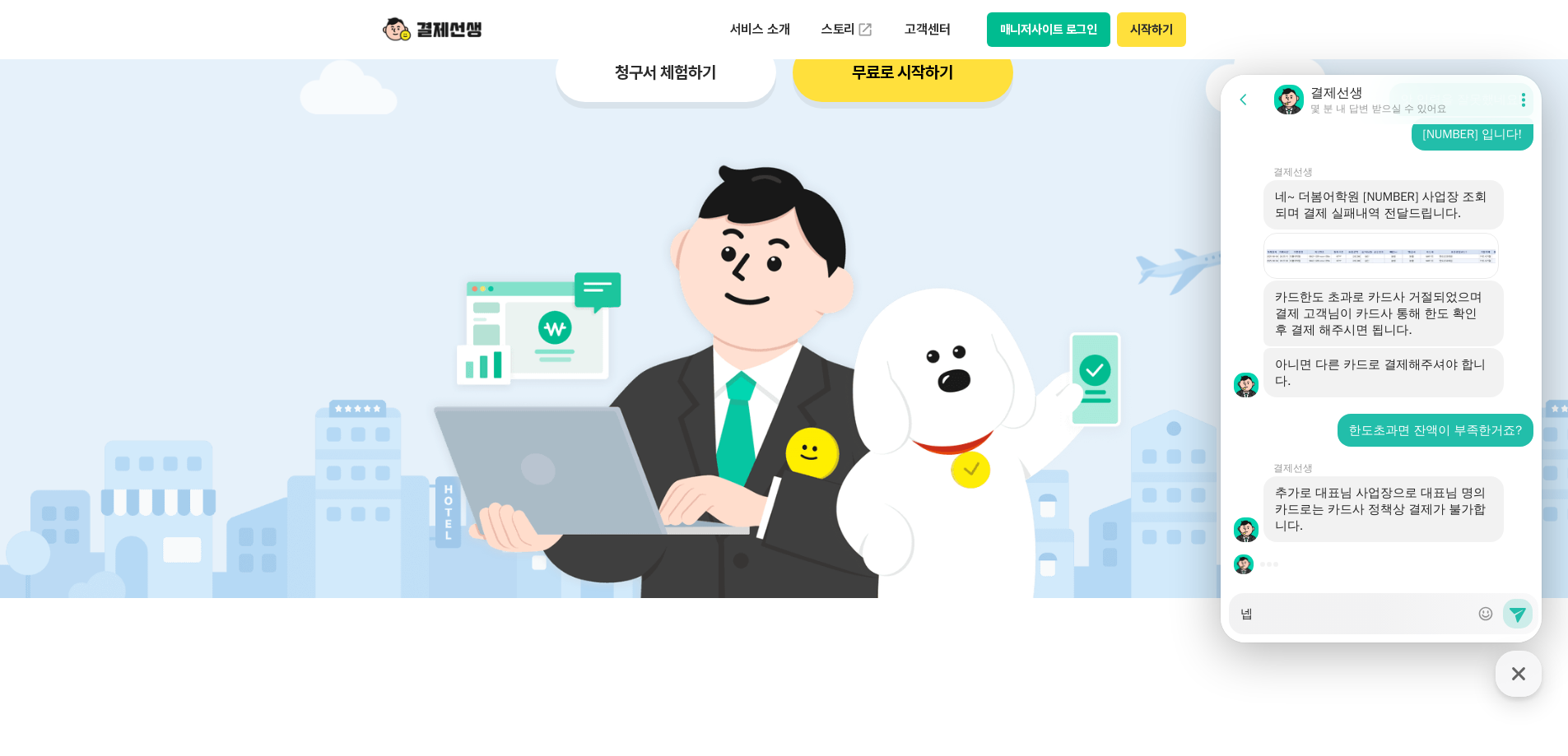 type on "x" 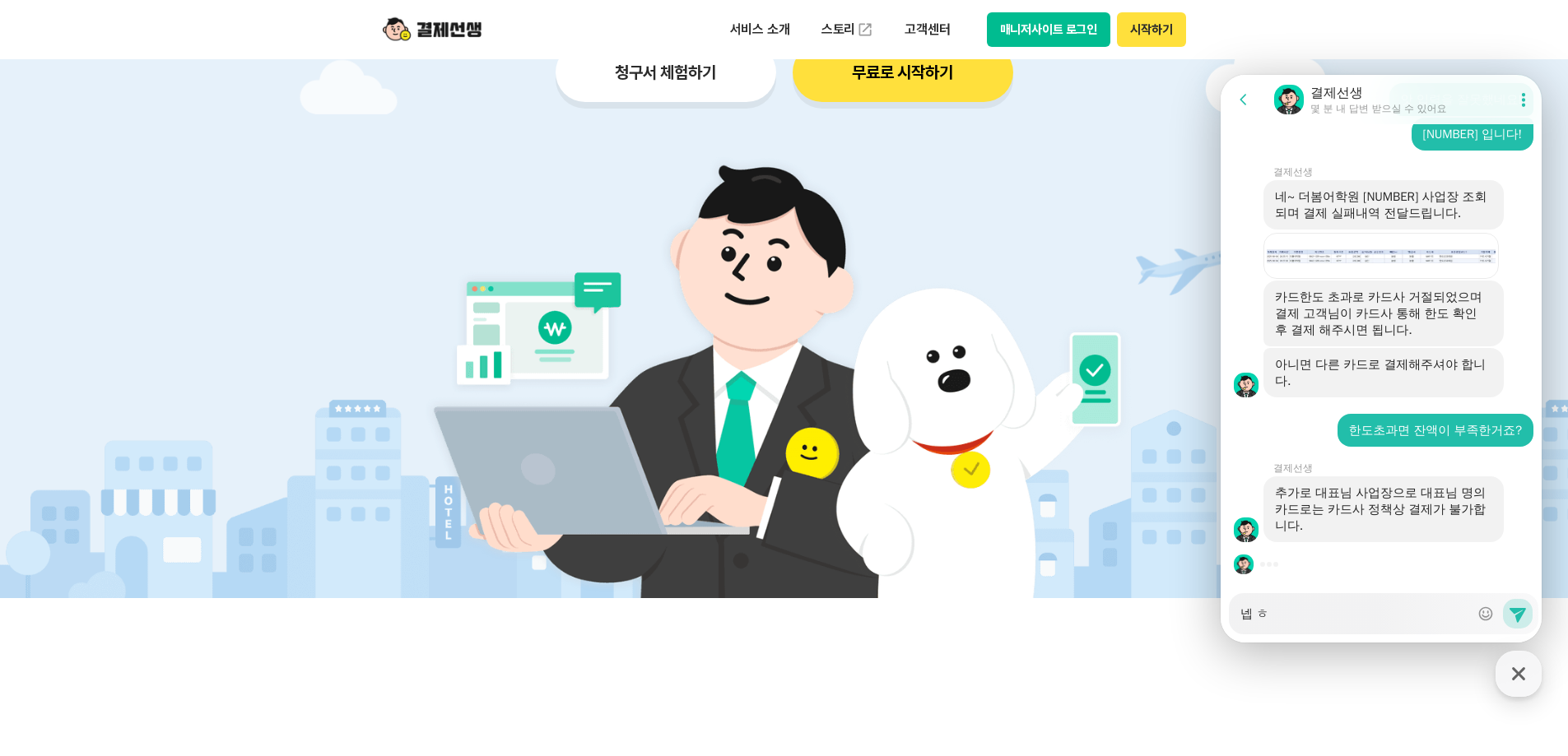 type on "x" 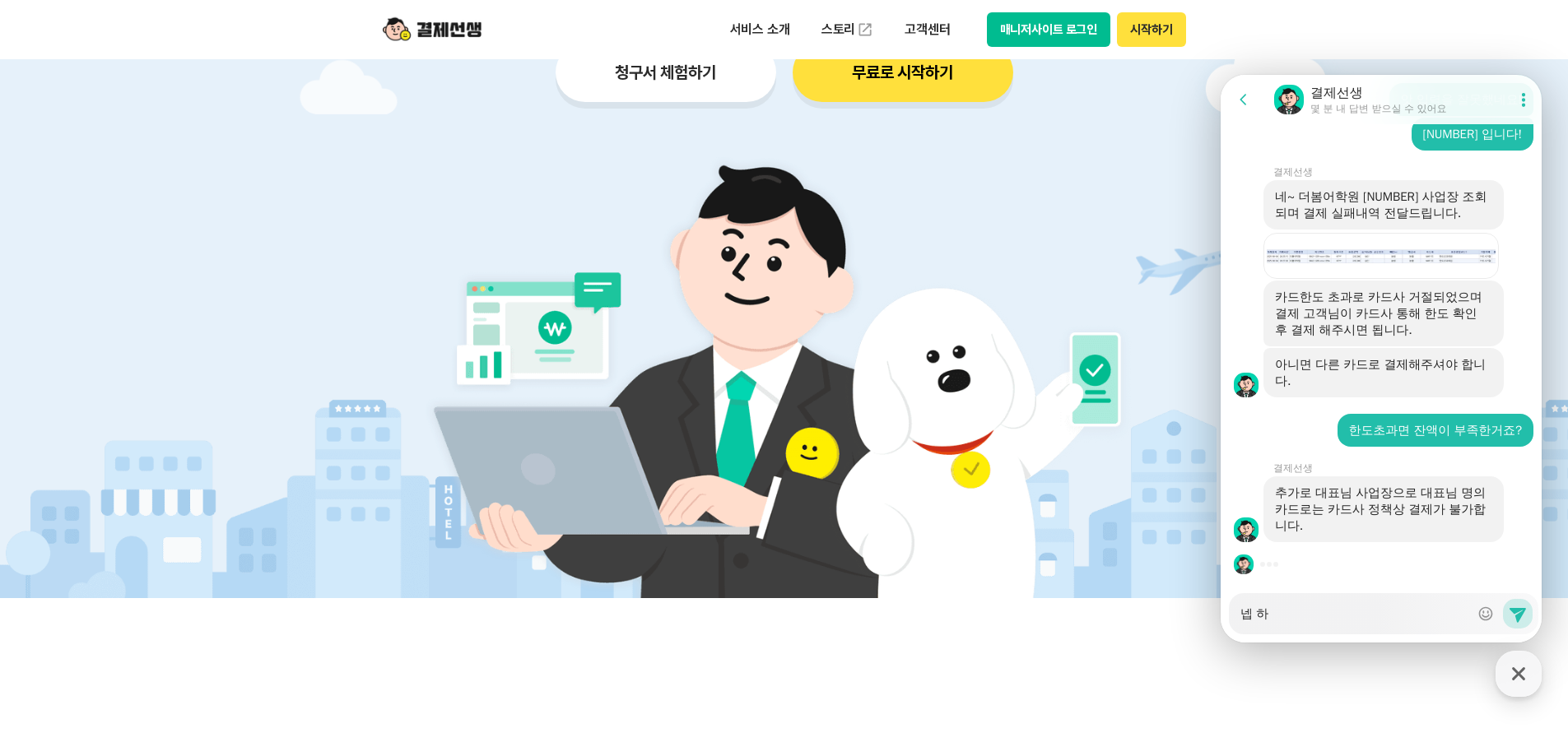 type on "x" 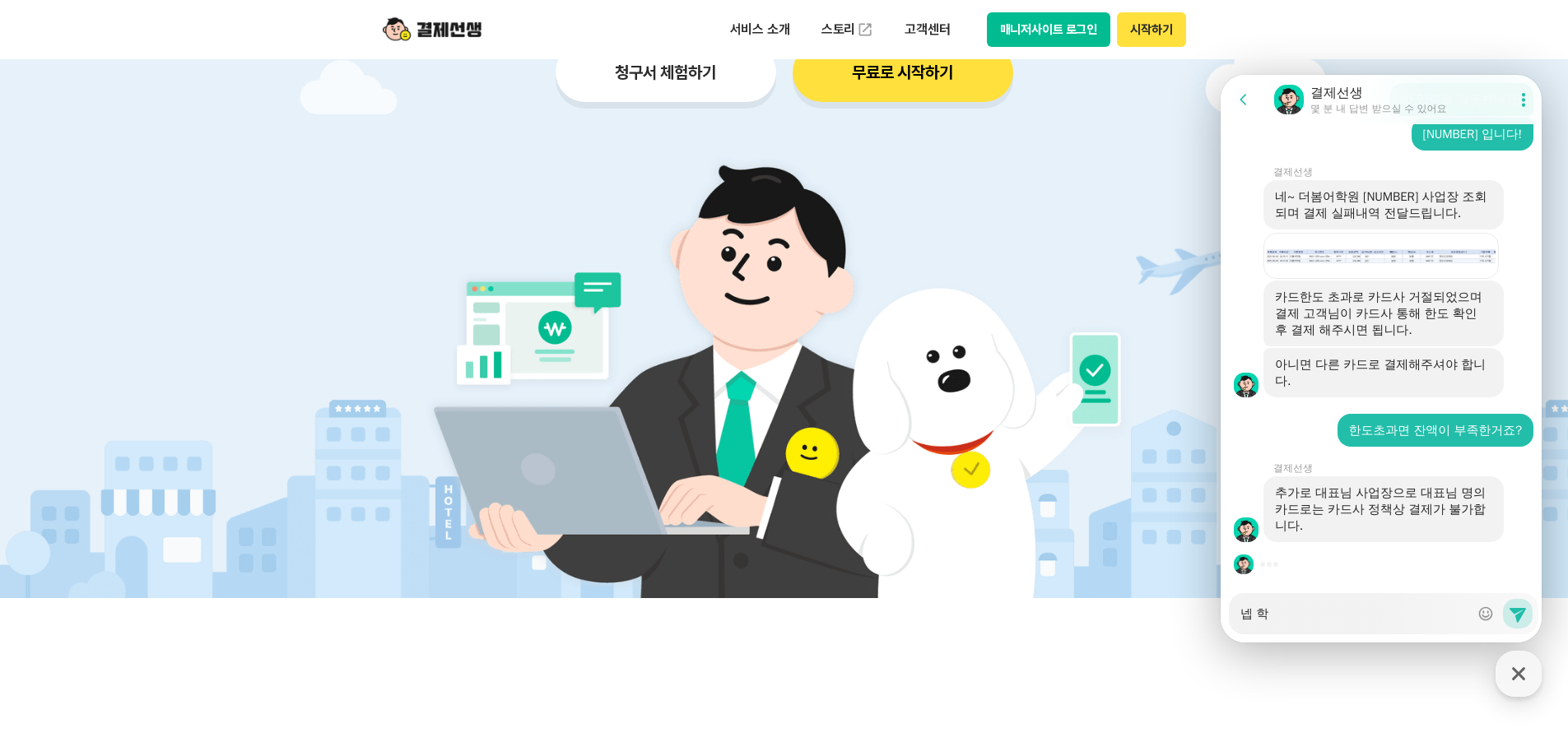 type on "x" 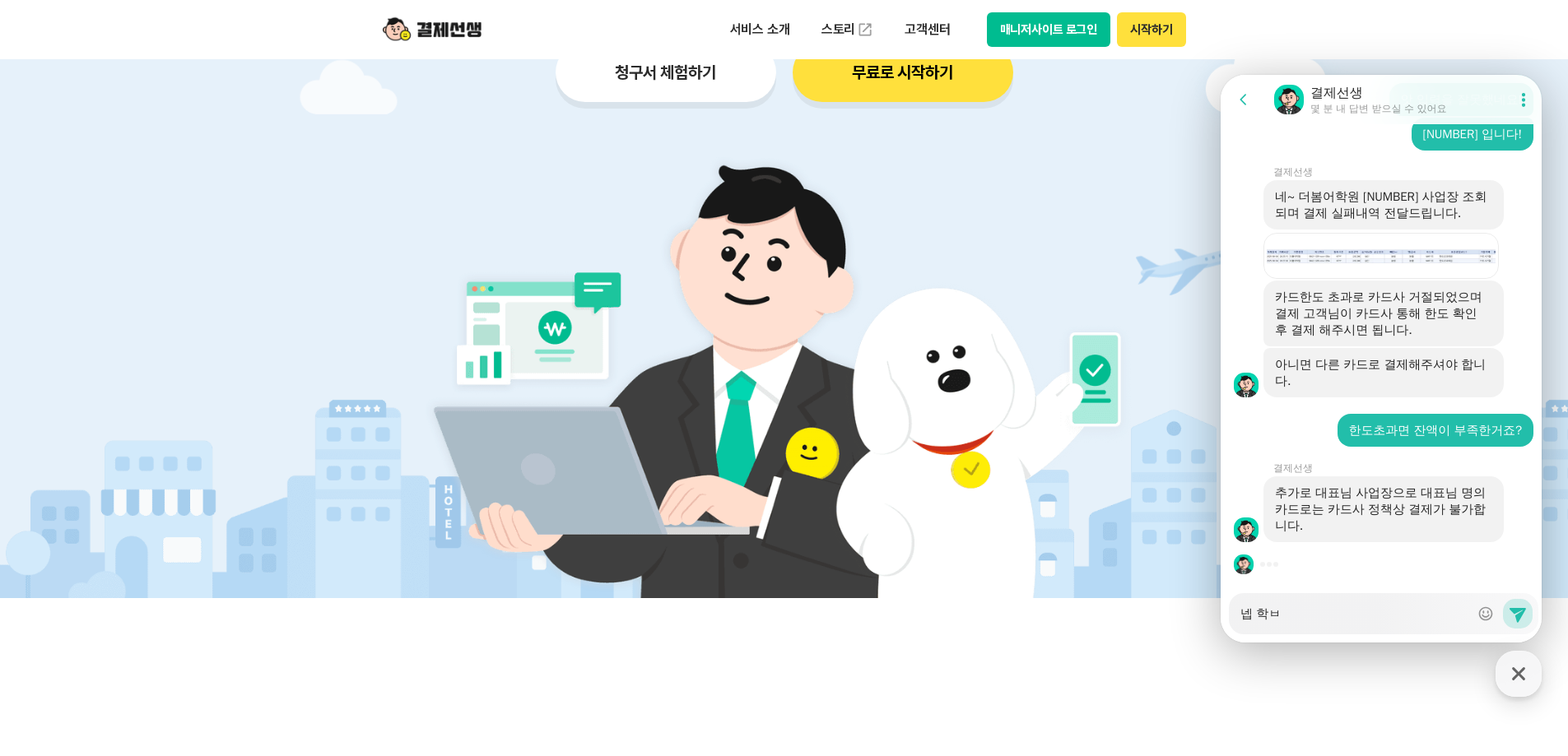 type on "x" 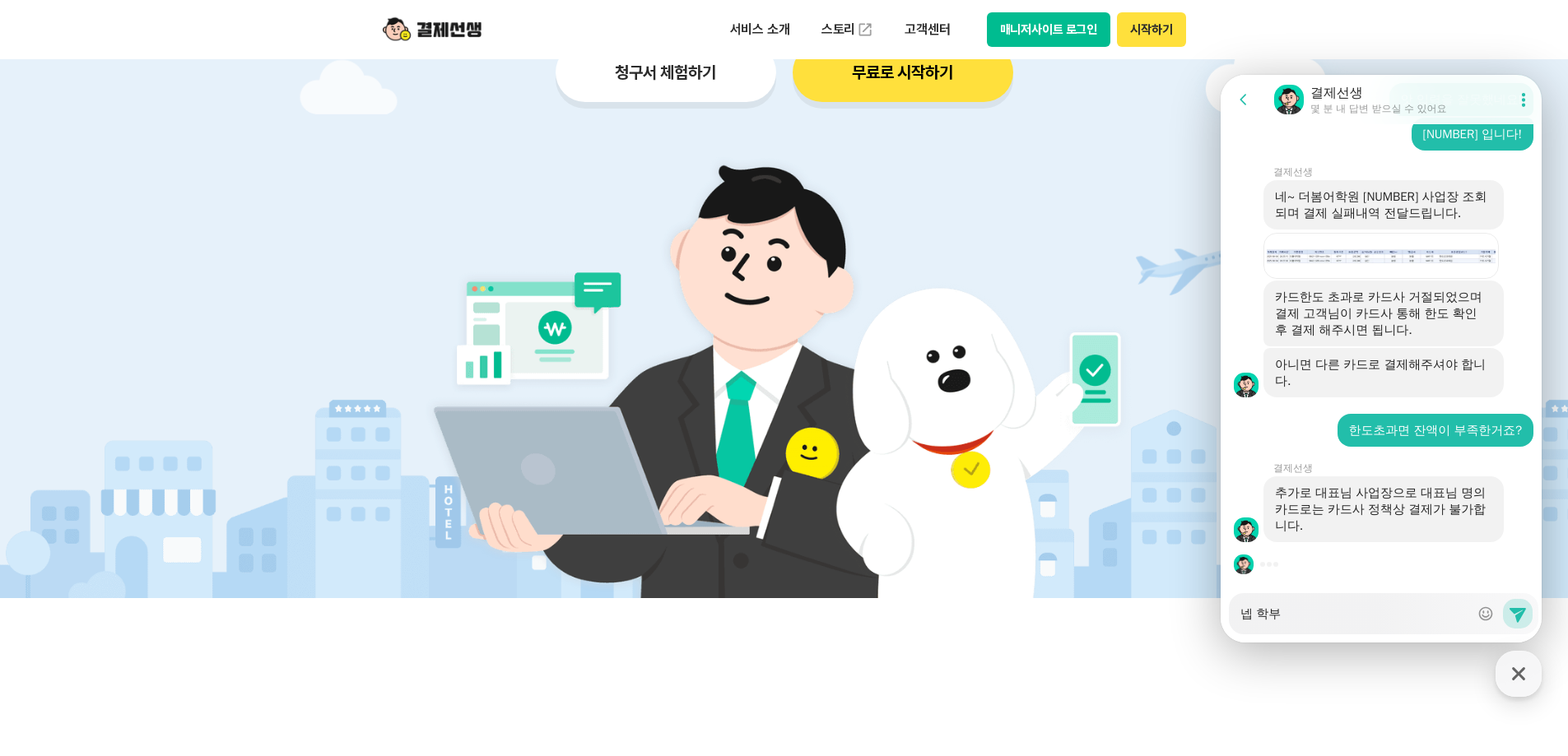 type on "x" 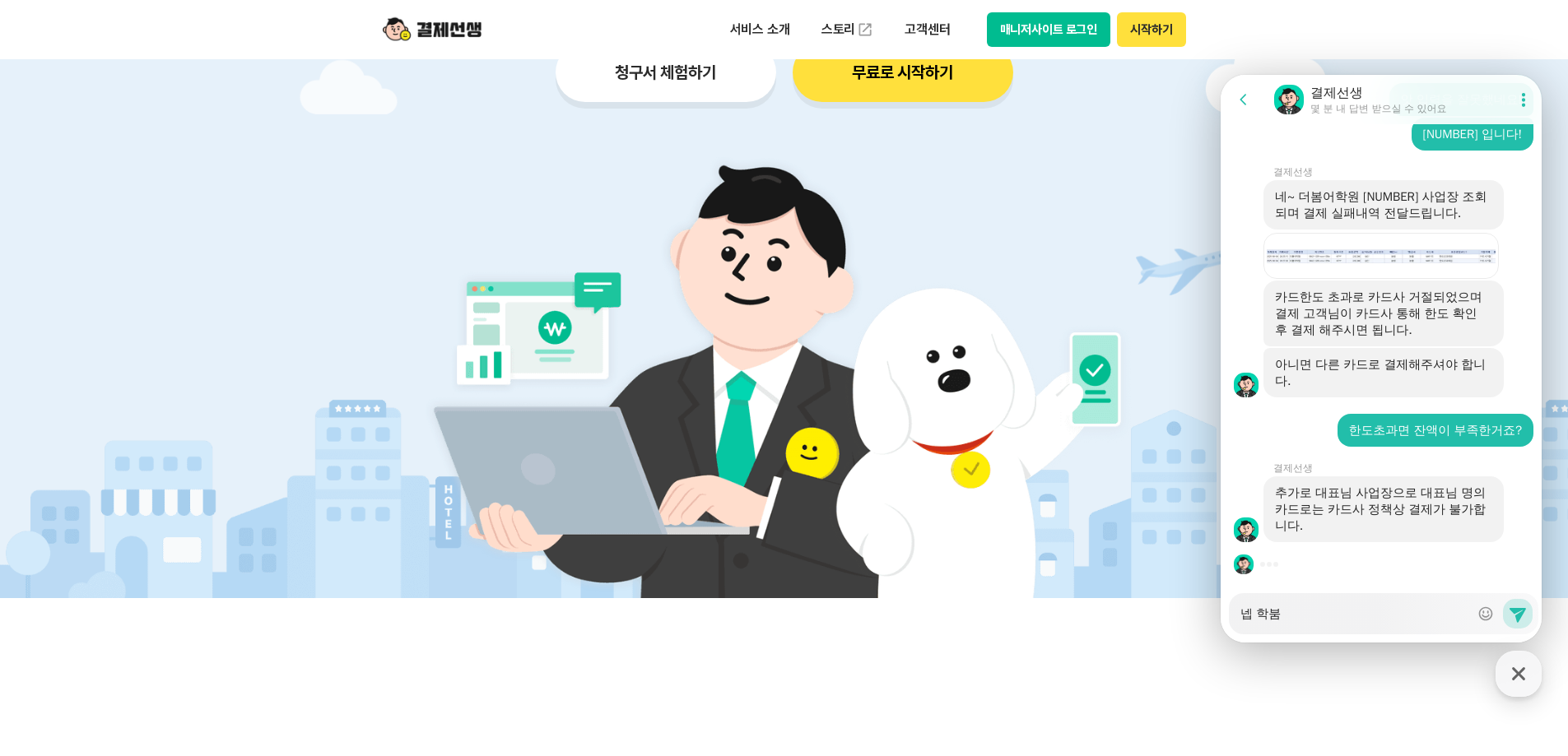 type on "x" 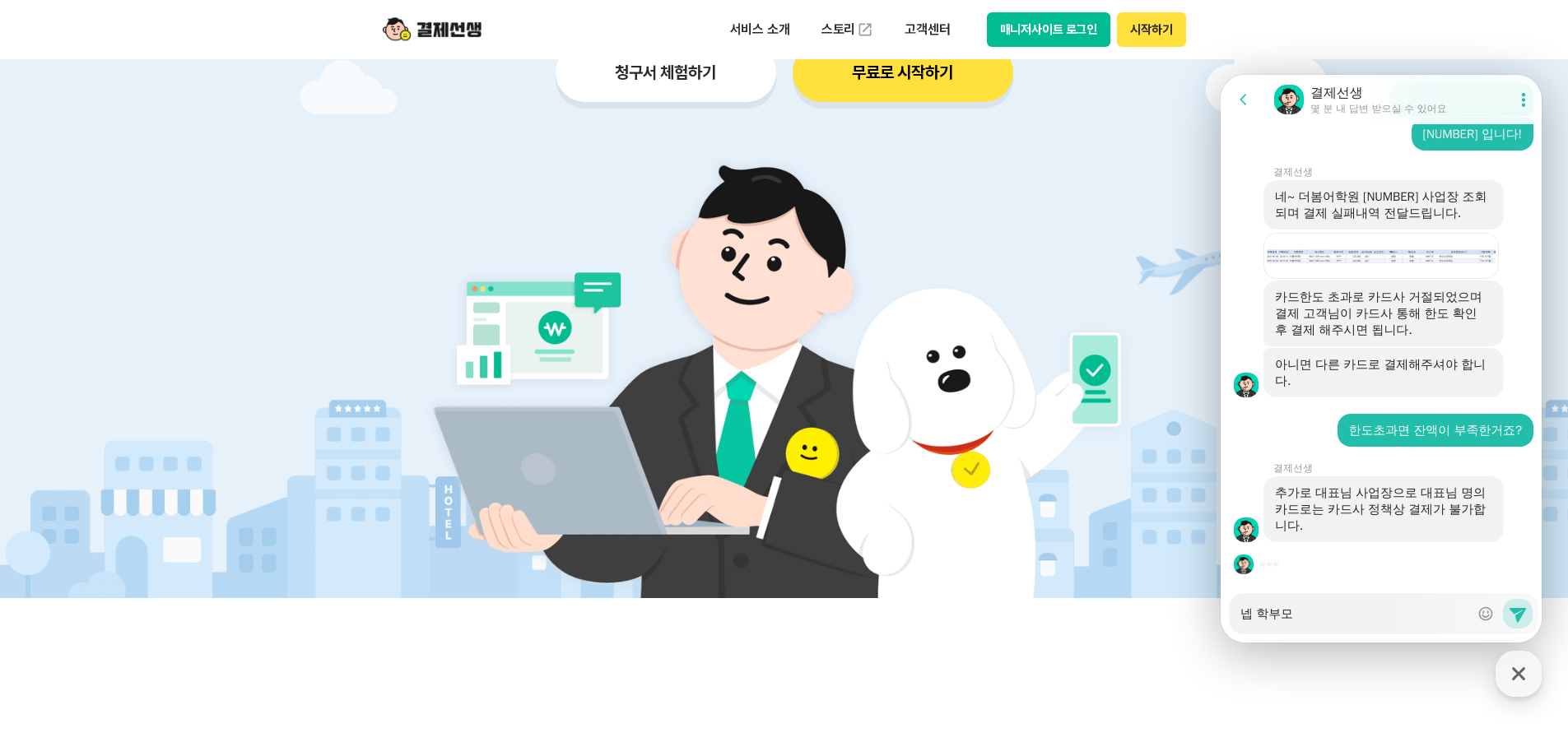 type on "x" 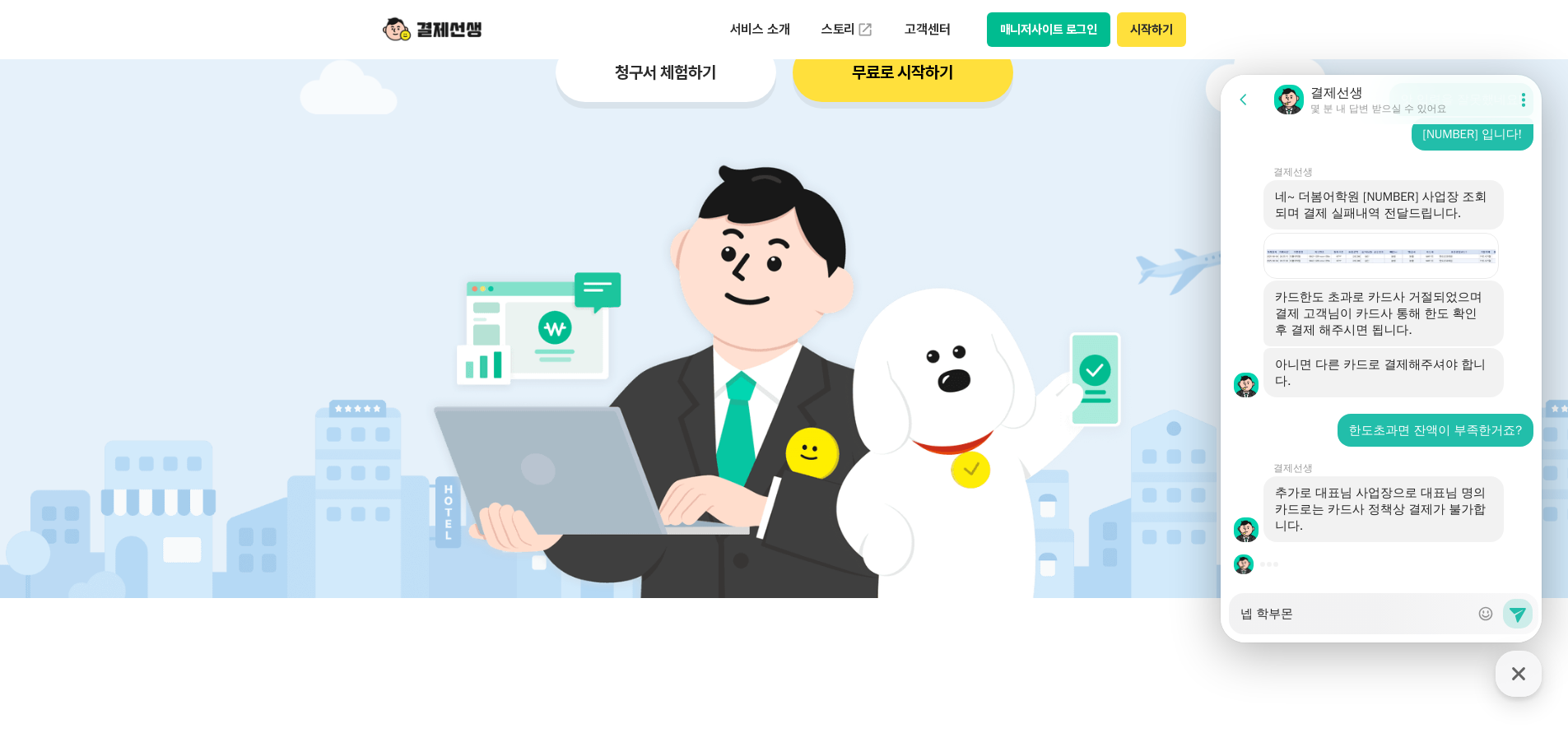 type on "x" 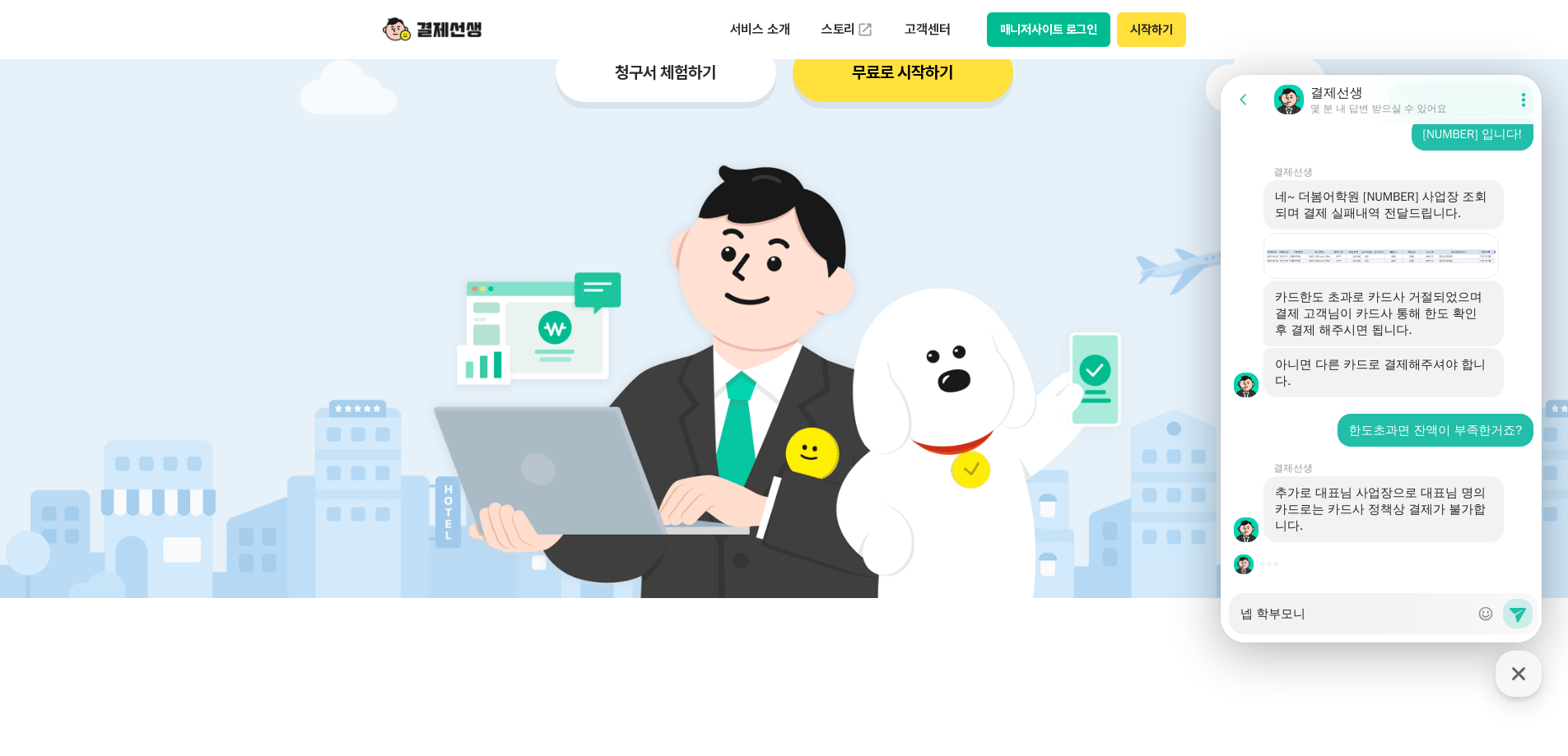 type on "x" 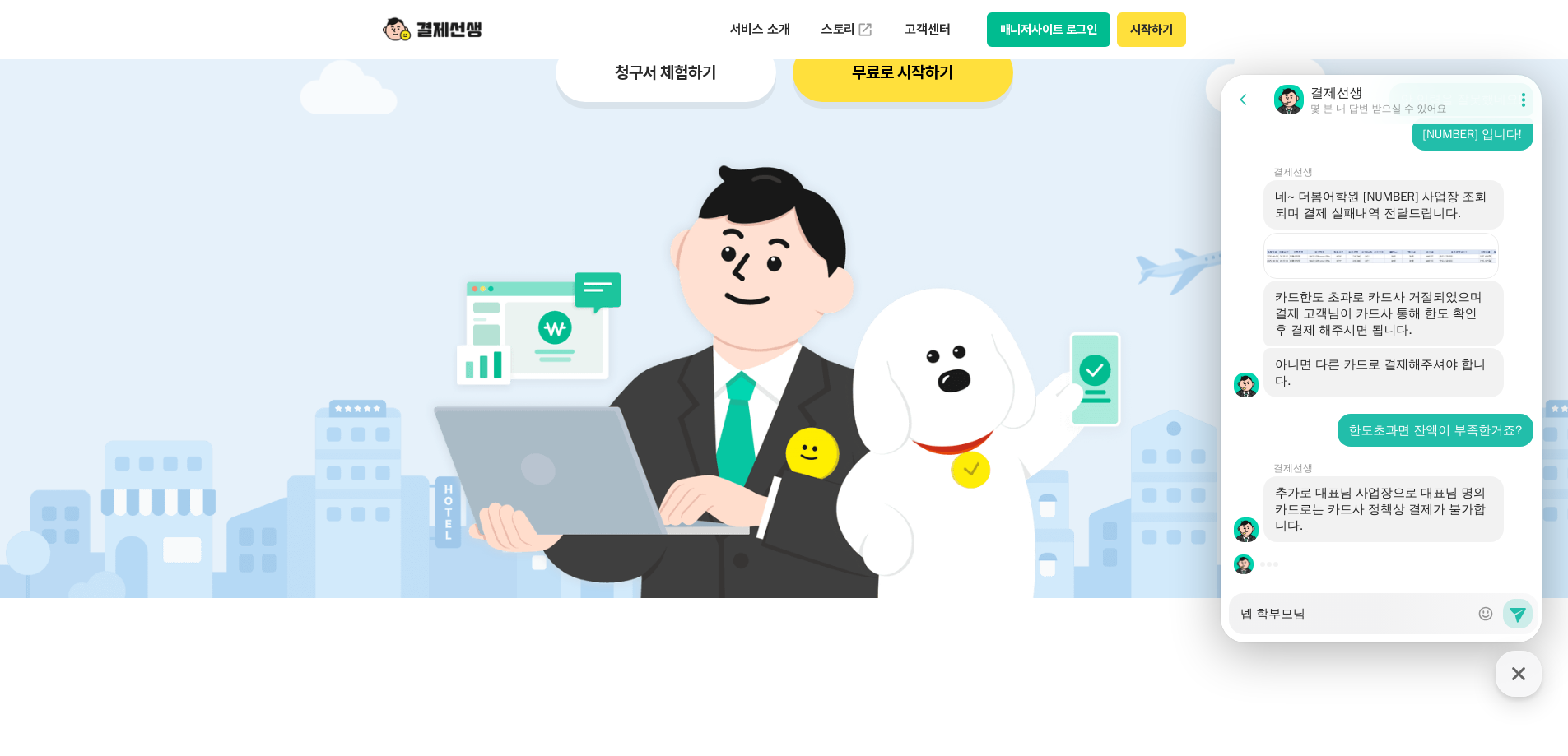 type on "x" 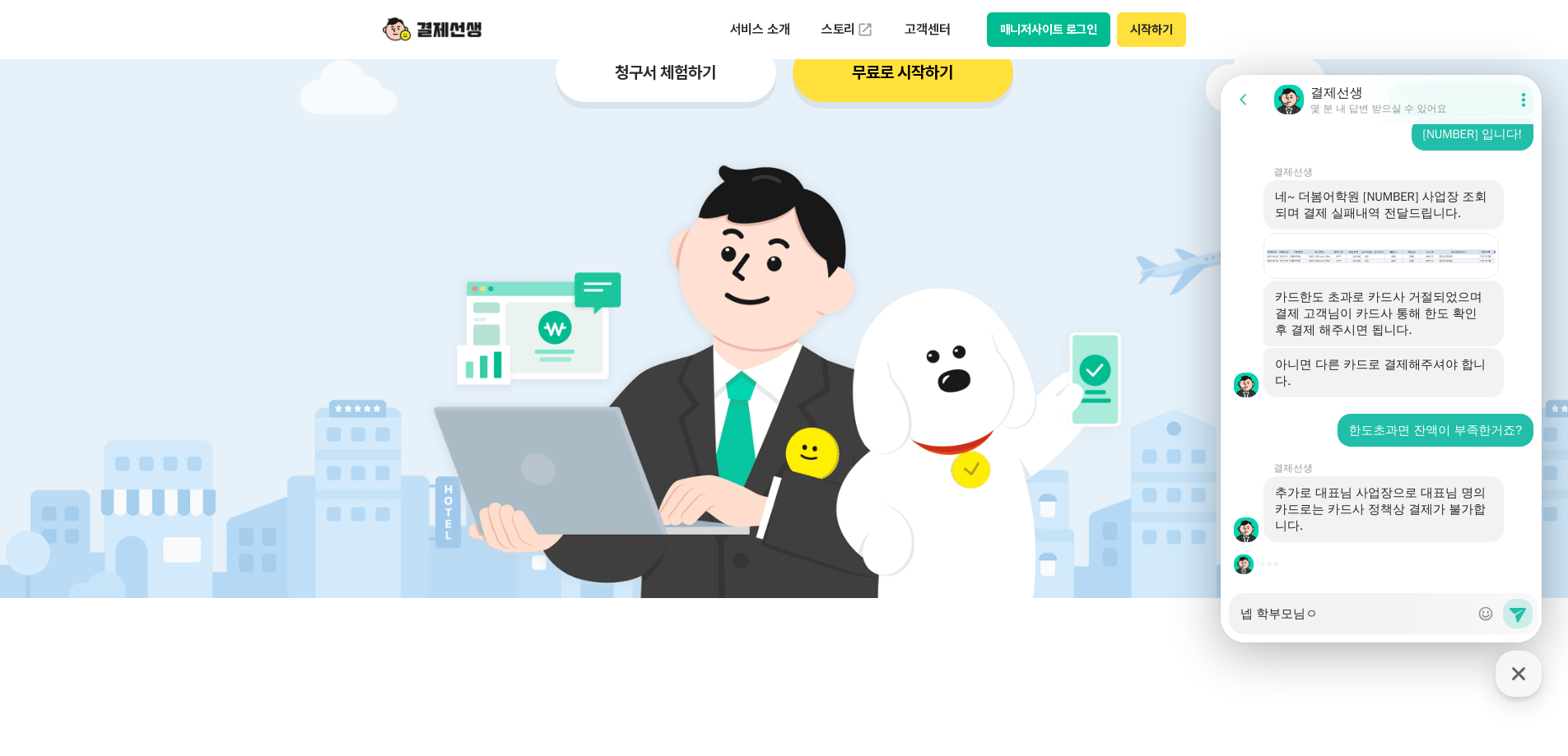 type on "x" 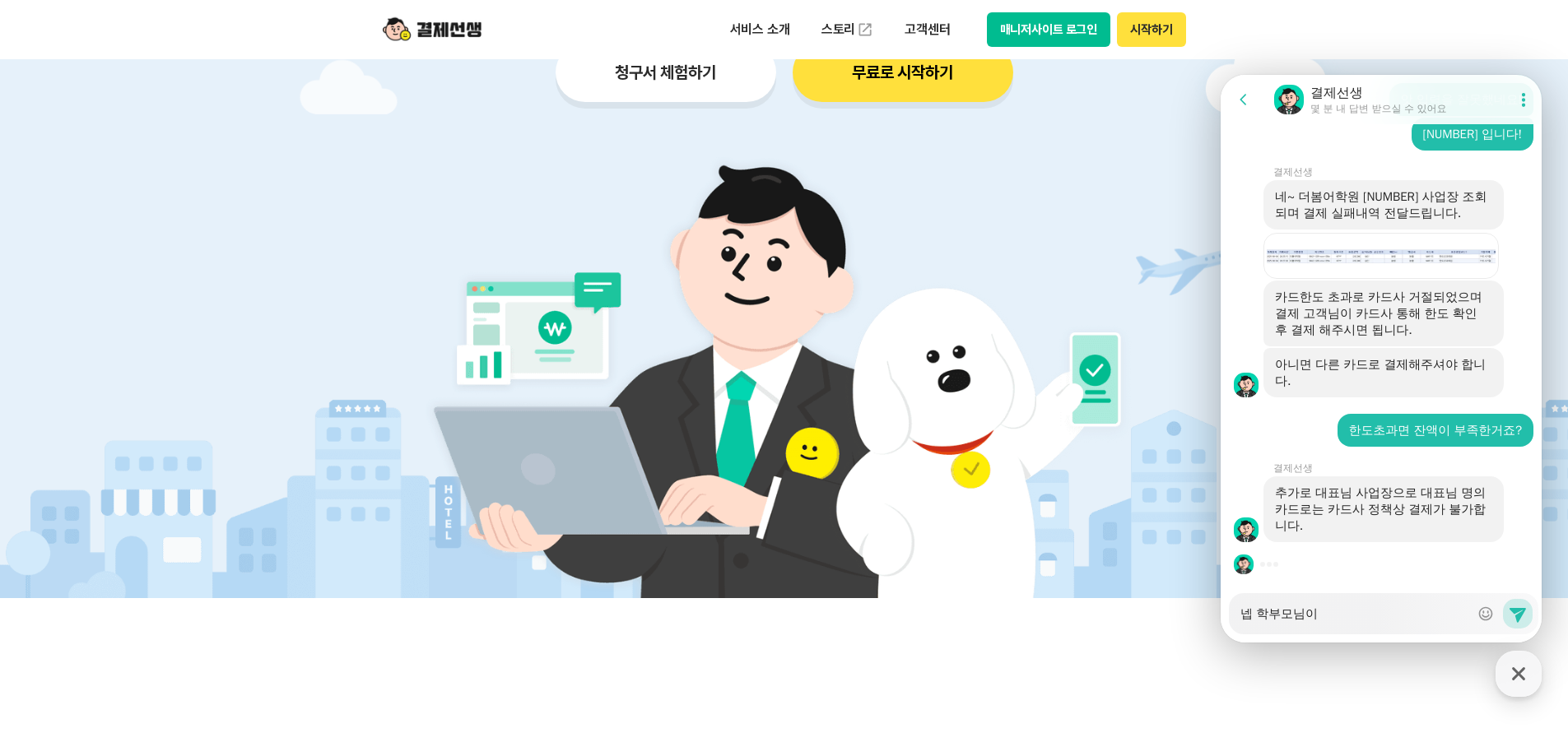 type on "x" 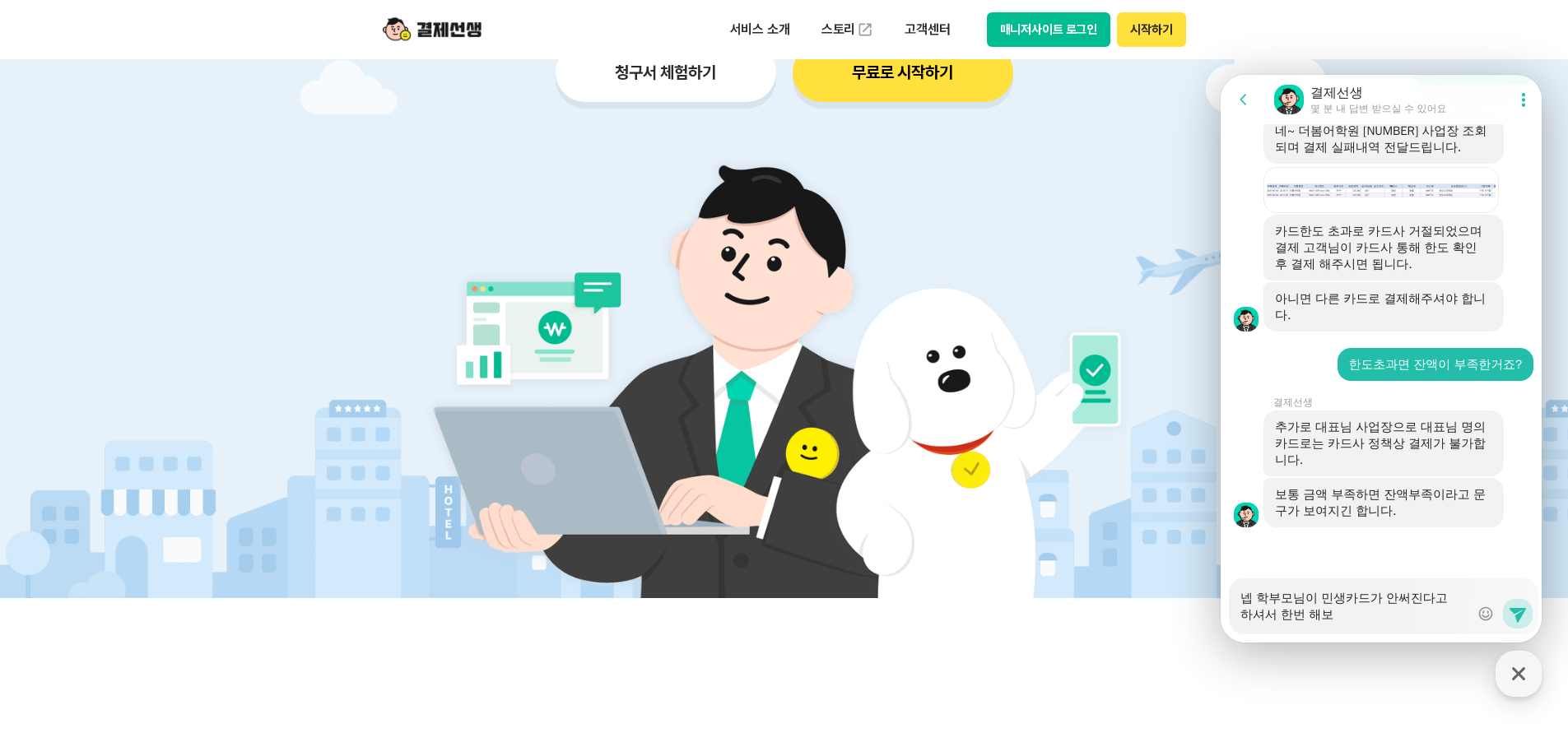 scroll, scrollTop: 3379, scrollLeft: 0, axis: vertical 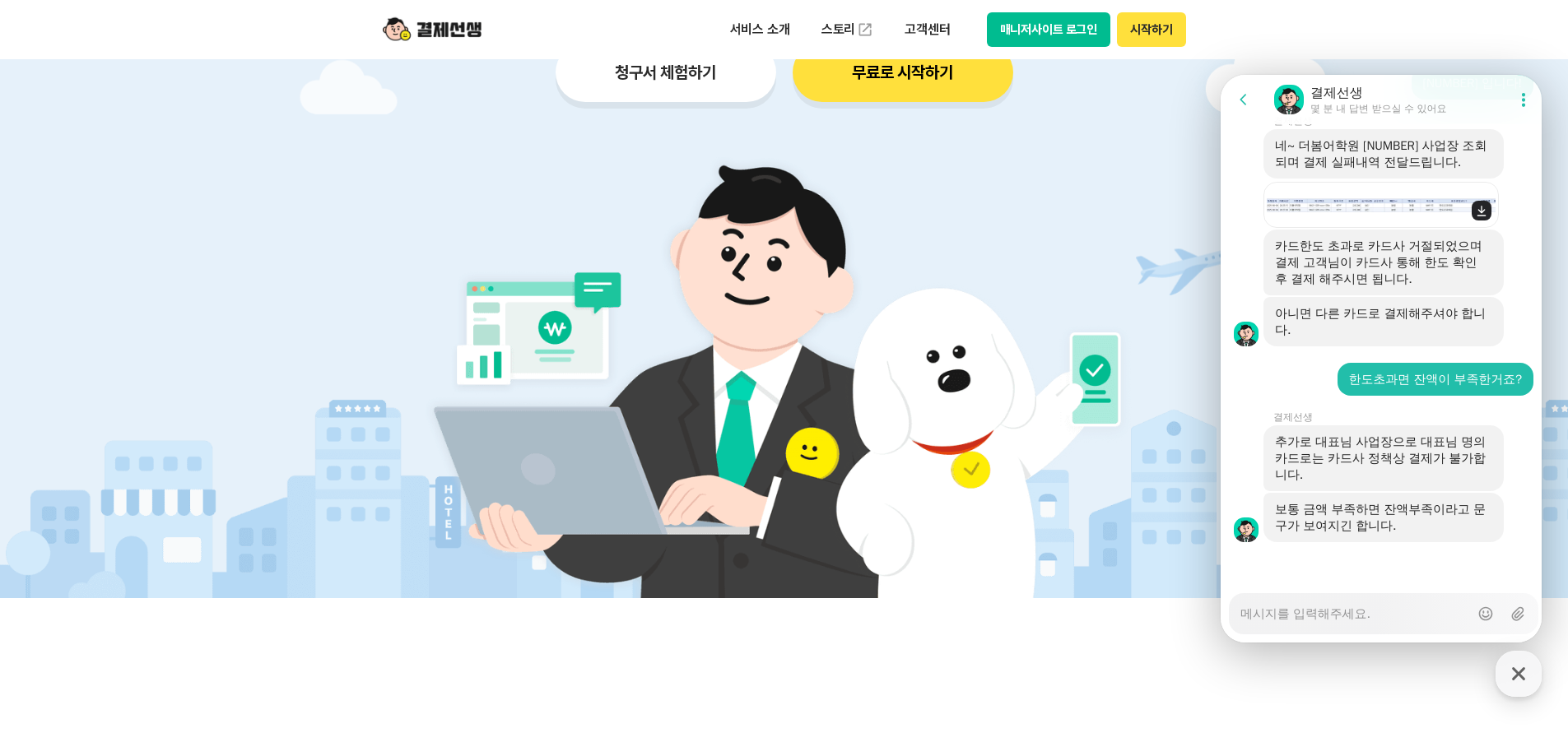 click on "Download file" at bounding box center [1381, 205] 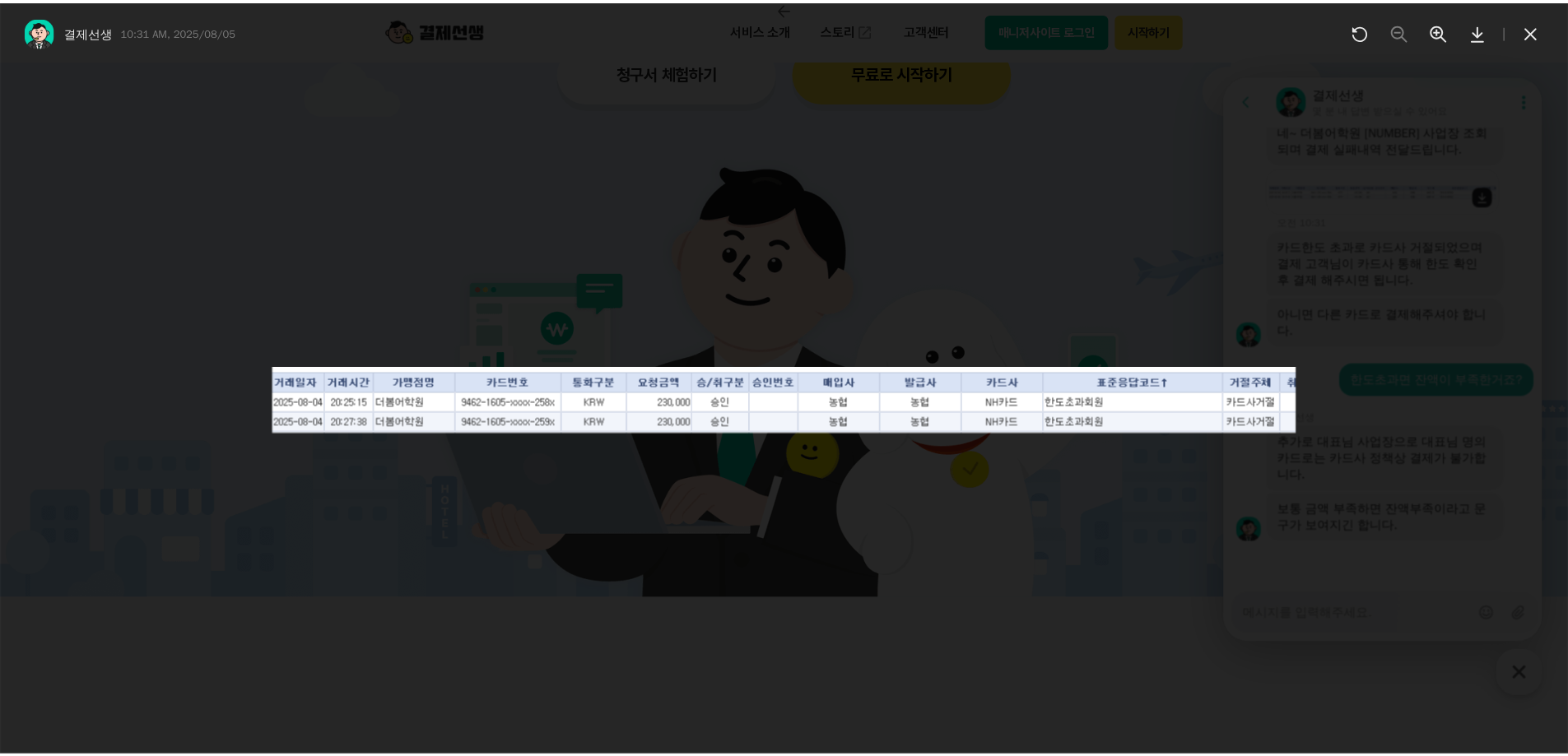 scroll, scrollTop: 3379, scrollLeft: 0, axis: vertical 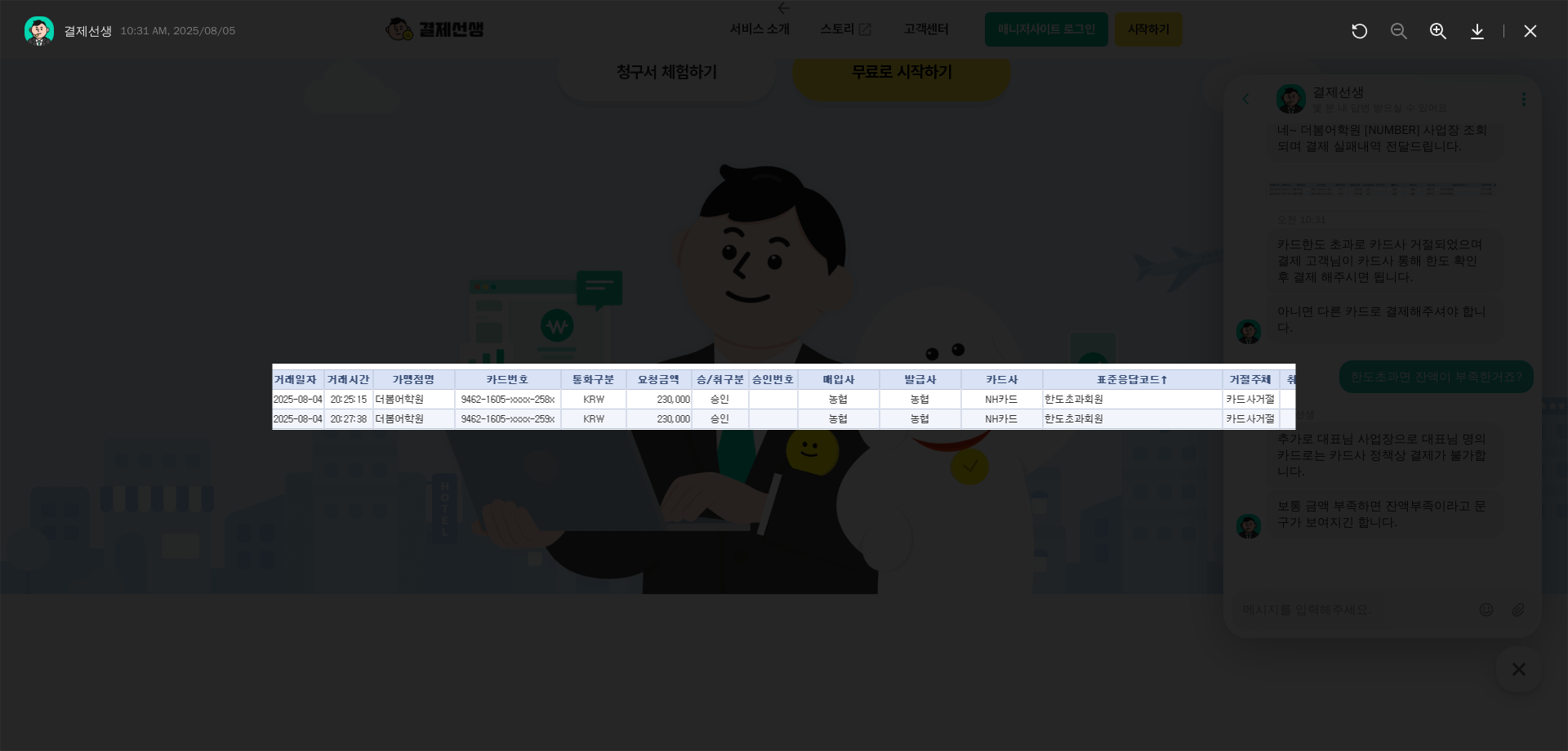 click at bounding box center (784, 386) 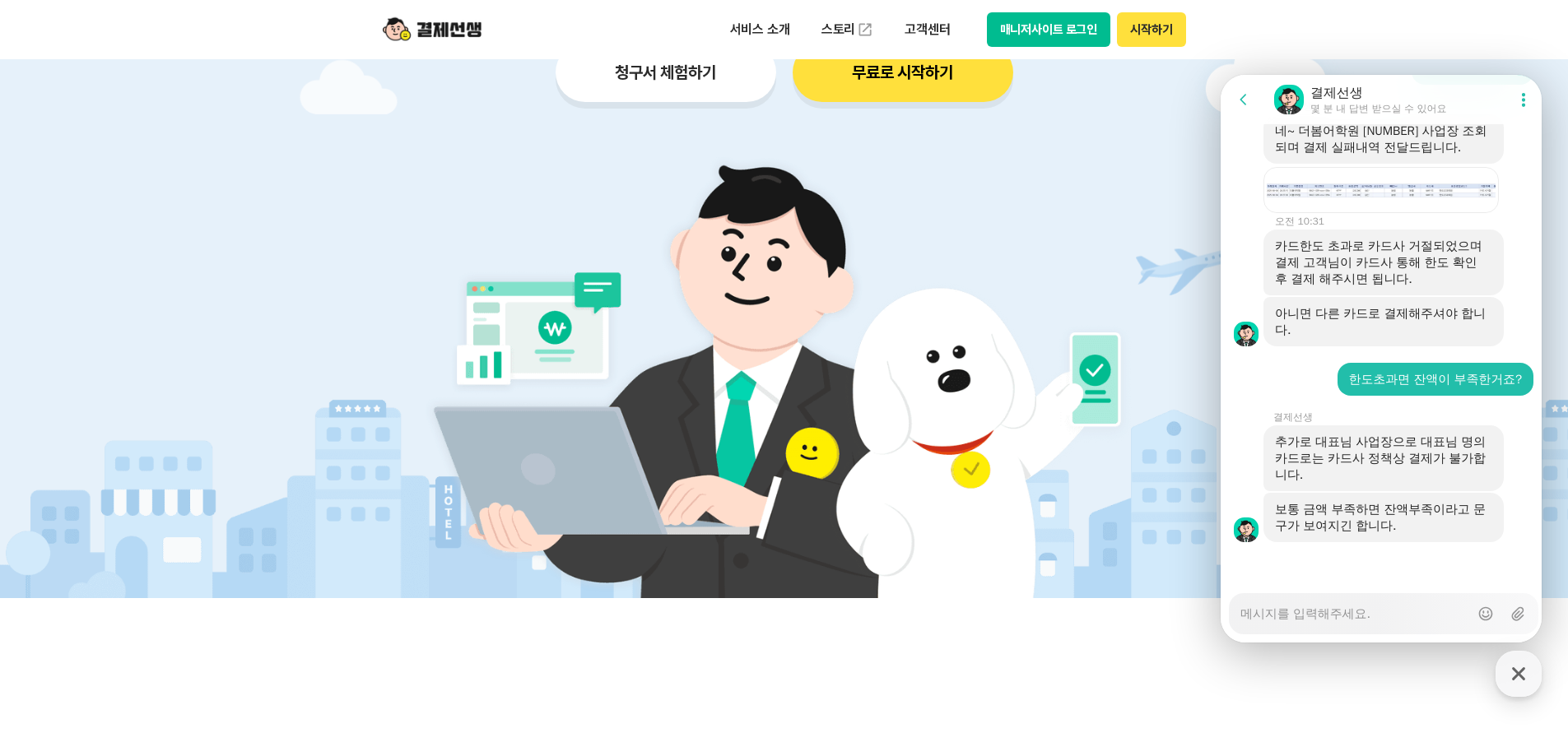 click on "Messenger Input Textarea" at bounding box center (1355, 614) 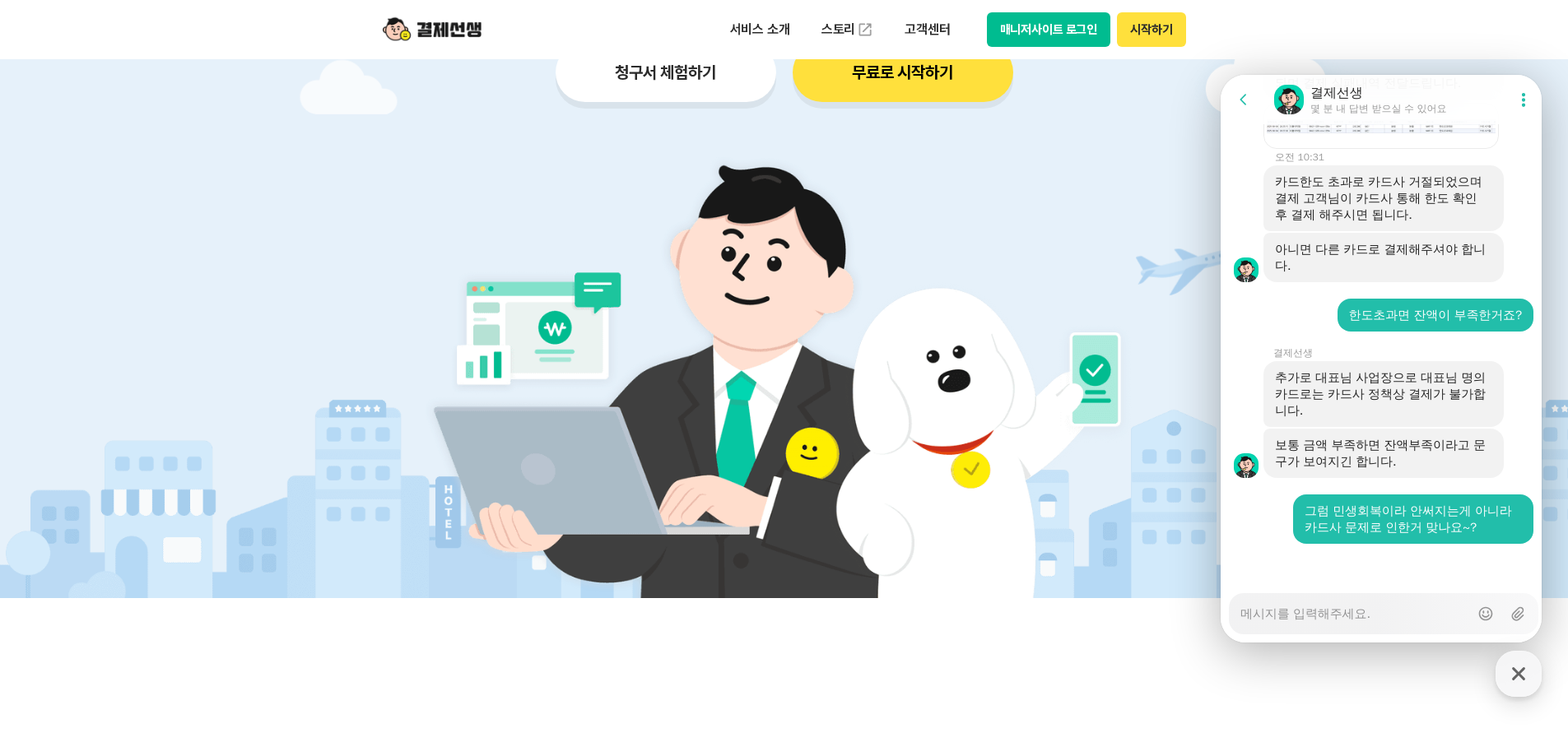 scroll, scrollTop: 3445, scrollLeft: 0, axis: vertical 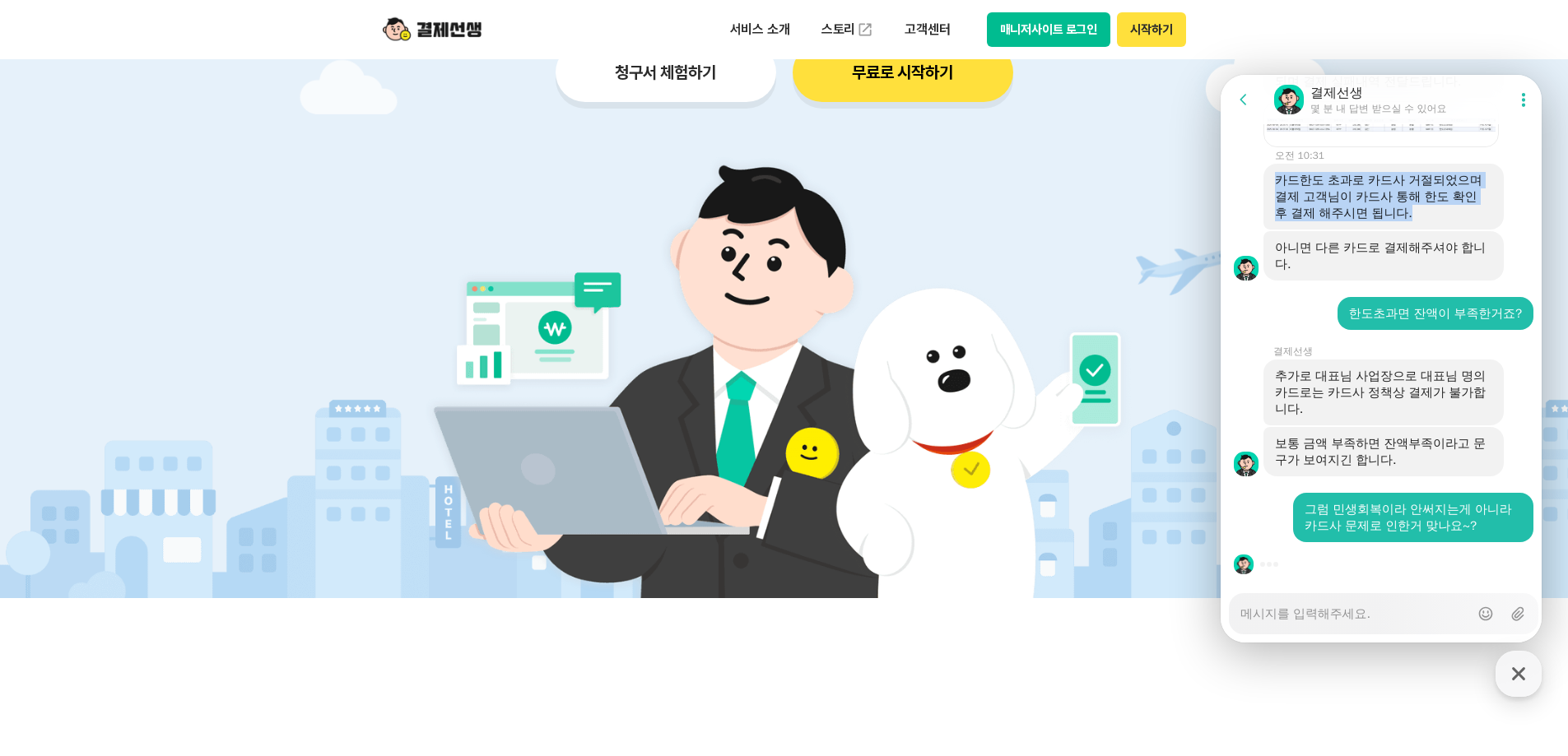drag, startPoint x: 1278, startPoint y: 176, endPoint x: 1448, endPoint y: 215, distance: 174.41617 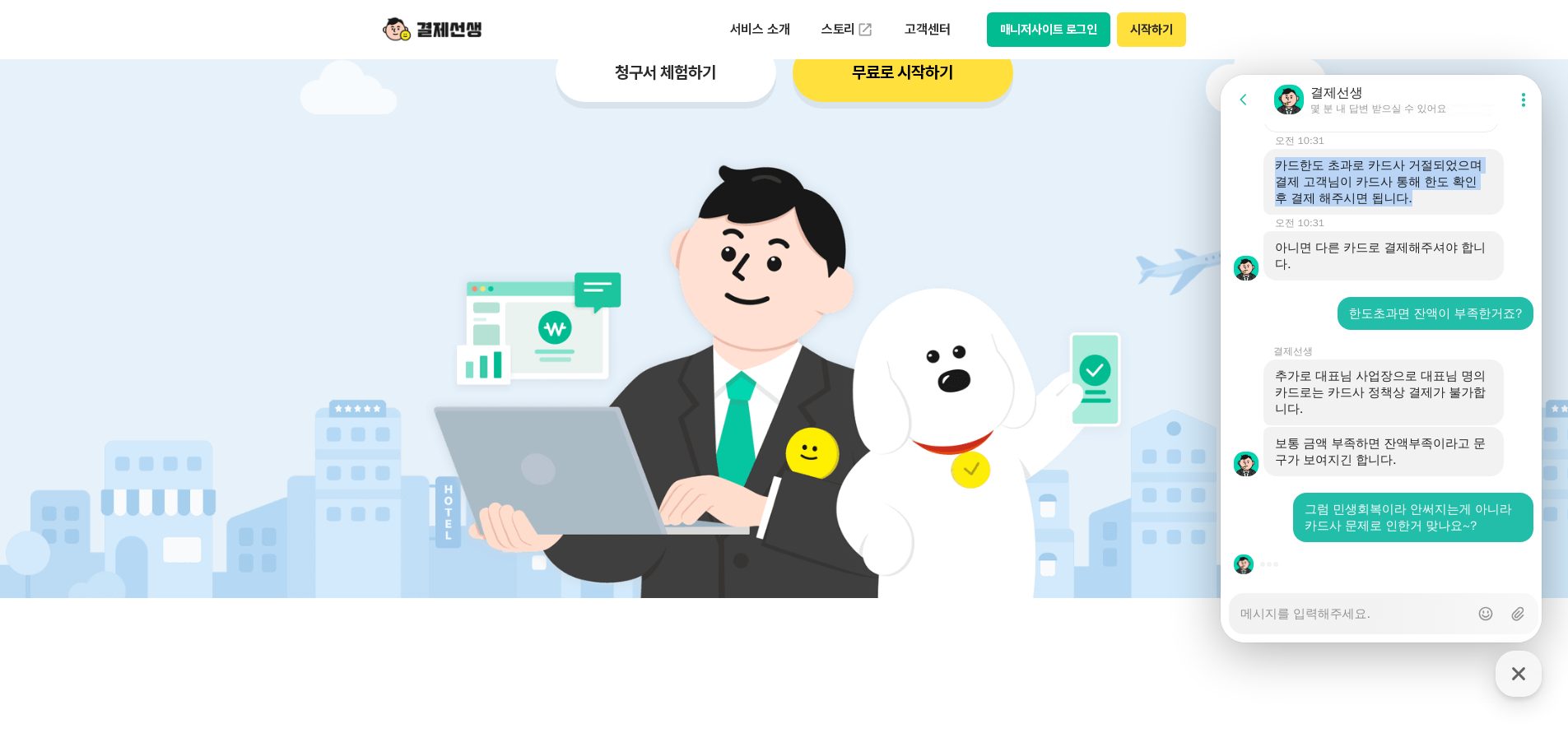 copy on "카드한도 초과로 카드사 거절되었으며 결제 고객님이 카드사 통해 한도 확인 후 결제 해주시면 됩니다." 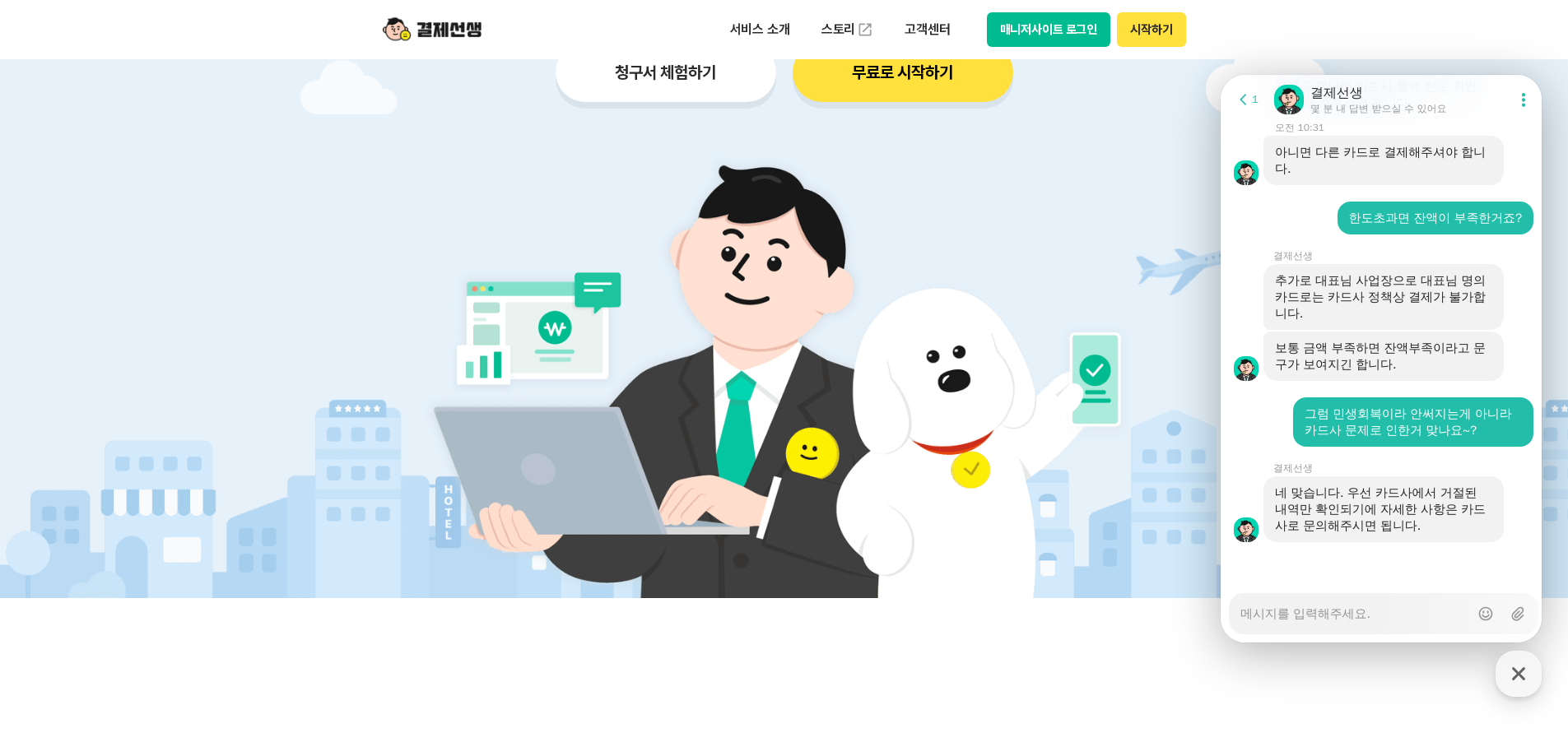scroll, scrollTop: 3555, scrollLeft: 0, axis: vertical 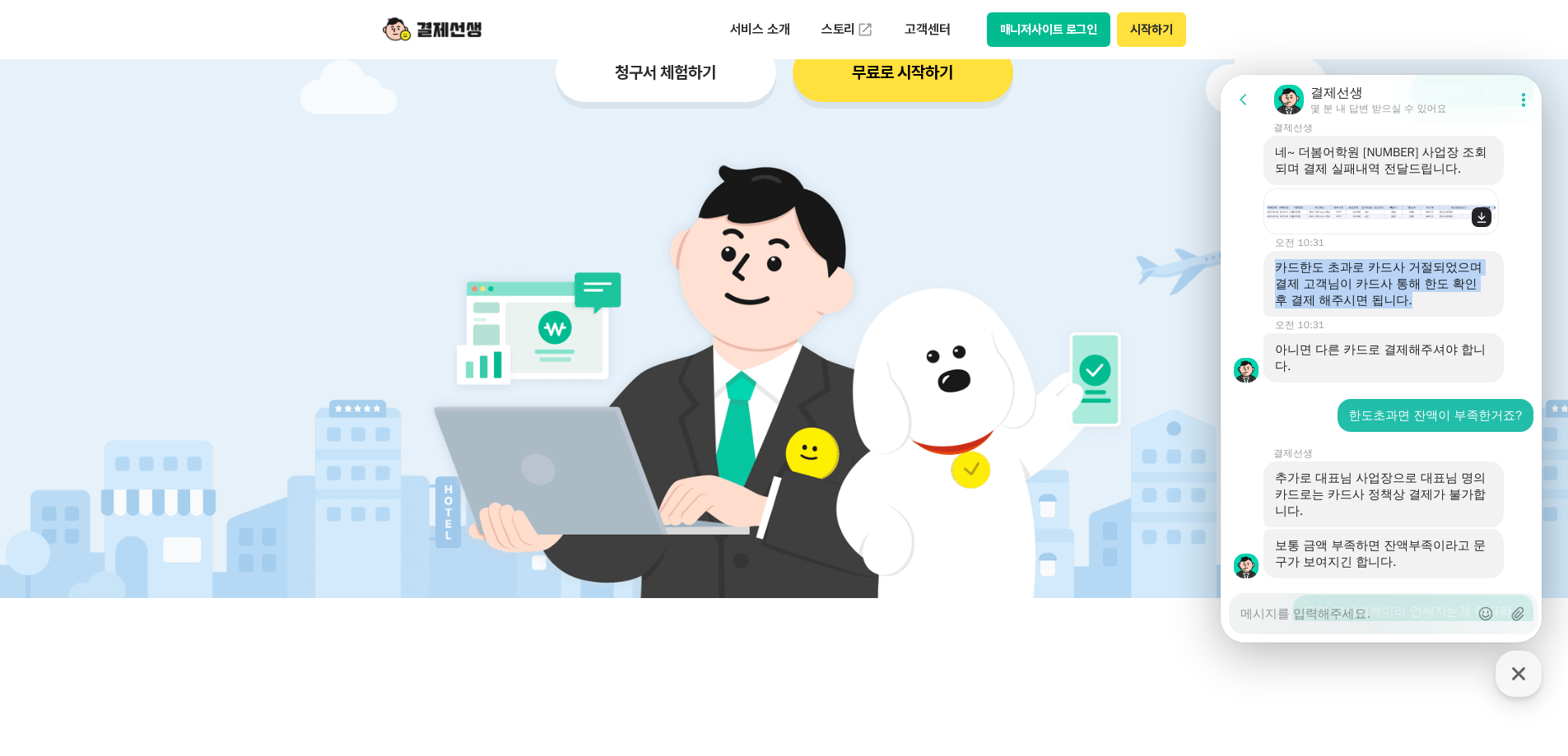 click at bounding box center (1381, 211) 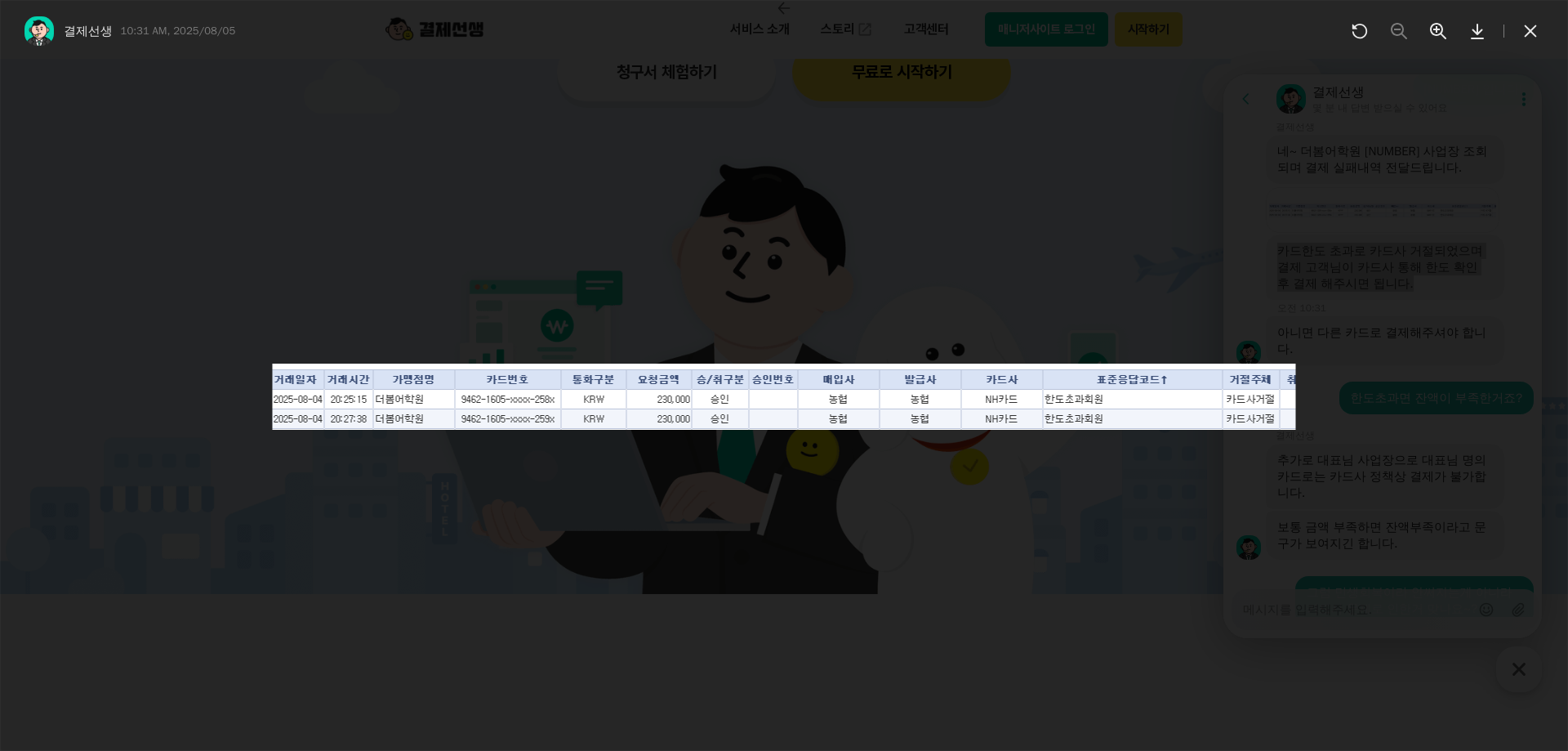 click at bounding box center (784, 386) 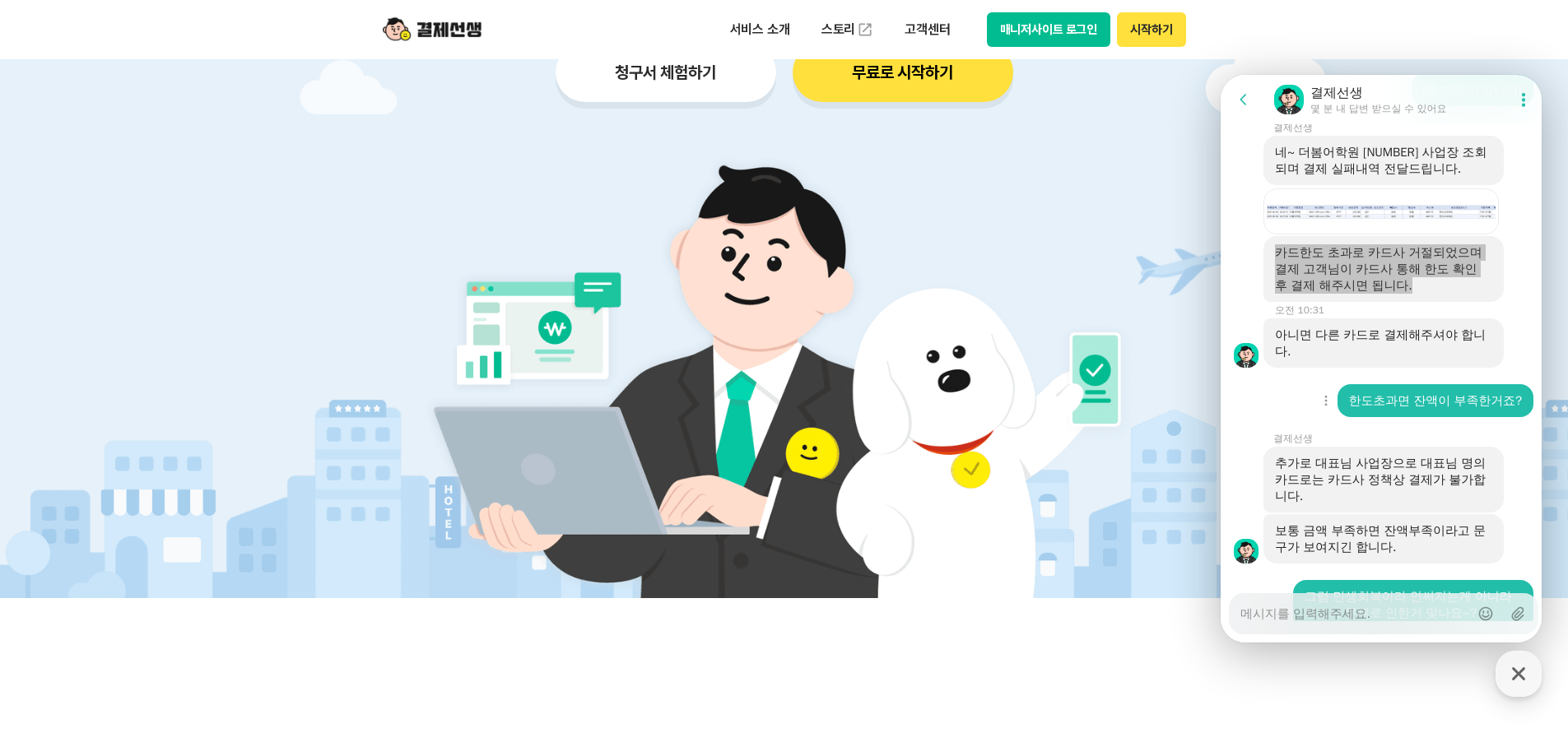 scroll, scrollTop: 3541, scrollLeft: 0, axis: vertical 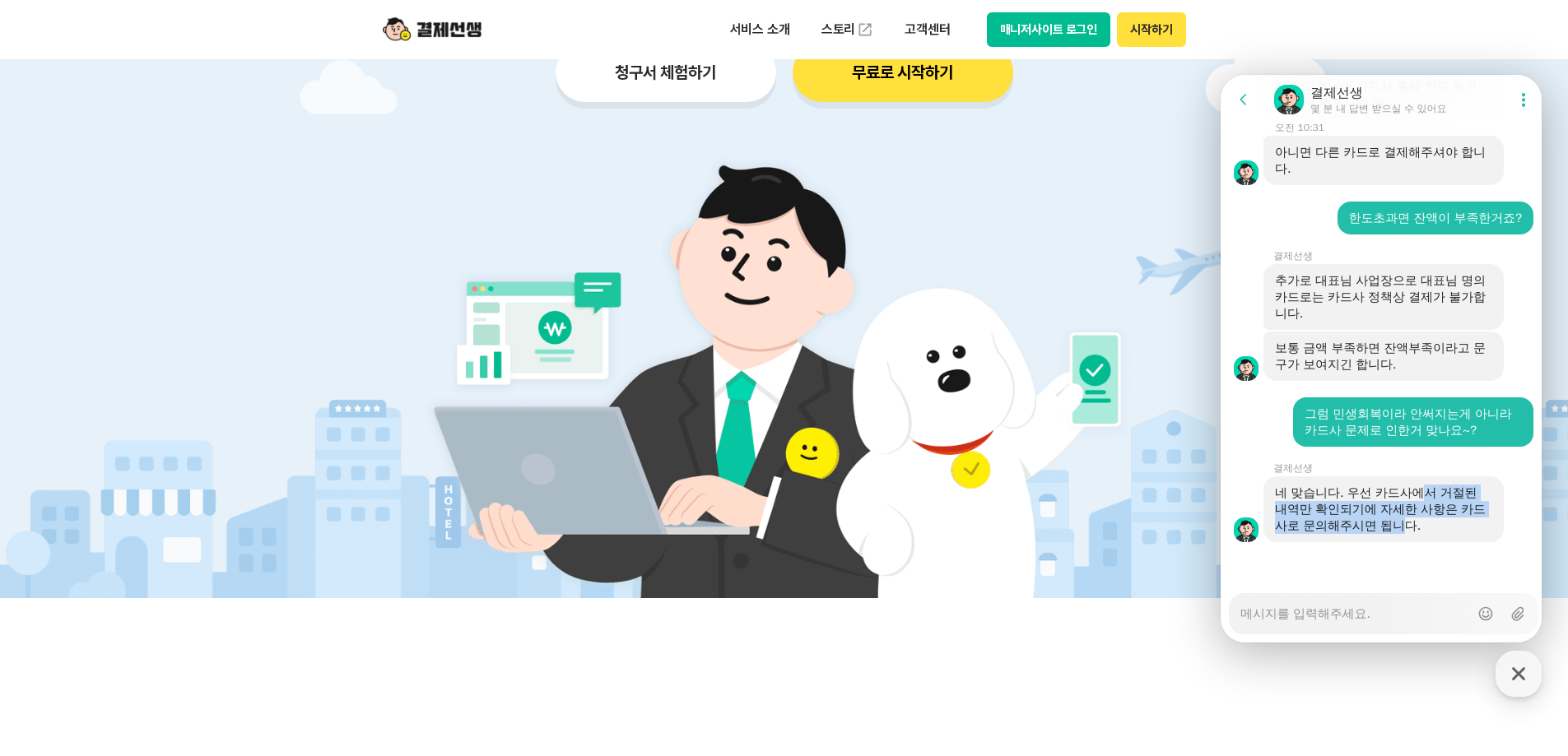 drag, startPoint x: 1420, startPoint y: 518, endPoint x: 1421, endPoint y: 484, distance: 34.0147 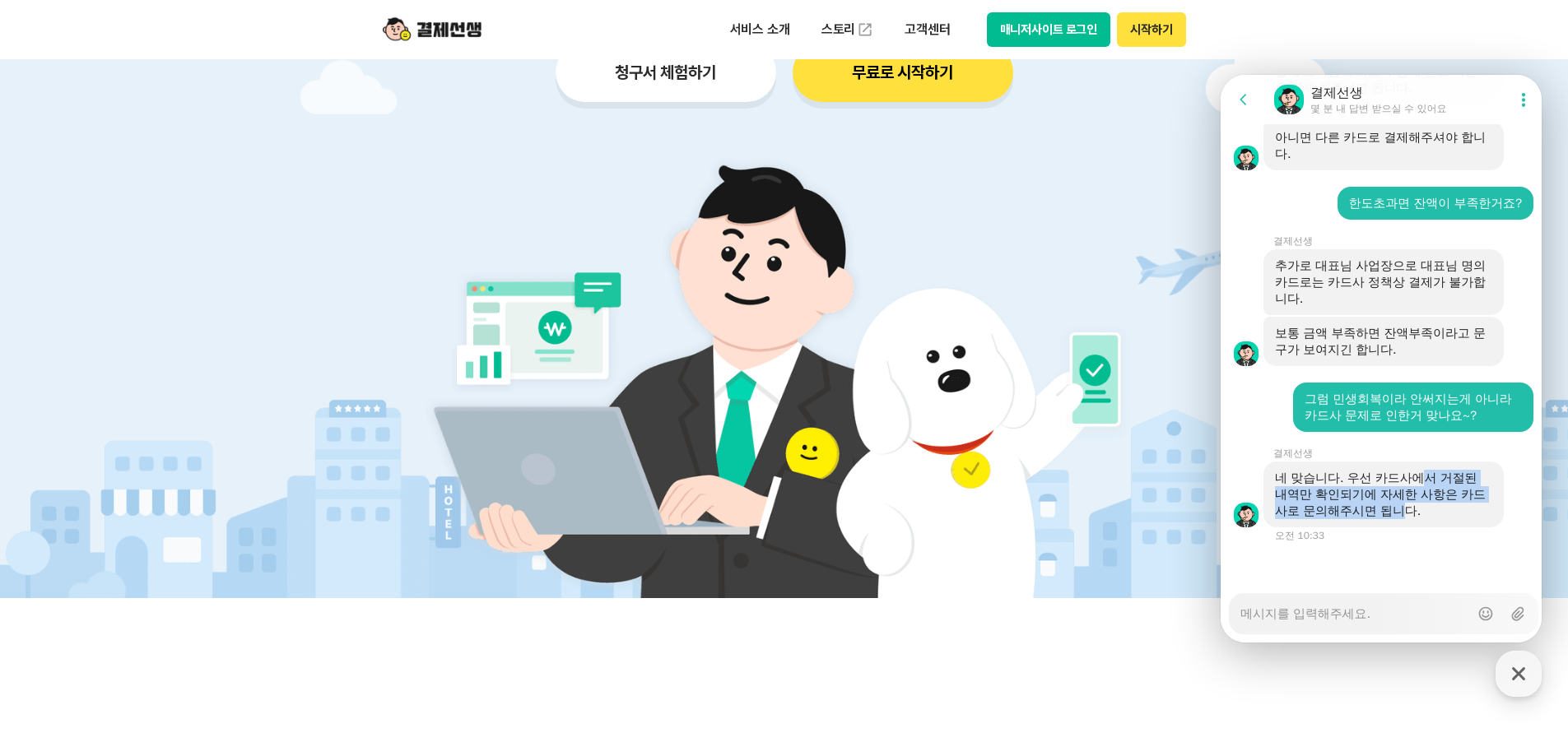 click on "네 맞습니다. 우선 카드사에서 거절된 내역만 확인되기에 자세한 사항은 카드사로 문의해주시면 됩니다." at bounding box center (1384, 494) 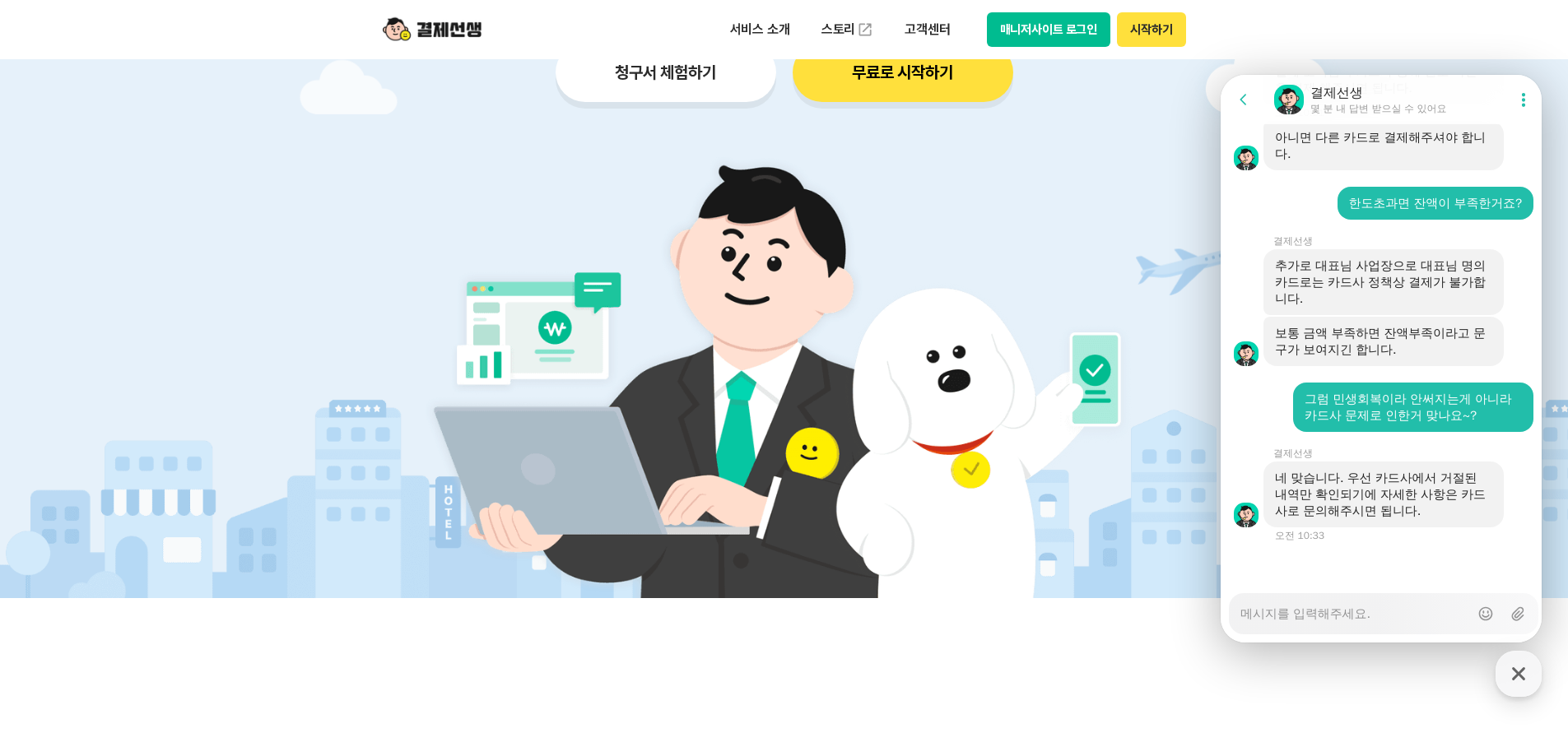 scroll, scrollTop: 3541, scrollLeft: 0, axis: vertical 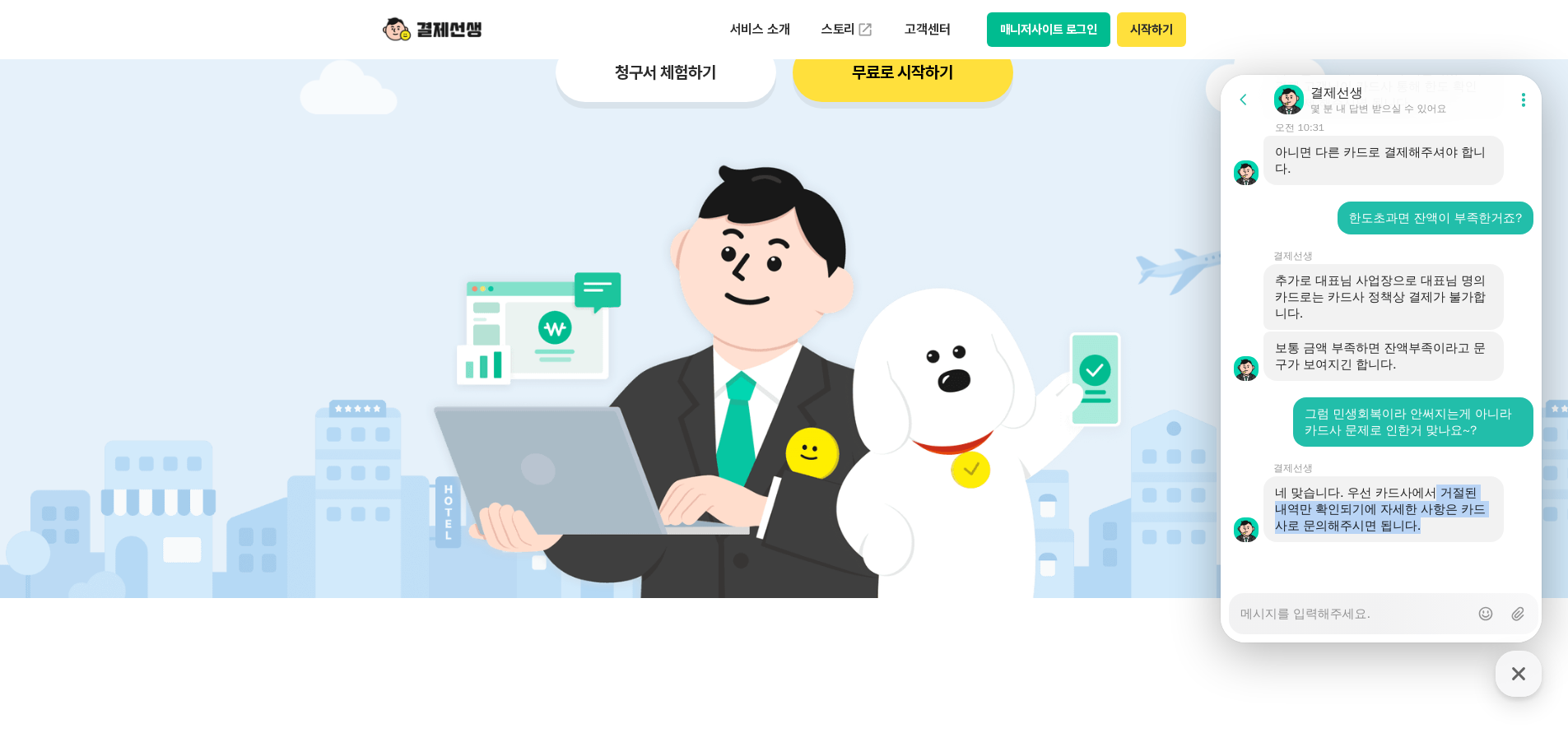 drag, startPoint x: 1433, startPoint y: 531, endPoint x: 1432, endPoint y: 499, distance: 32.015621 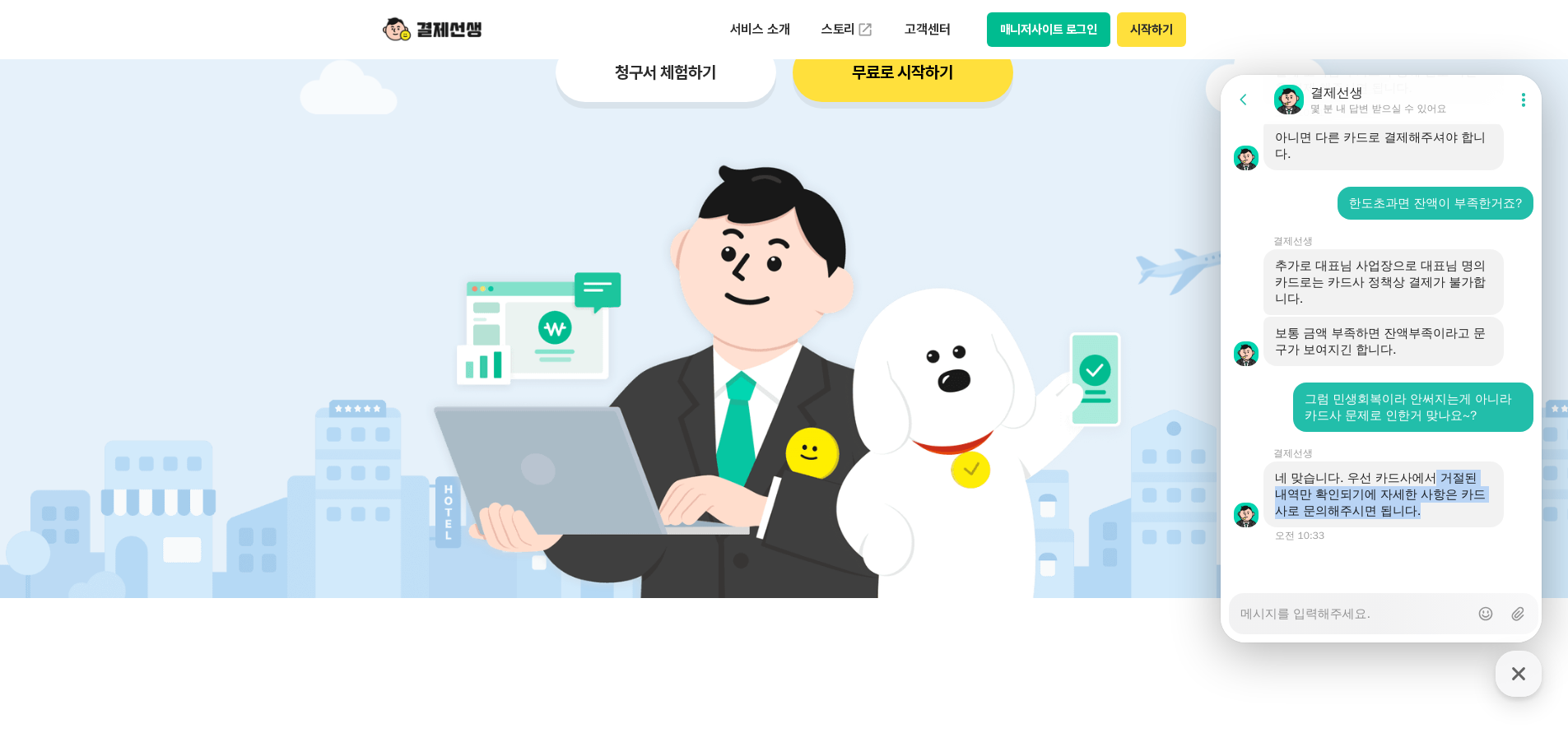 click on "네 맞습니다. 우선 카드사에서 거절된 내역만 확인되기에 자세한 사항은 카드사로 문의해주시면 됩니다." at bounding box center [1384, 494] 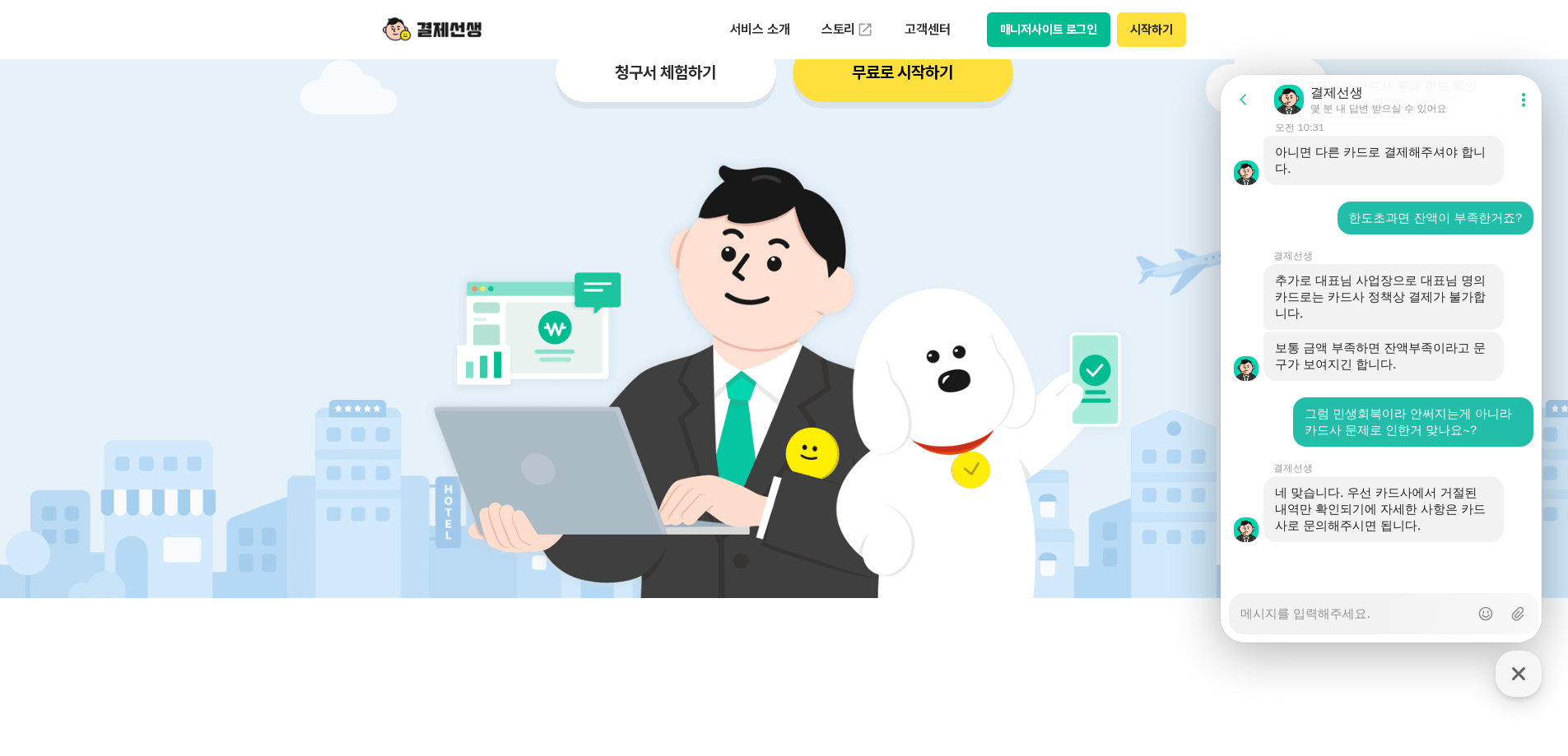 click on "Messenger Input Textarea" at bounding box center [1355, 608] 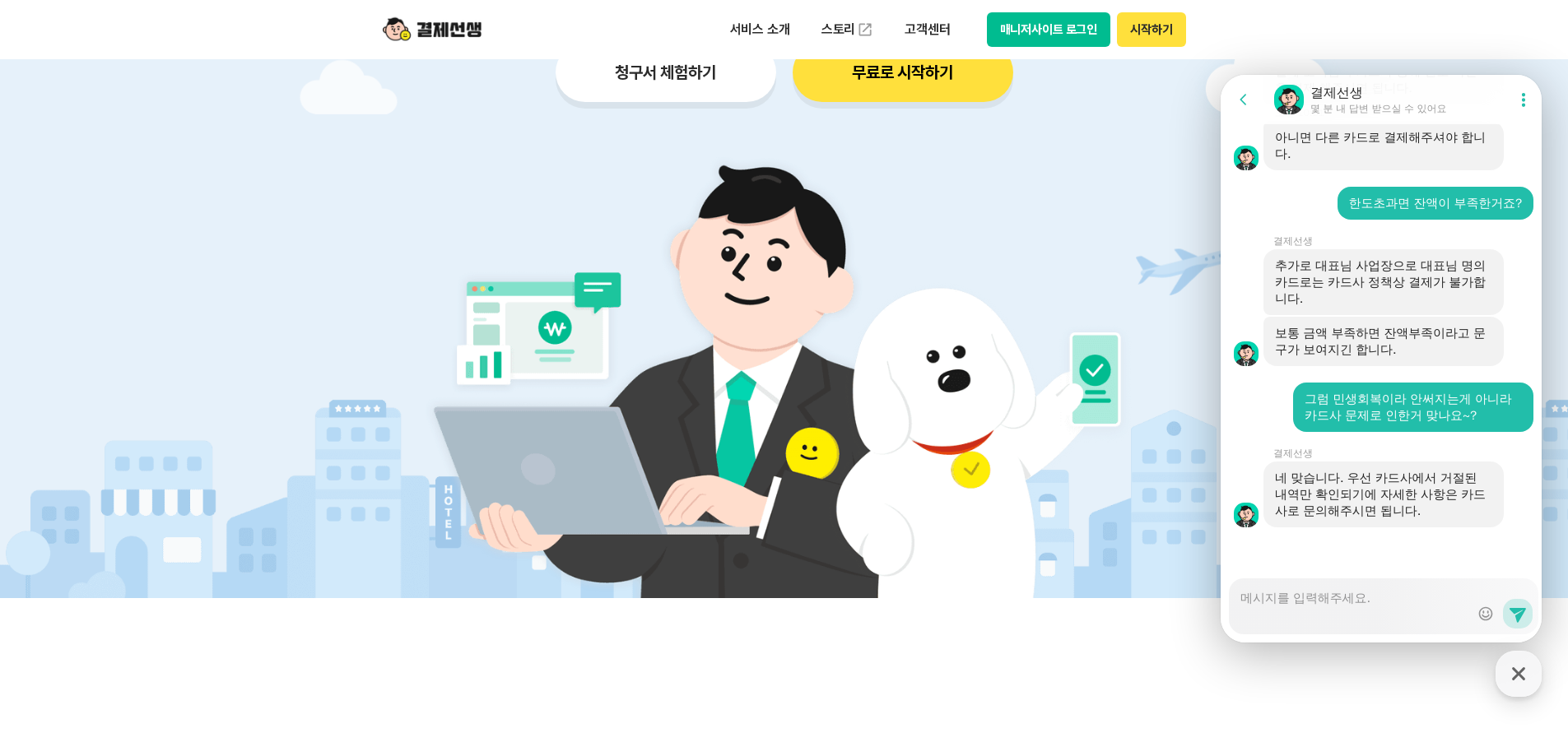 scroll, scrollTop: 3606, scrollLeft: 0, axis: vertical 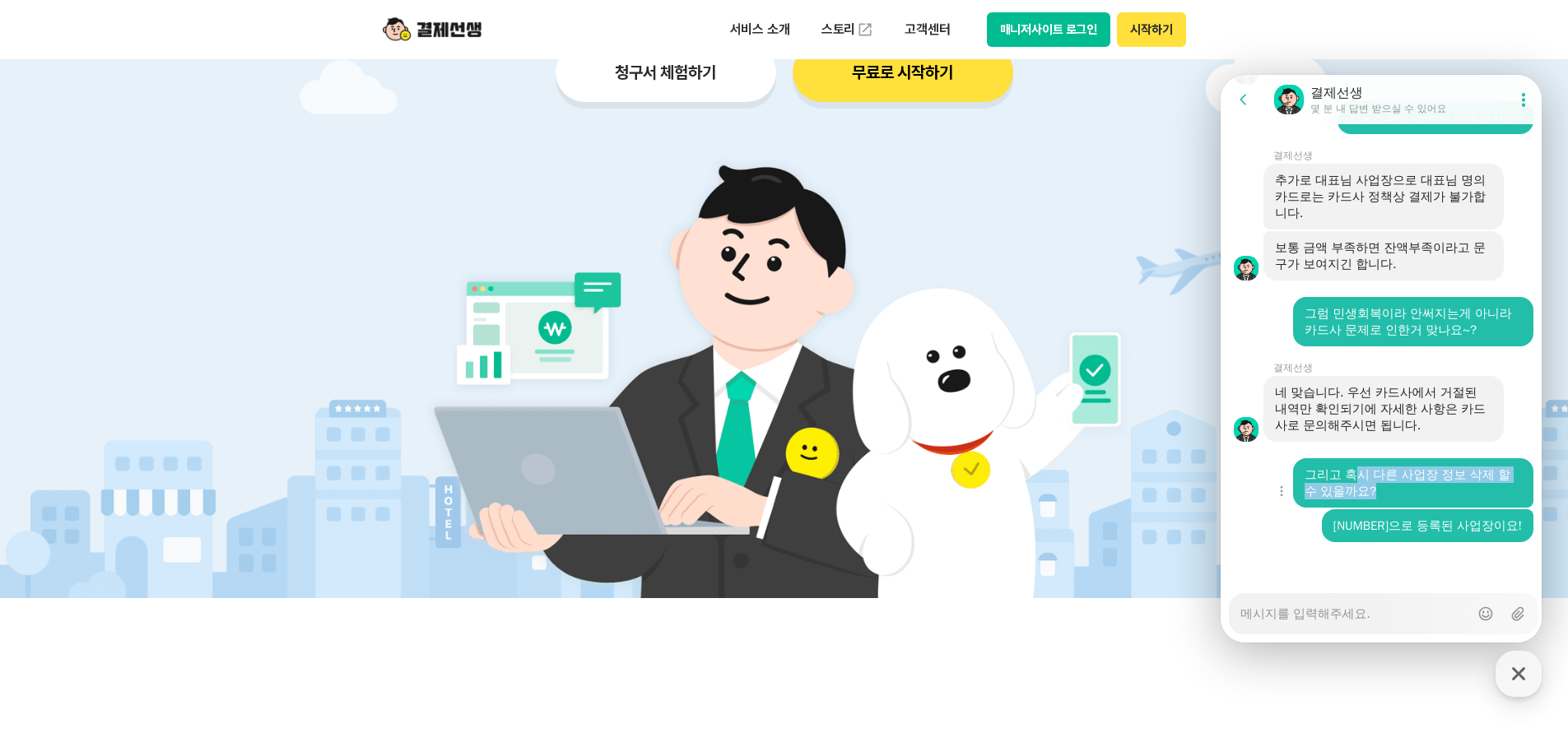 drag, startPoint x: 1356, startPoint y: 481, endPoint x: 1427, endPoint y: 499, distance: 73.24616 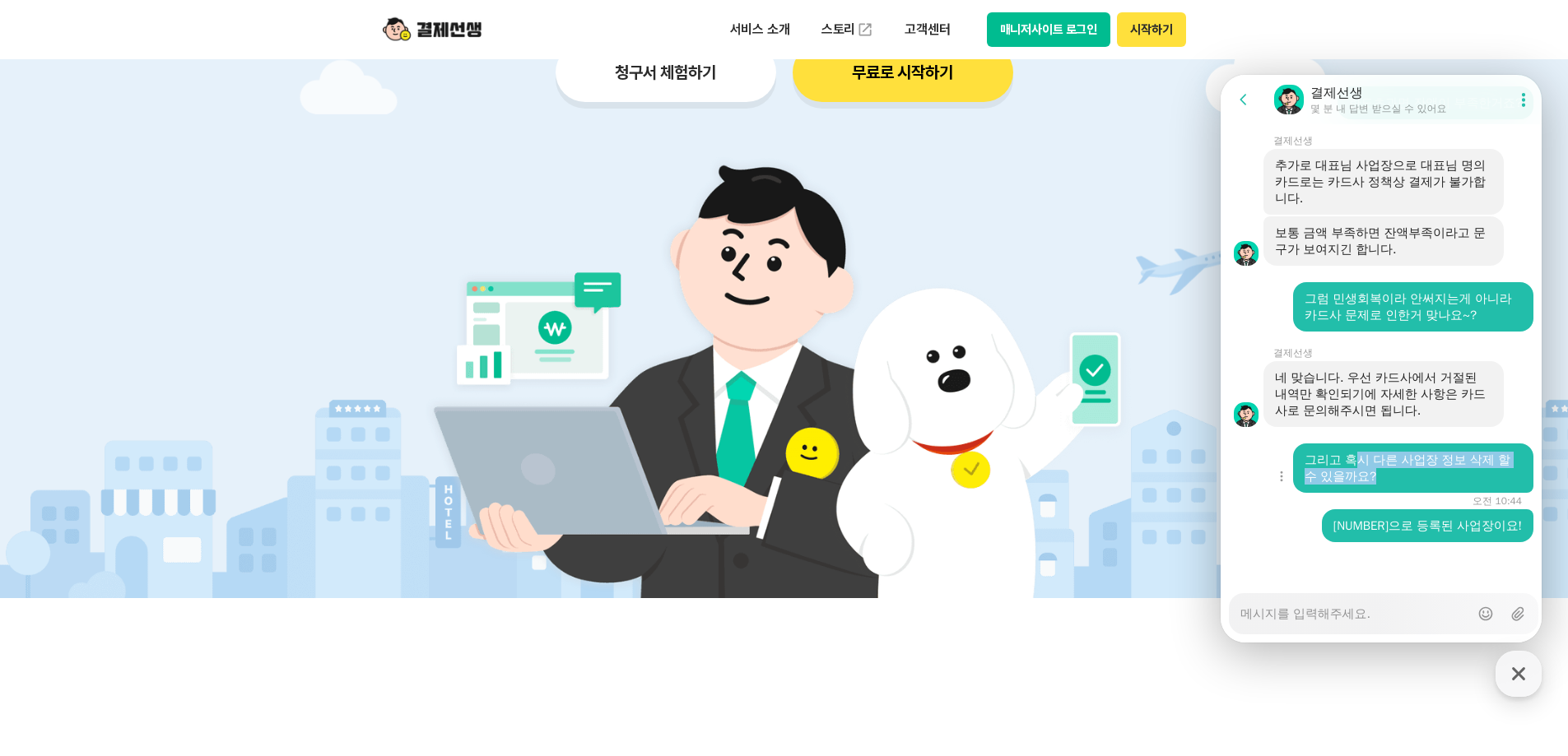 click on "그리고 혹시 다른 사업장 정보 삭제 할 수 있을까요?" at bounding box center [1413, 468] 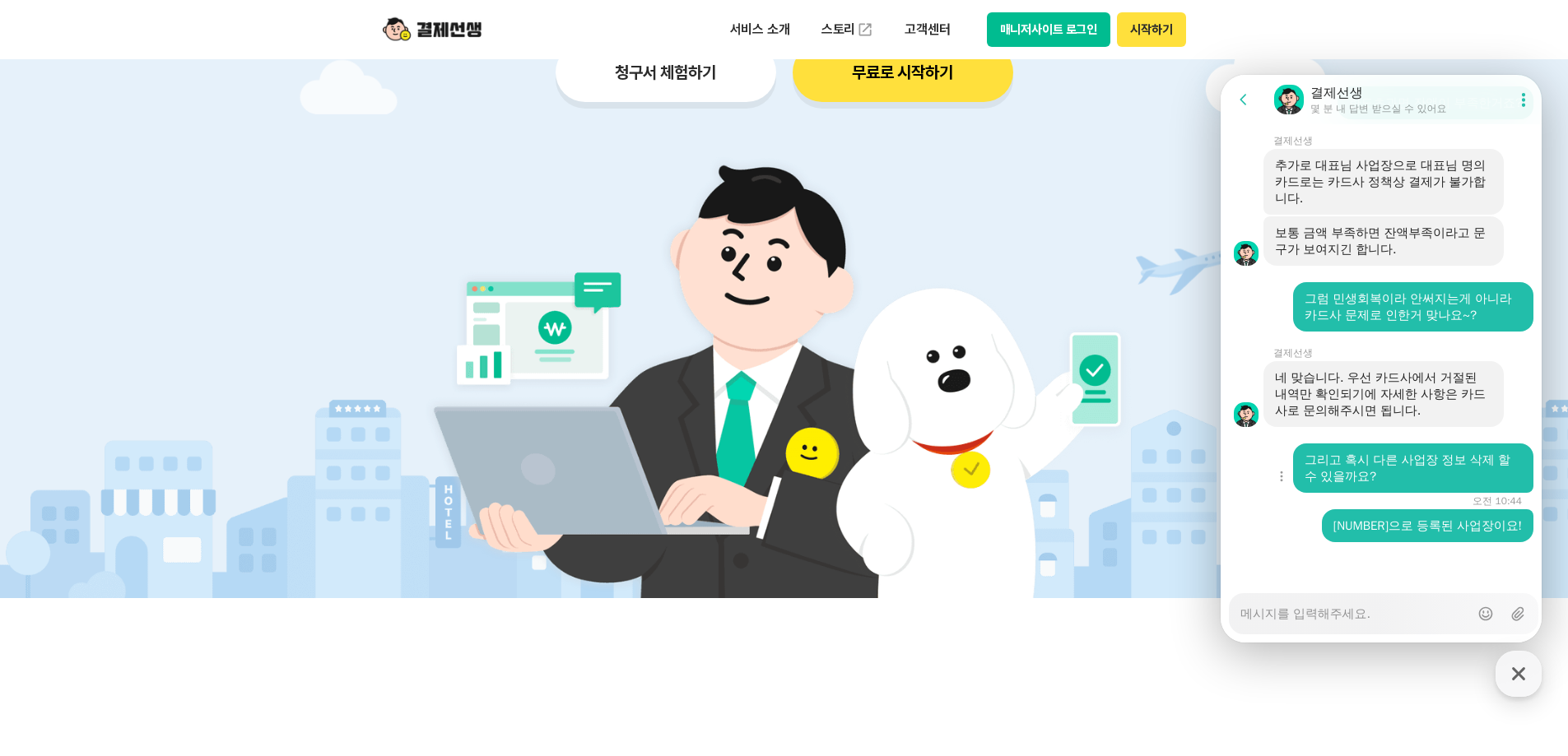 scroll, scrollTop: 3641, scrollLeft: 0, axis: vertical 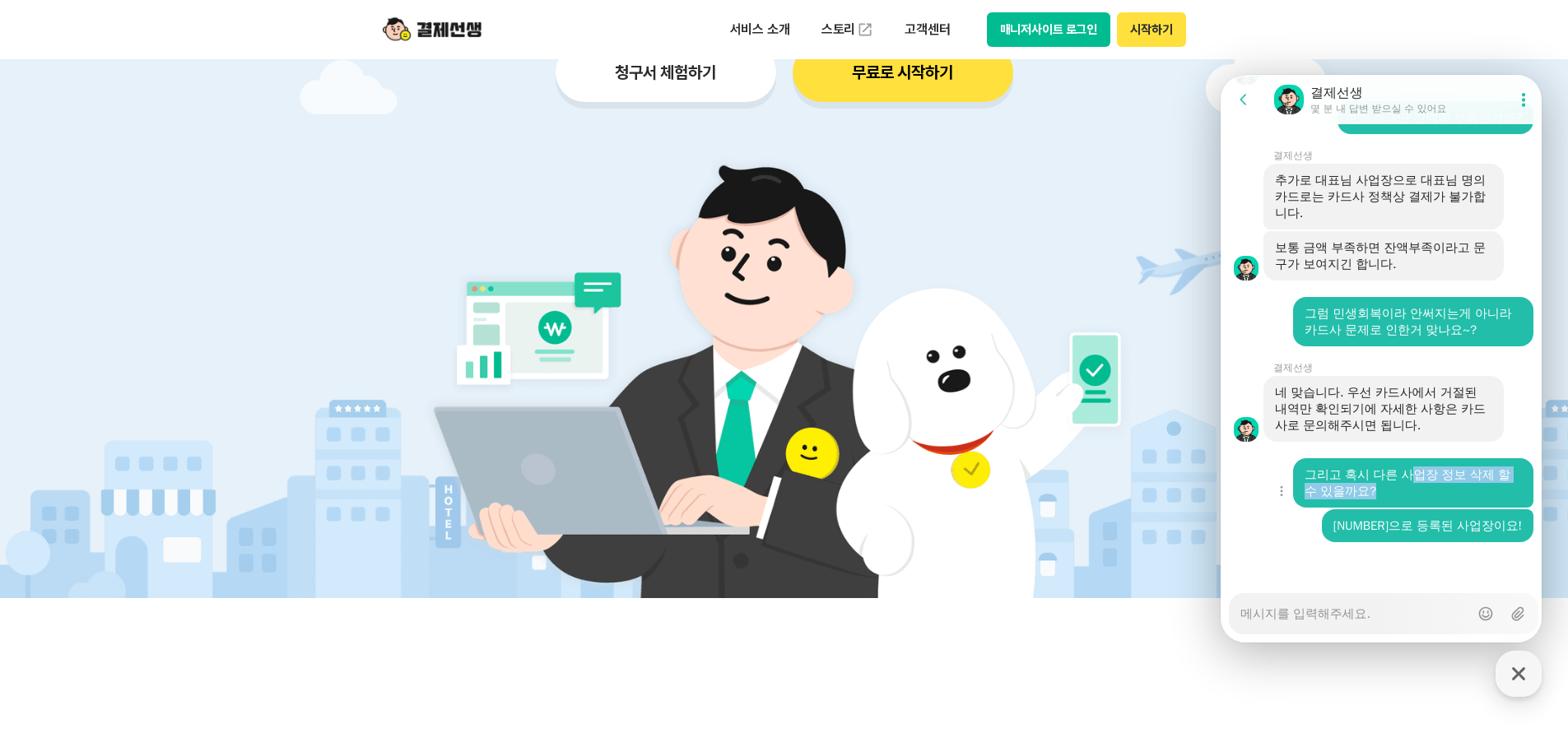 drag, startPoint x: 1417, startPoint y: 471, endPoint x: 1433, endPoint y: 486, distance: 21.93171 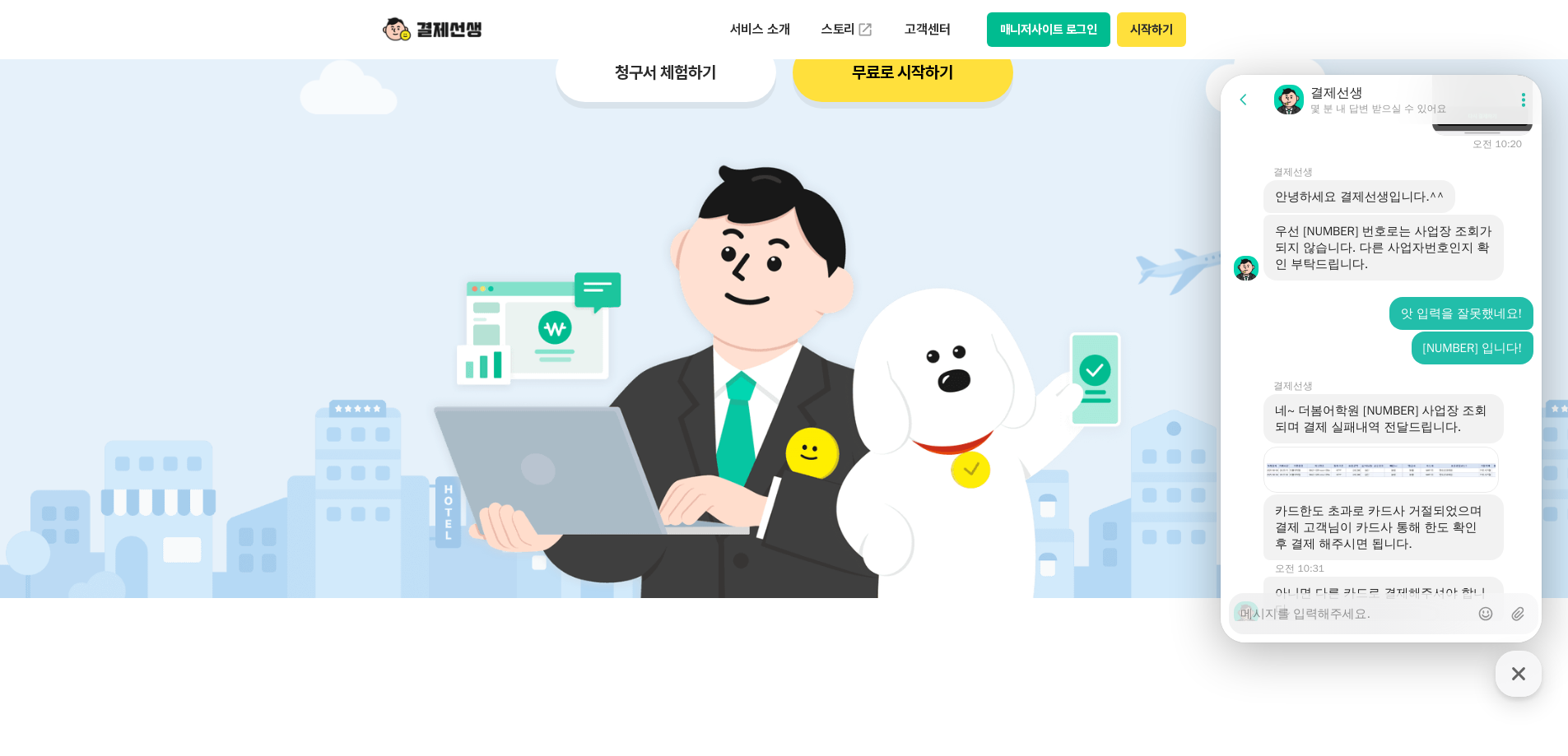scroll, scrollTop: 3147, scrollLeft: 0, axis: vertical 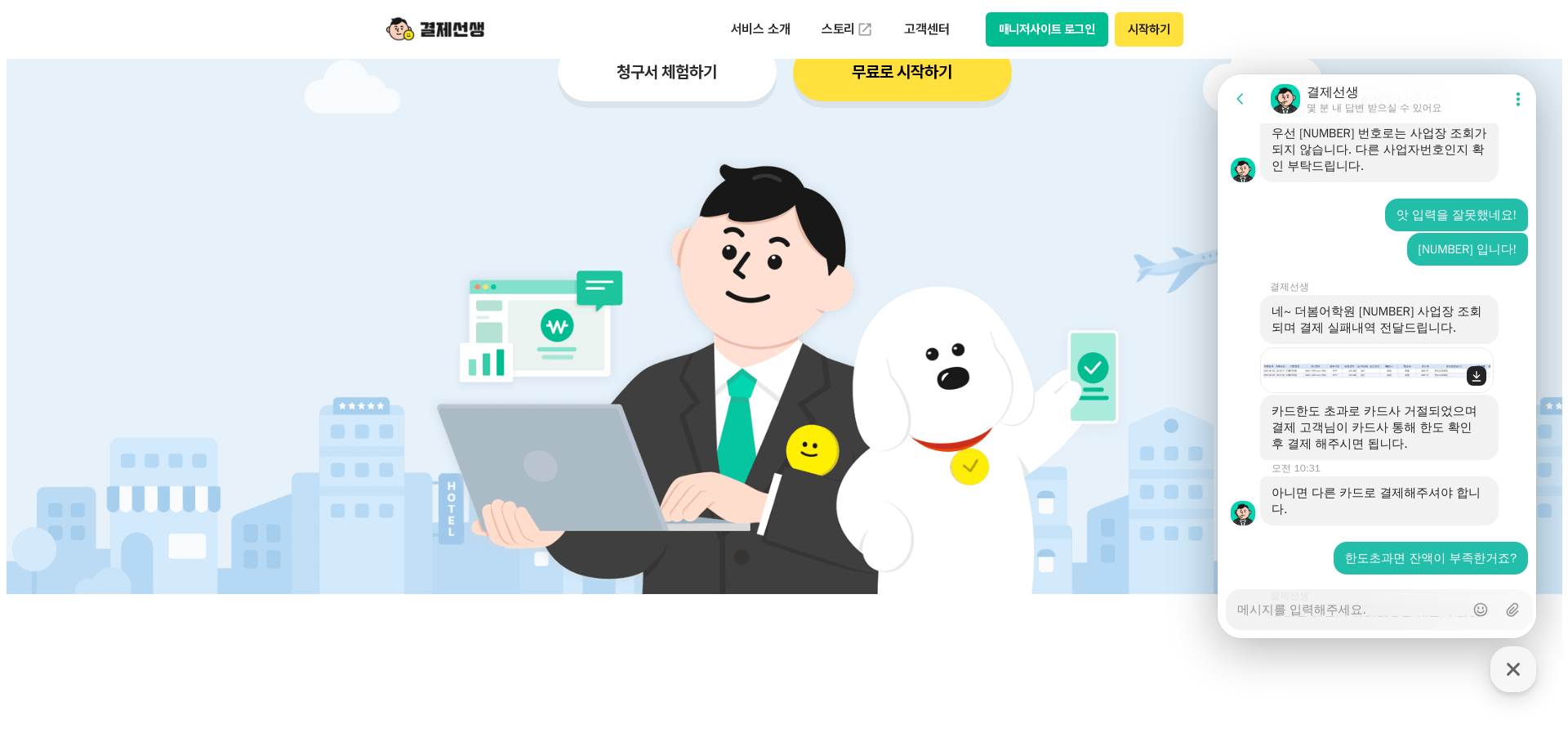 click at bounding box center [1376, 370] 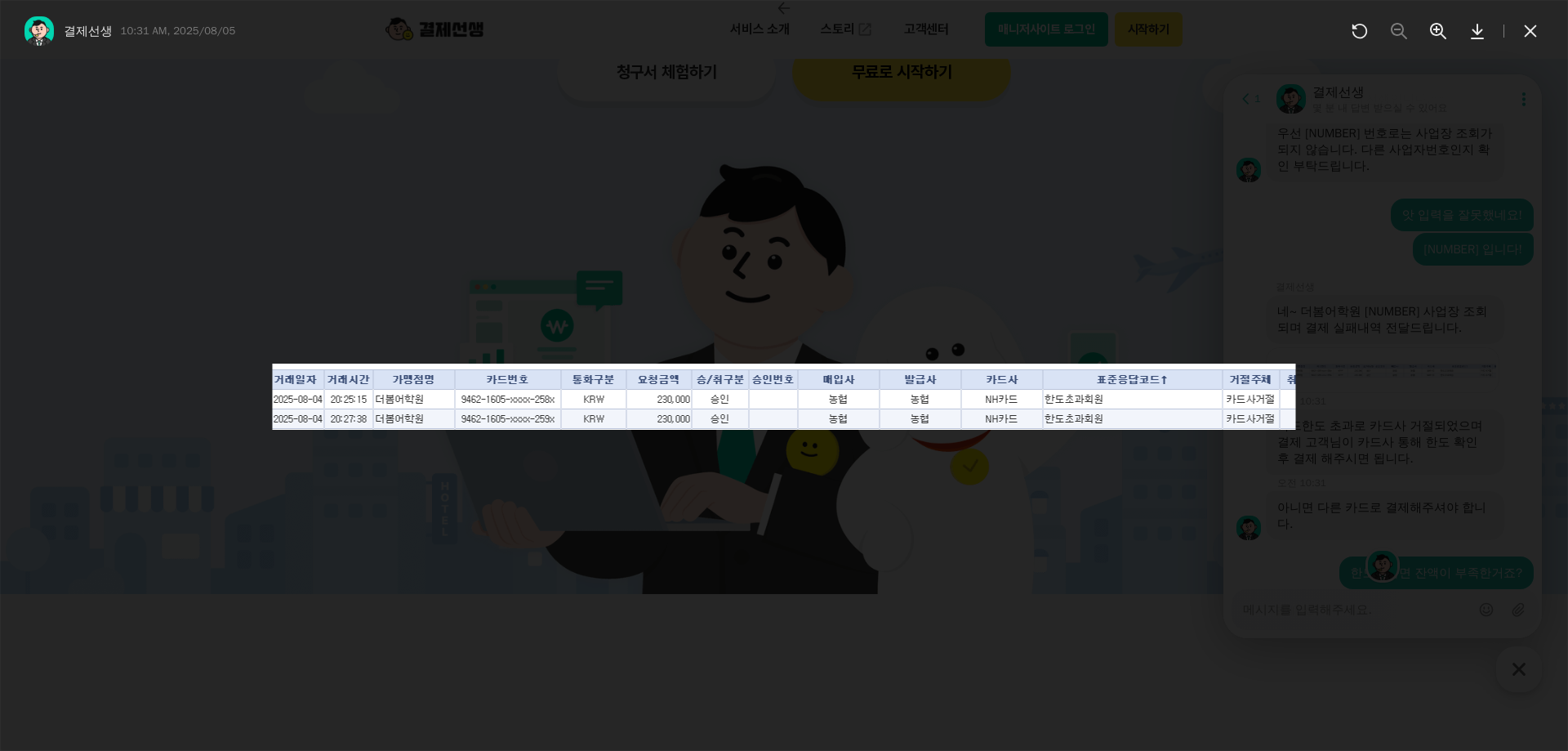 click at bounding box center (784, 386) 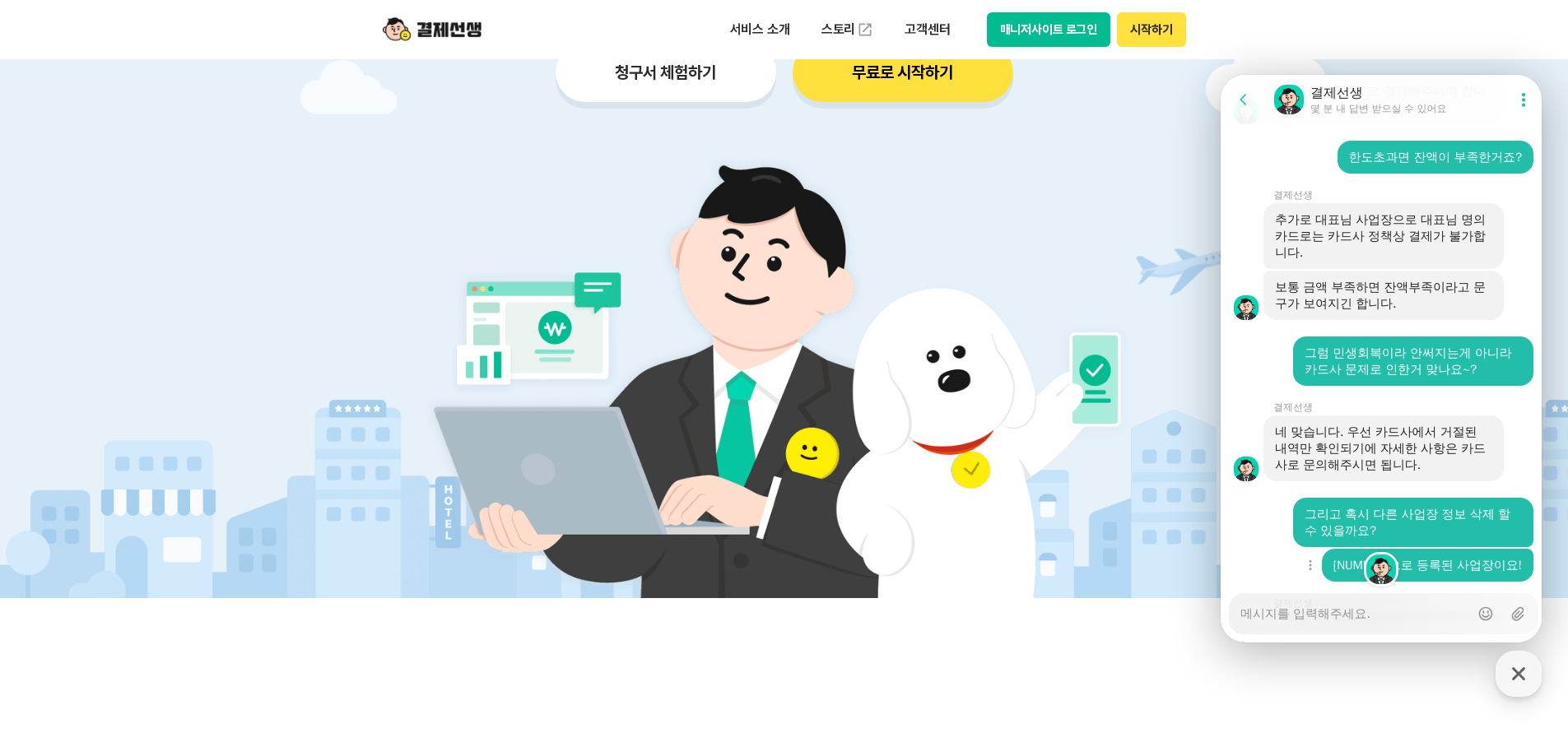 scroll, scrollTop: 3735, scrollLeft: 0, axis: vertical 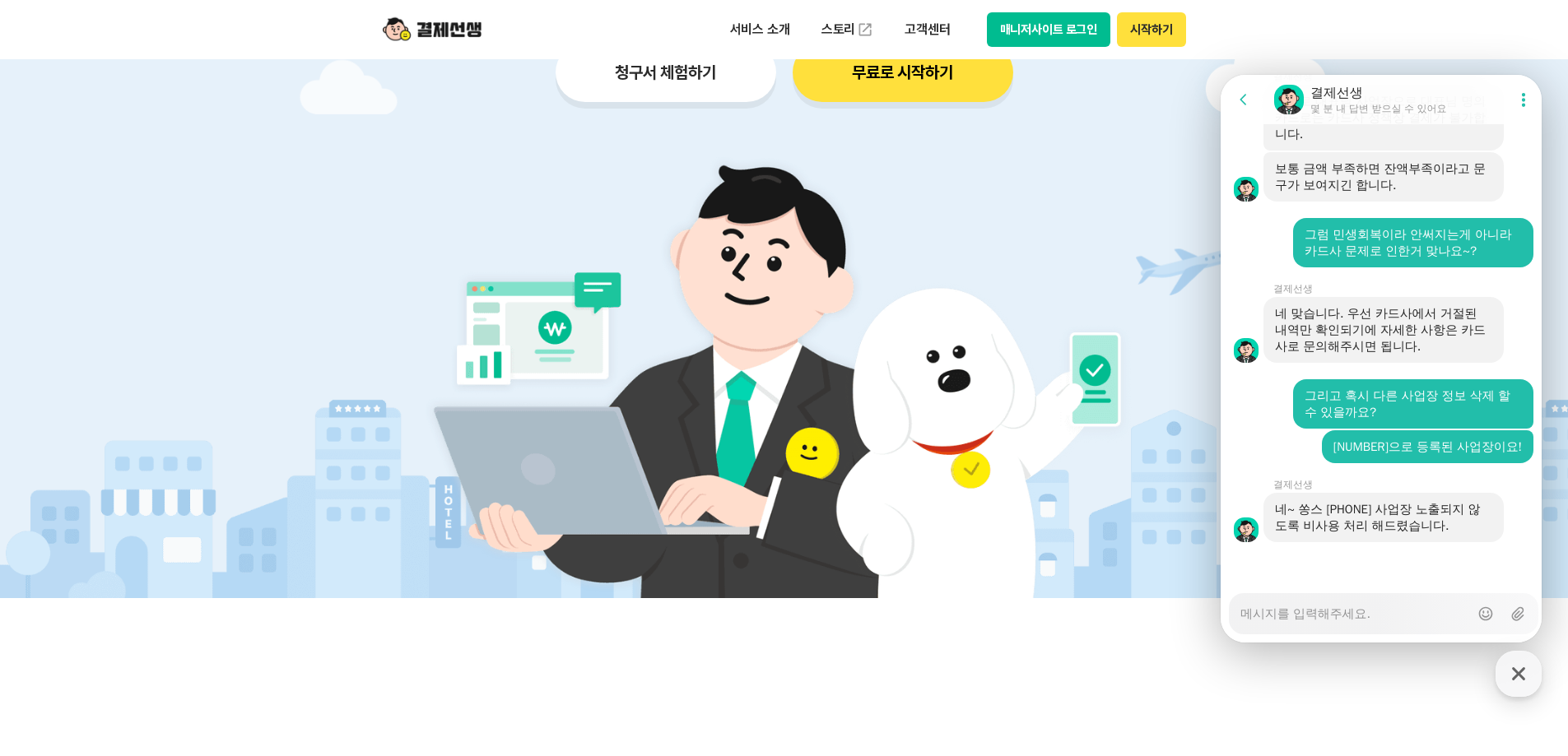 click on "Messenger Input Textarea" at bounding box center [1355, 608] 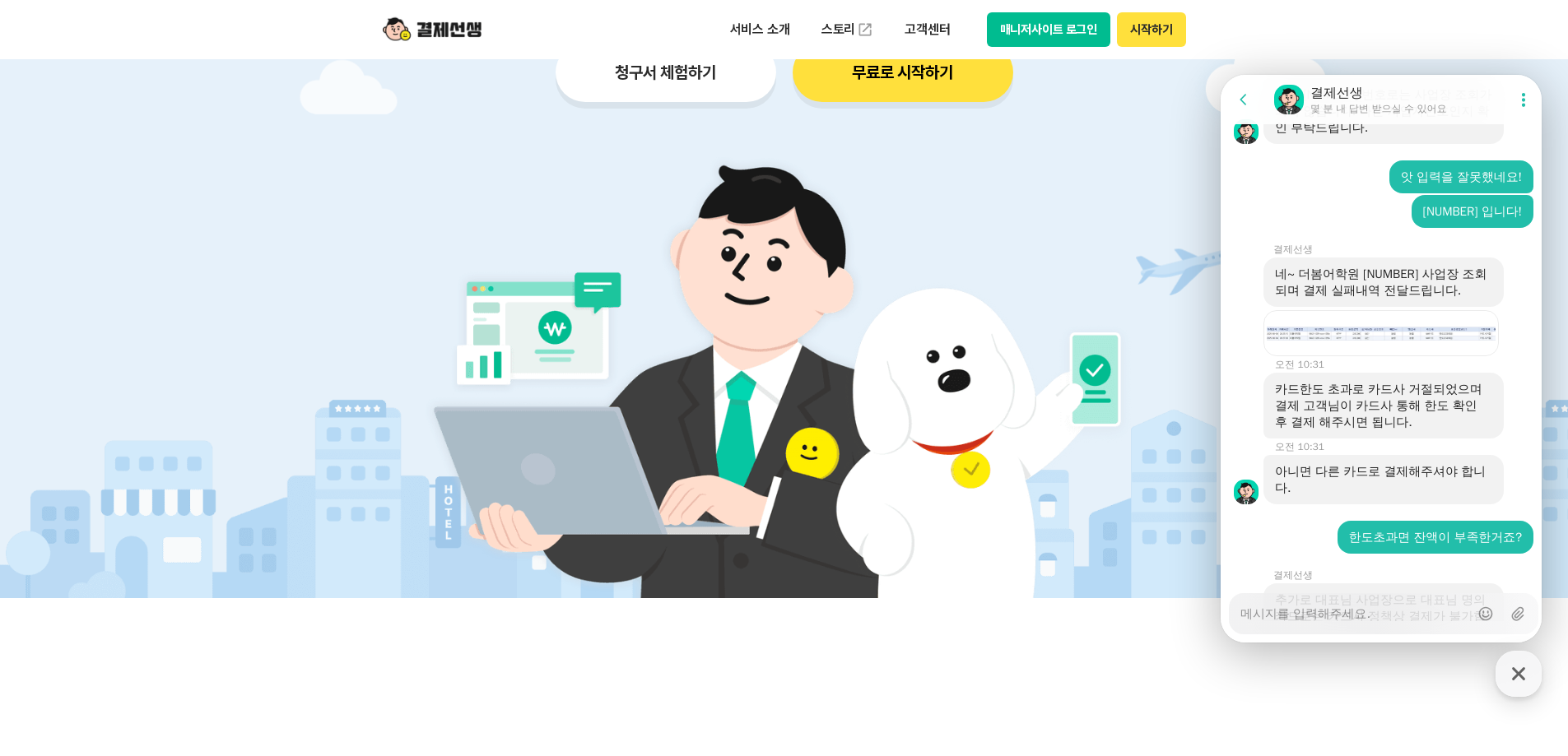 scroll, scrollTop: 3159, scrollLeft: 0, axis: vertical 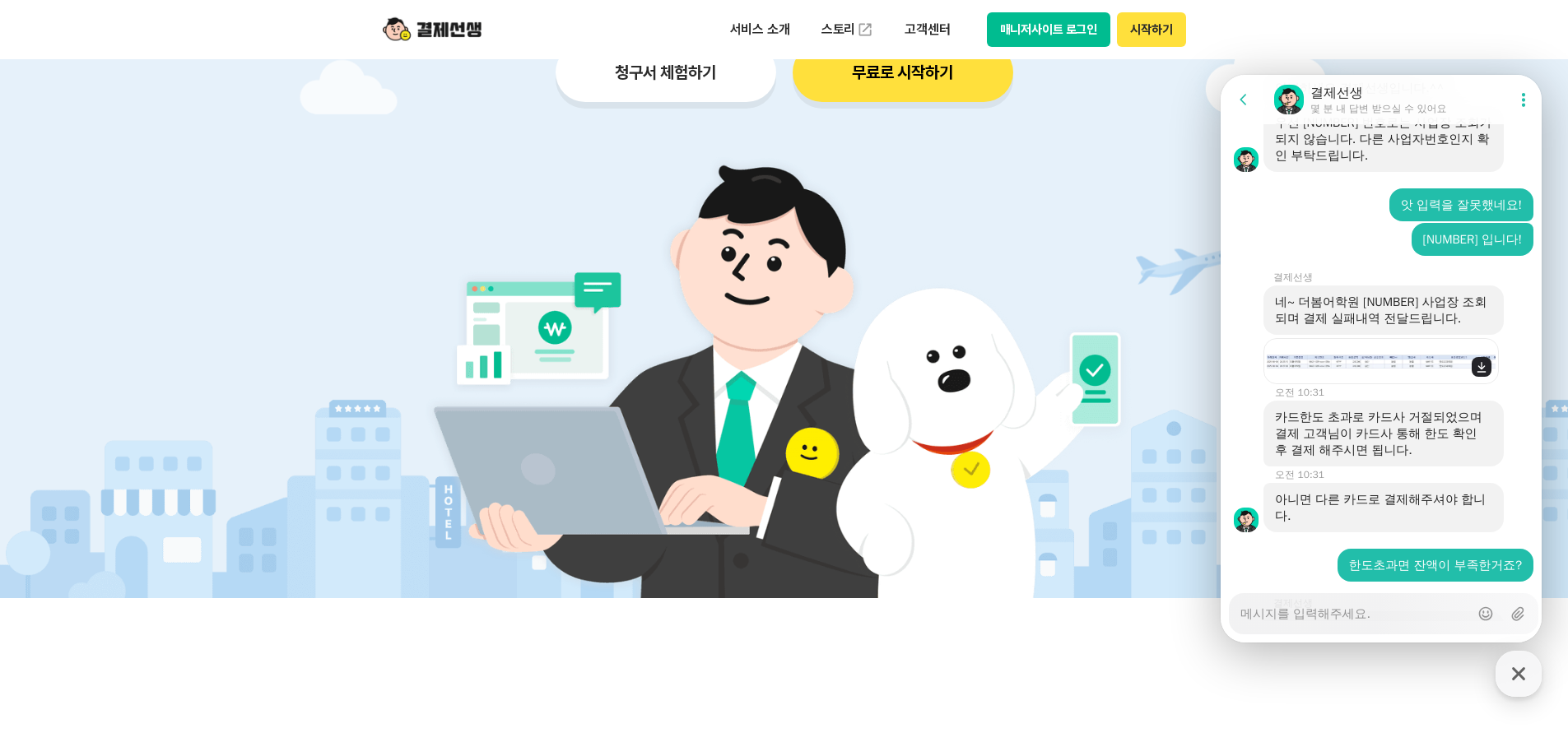 click at bounding box center [1381, 361] 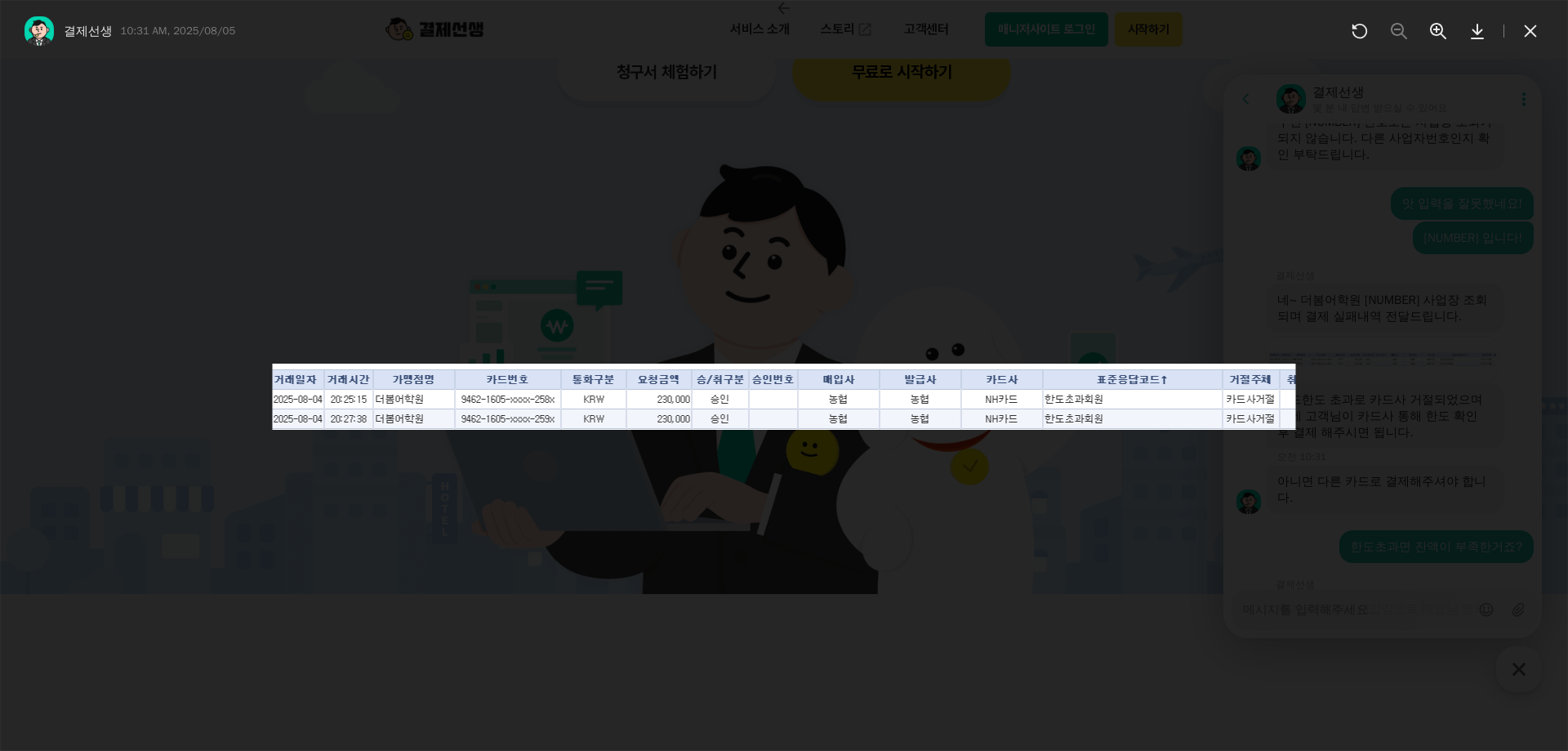 click at bounding box center [784, 386] 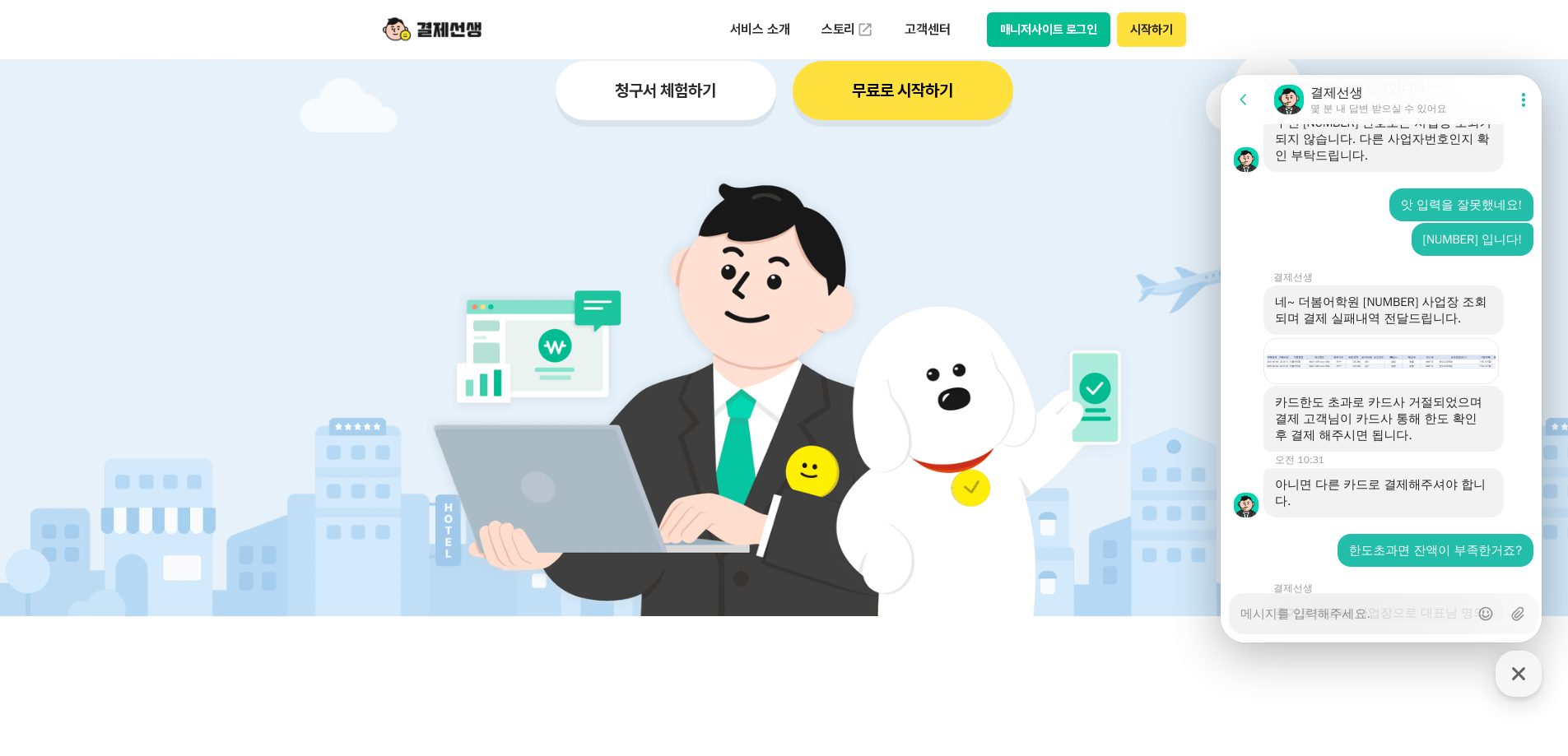 scroll, scrollTop: 82, scrollLeft: 0, axis: vertical 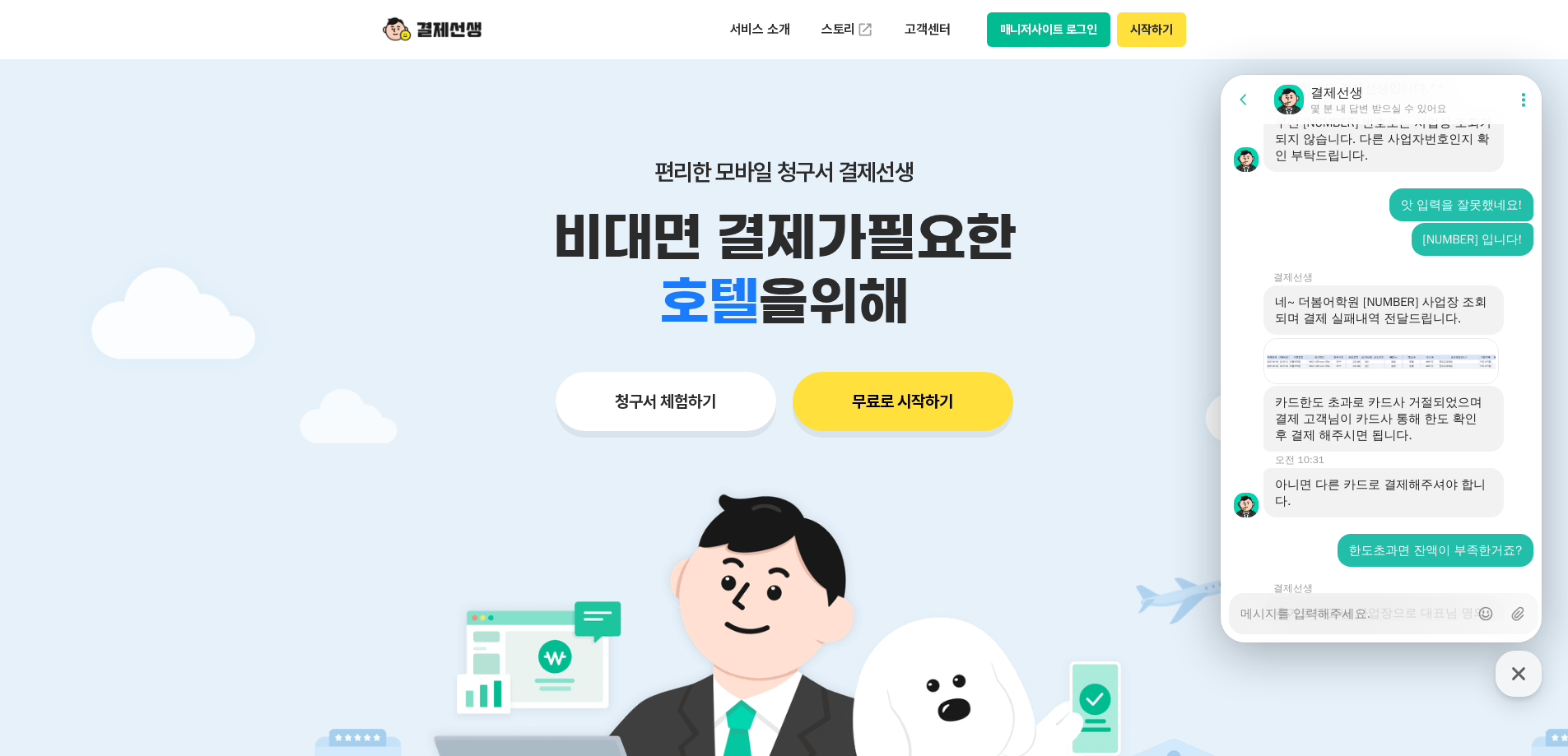 click on "매니저사이트 로그인" at bounding box center [1049, 30] 